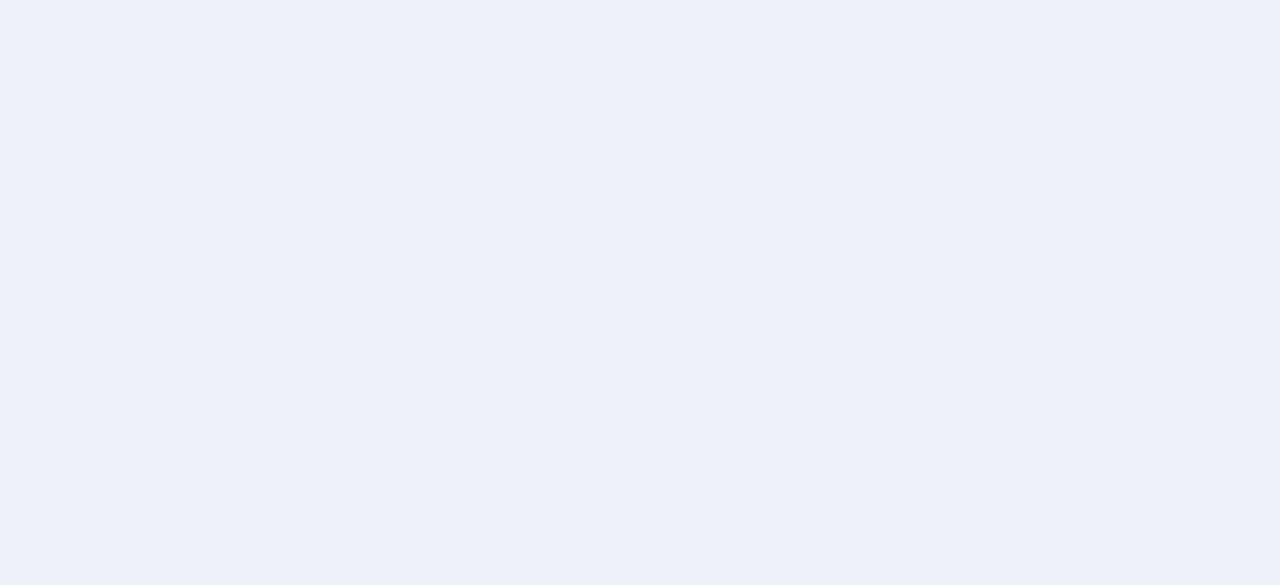 scroll, scrollTop: 0, scrollLeft: 0, axis: both 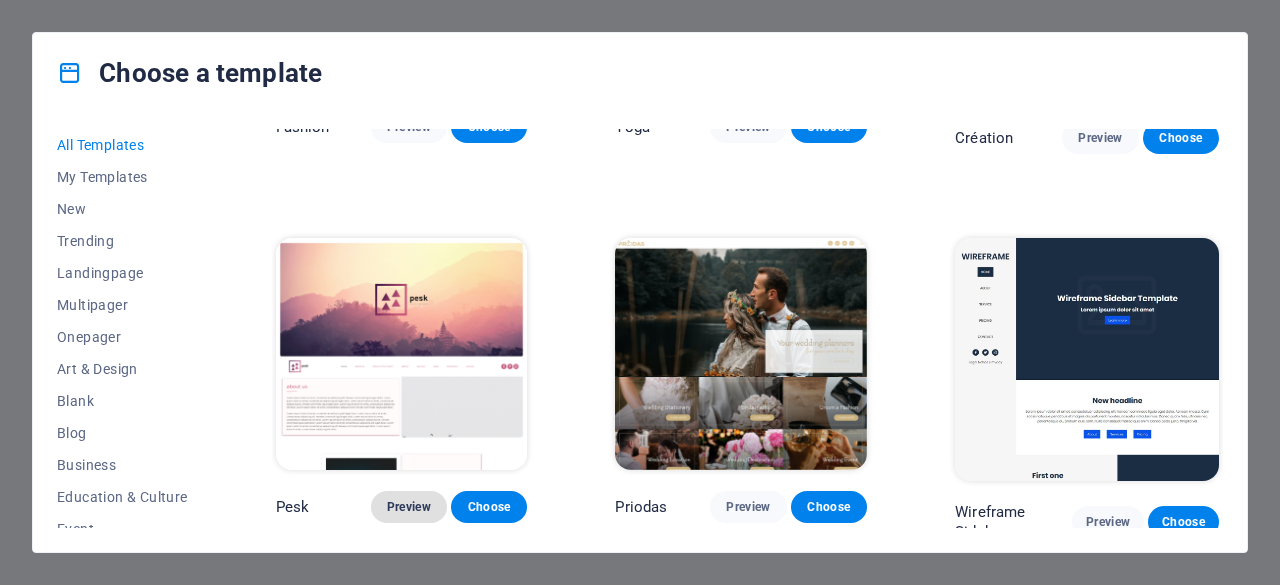 click on "Preview" at bounding box center (409, 507) 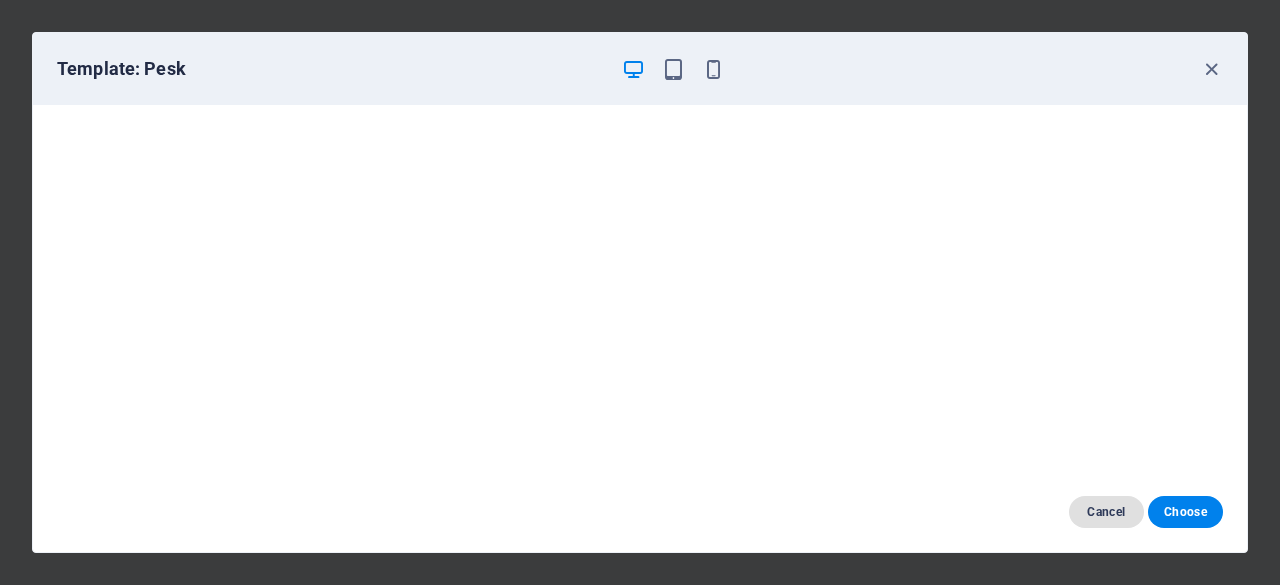 click on "Cancel" at bounding box center (1106, 512) 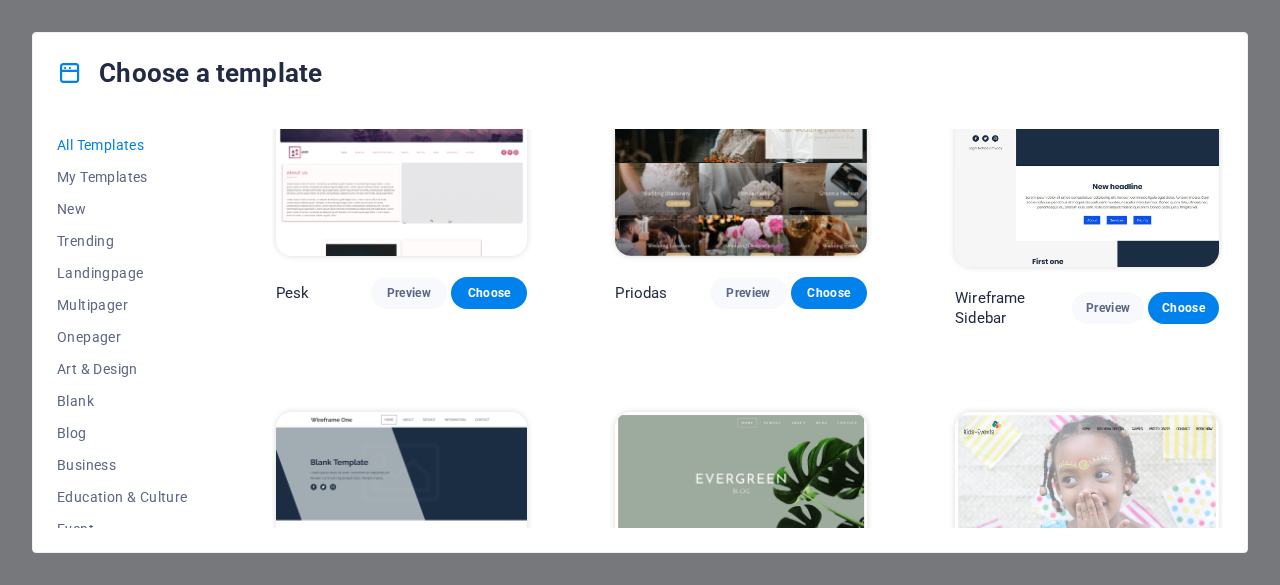 scroll, scrollTop: 6100, scrollLeft: 0, axis: vertical 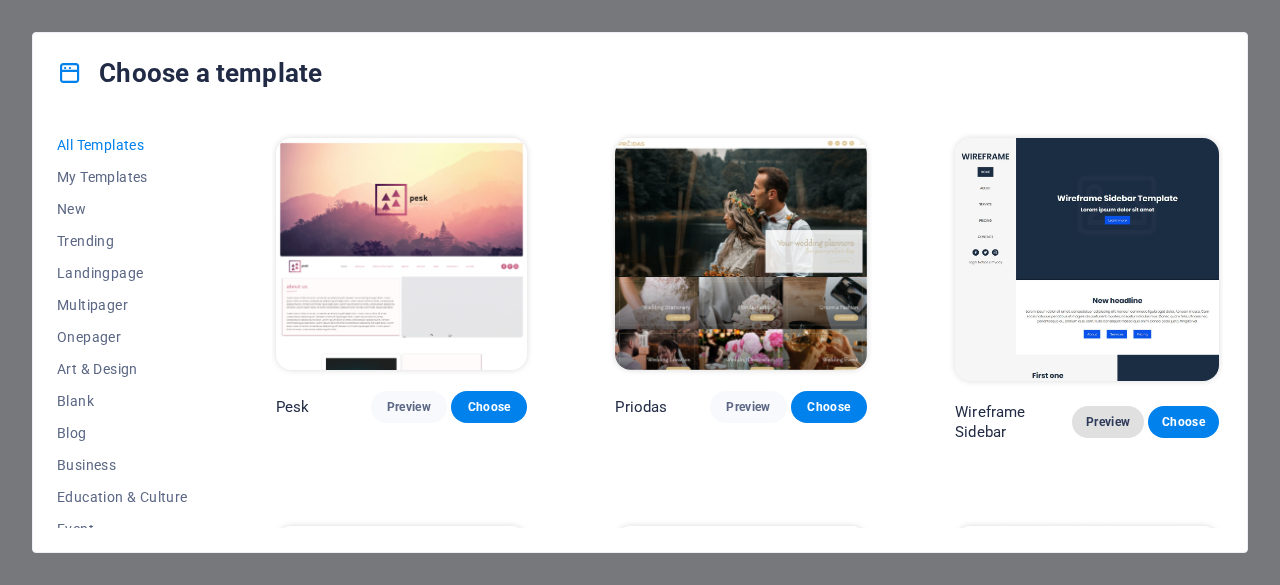 click on "Preview" at bounding box center (1107, 422) 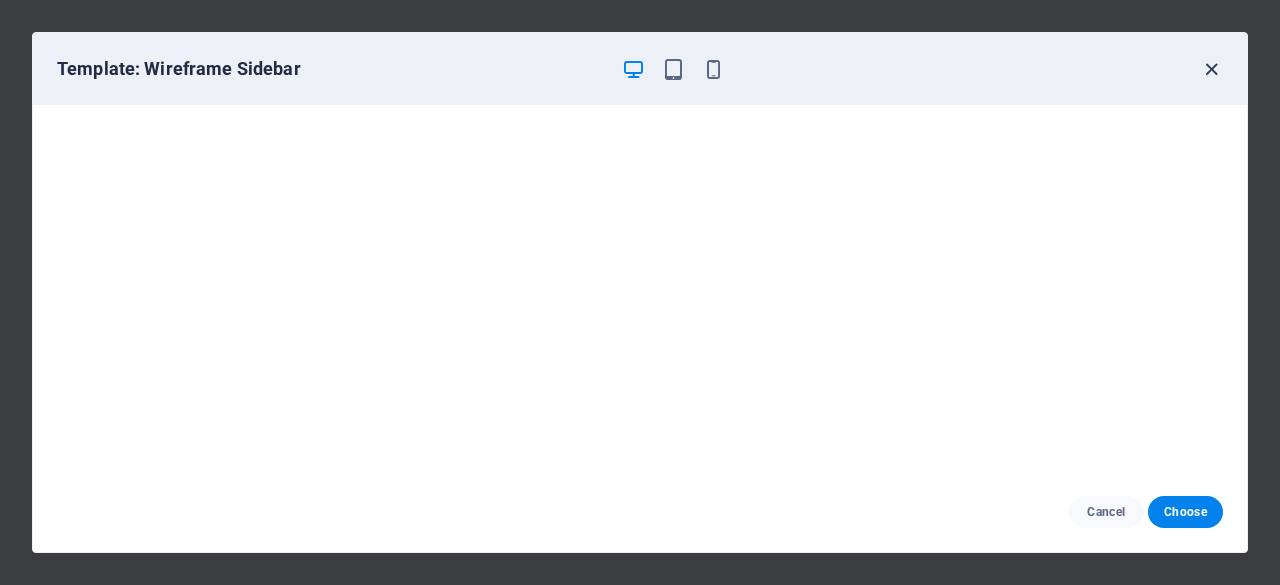 click at bounding box center [1211, 69] 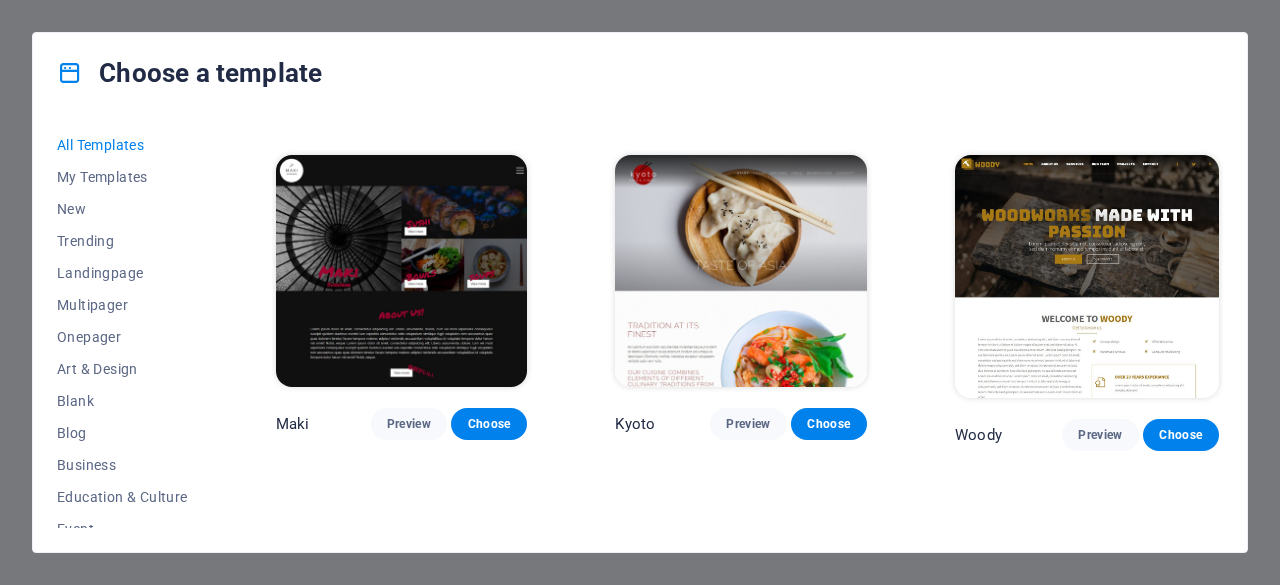 scroll, scrollTop: 8400, scrollLeft: 0, axis: vertical 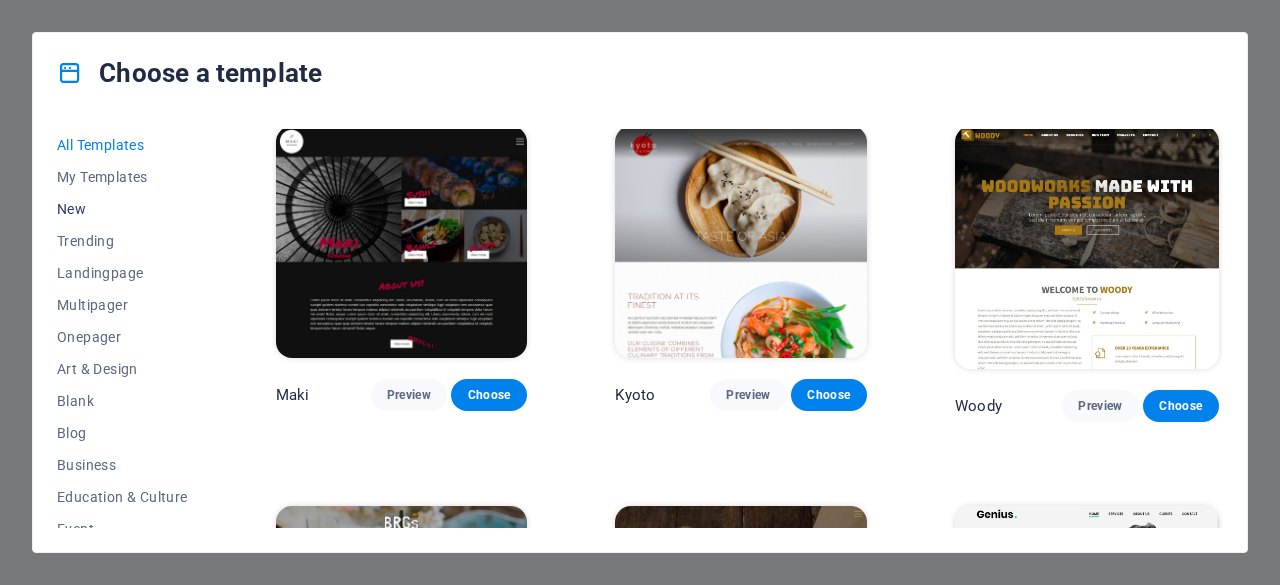 click on "New" at bounding box center [122, 209] 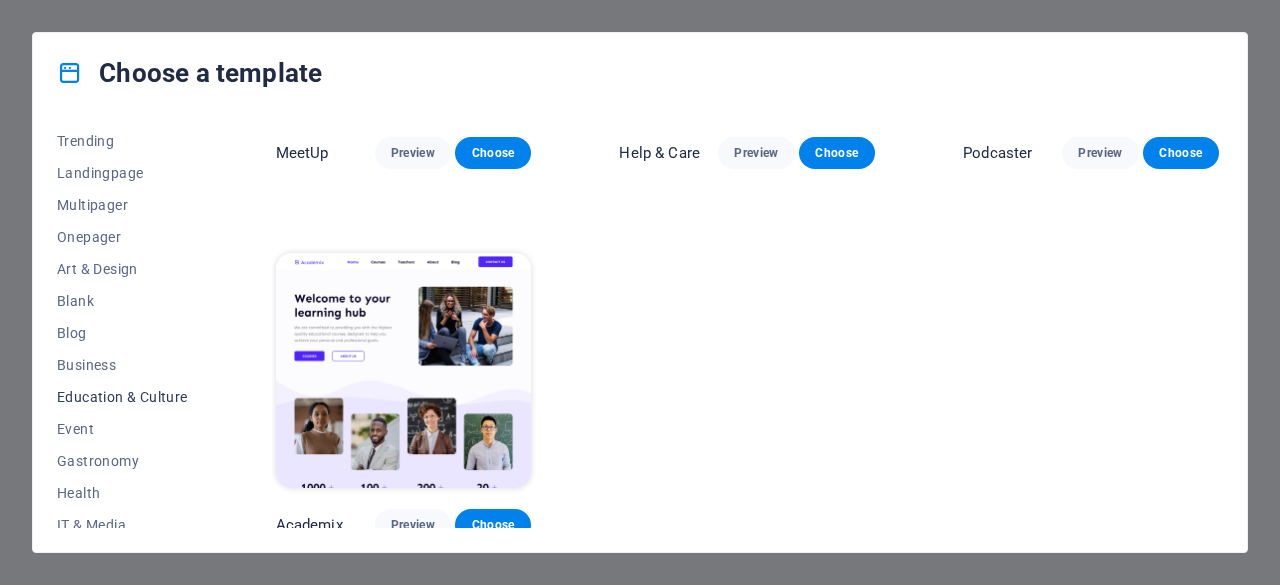 scroll, scrollTop: 0, scrollLeft: 0, axis: both 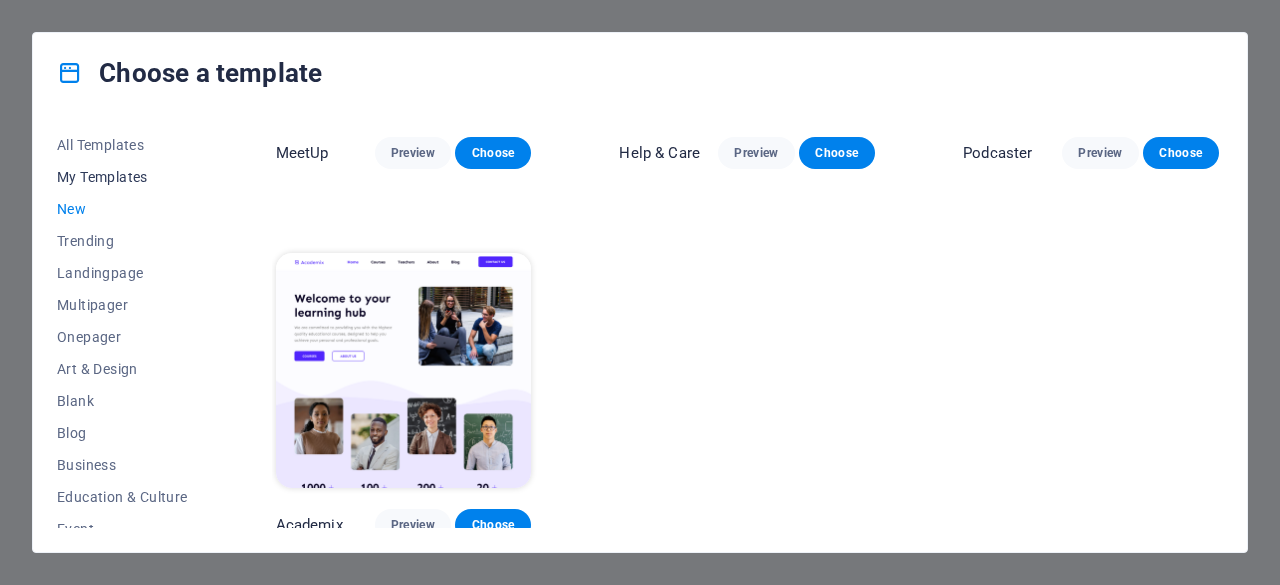 click on "My Templates" at bounding box center (122, 177) 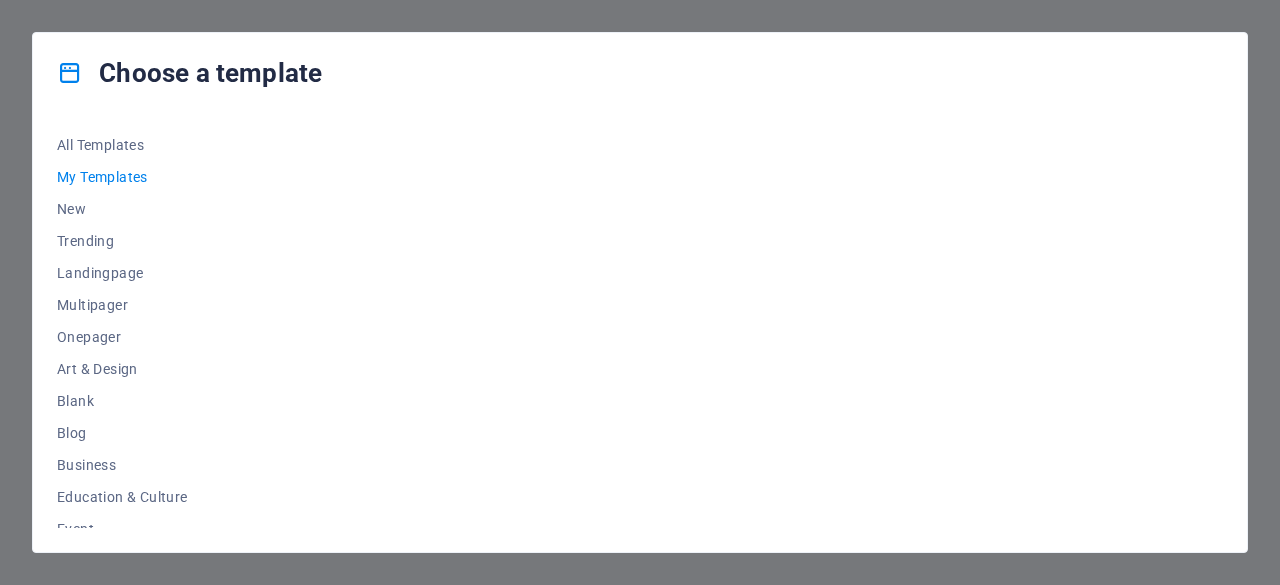scroll, scrollTop: 0, scrollLeft: 0, axis: both 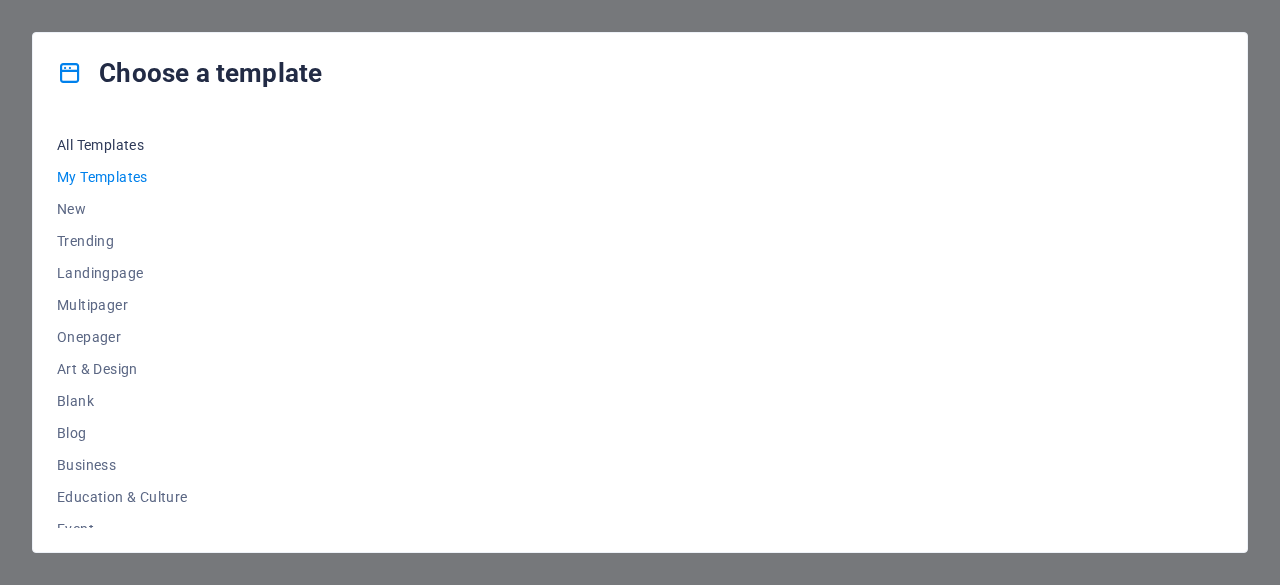 click on "All Templates" at bounding box center (122, 145) 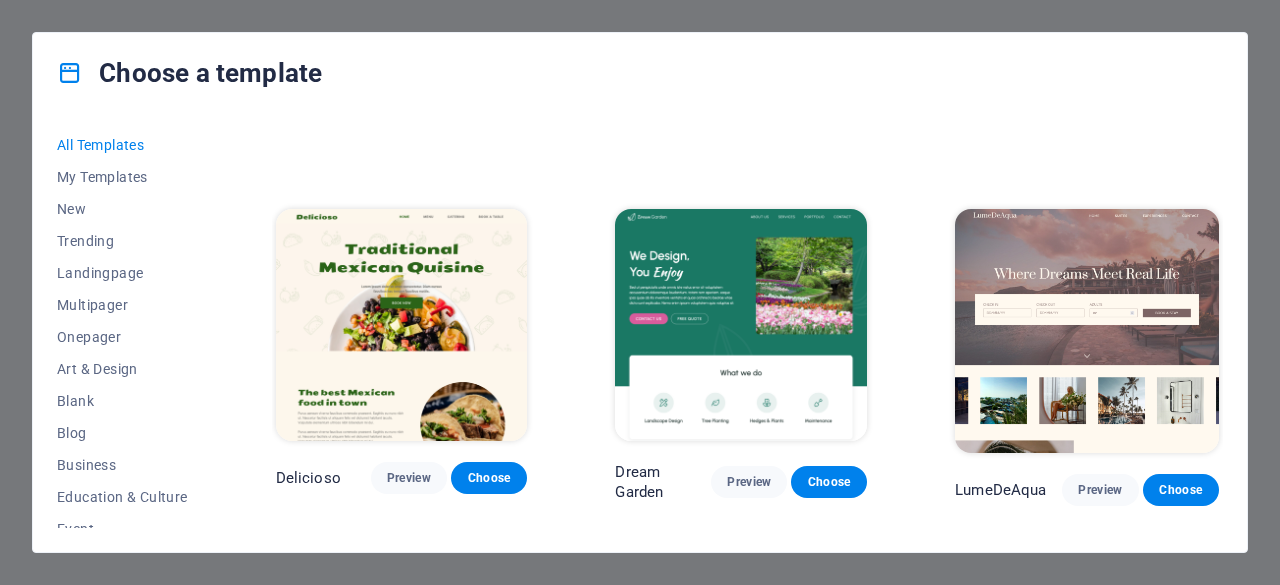 scroll, scrollTop: 2800, scrollLeft: 0, axis: vertical 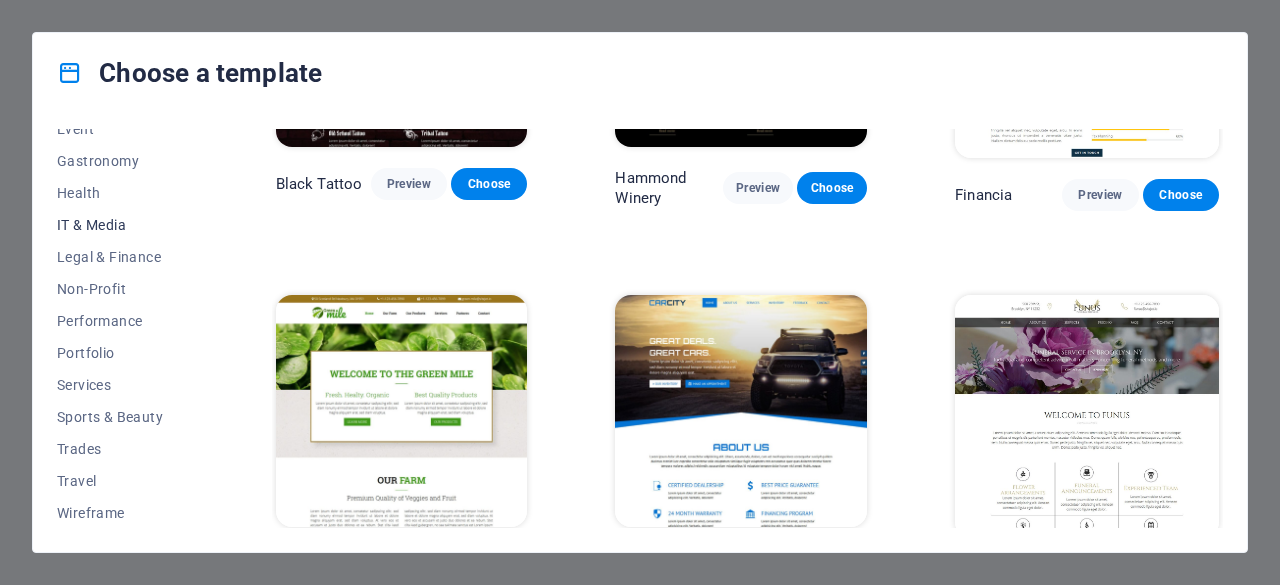 click on "IT & Media" at bounding box center (122, 225) 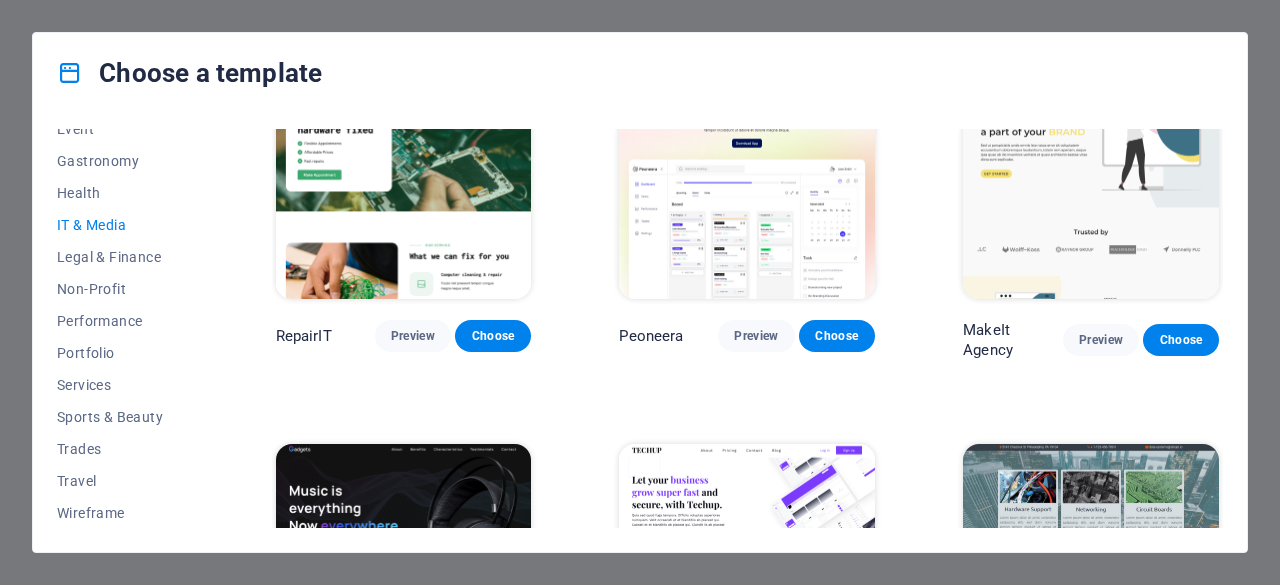 scroll, scrollTop: 100, scrollLeft: 0, axis: vertical 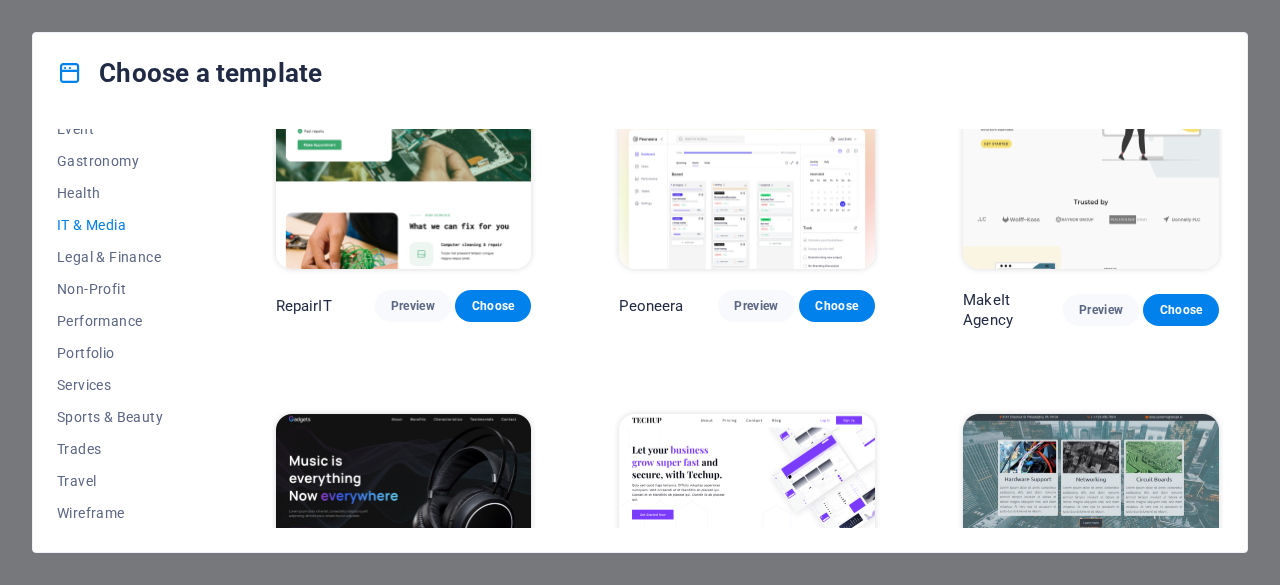 click at bounding box center (404, 151) 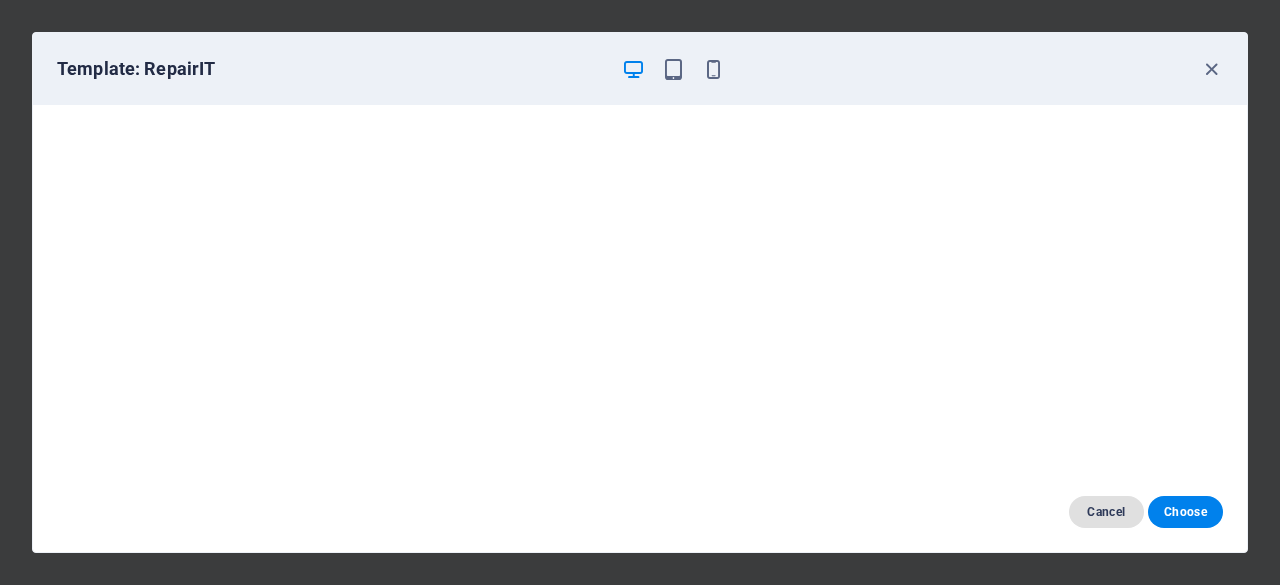 click on "Cancel" at bounding box center (1106, 512) 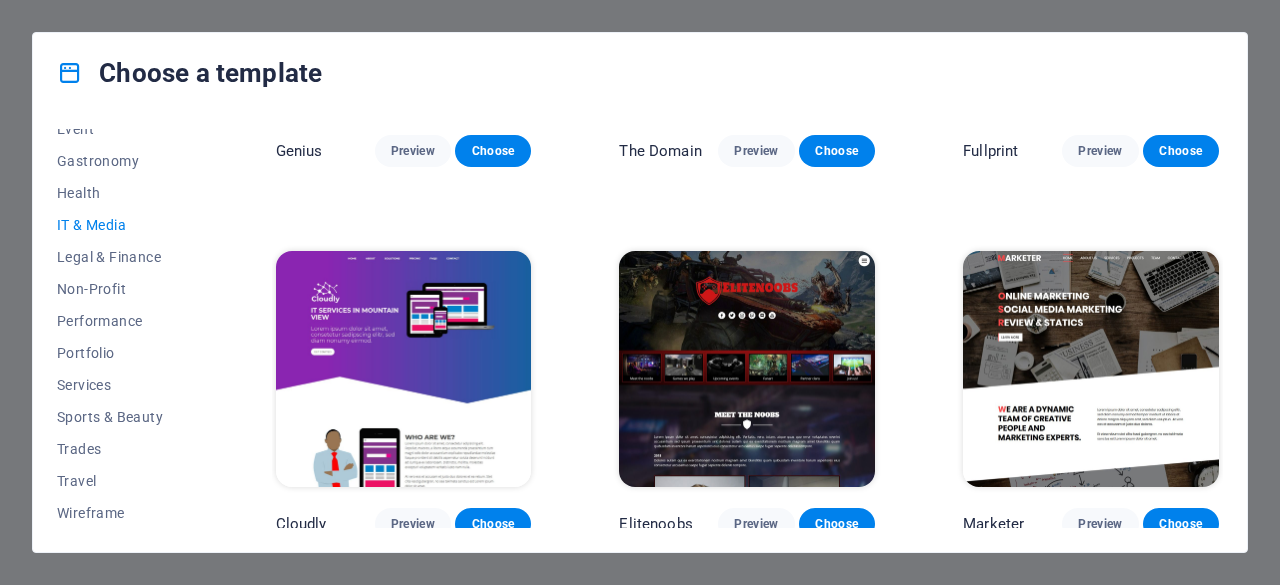 scroll, scrollTop: 1009, scrollLeft: 0, axis: vertical 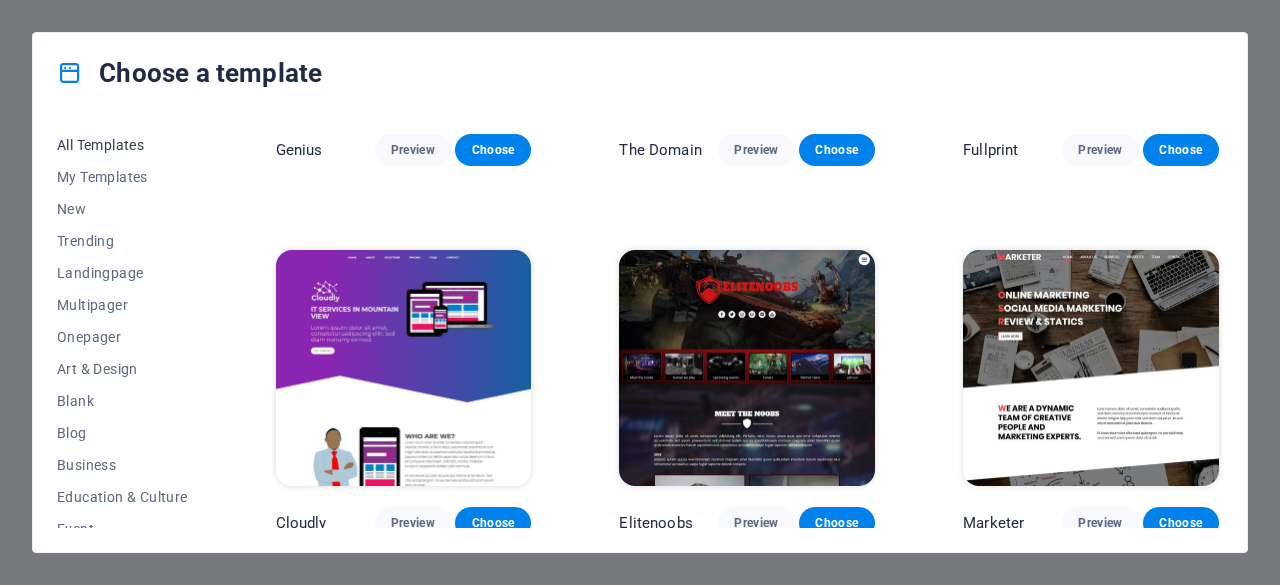 click on "All Templates" at bounding box center [122, 145] 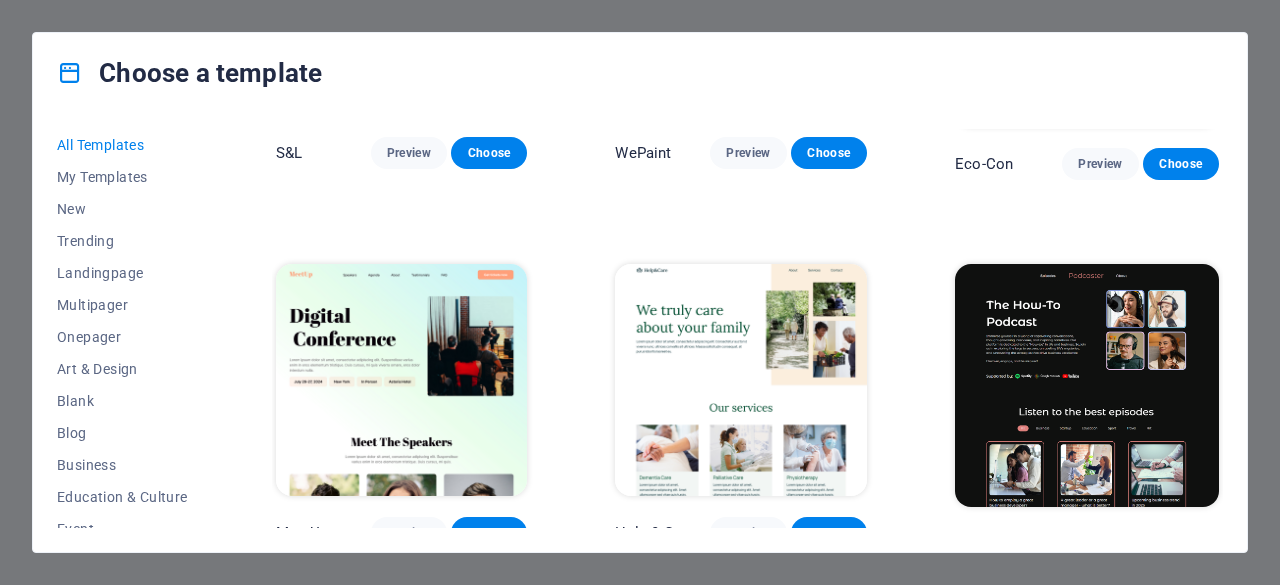 scroll, scrollTop: 9028, scrollLeft: 0, axis: vertical 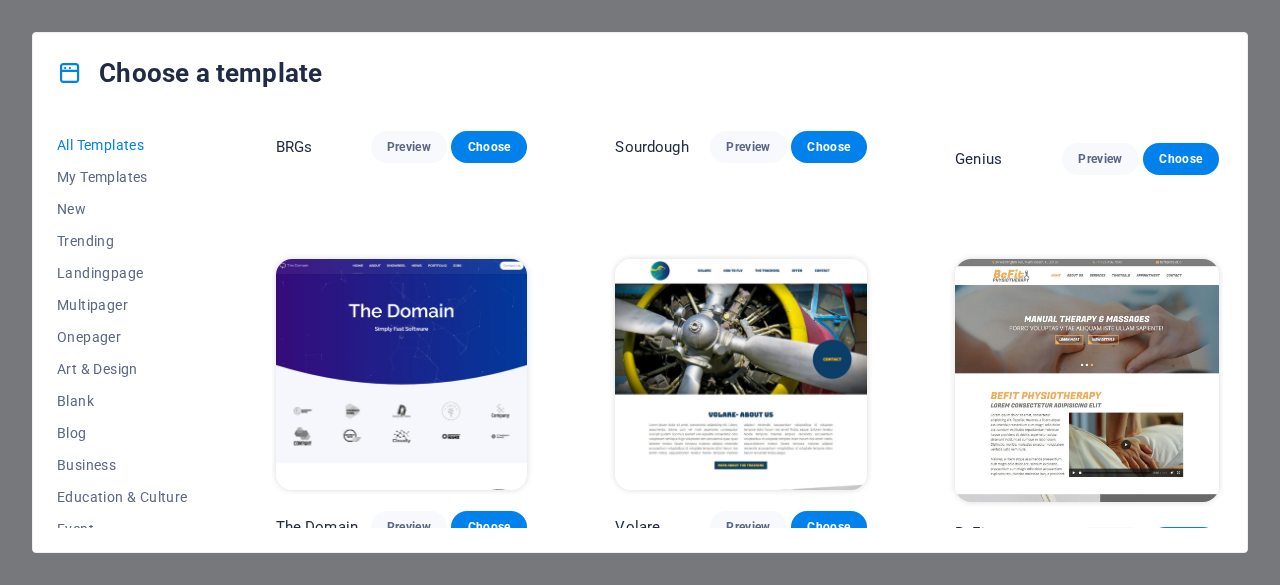 click at bounding box center [1087, 380] 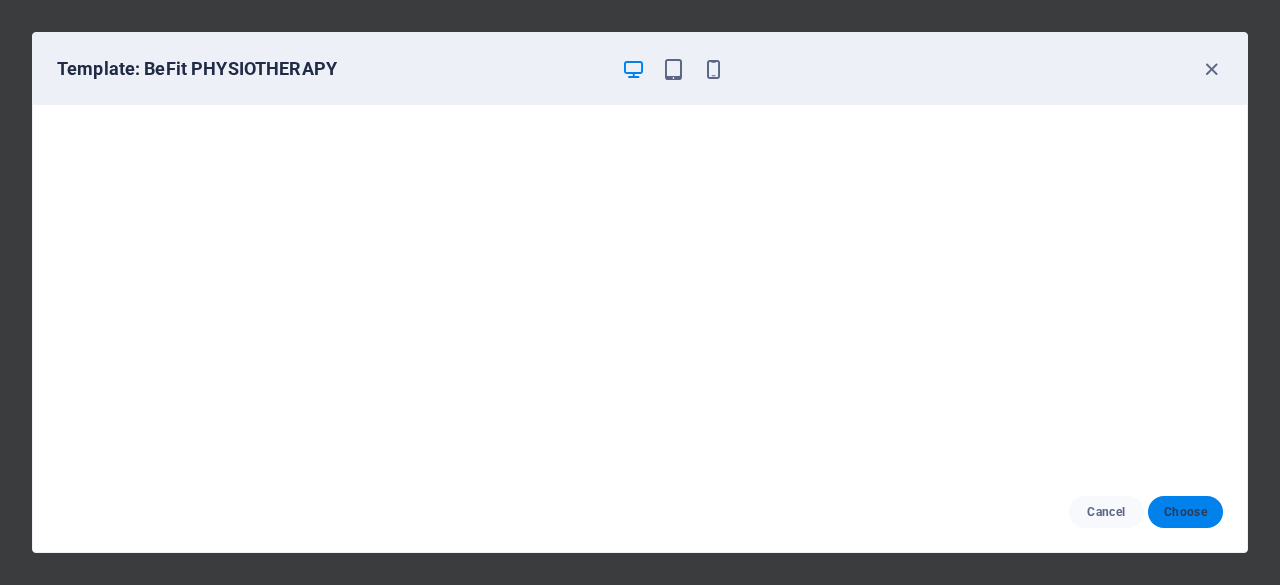 click on "Choose" at bounding box center [1185, 512] 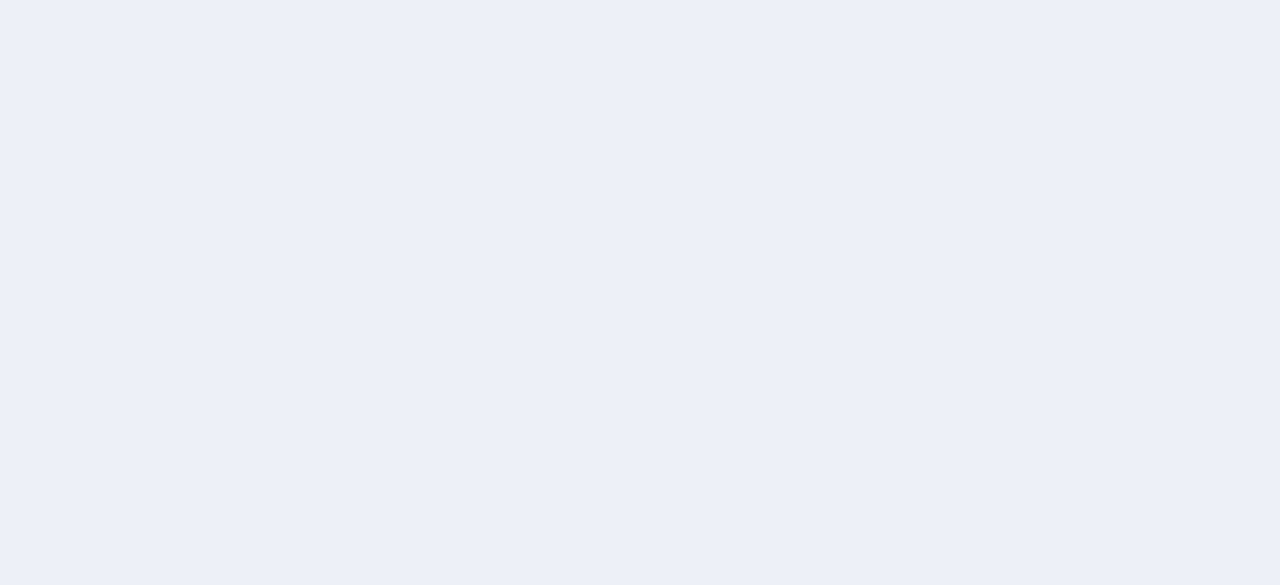 scroll, scrollTop: 0, scrollLeft: 0, axis: both 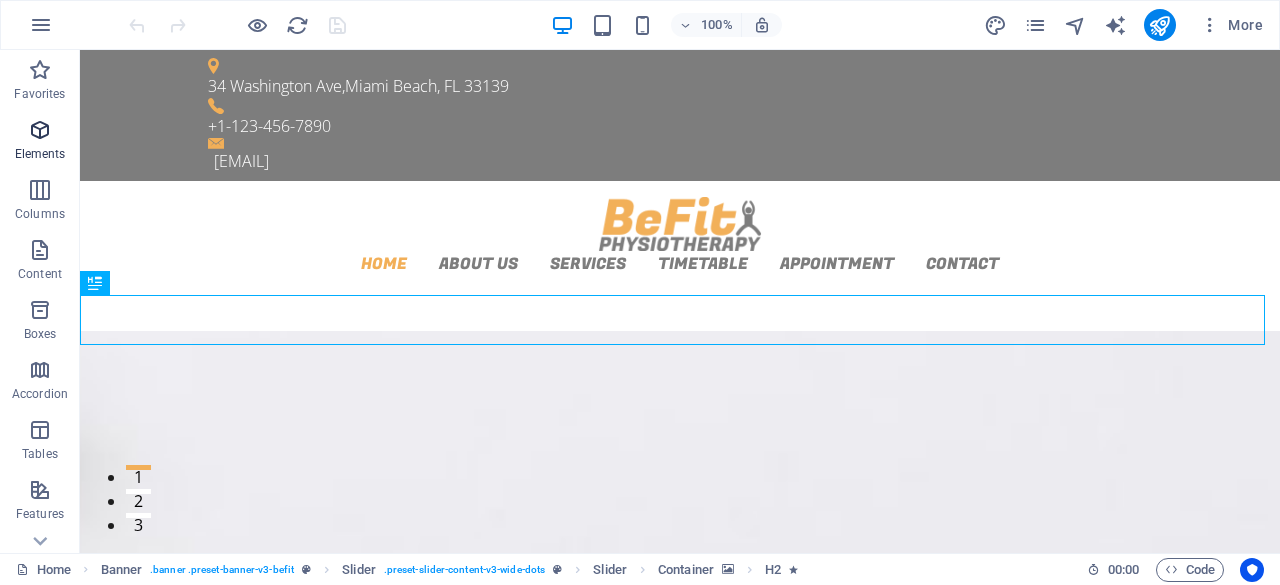 click on "Elements" at bounding box center [40, 142] 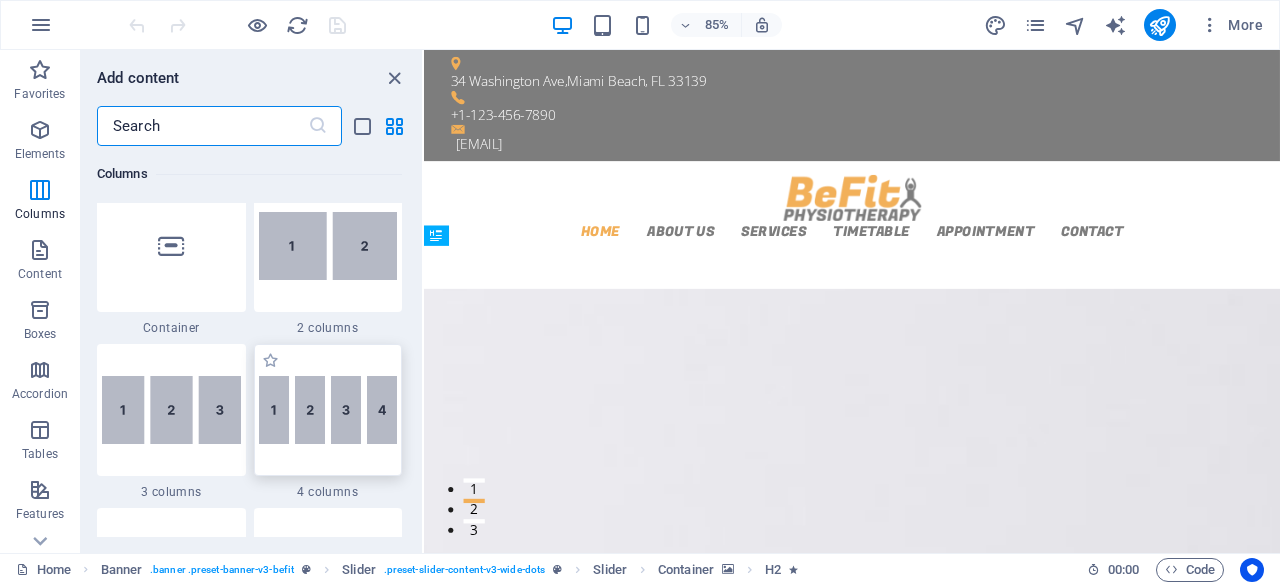 scroll, scrollTop: 1113, scrollLeft: 0, axis: vertical 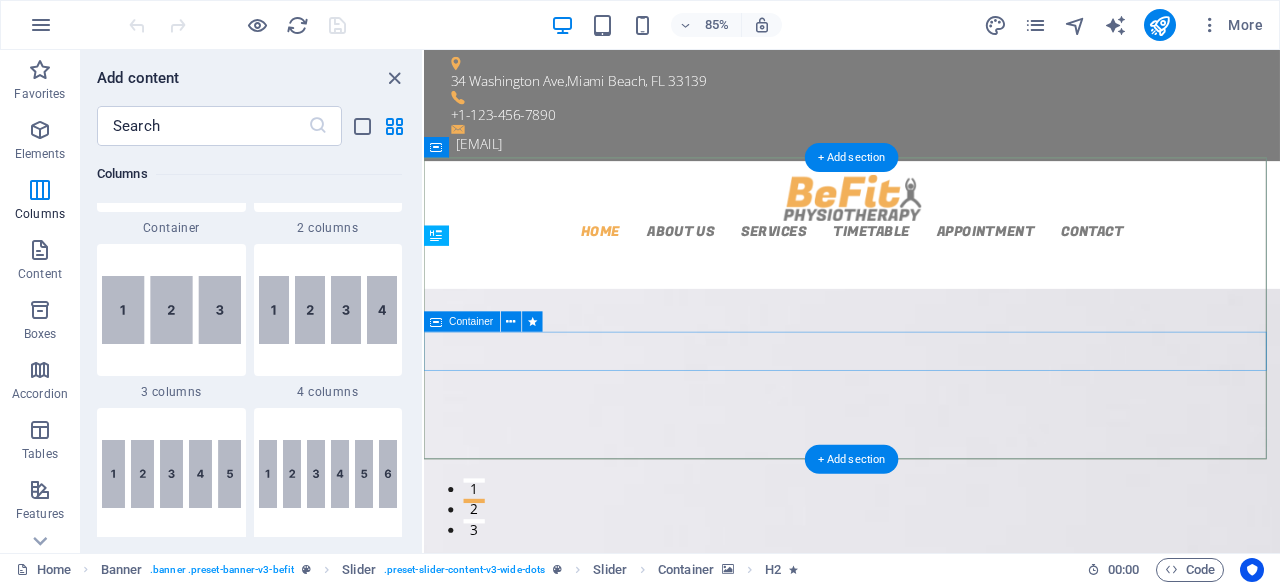 click on "Learn more View Details" at bounding box center (-1064, 2156) 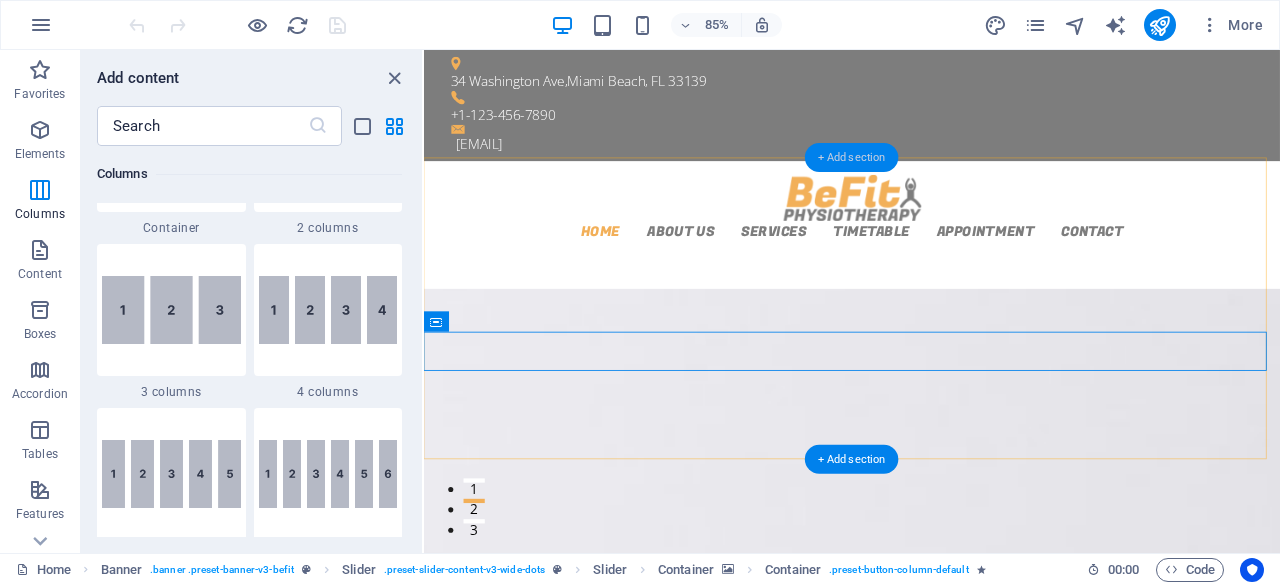 click on "+ Add section" at bounding box center (852, 157) 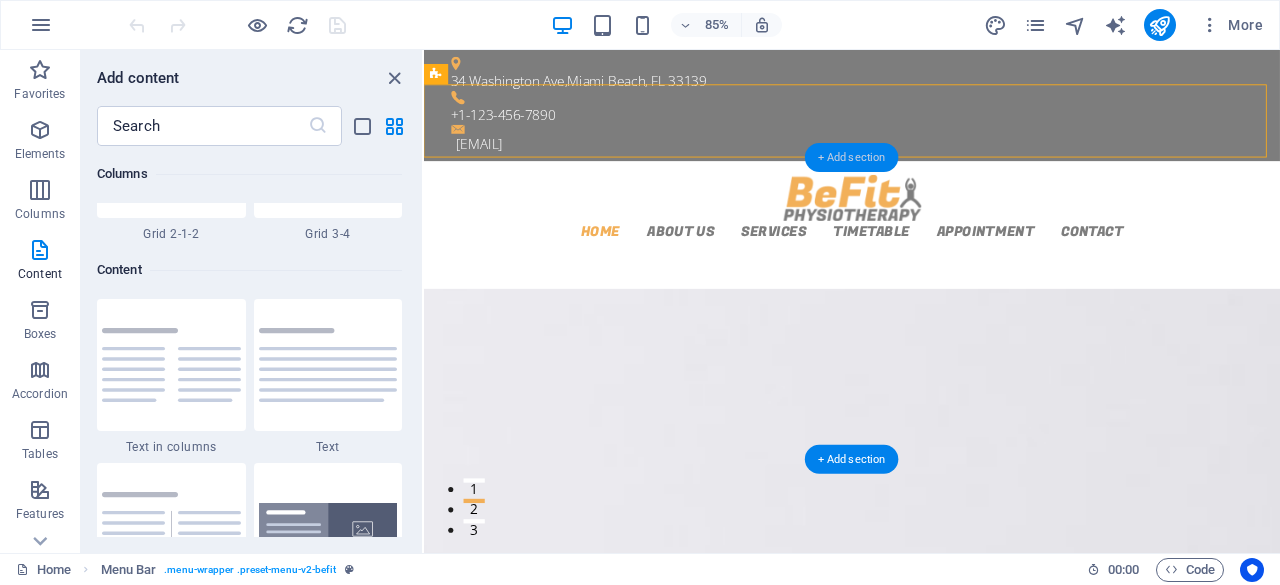 scroll, scrollTop: 3499, scrollLeft: 0, axis: vertical 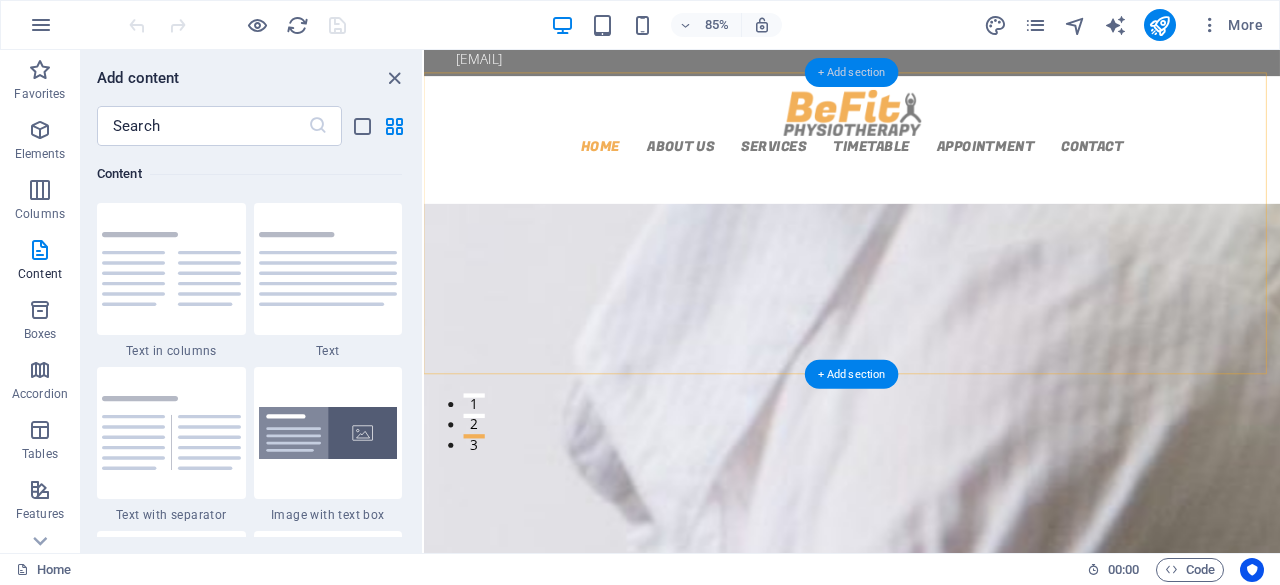 click on "+ Add section" at bounding box center (852, 72) 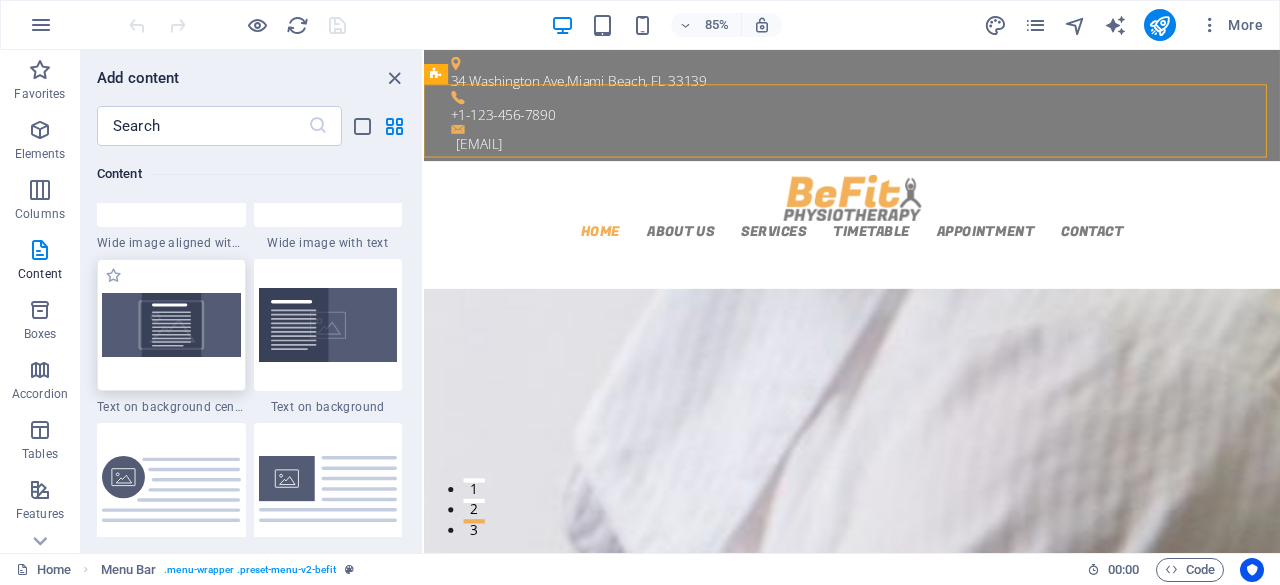 scroll, scrollTop: 3899, scrollLeft: 0, axis: vertical 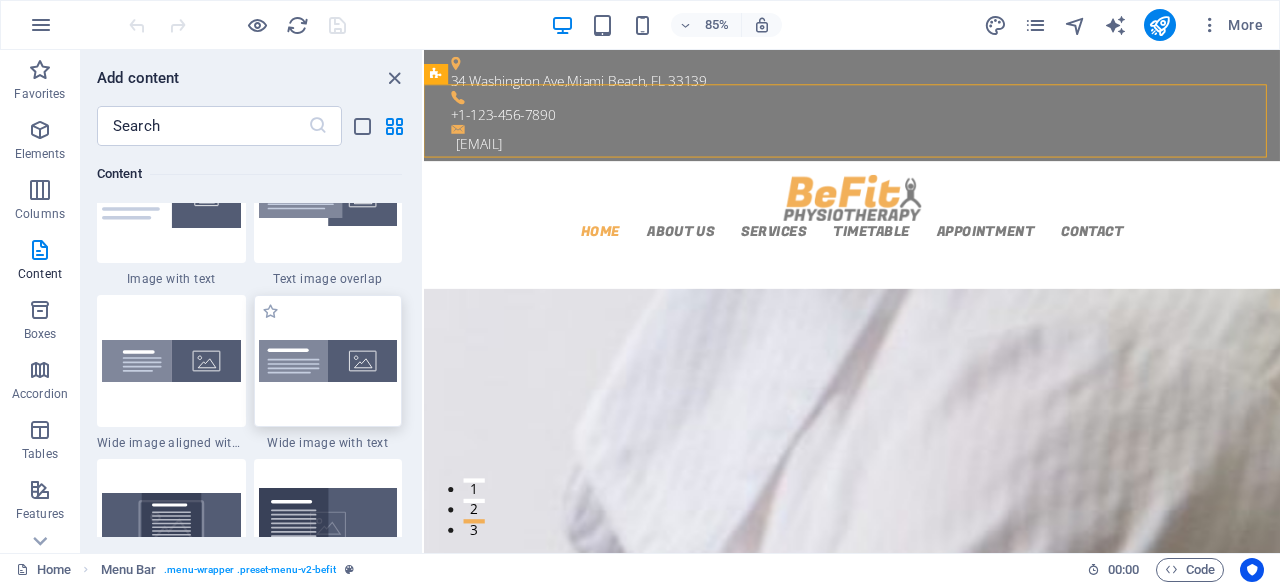 click at bounding box center (328, 361) 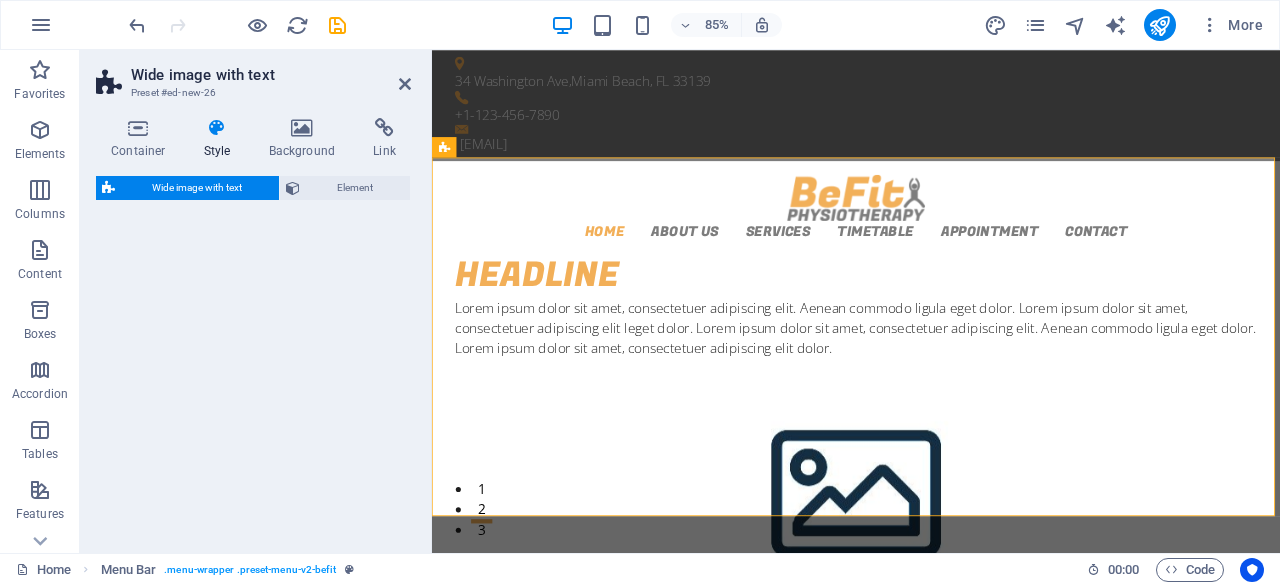 select on "%" 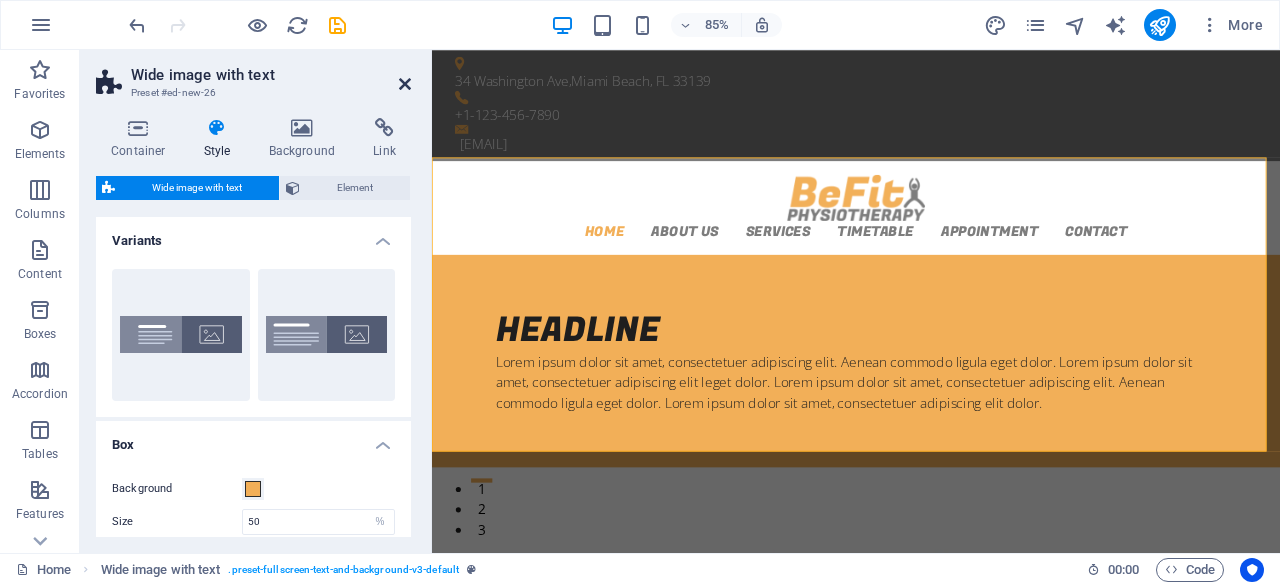 click at bounding box center (405, 84) 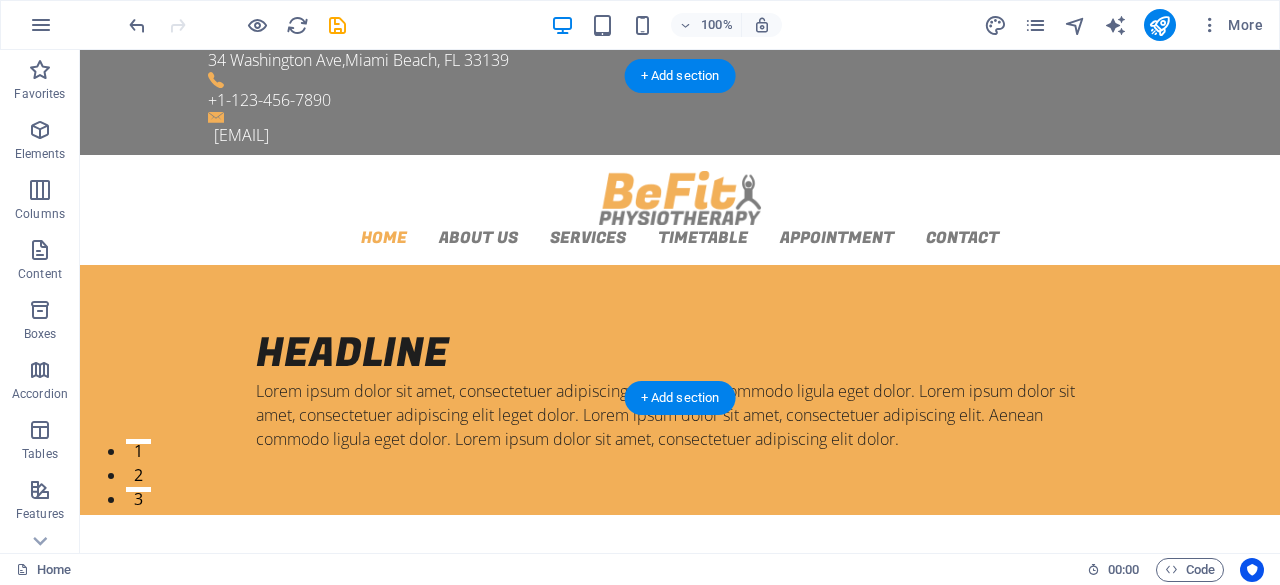 scroll, scrollTop: 0, scrollLeft: 0, axis: both 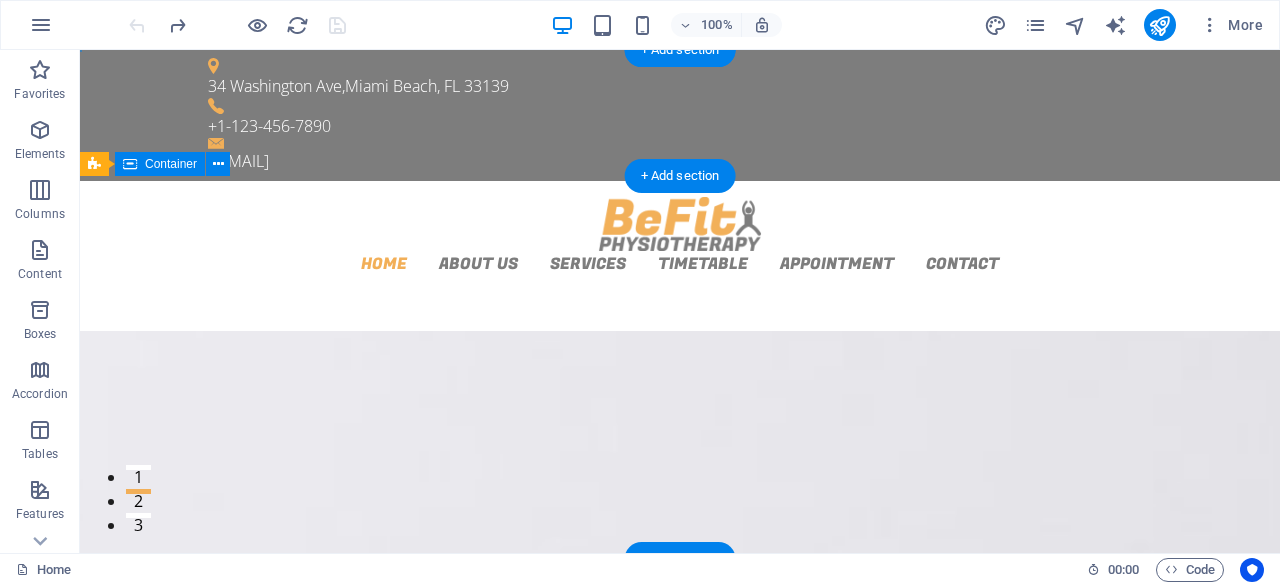 click at bounding box center [-1698, 1789] 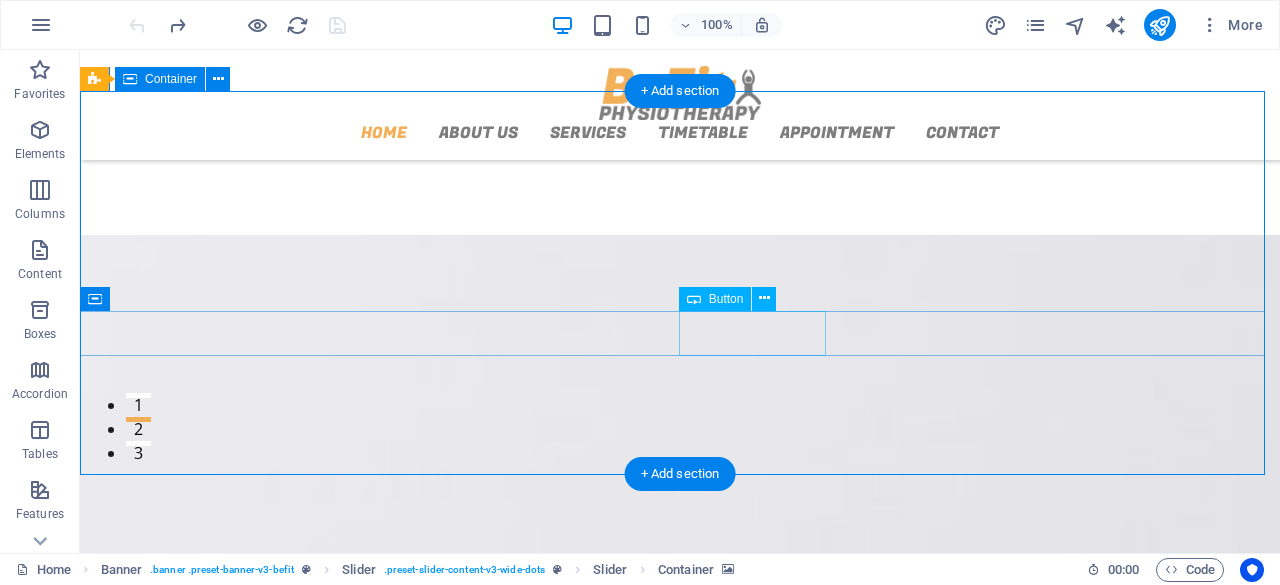 scroll, scrollTop: 200, scrollLeft: 0, axis: vertical 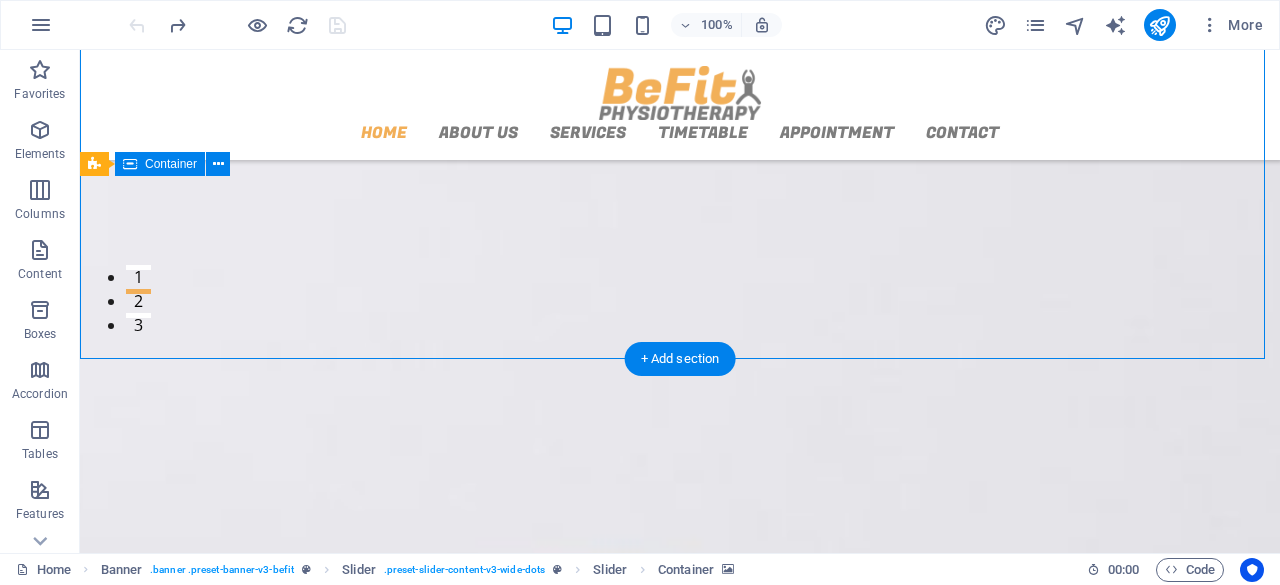click at bounding box center (-1698, 1565) 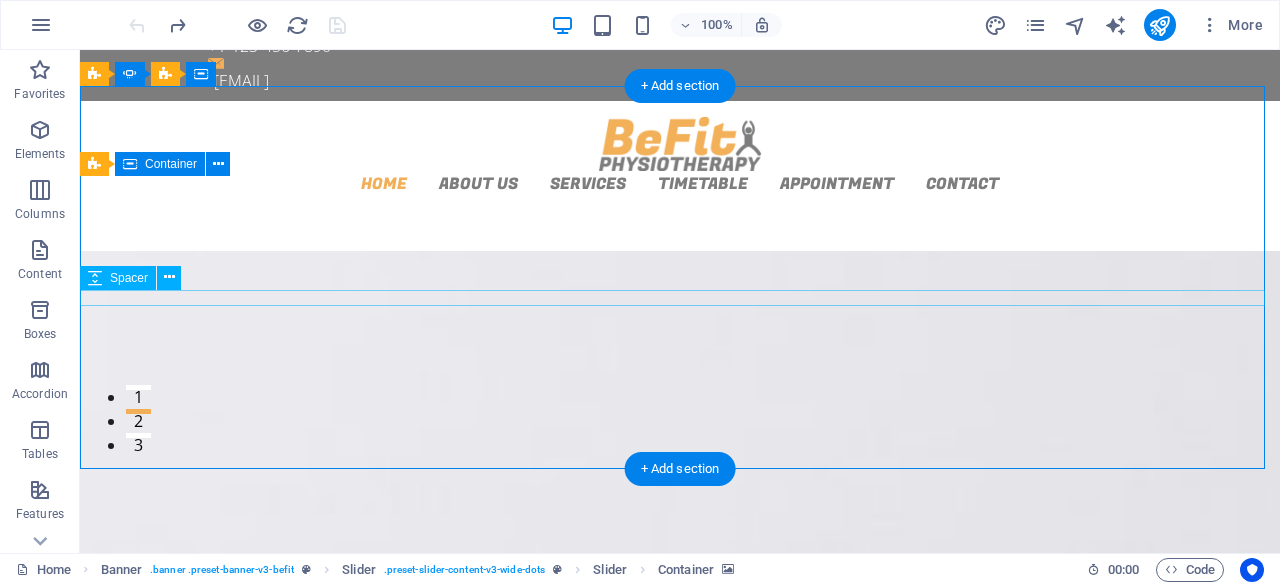 scroll, scrollTop: 0, scrollLeft: 0, axis: both 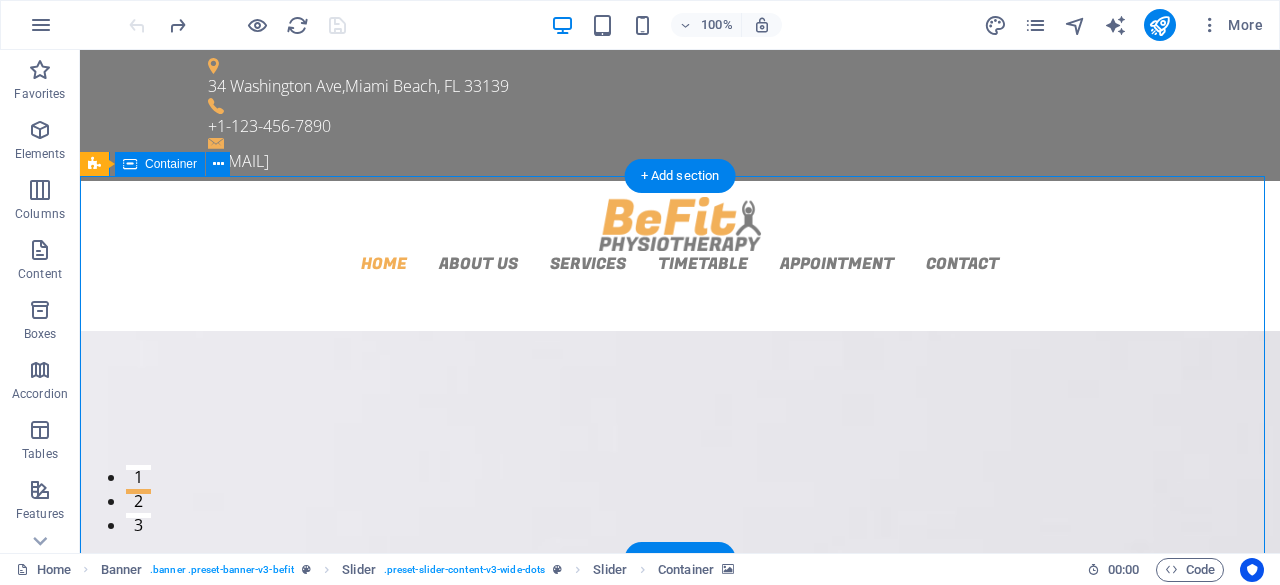 click at bounding box center [-1698, 1789] 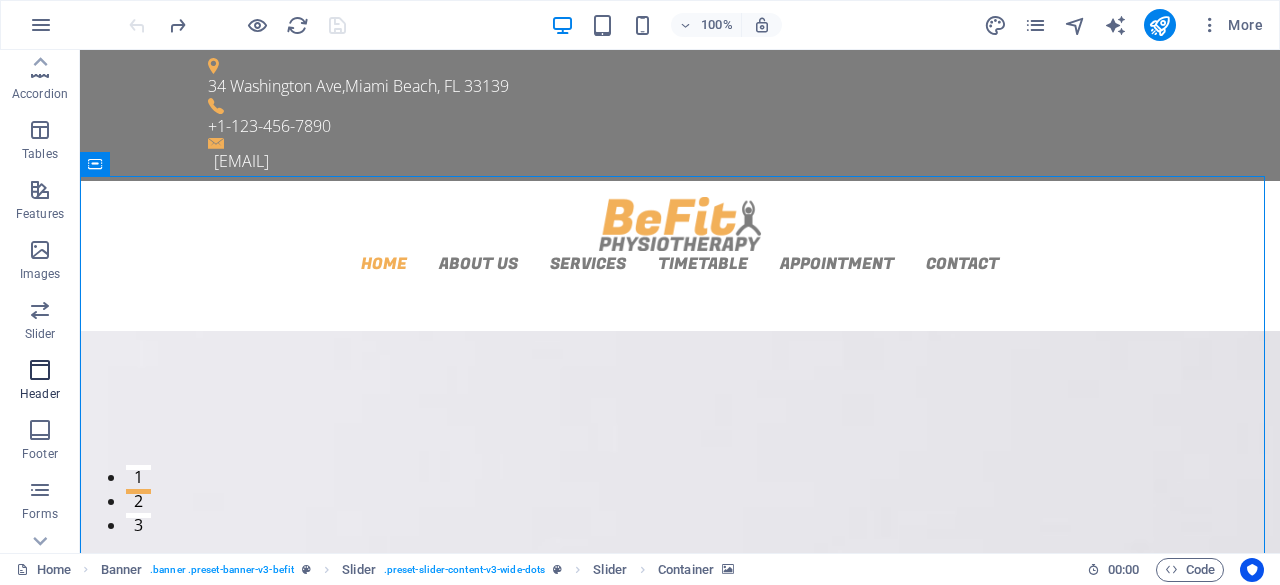 scroll, scrollTop: 396, scrollLeft: 0, axis: vertical 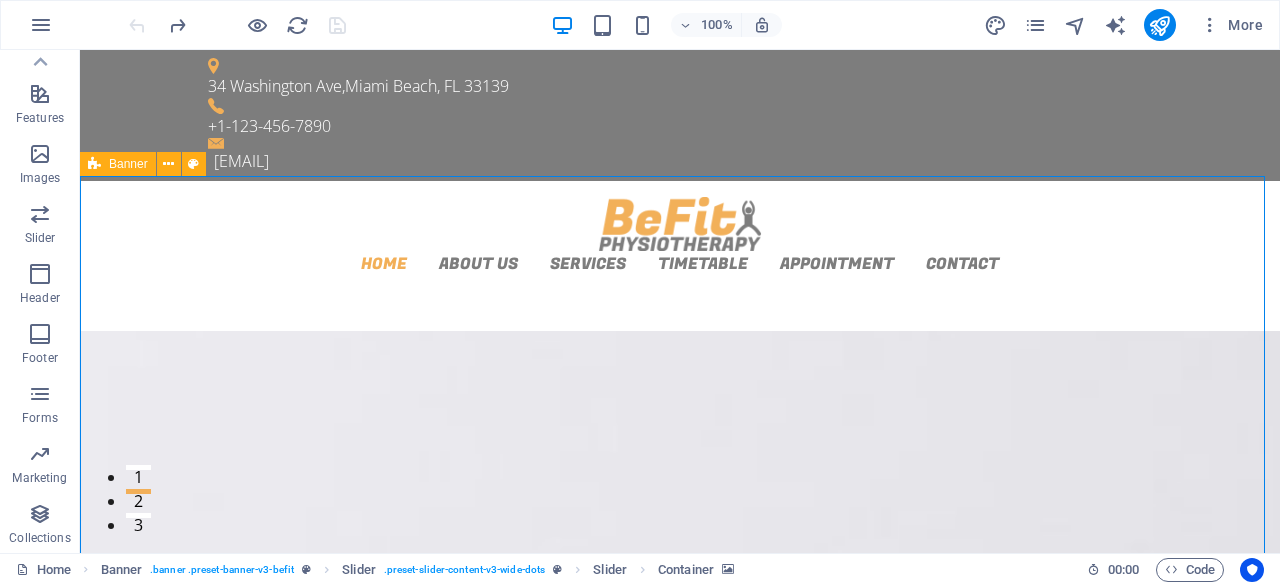 click on "Banner" at bounding box center [128, 164] 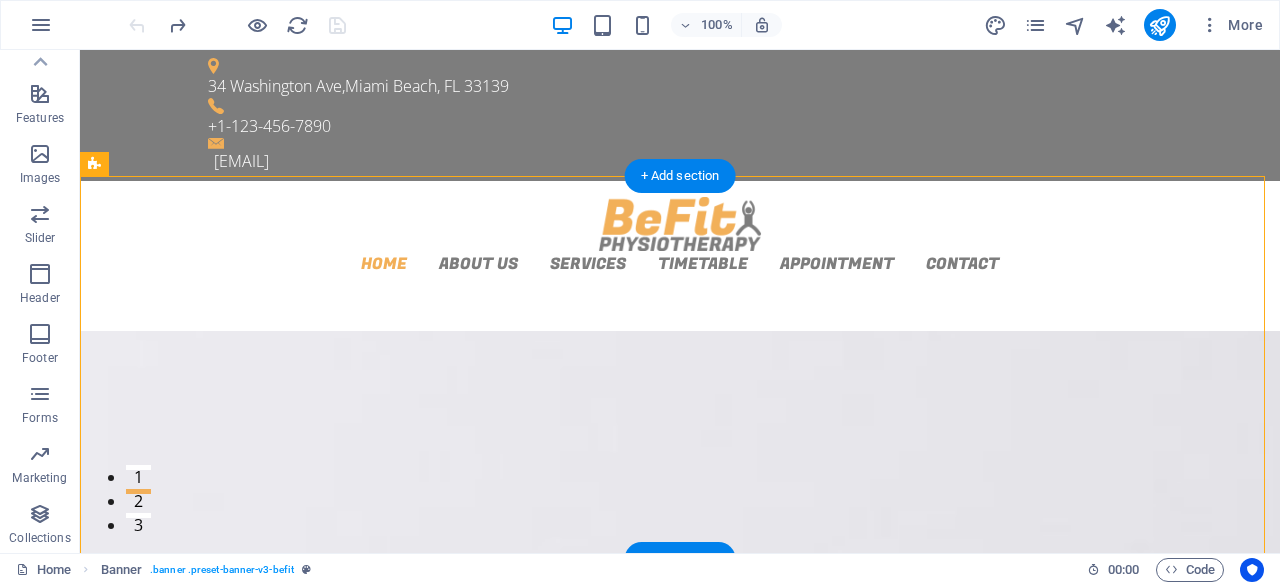 drag, startPoint x: 206, startPoint y: 217, endPoint x: 233, endPoint y: 209, distance: 28.160255 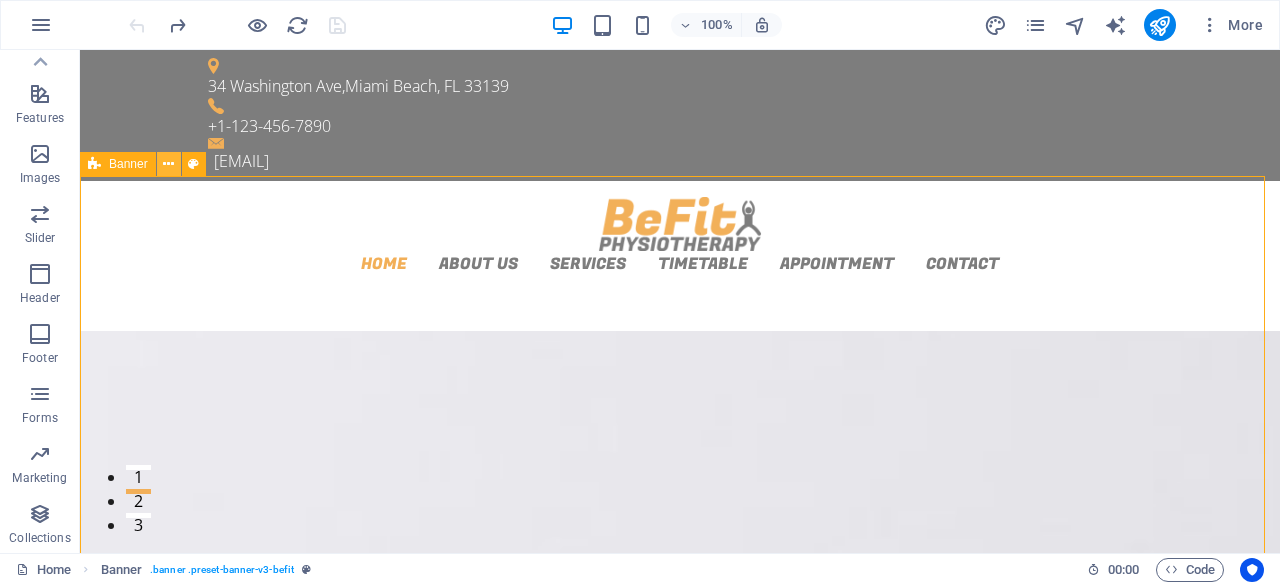 click at bounding box center (168, 164) 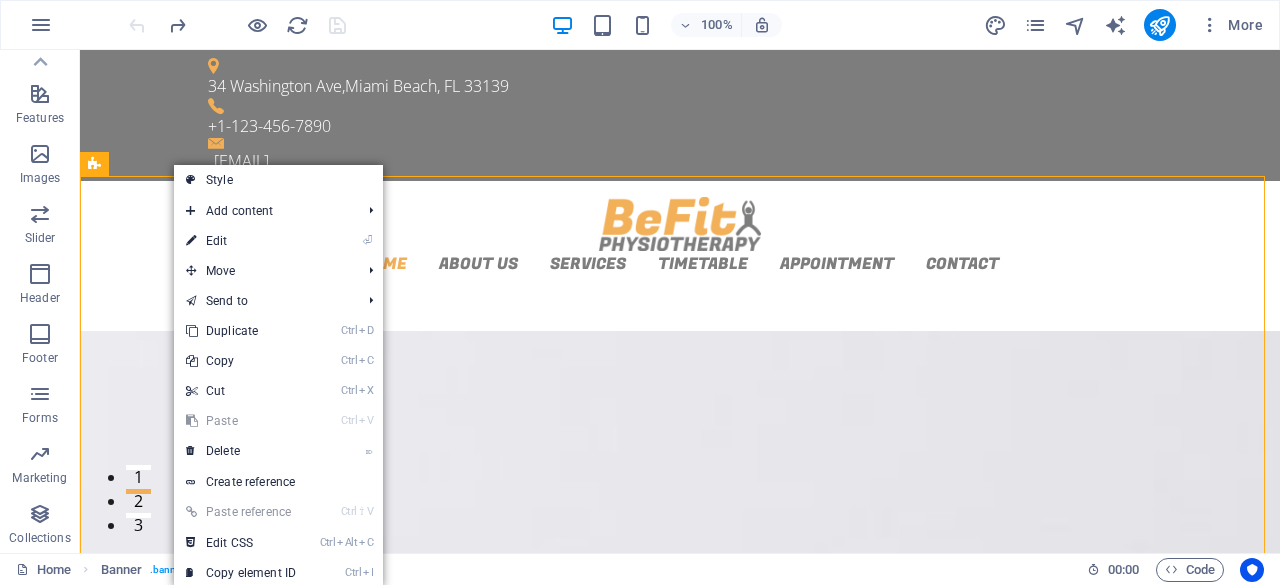 click on "Style" at bounding box center [278, 180] 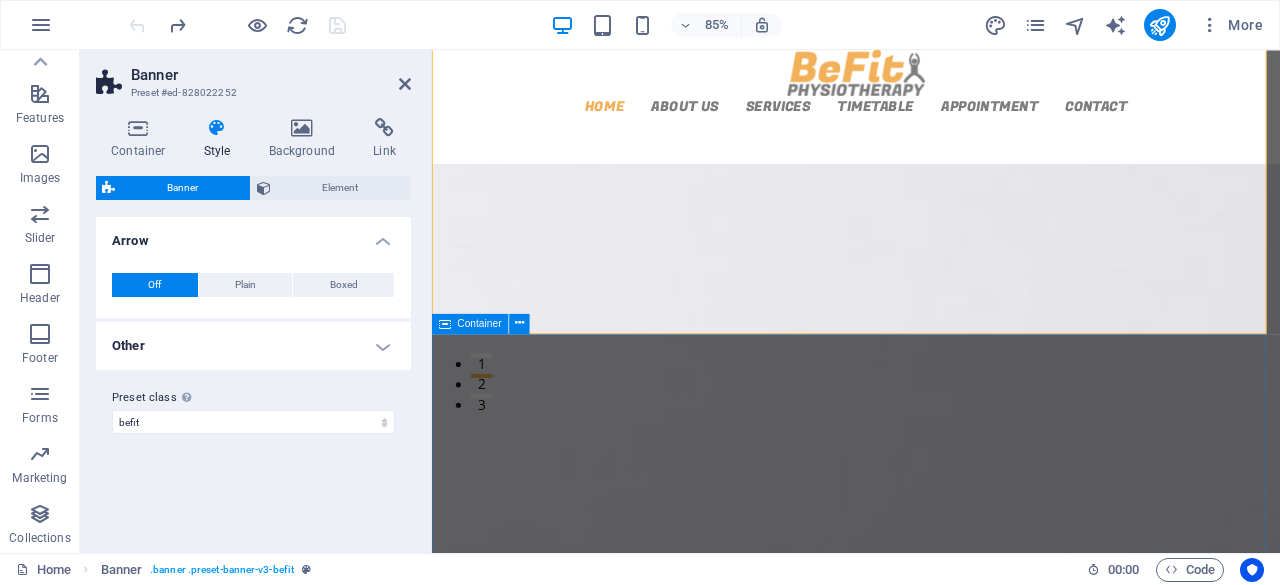 scroll, scrollTop: 0, scrollLeft: 0, axis: both 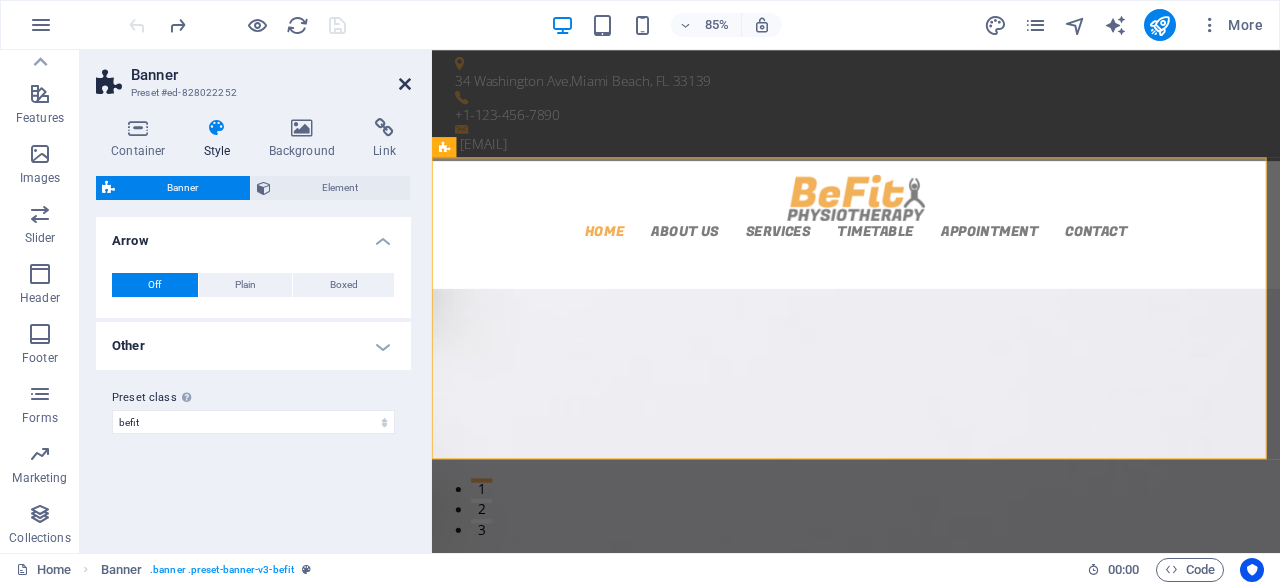 click at bounding box center [405, 84] 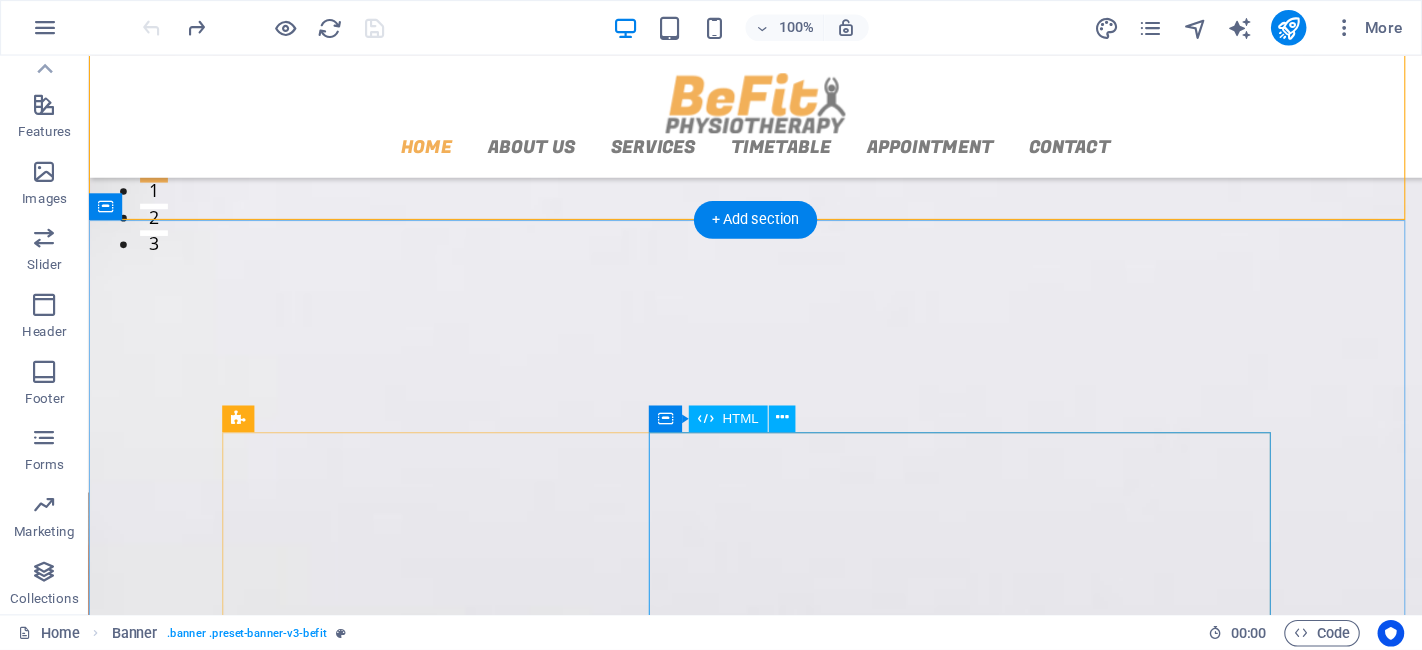 scroll, scrollTop: 400, scrollLeft: 0, axis: vertical 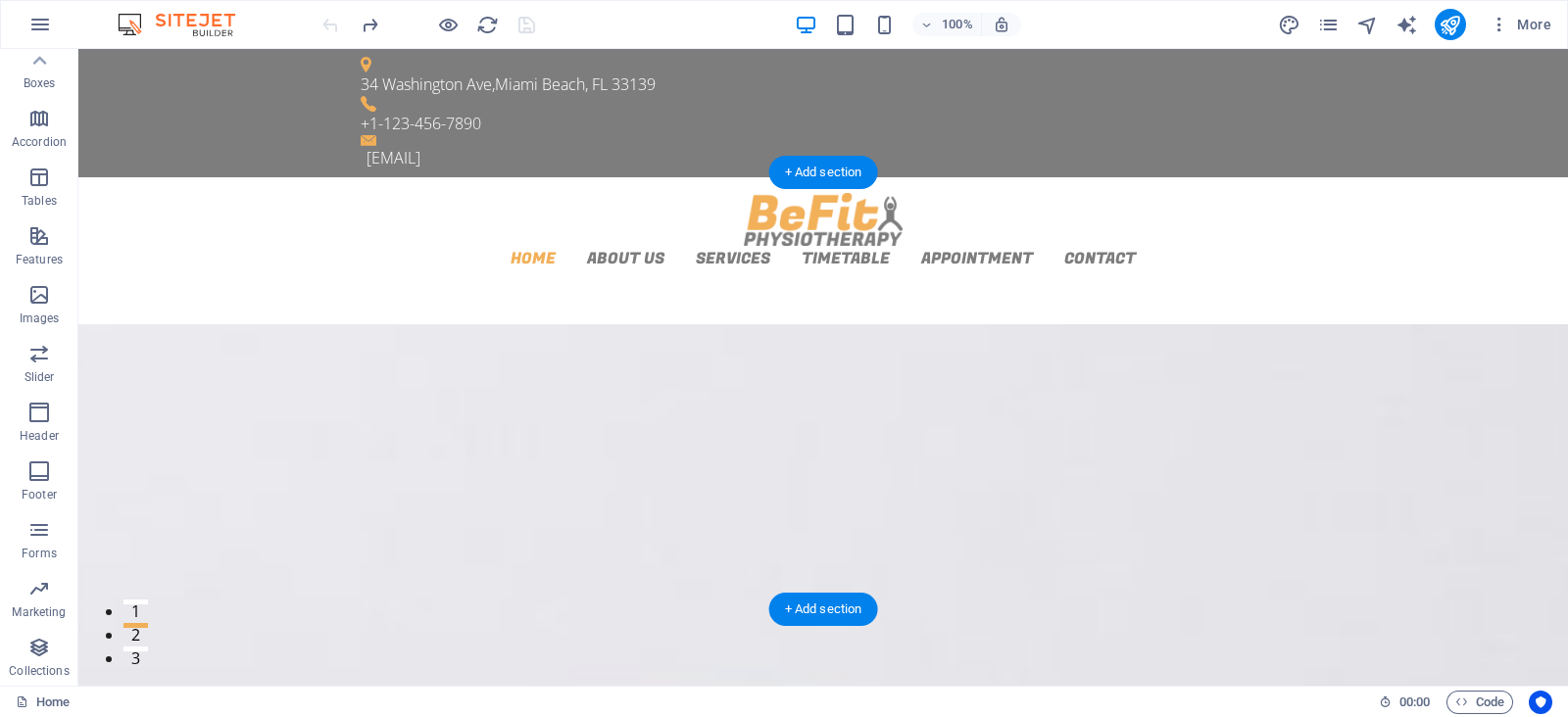 drag, startPoint x: 963, startPoint y: 527, endPoint x: 514, endPoint y: 515, distance: 449.16033 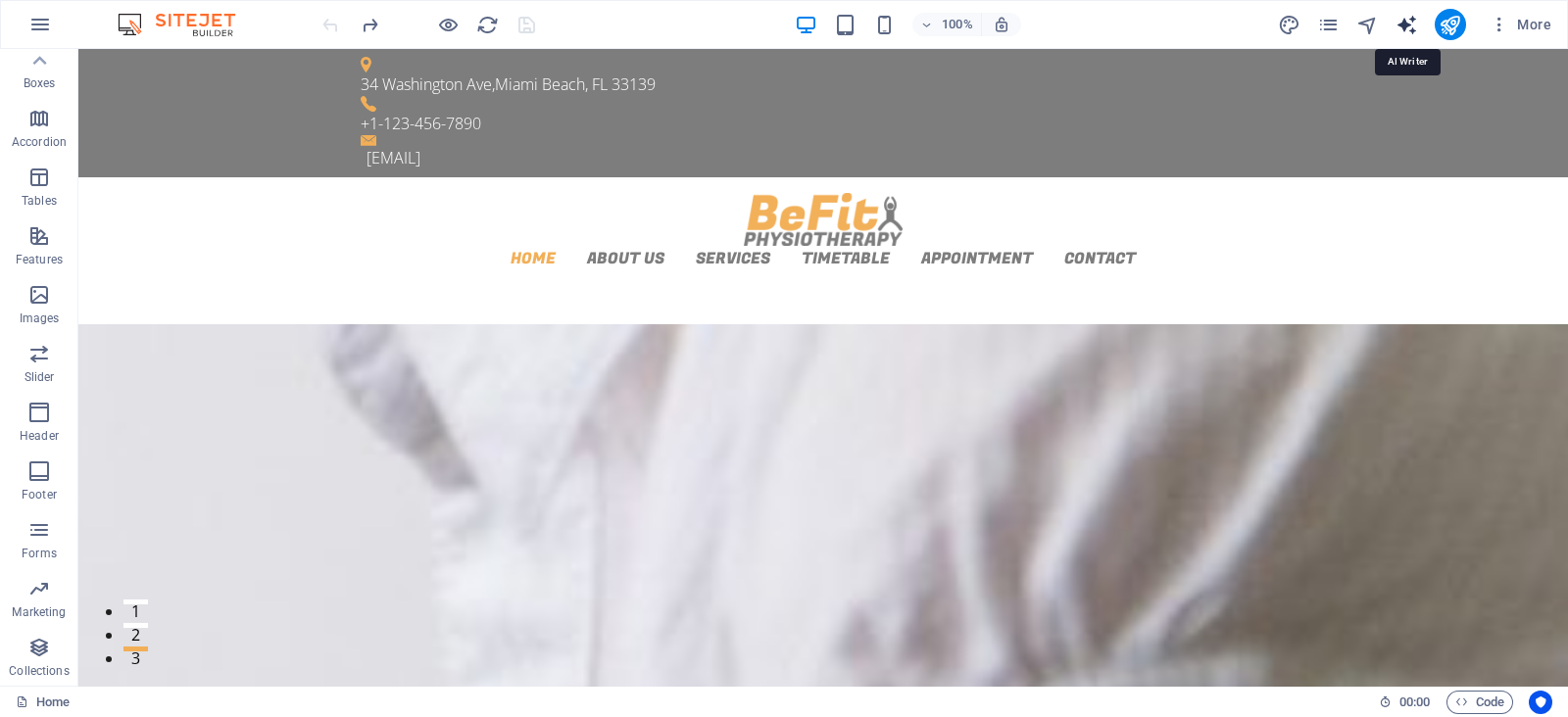 click at bounding box center (1406, 24) 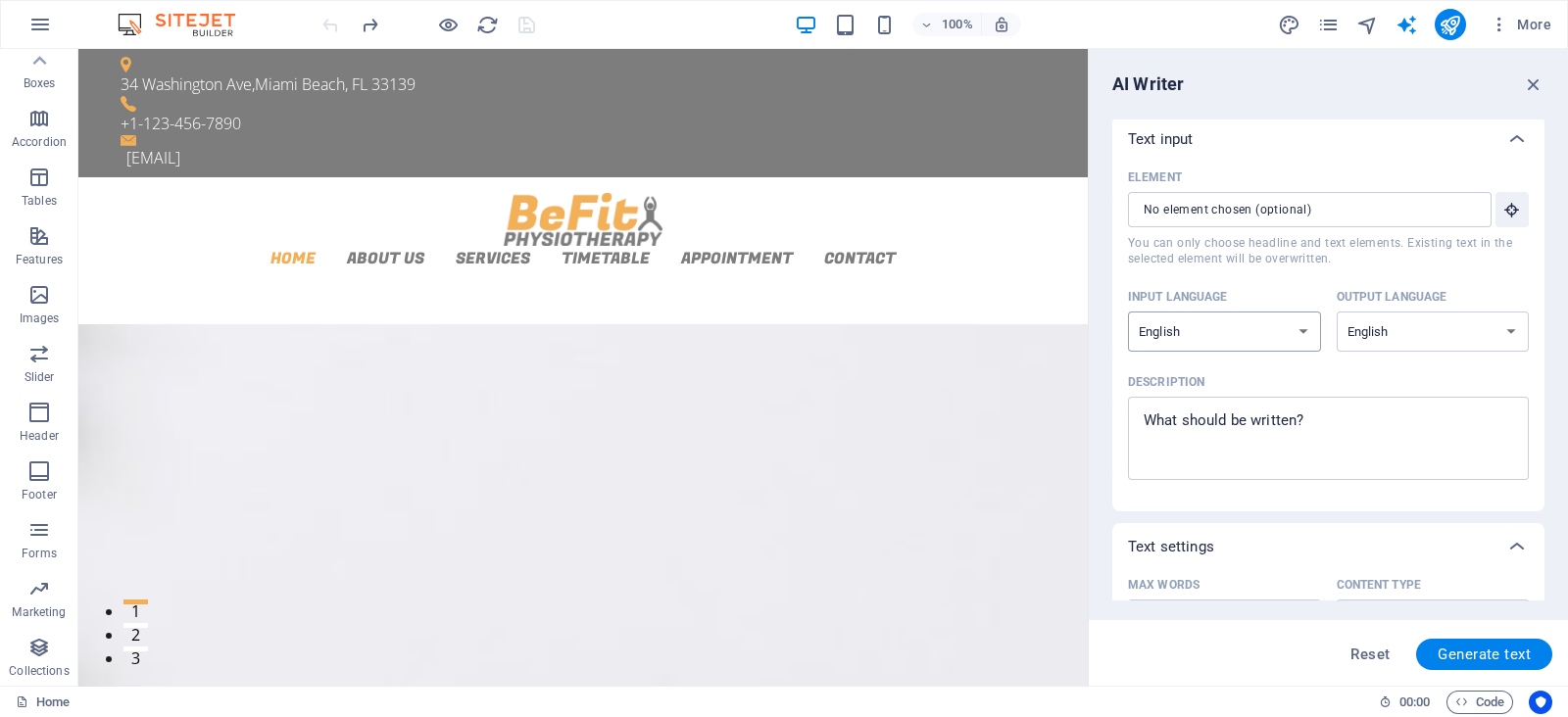 scroll, scrollTop: 0, scrollLeft: 0, axis: both 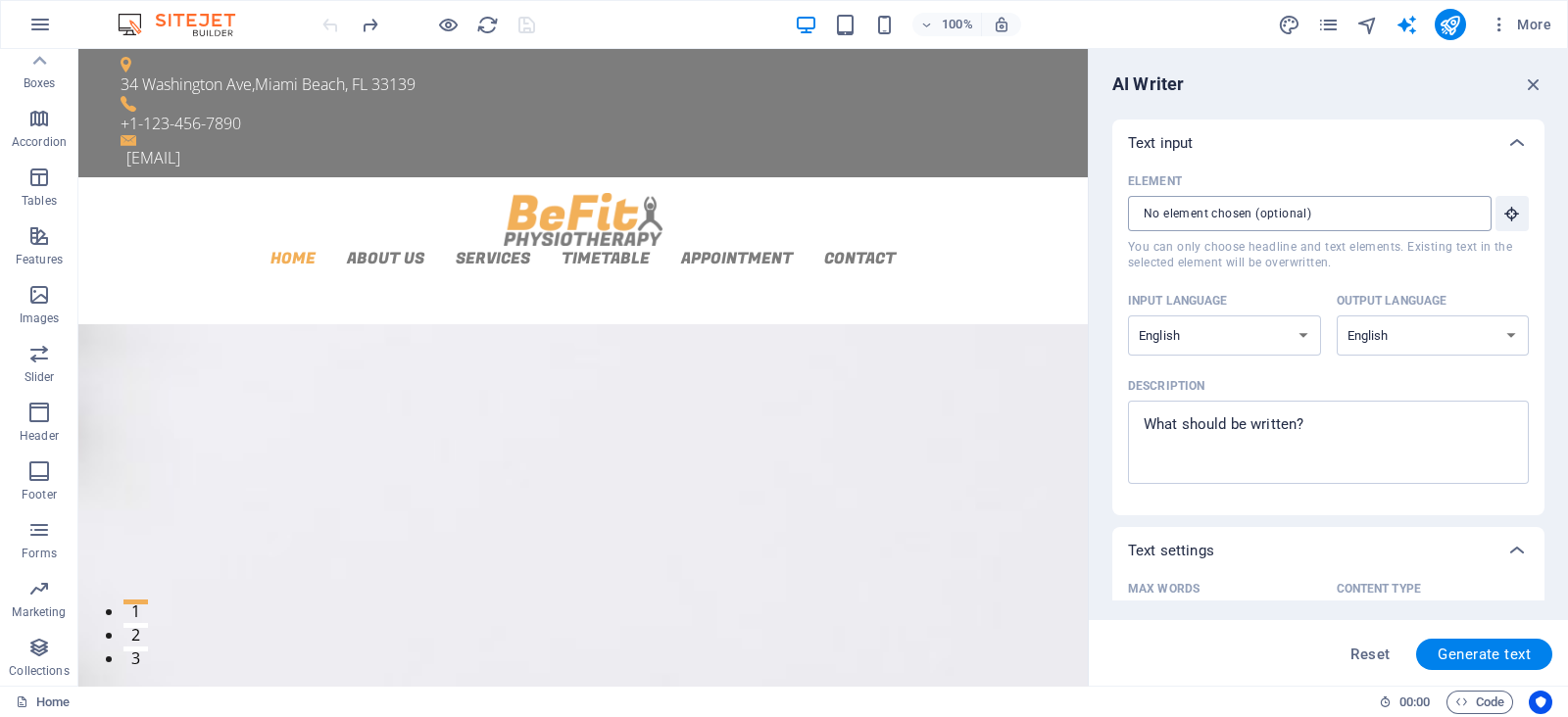 click on "Element ​ You can only choose headline and text elements. Existing text in the selected element will be overwritten." at bounding box center [1302, 214] 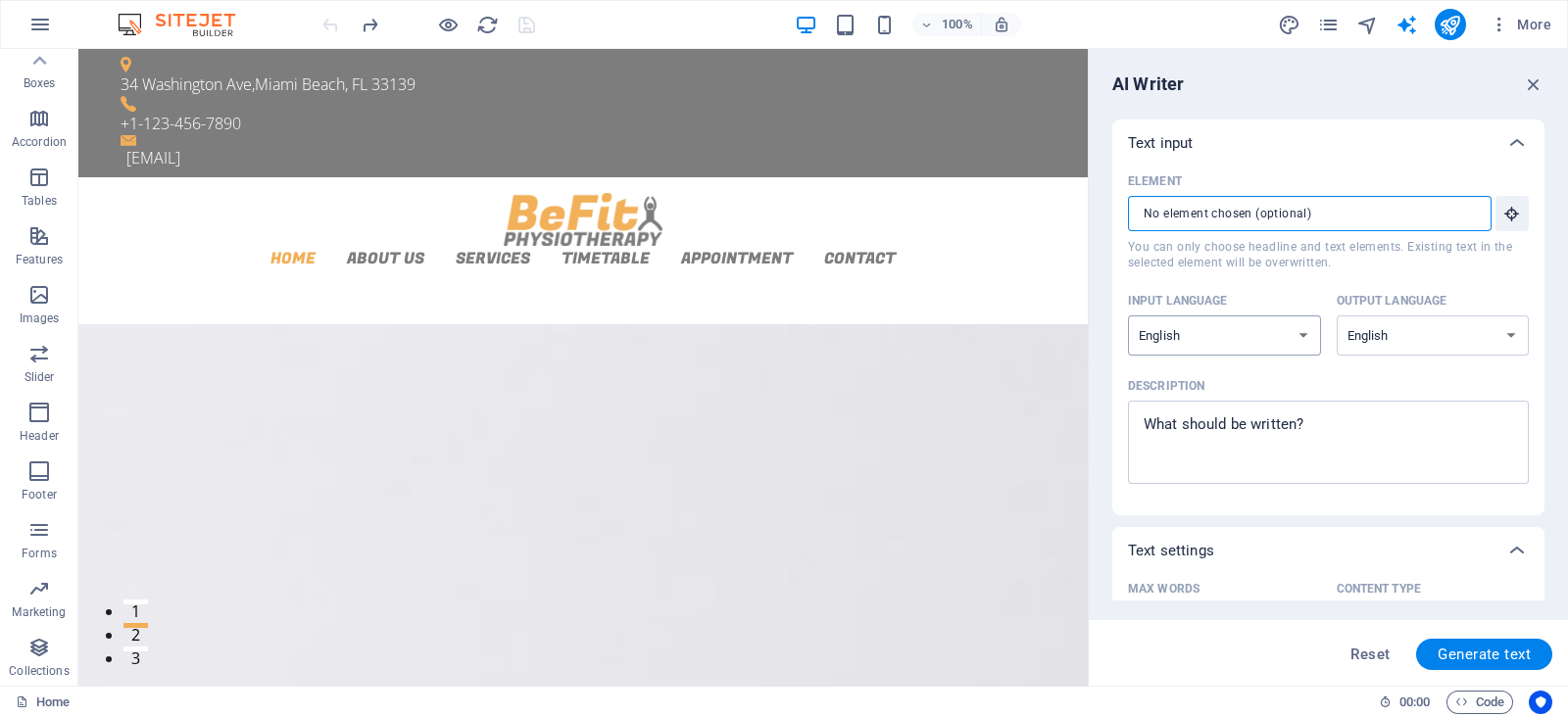 click on "Albanian Arabic Armenian Awadhi Azerbaijani Bashkir Basque Belarusian Bengali Bhojpuri Bosnian Brazilian Portuguese Bulgarian Cantonese (Yue) Catalan Chhattisgarhi Chinese Croatian Czech Danish Dogri Dutch English Estonian Faroese Finnish French Galician Georgian German Greek Gujarati Haryanvi Hindi Hungarian Indonesian Irish Italian Japanese Javanese Kannada Kashmiri Kazakh Konkani Korean Kyrgyz Latvian Lithuanian Macedonian Maithili Malay Maltese Mandarin Mandarin Chinese Marathi Marwari Min Nan Moldovan Mongolian Montenegrin Nepali Norwegian Oriya Pashto Persian (Farsi) Polish Portuguese Punjabi Rajasthani Romanian Russian Sanskrit Santali Serbian Sindhi Sinhala Slovak Slovene Slovenian Spanish Ukrainian Urdu Uzbek Vietnamese Welsh Wu" at bounding box center (1224, 335) 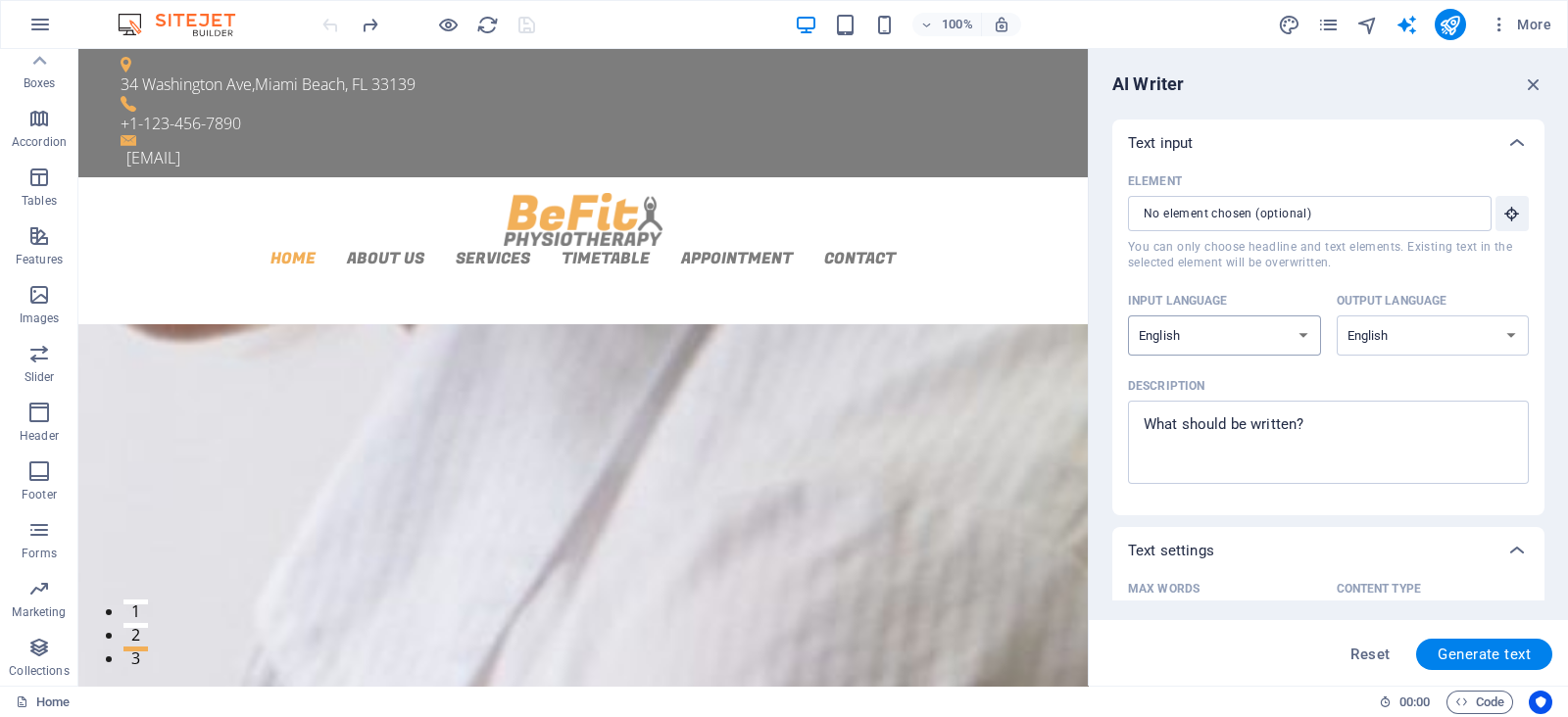 select on "Indonesian" 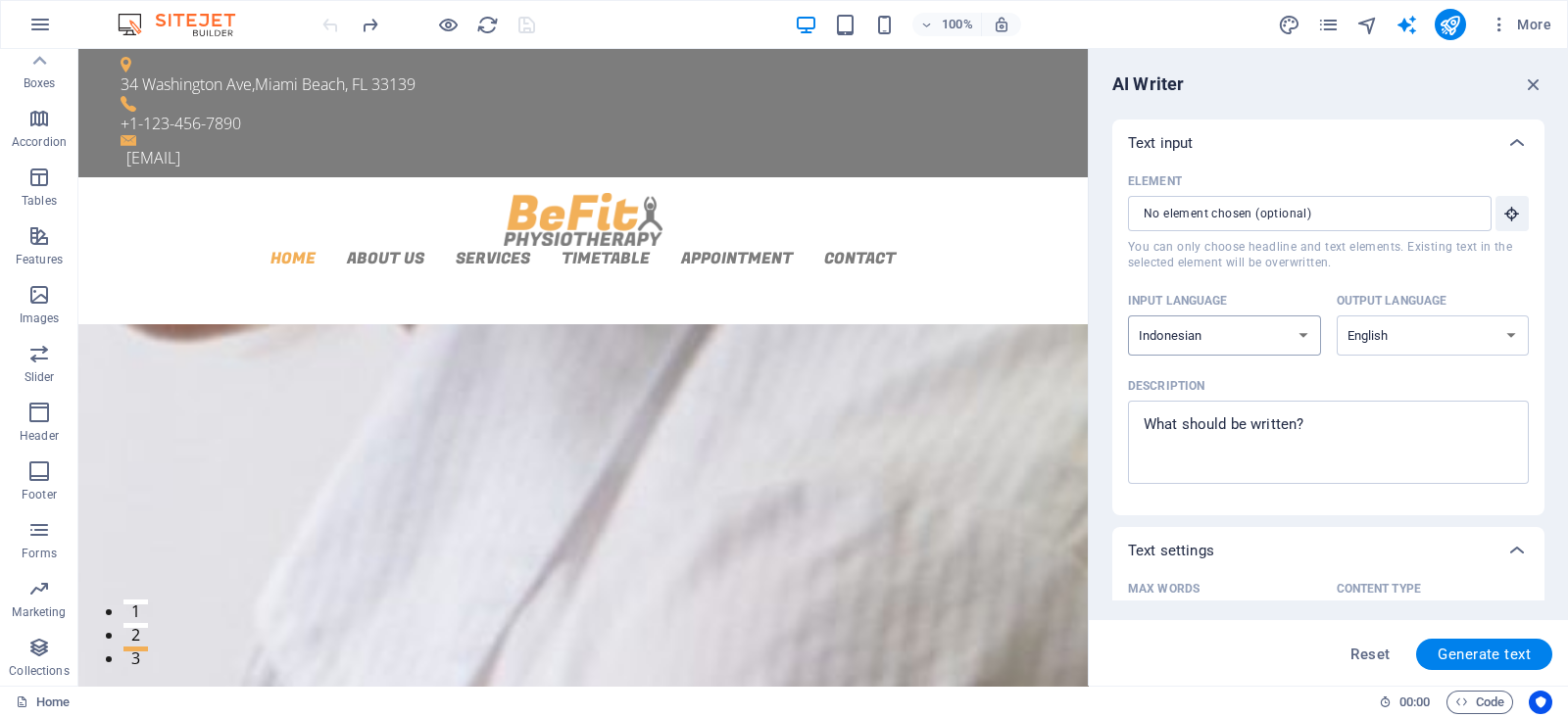 click on "Albanian Arabic Armenian Awadhi Azerbaijani Bashkir Basque Belarusian Bengali Bhojpuri Bosnian Brazilian Portuguese Bulgarian Cantonese (Yue) Catalan Chhattisgarhi Chinese Croatian Czech Danish Dogri Dutch English Estonian Faroese Finnish French Galician Georgian German Greek Gujarati Haryanvi Hindi Hungarian Indonesian Irish Italian Japanese Javanese Kannada Kashmiri Kazakh Konkani Korean Kyrgyz Latvian Lithuanian Macedonian Maithili Malay Maltese Mandarin Mandarin Chinese Marathi Marwari Min Nan Moldovan Mongolian Montenegrin Nepali Norwegian Oriya Pashto Persian (Farsi) Polish Portuguese Punjabi Rajasthani Romanian Russian Sanskrit Santali Serbian Sindhi Sinhala Slovak Slovene Slovenian Spanish Ukrainian Urdu Uzbek Vietnamese Welsh Wu" at bounding box center [1224, 335] 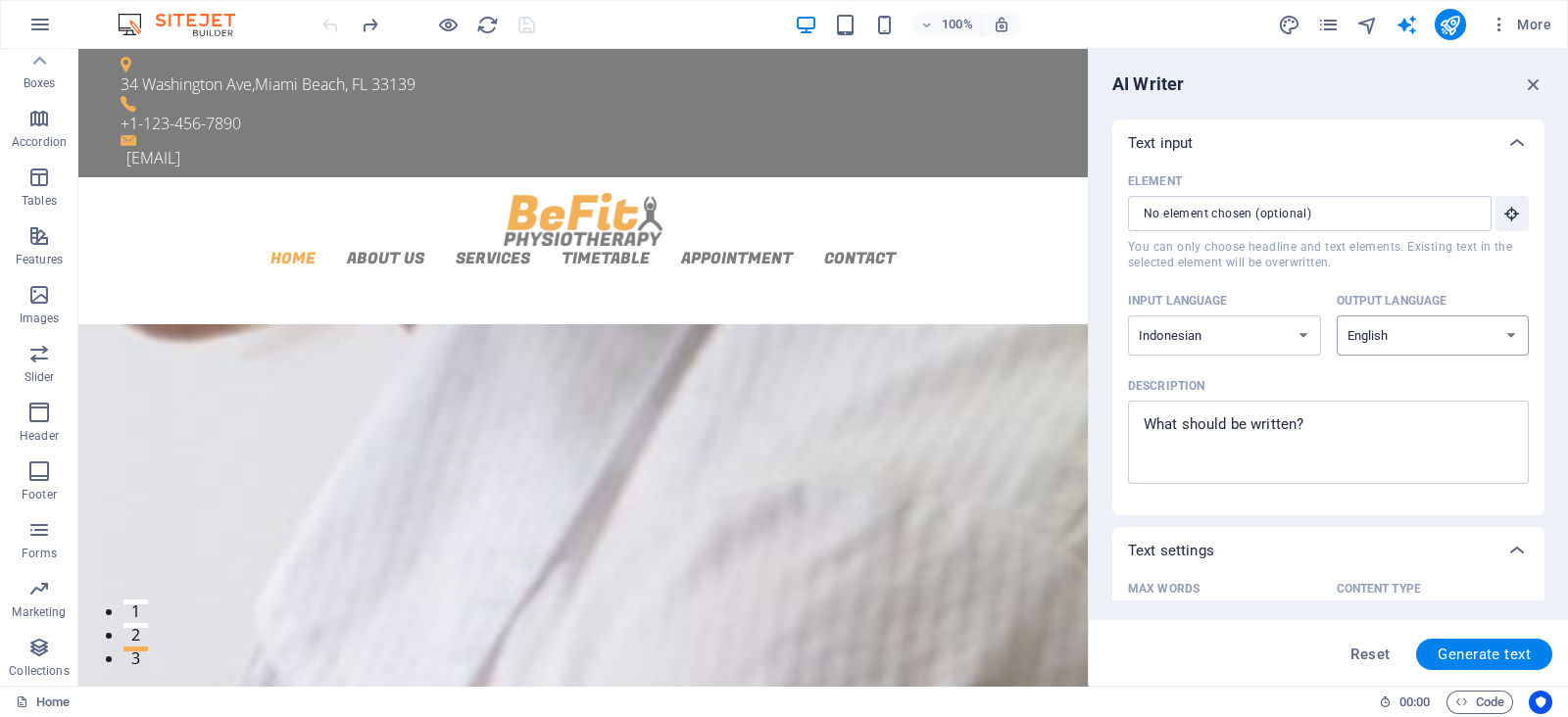 click on "Albanian Arabic Armenian Awadhi Azerbaijani Bashkir Basque Belarusian Bengali Bhojpuri Bosnian Brazilian Portuguese Bulgarian Cantonese (Yue) Catalan Chhattisgarhi Chinese Croatian Czech Danish Dogri Dutch English Estonian Faroese Finnish French Galician Georgian German Greek Gujarati Haryanvi Hindi Hungarian Indonesian Irish Italian Japanese Javanese Kannada Kashmiri Kazakh Konkani Korean Kyrgyz Latvian Lithuanian Macedonian Maithili Malay Maltese Mandarin Mandarin Chinese Marathi Marwari Min Nan Moldovan Mongolian Montenegrin Nepali Norwegian Oriya Pashto Persian (Farsi) Polish Portuguese Punjabi Rajasthani Romanian Russian Sanskrit Santali Serbian Sindhi Sinhala Slovak Slovene Slovenian Spanish Ukrainian Urdu Uzbek Vietnamese Welsh Wu" at bounding box center [1433, 335] 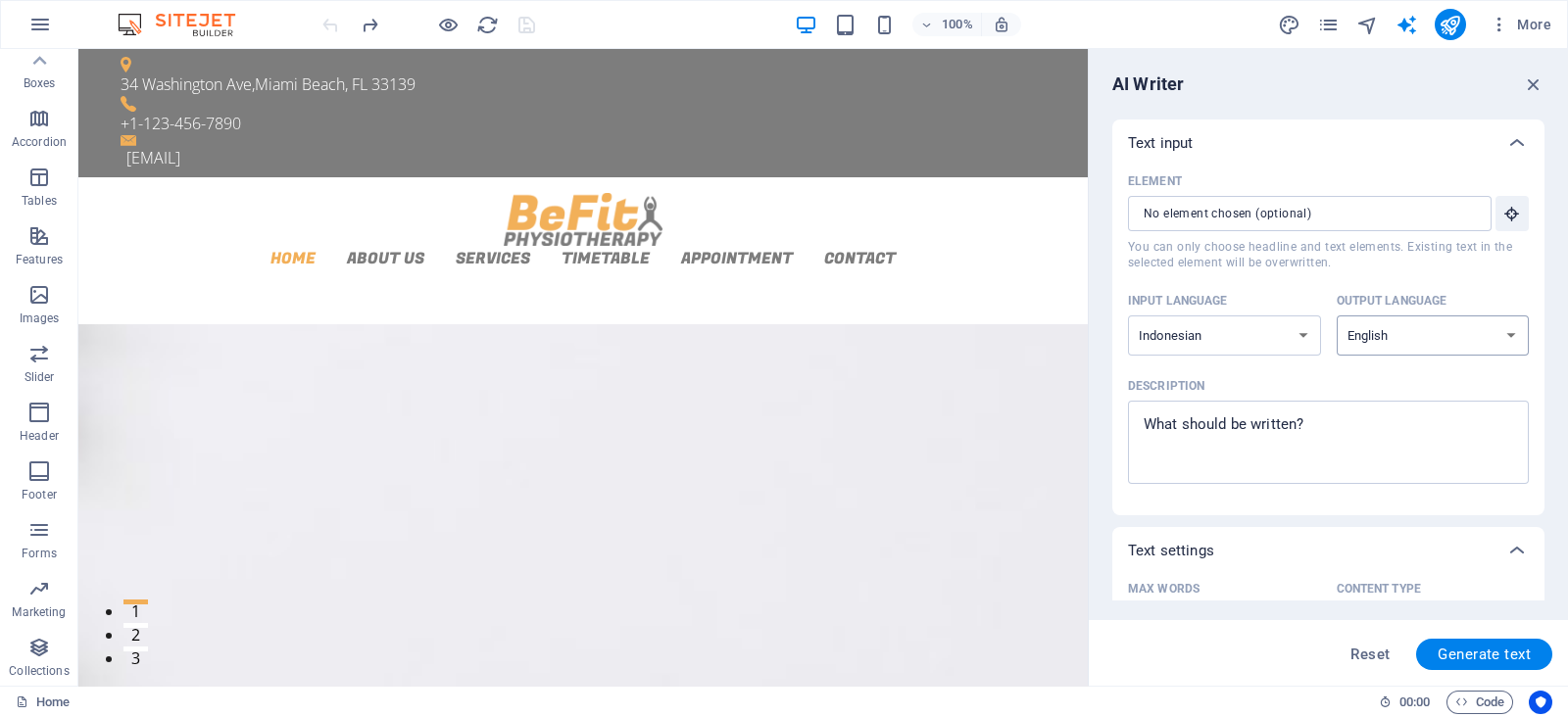 select on "Indonesian" 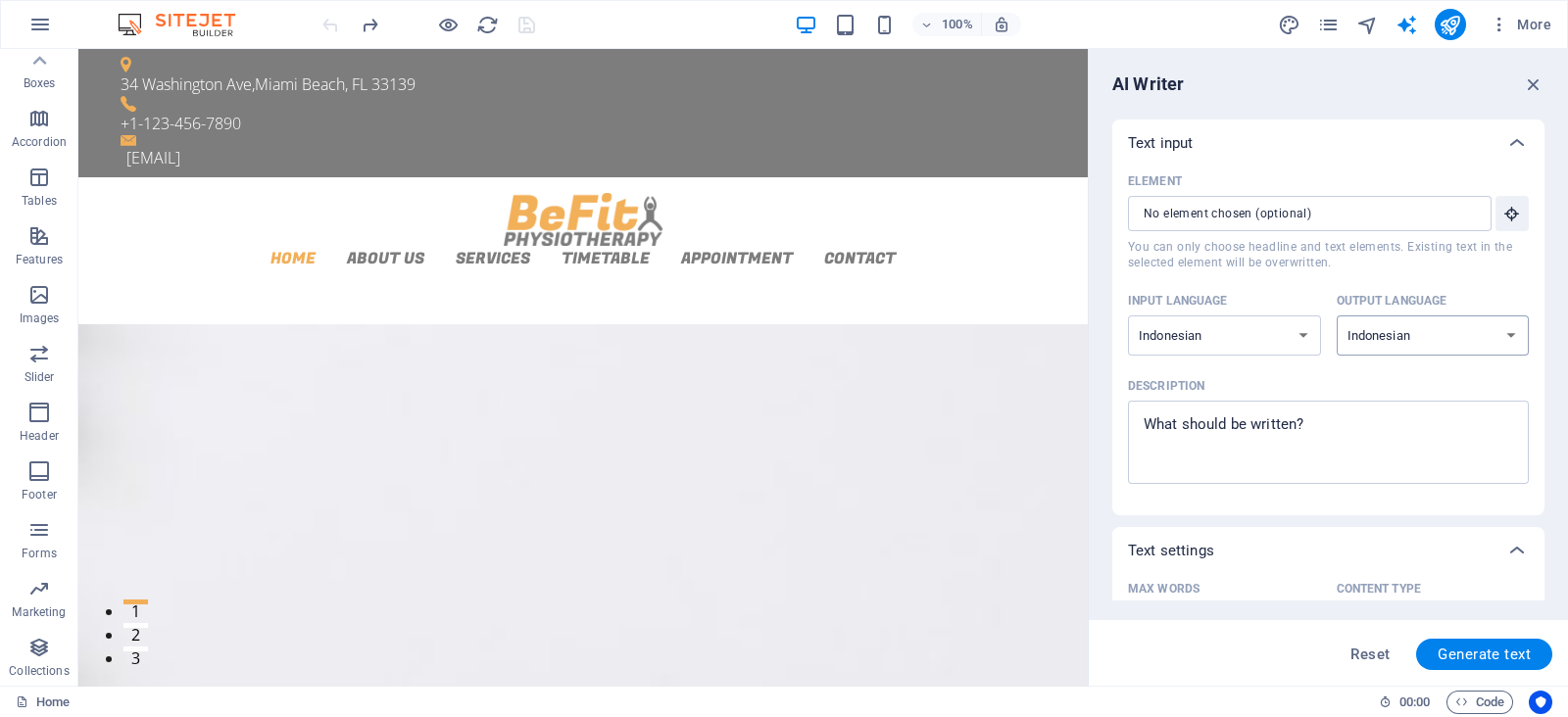 click on "Albanian Arabic Armenian Awadhi Azerbaijani Bashkir Basque Belarusian Bengali Bhojpuri Bosnian Brazilian Portuguese Bulgarian Cantonese (Yue) Catalan Chhattisgarhi Chinese Croatian Czech Danish Dogri Dutch English Estonian Faroese Finnish French Galician Georgian German Greek Gujarati Haryanvi Hindi Hungarian Indonesian Irish Italian Japanese Javanese Kannada Kashmiri Kazakh Konkani Korean Kyrgyz Latvian Lithuanian Macedonian Maithili Malay Maltese Mandarin Mandarin Chinese Marathi Marwari Min Nan Moldovan Mongolian Montenegrin Nepali Norwegian Oriya Pashto Persian (Farsi) Polish Portuguese Punjabi Rajasthani Romanian Russian Sanskrit Santali Serbian Sindhi Sinhala Slovak Slovene Slovenian Spanish Ukrainian Urdu Uzbek Vietnamese Welsh Wu" at bounding box center (1433, 335) 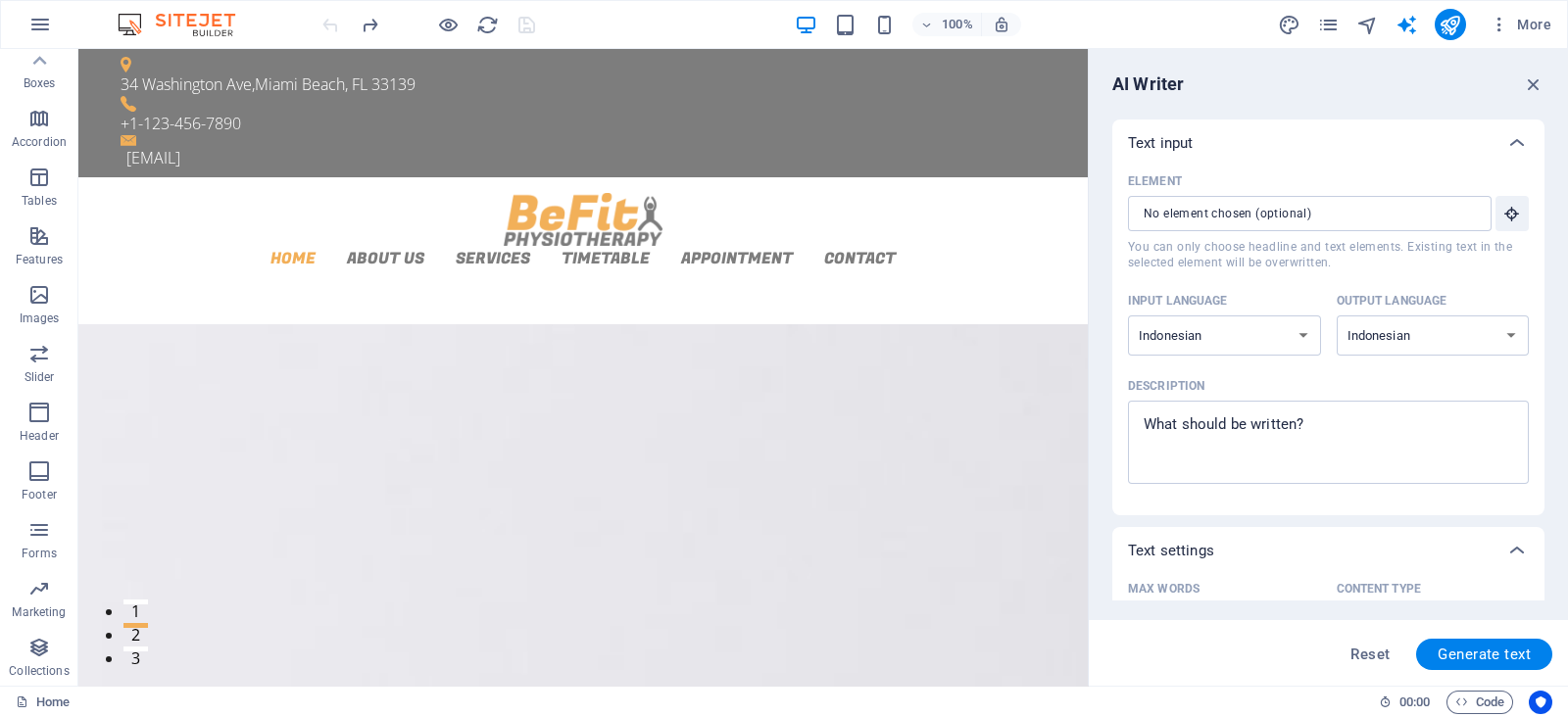 scroll, scrollTop: 0, scrollLeft: 0, axis: both 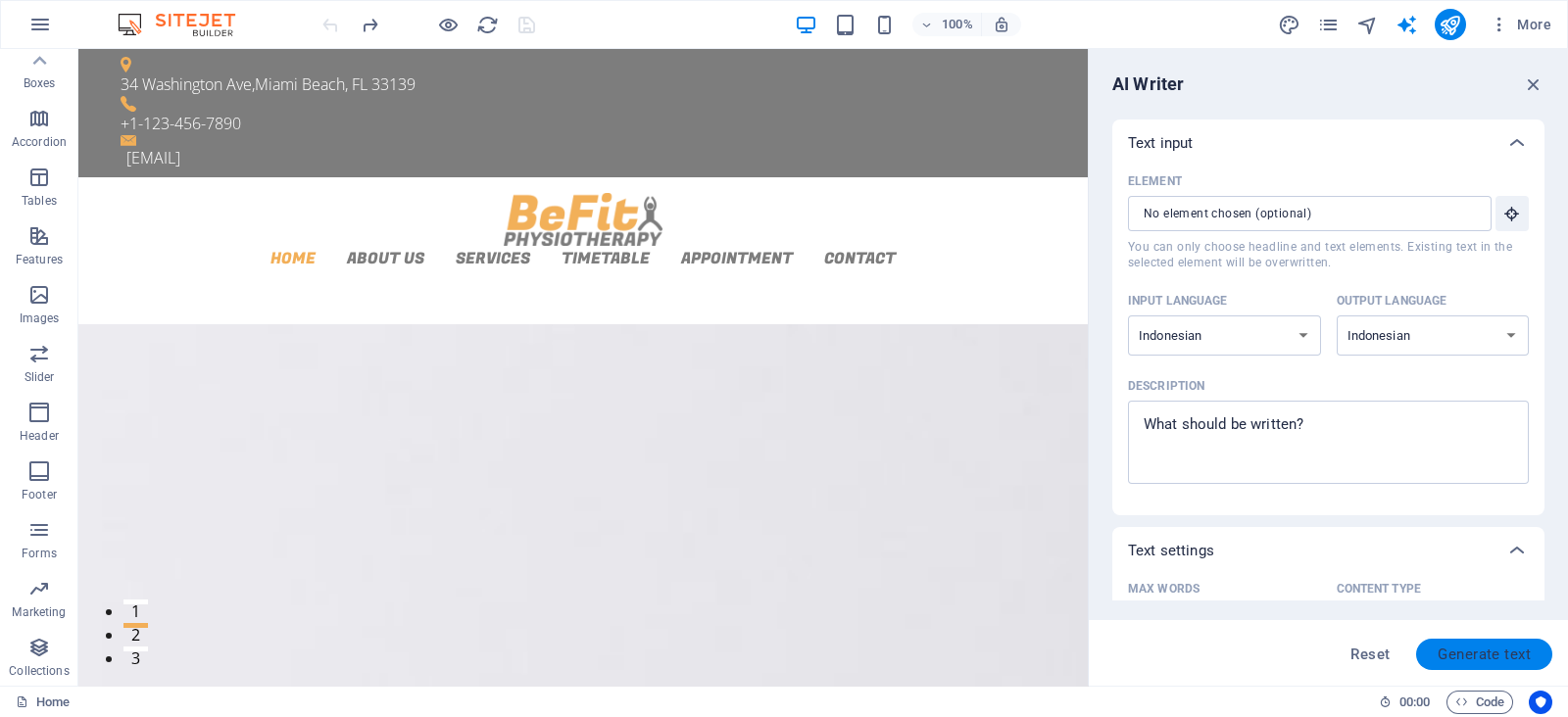click on "Generate text" at bounding box center (1484, 654) 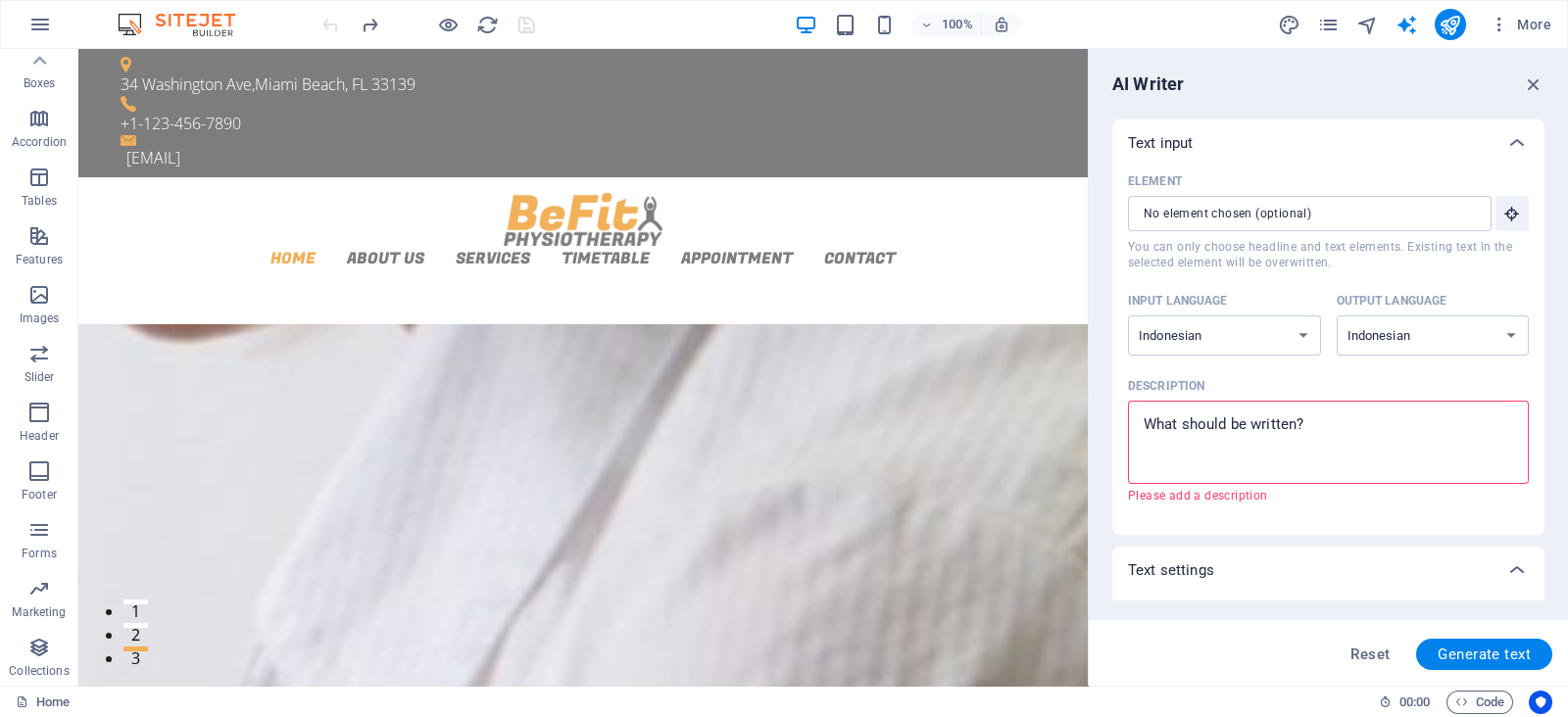 click on "Description x ​ Please add a description" at bounding box center [1328, 442] 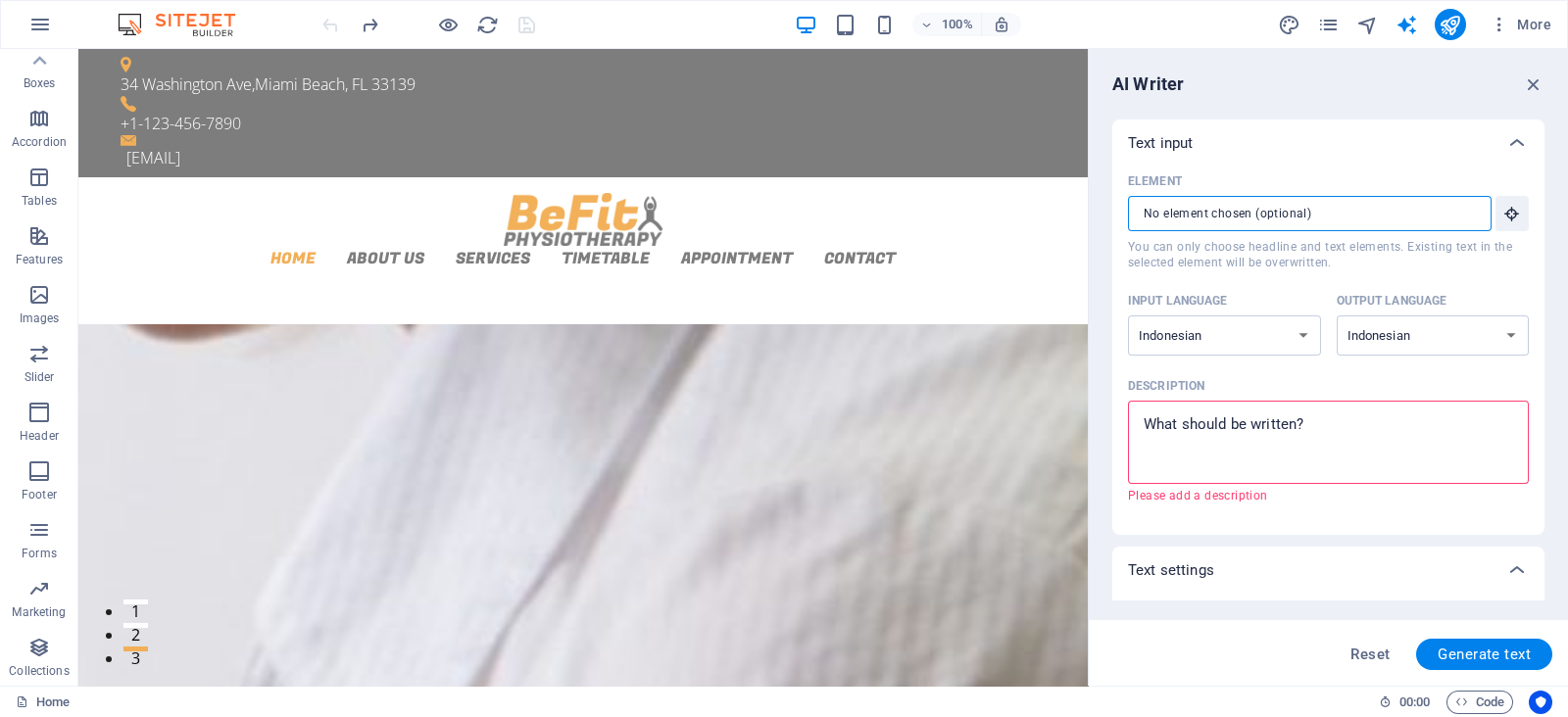 click on "Element ​ You can only choose headline and text elements. Existing text in the selected element will be overwritten." at bounding box center [1302, 214] 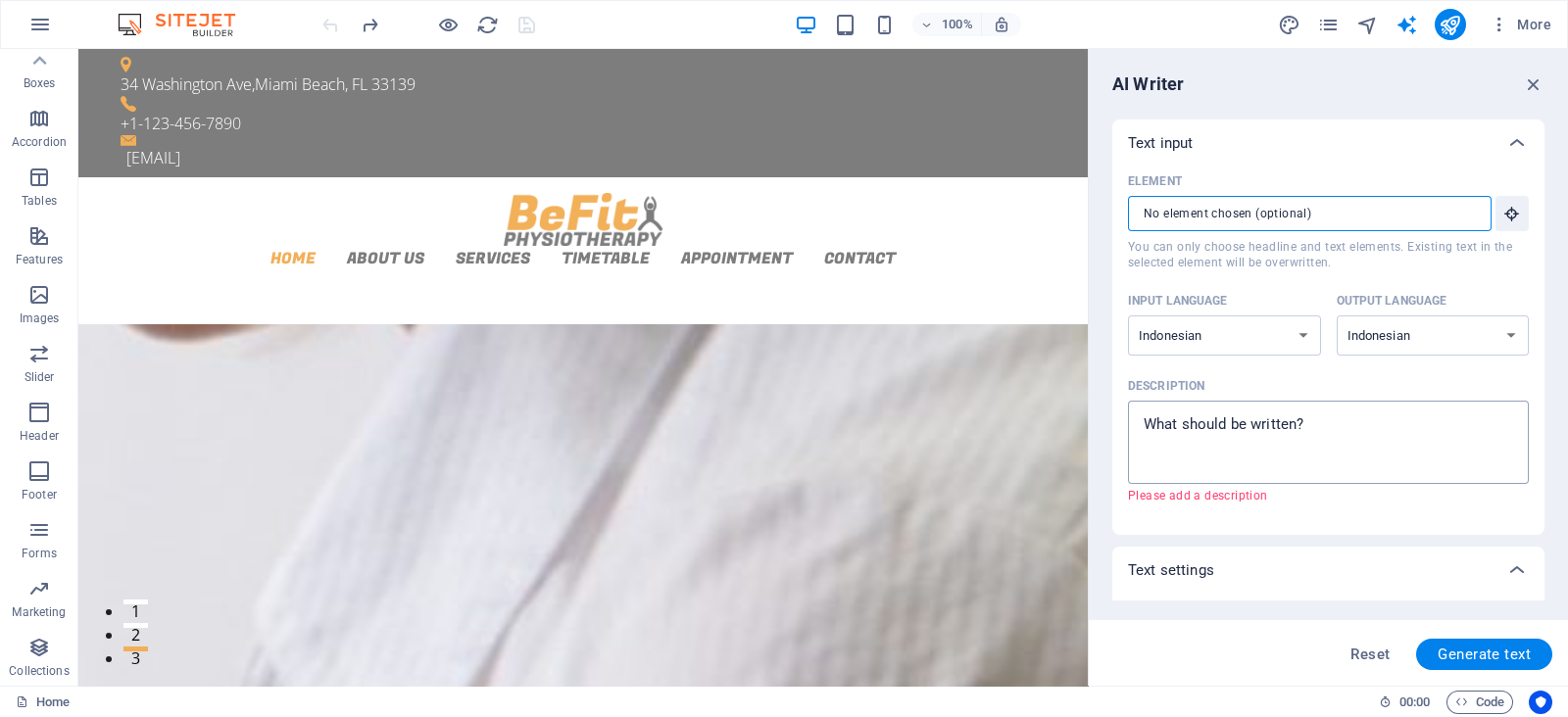 type on "x" 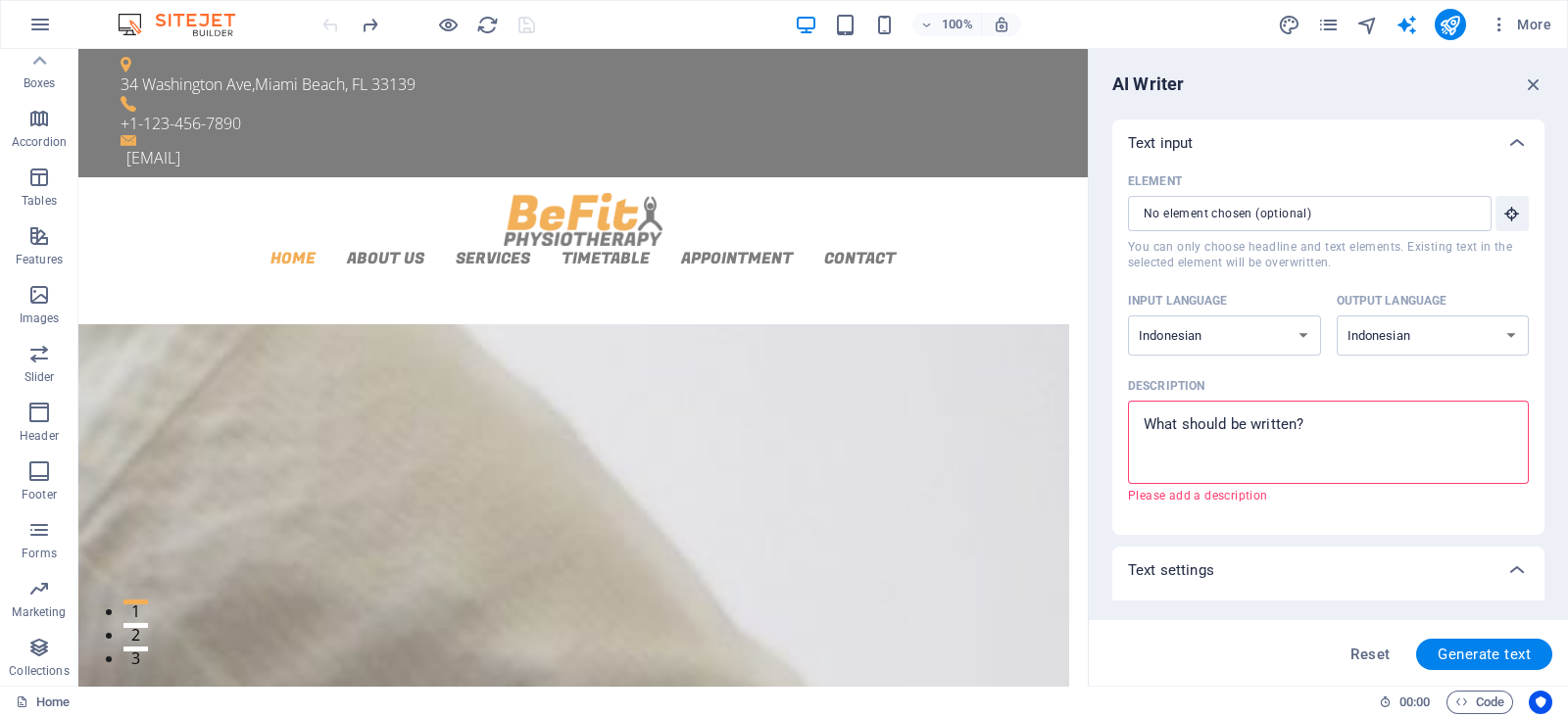 type on "B" 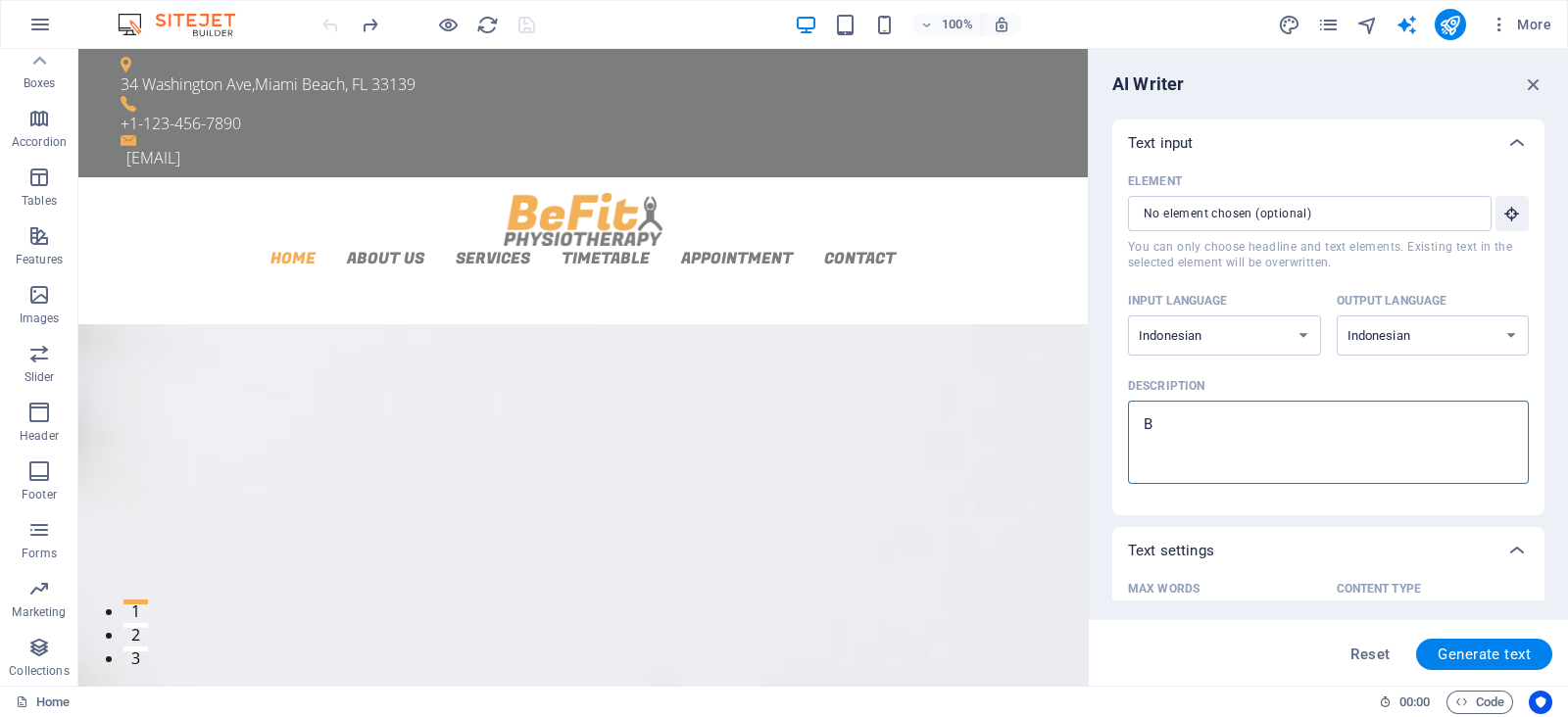 type 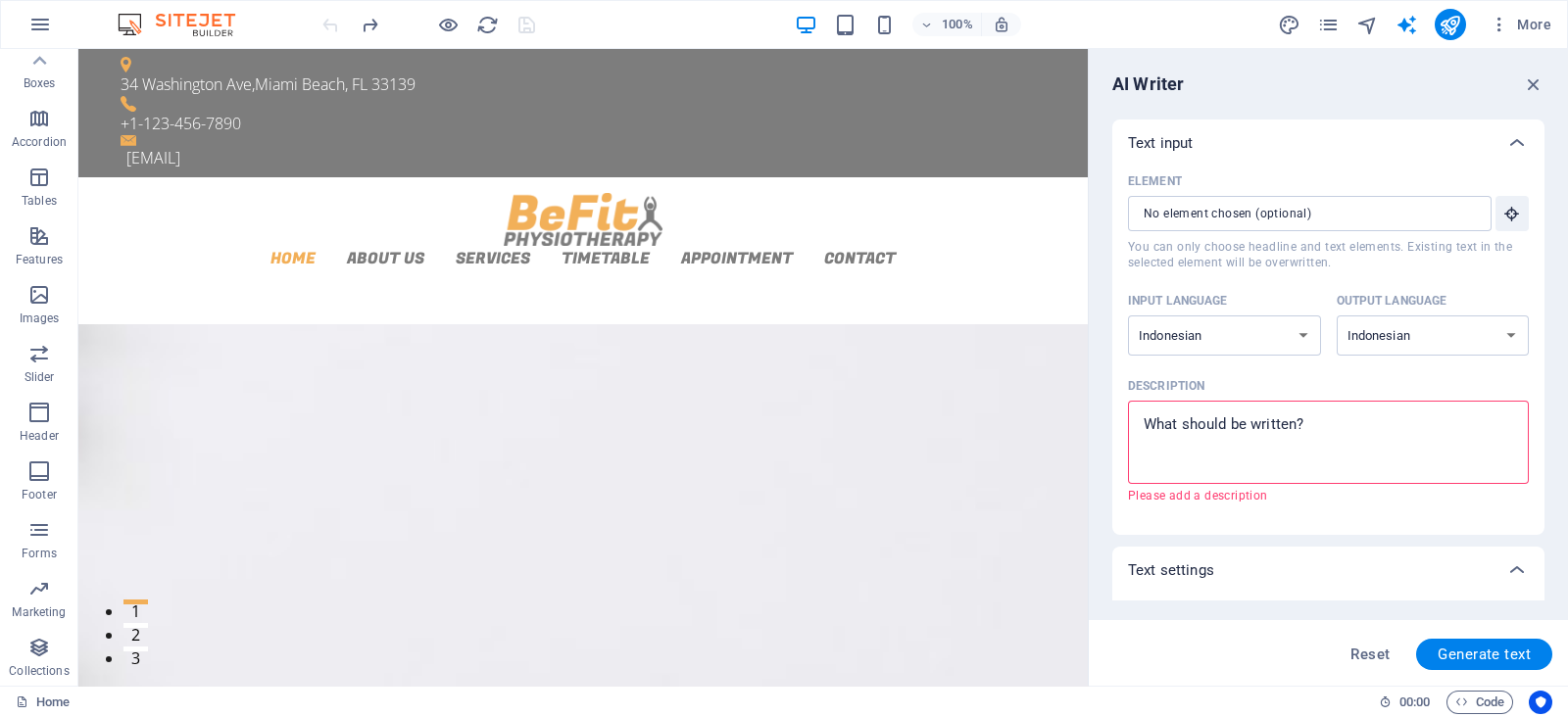 type on "R" 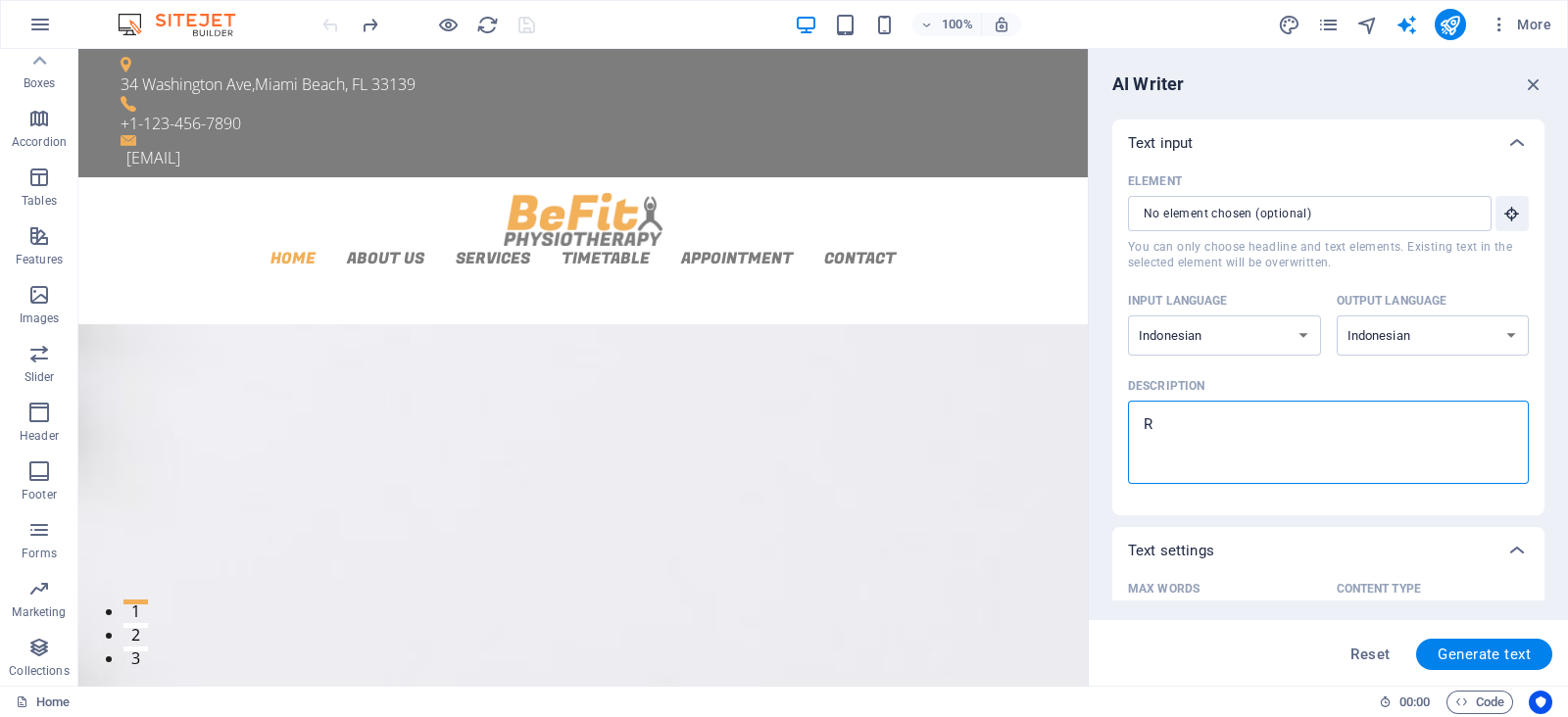 type on "Ra" 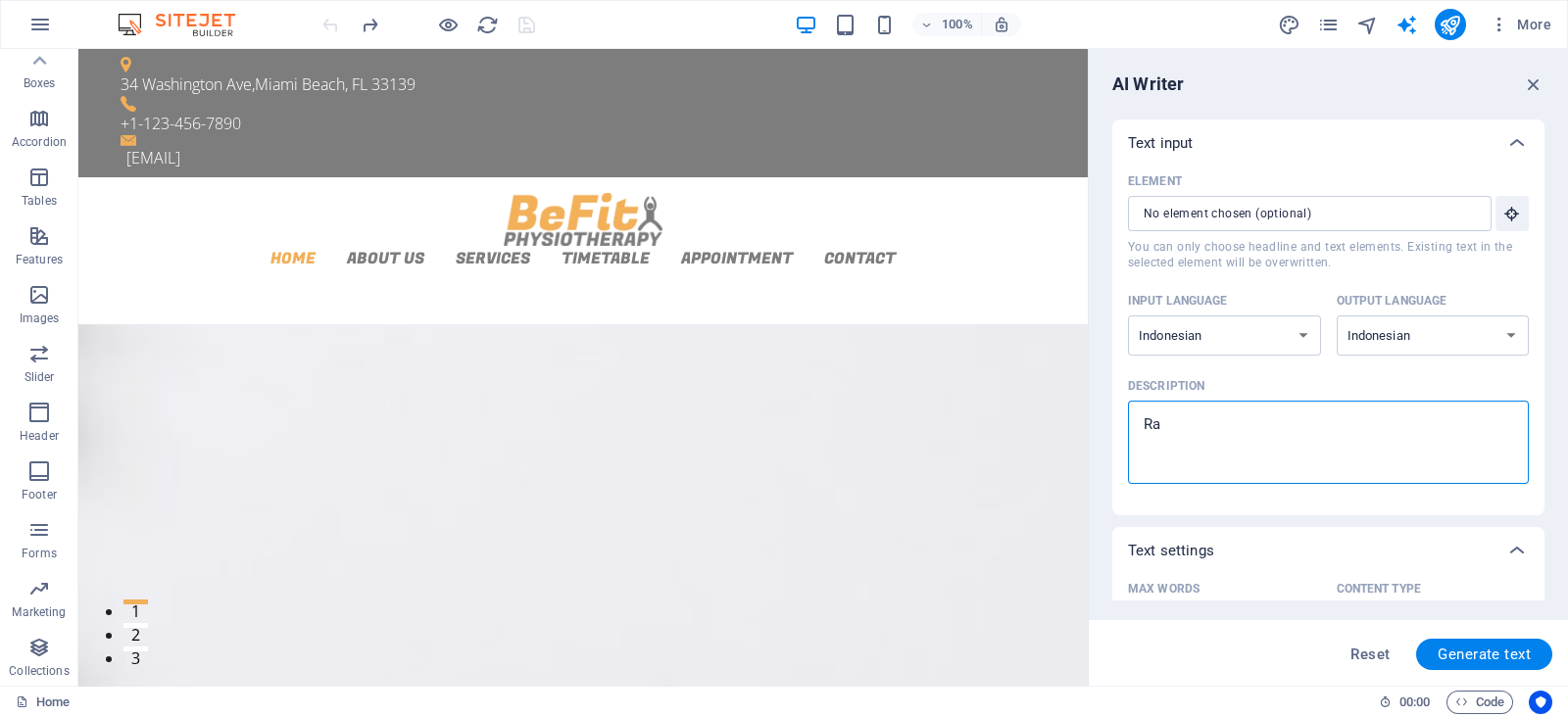 type on "Ran" 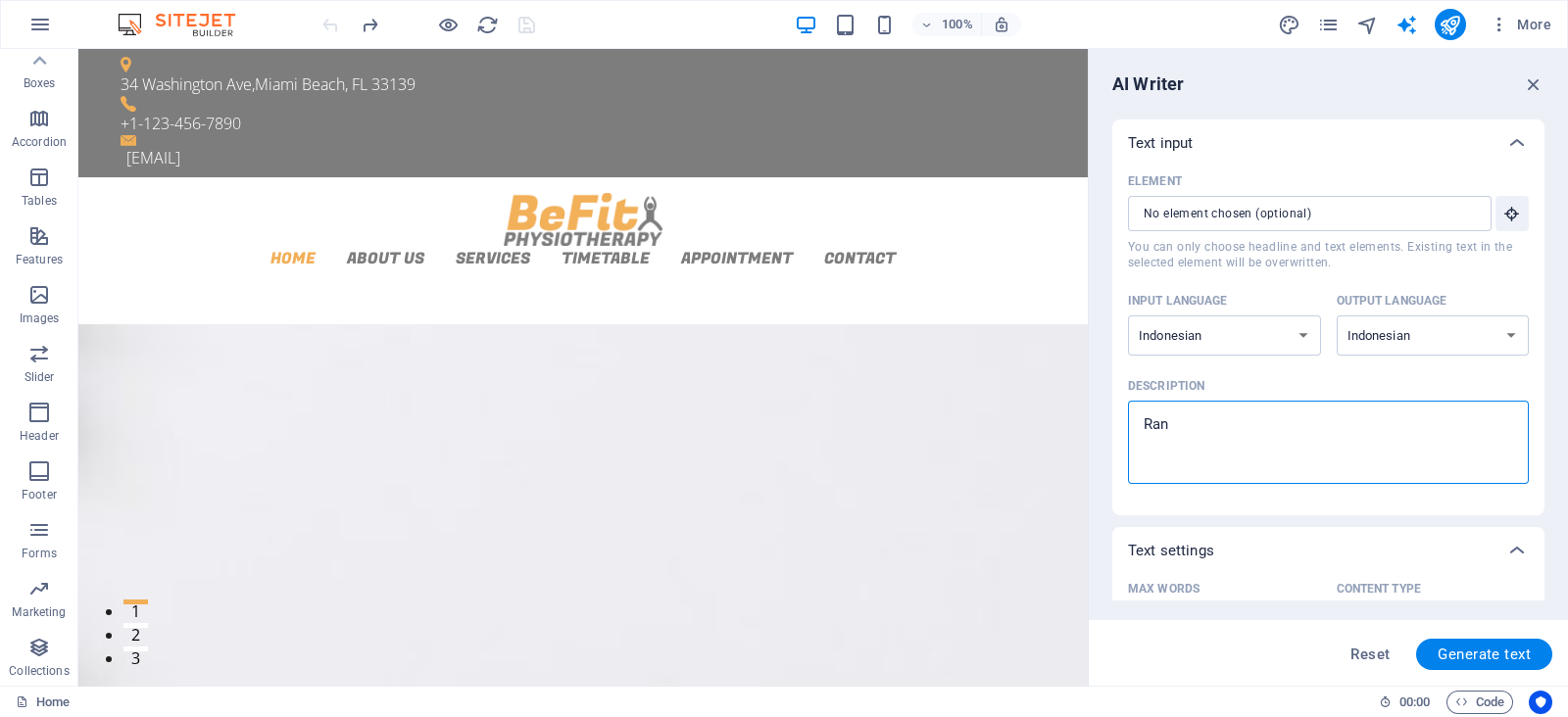 type on "x" 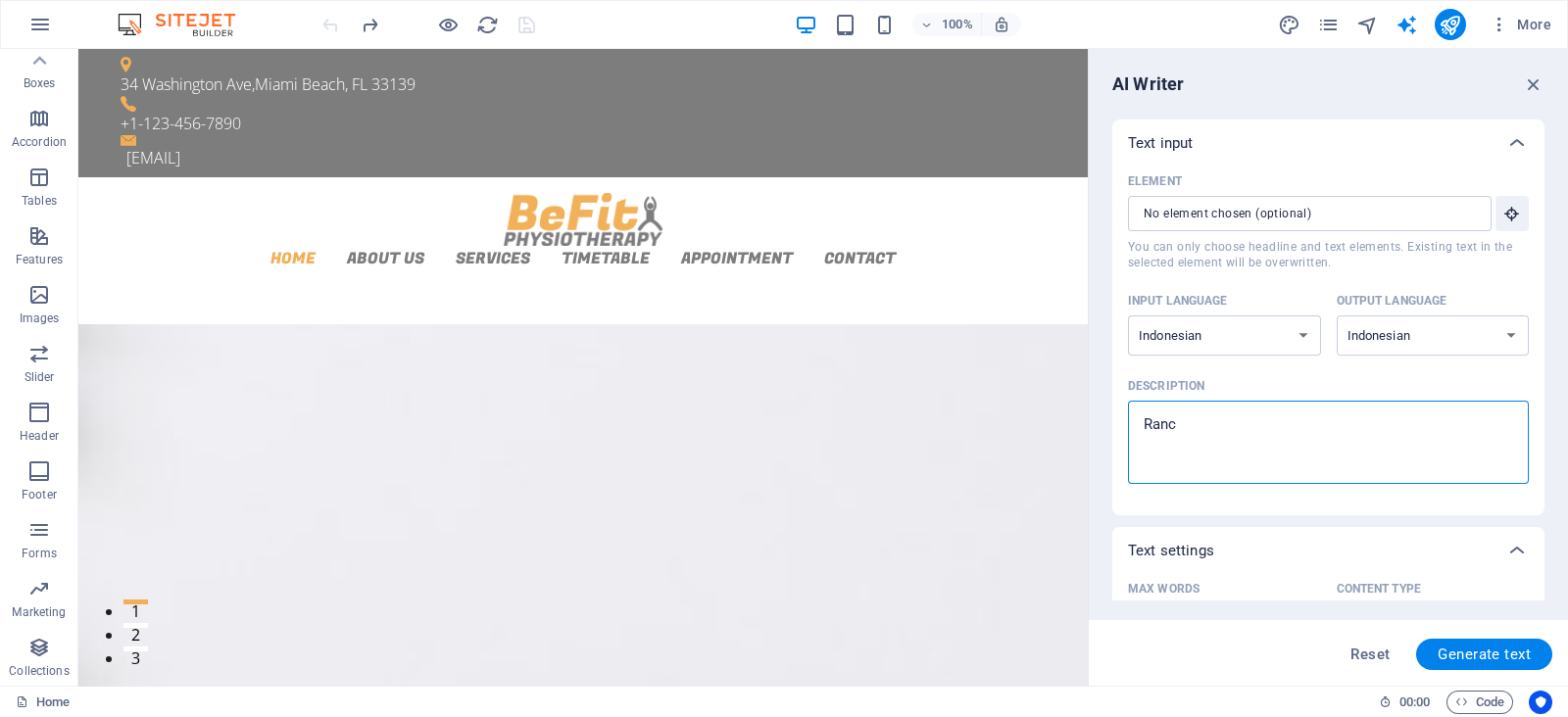 type on "Ranca" 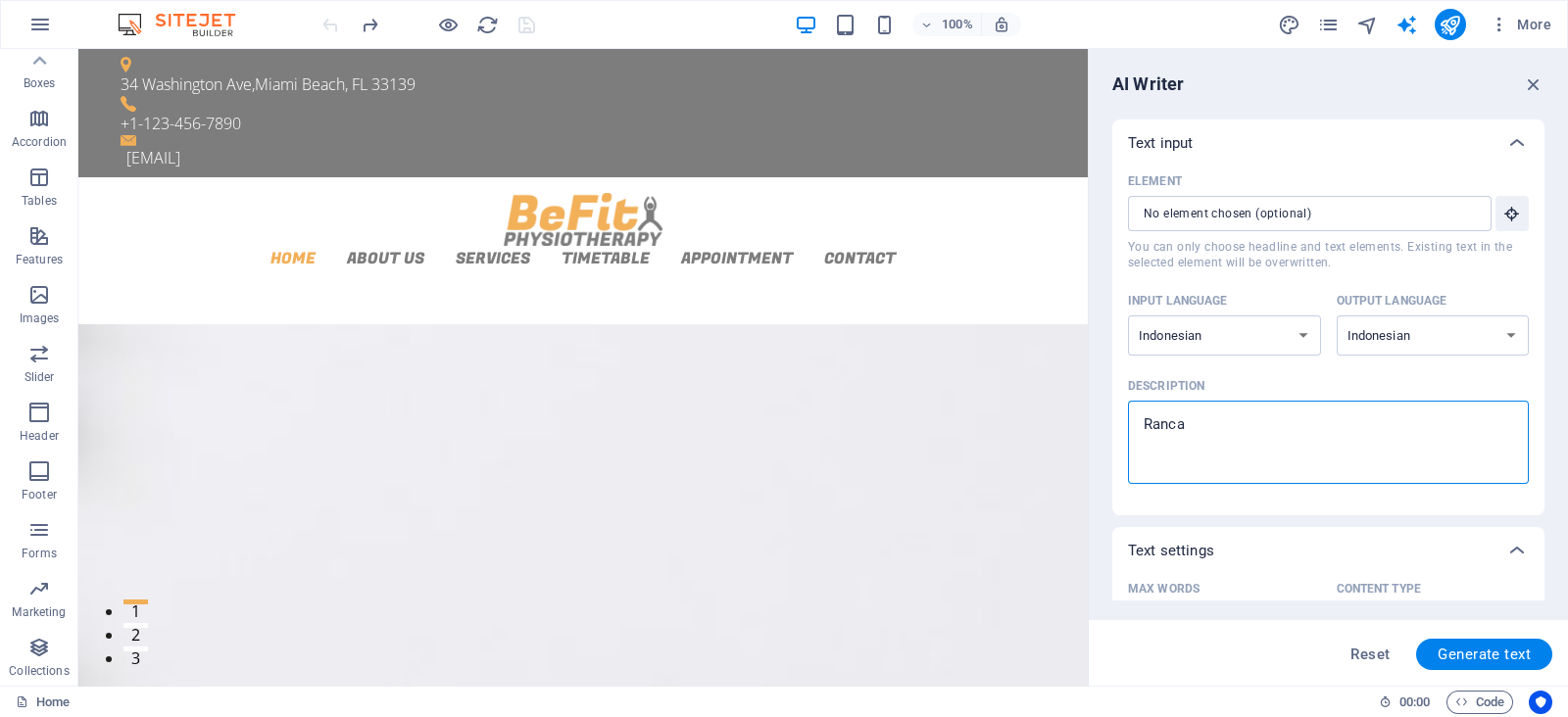 type on "Rancan" 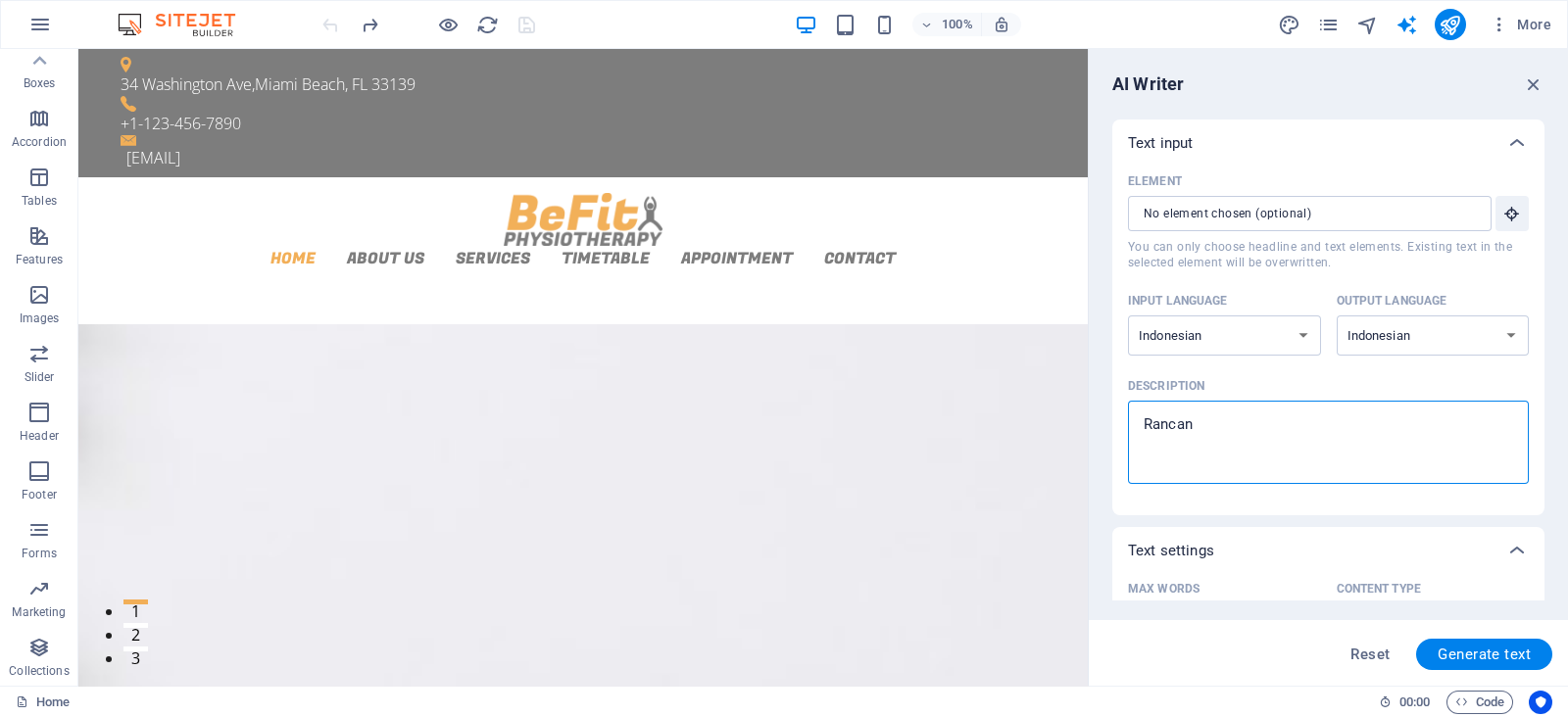 type on "Rancang" 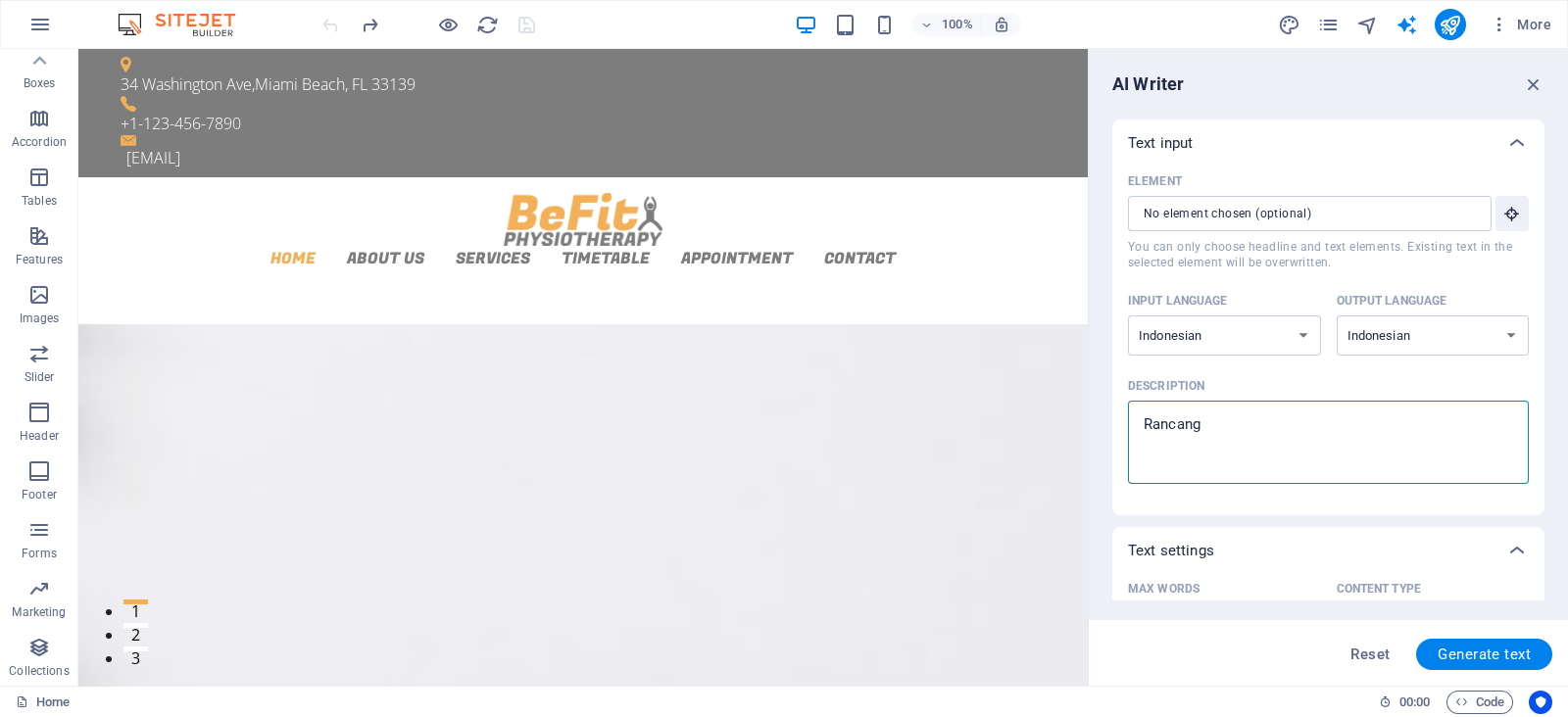 type on "Rancang" 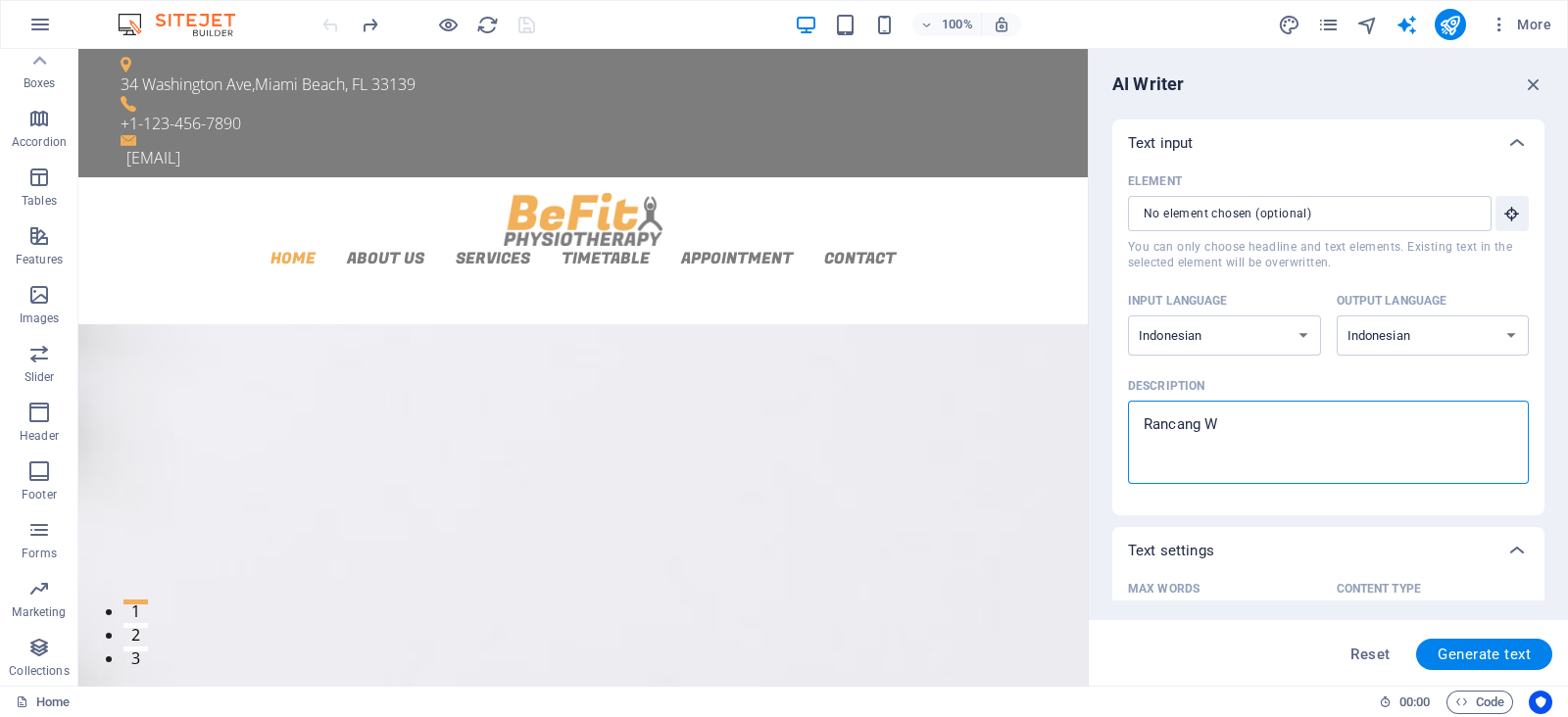 type on "Rancang We" 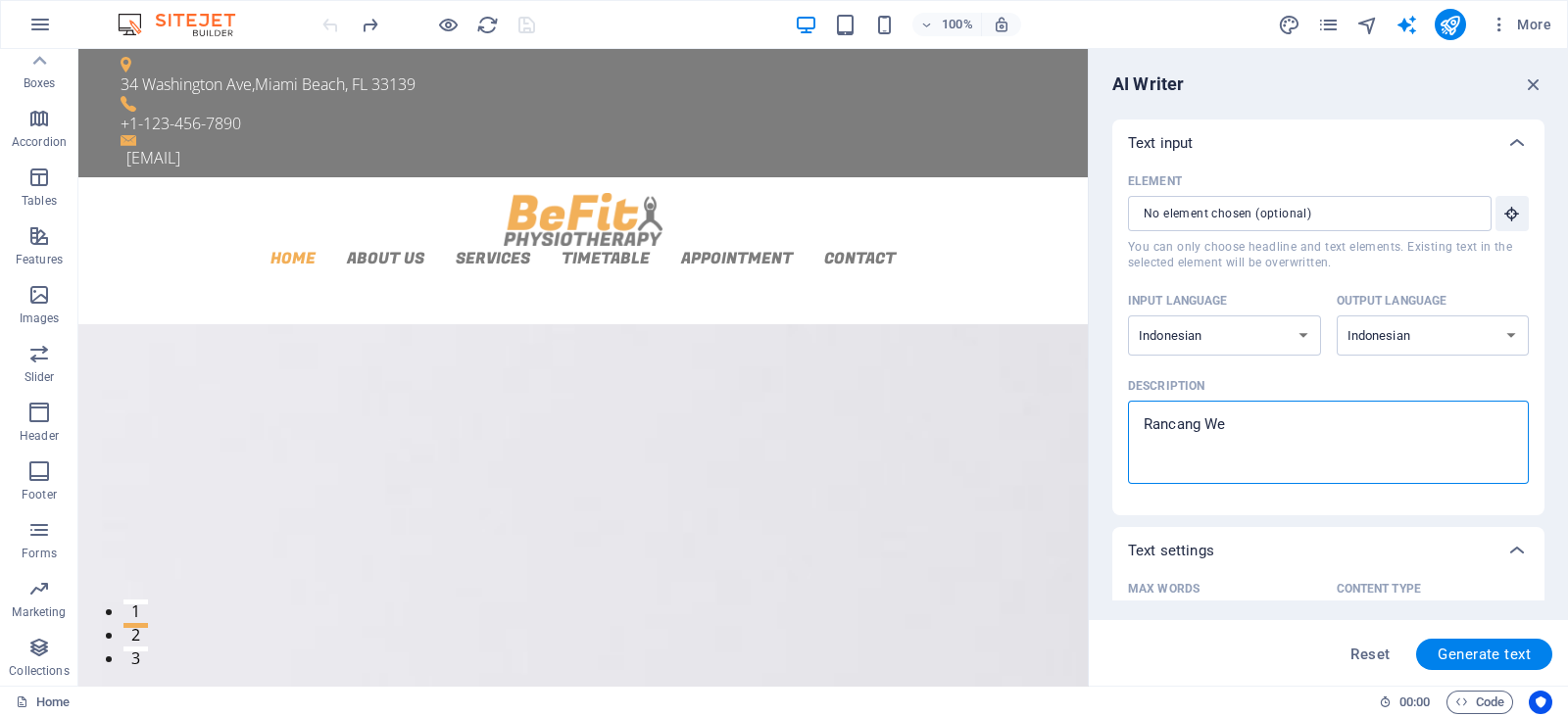 type on "Rancang Web" 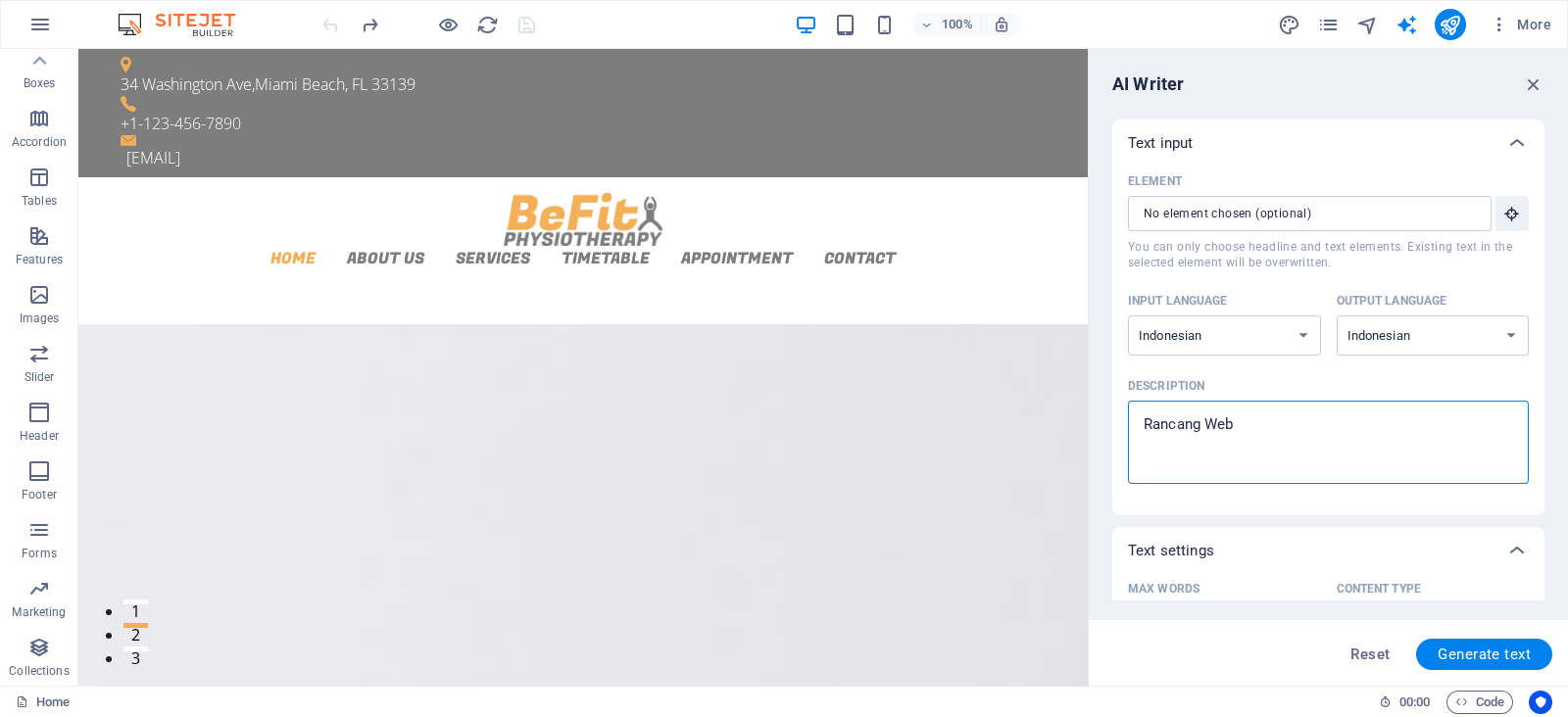 type on "Rancang Webs" 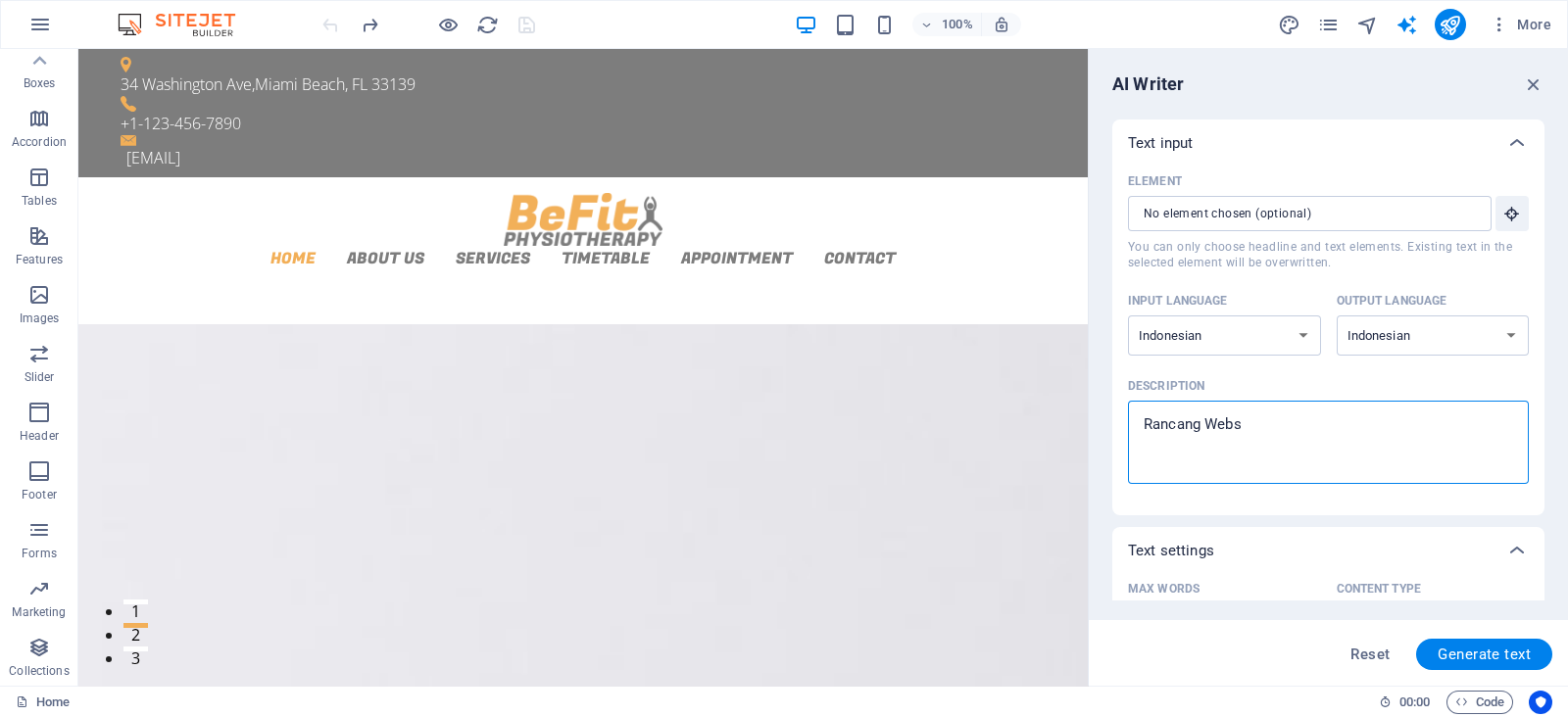 type on "Rancang Websi" 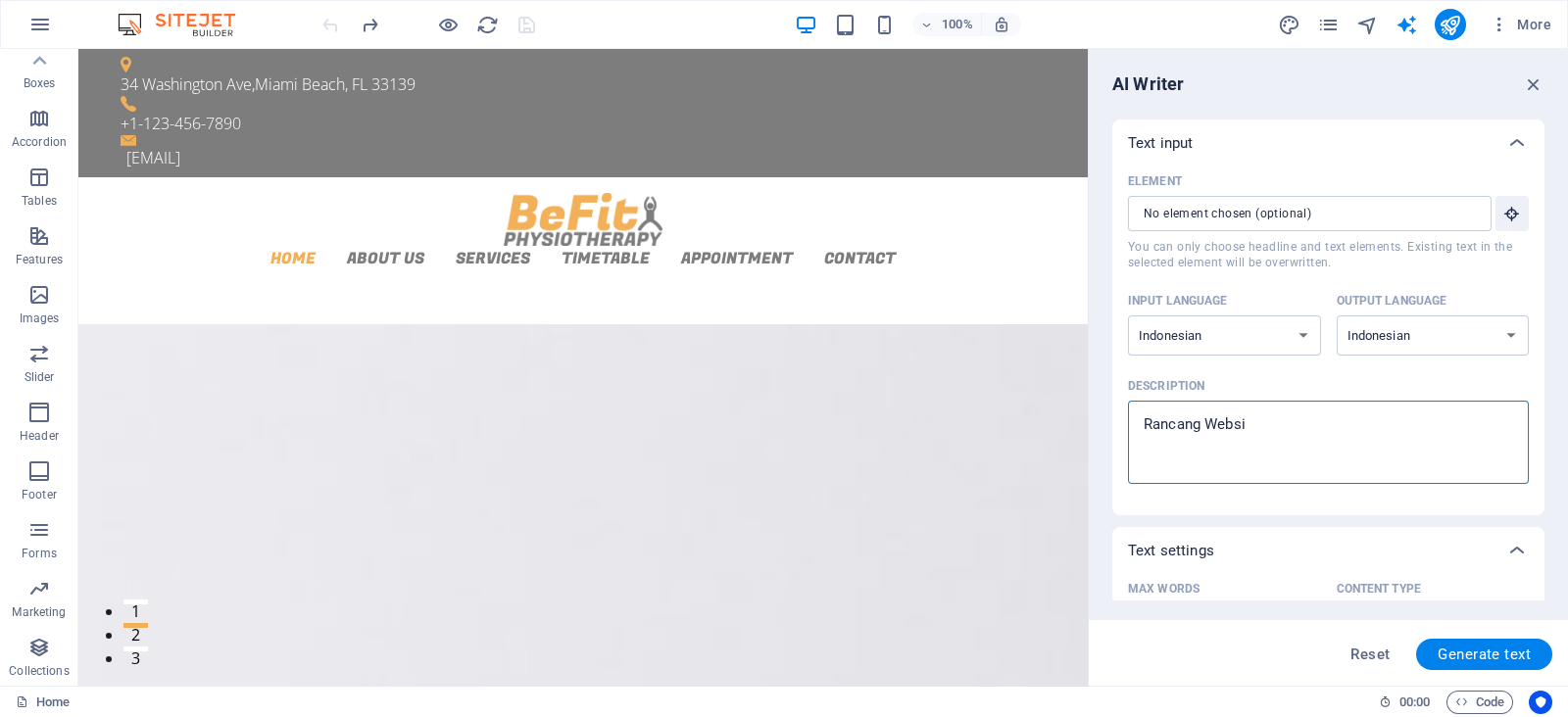 type on "Rancang Websit" 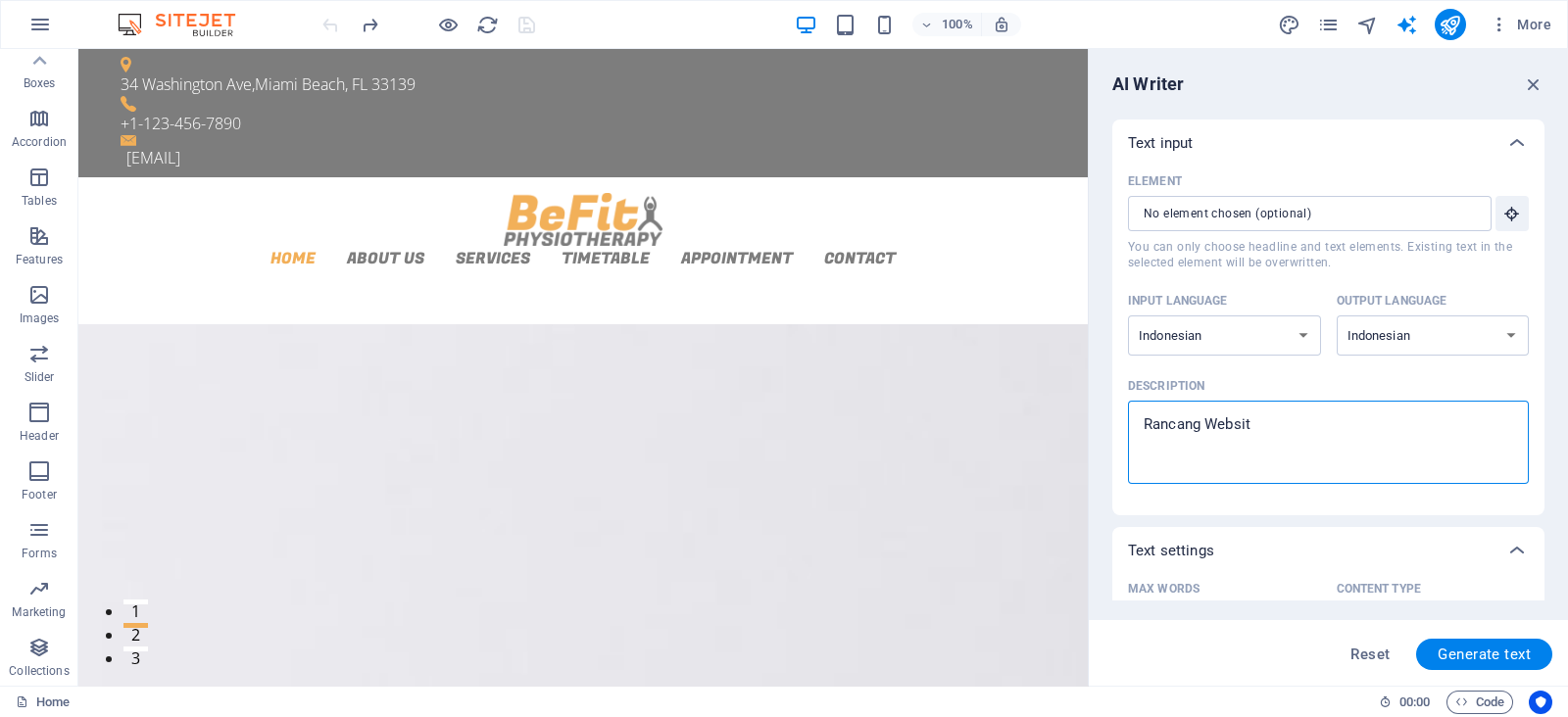type on "Rancang Website" 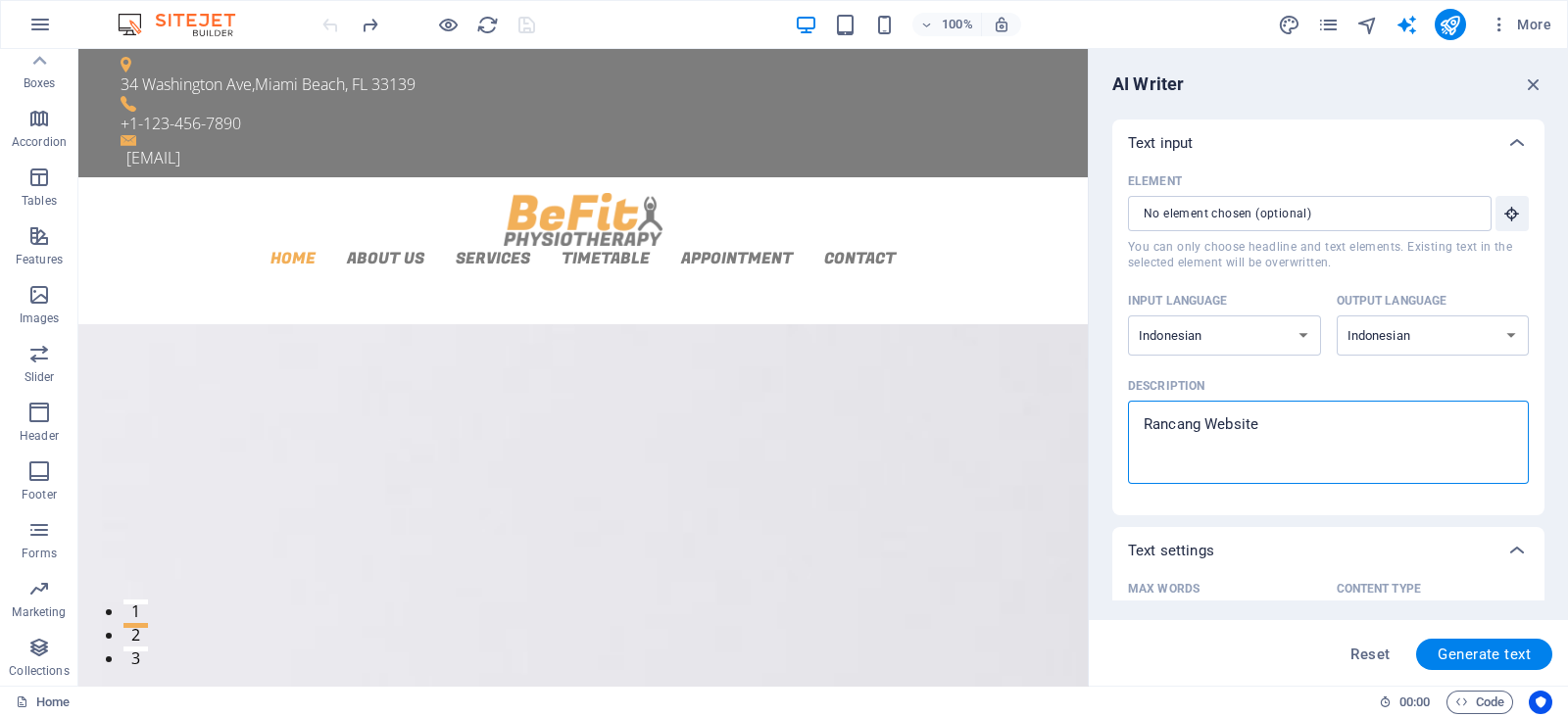 type on "Rancang Website" 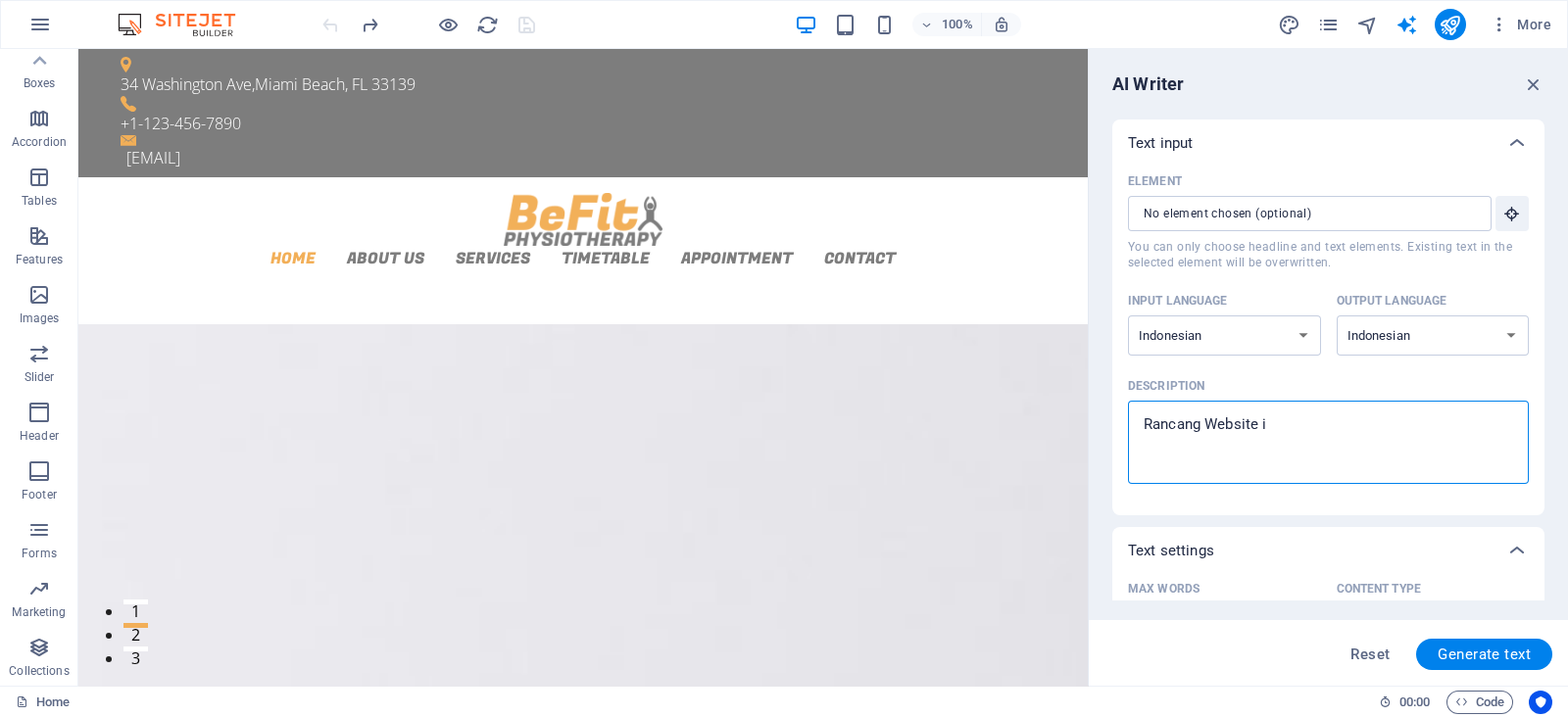 type on "Rancang Website in" 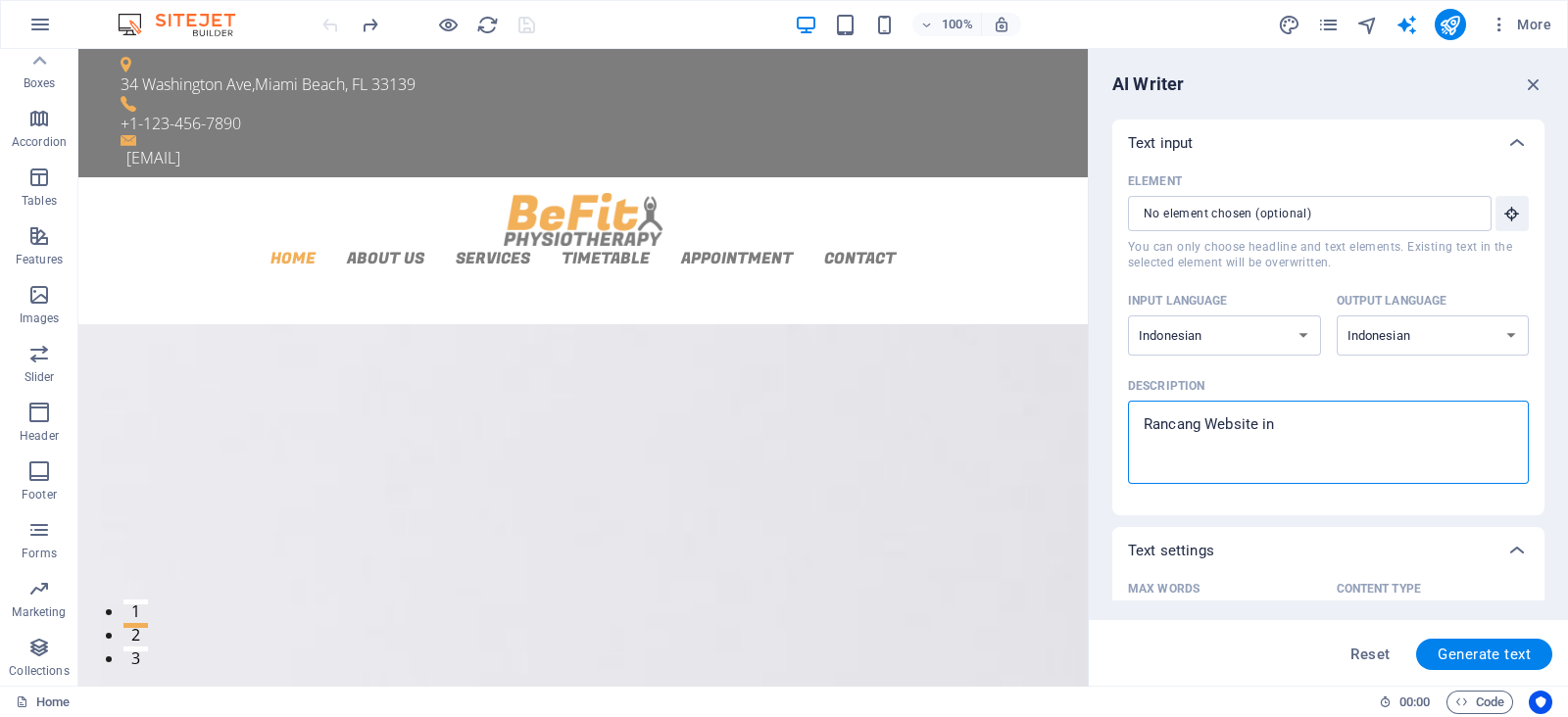 type on "Rancang Website ini" 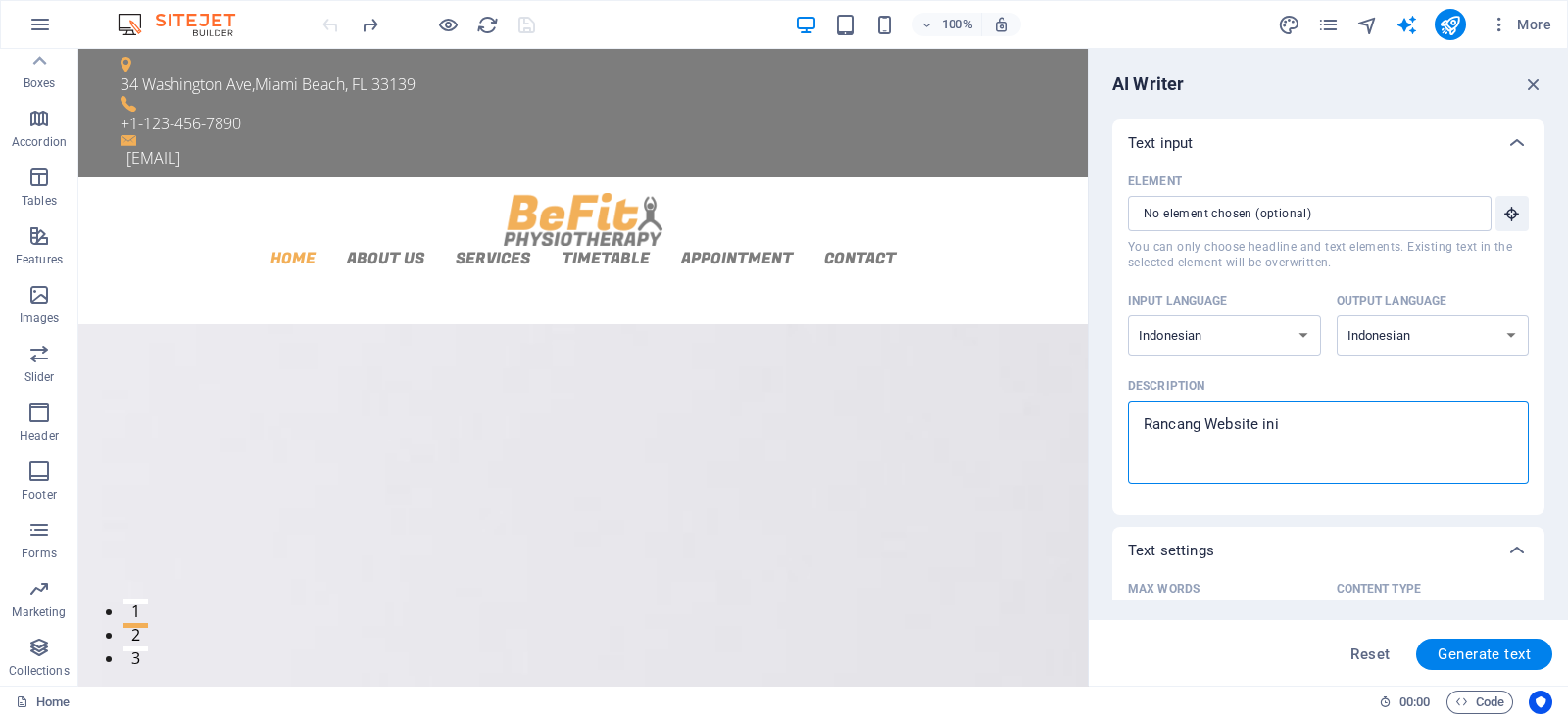 type on "Rancang Website ini" 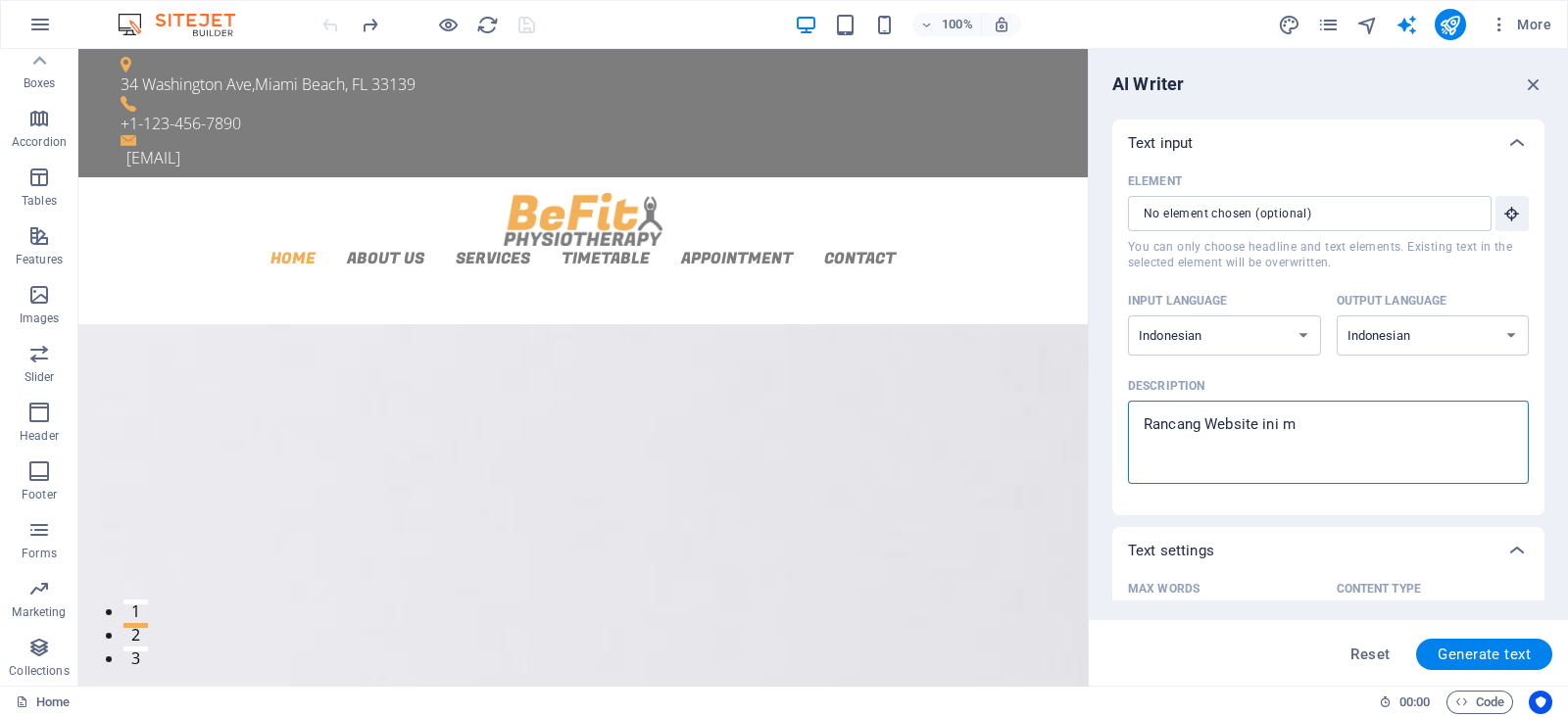 type on "Rancang Website ini me" 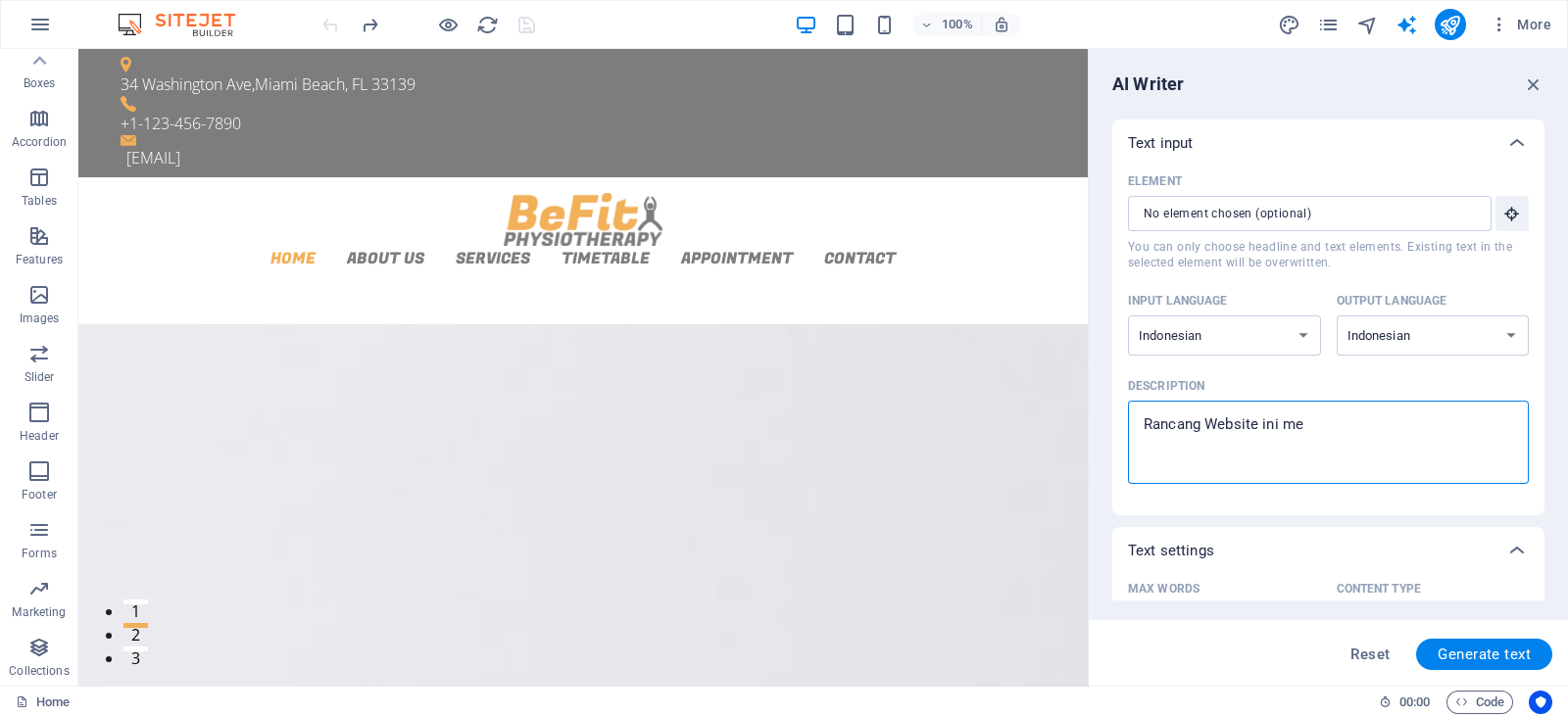 type on "Rancang Website ini men" 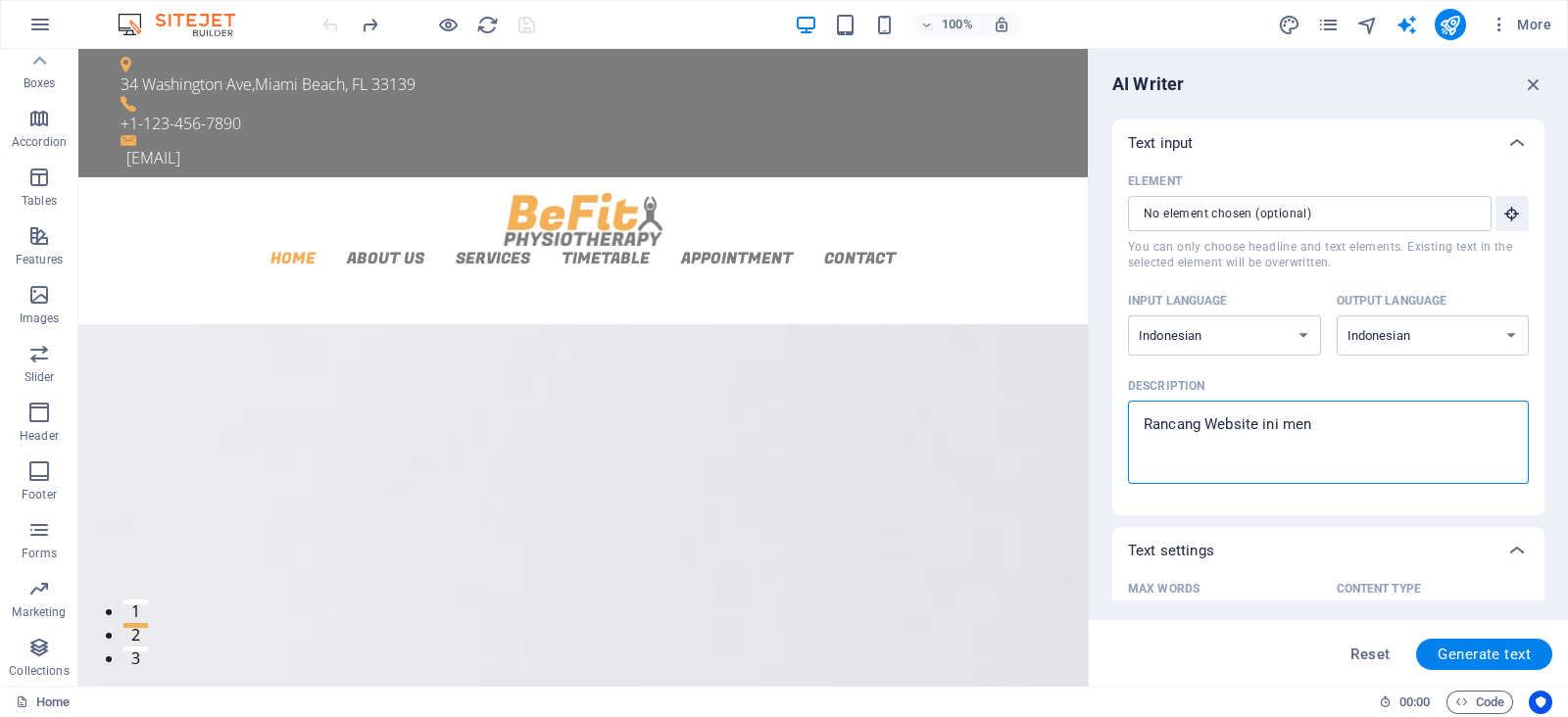 type on "Rancang Website ini menj" 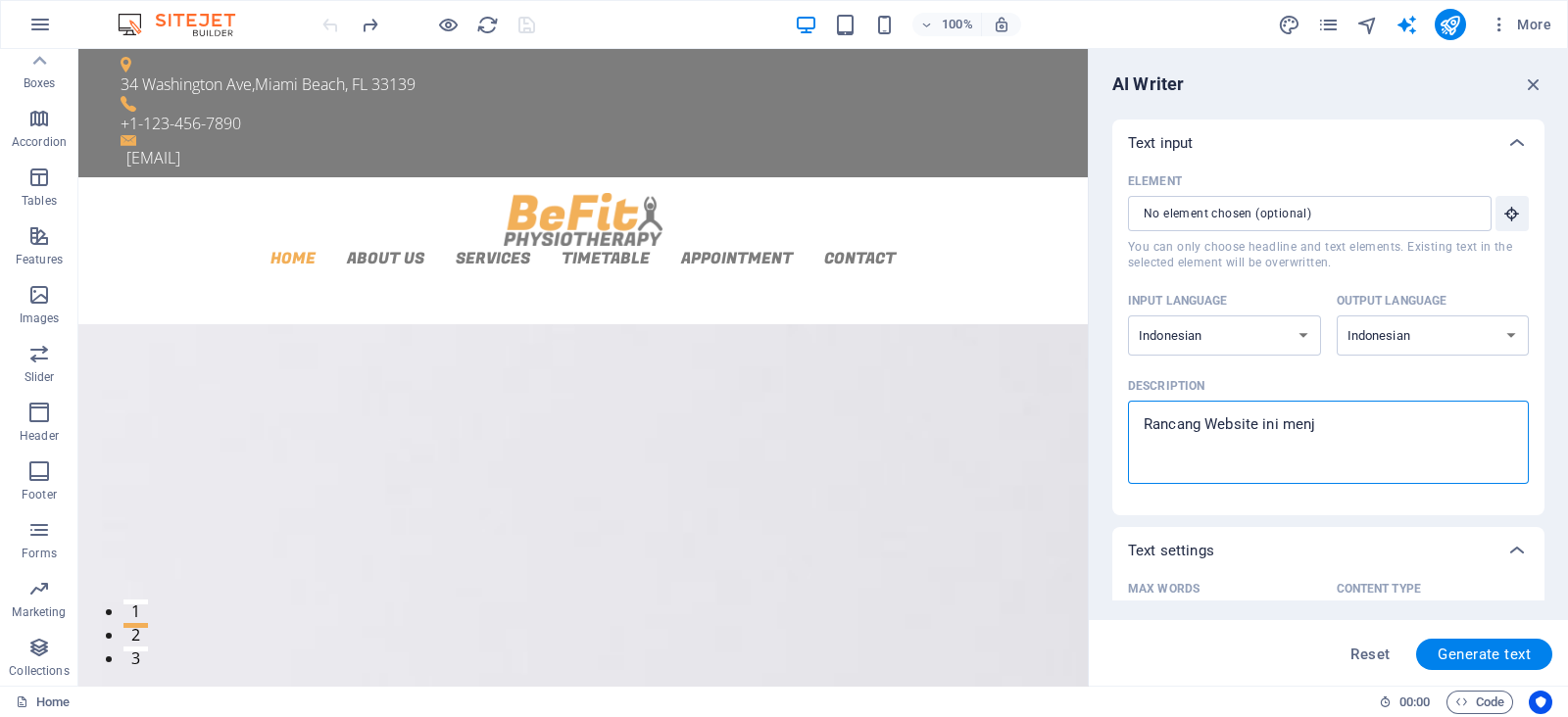 type on "Rancang Website ini menja" 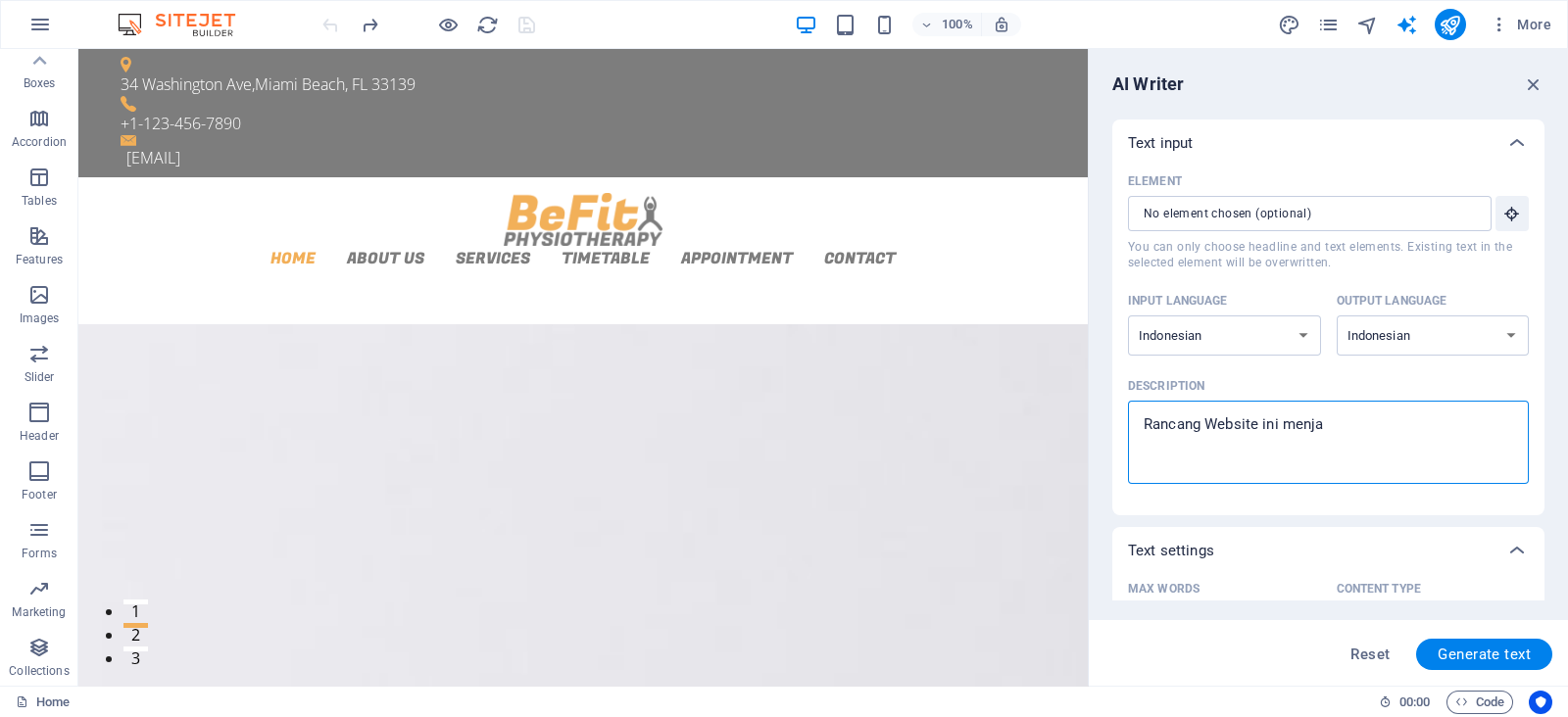 type on "Rancang Website ini menjad" 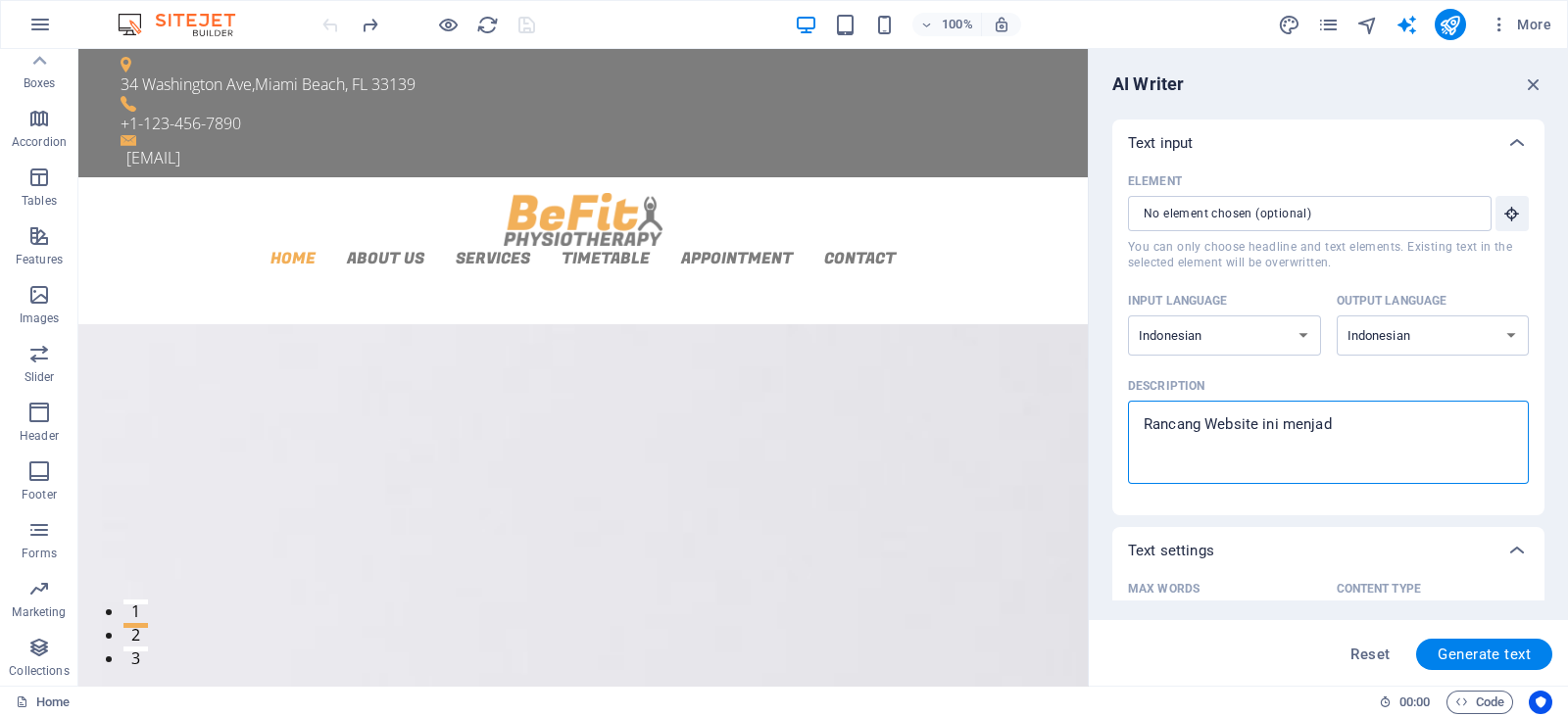 type on "Rancang Website ini menjadi" 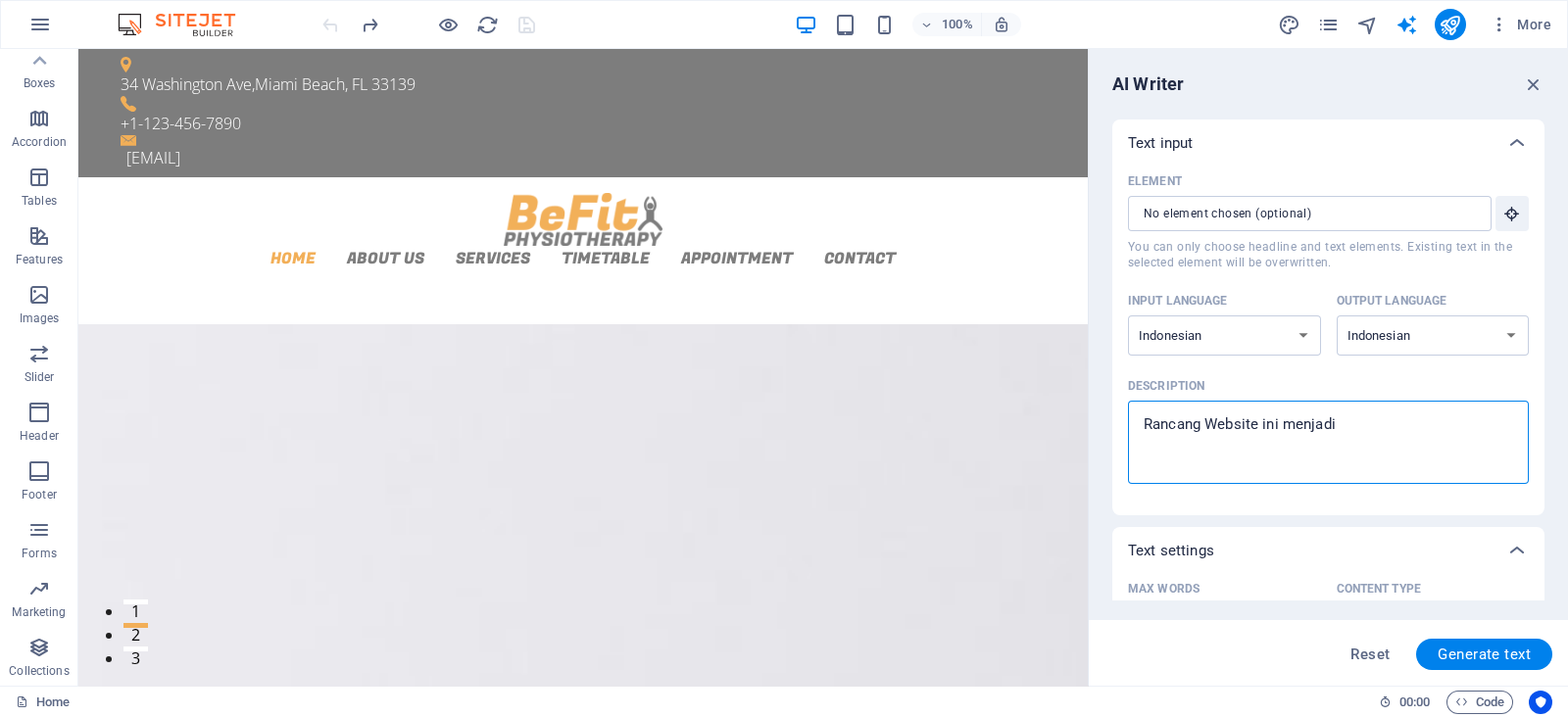 type on "x" 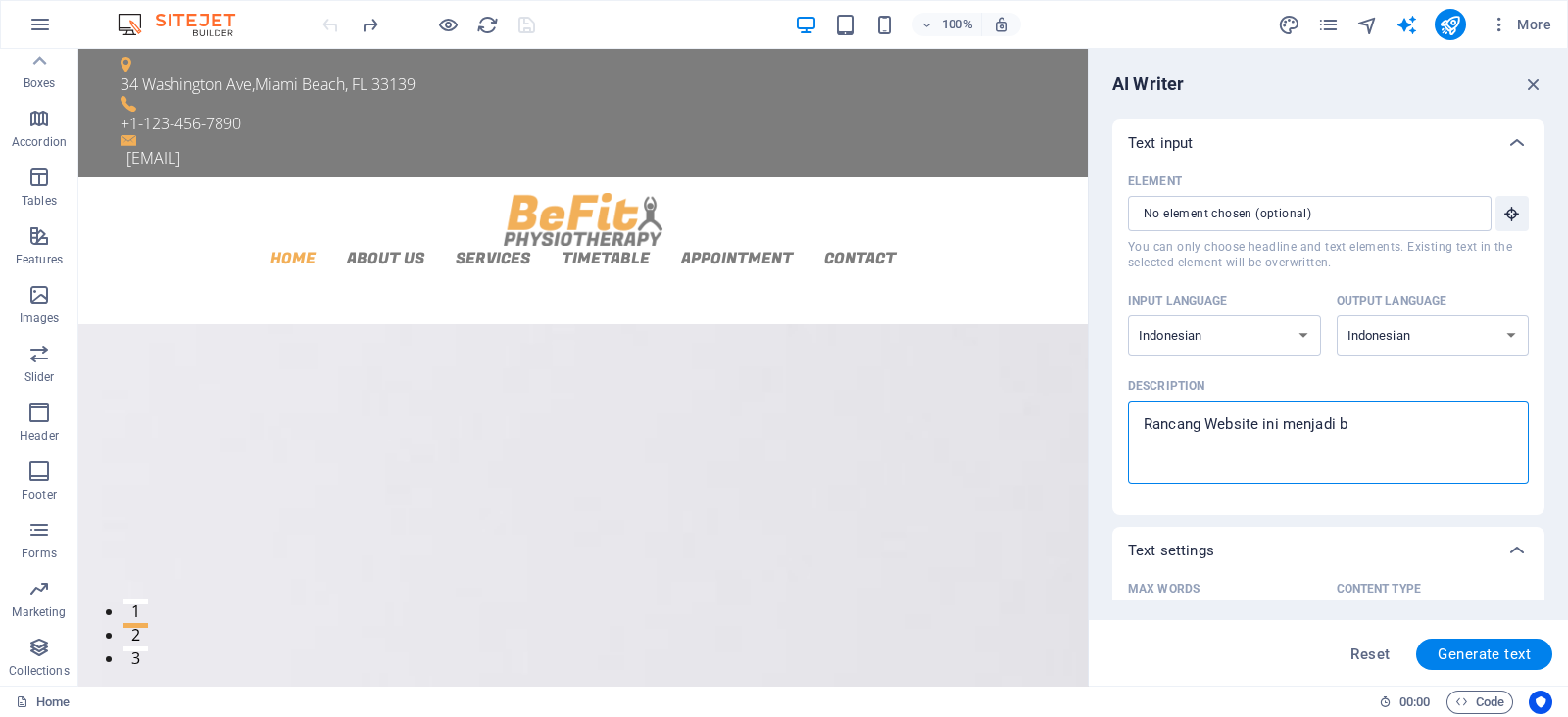 type on "Rancang Website ini menjadi be" 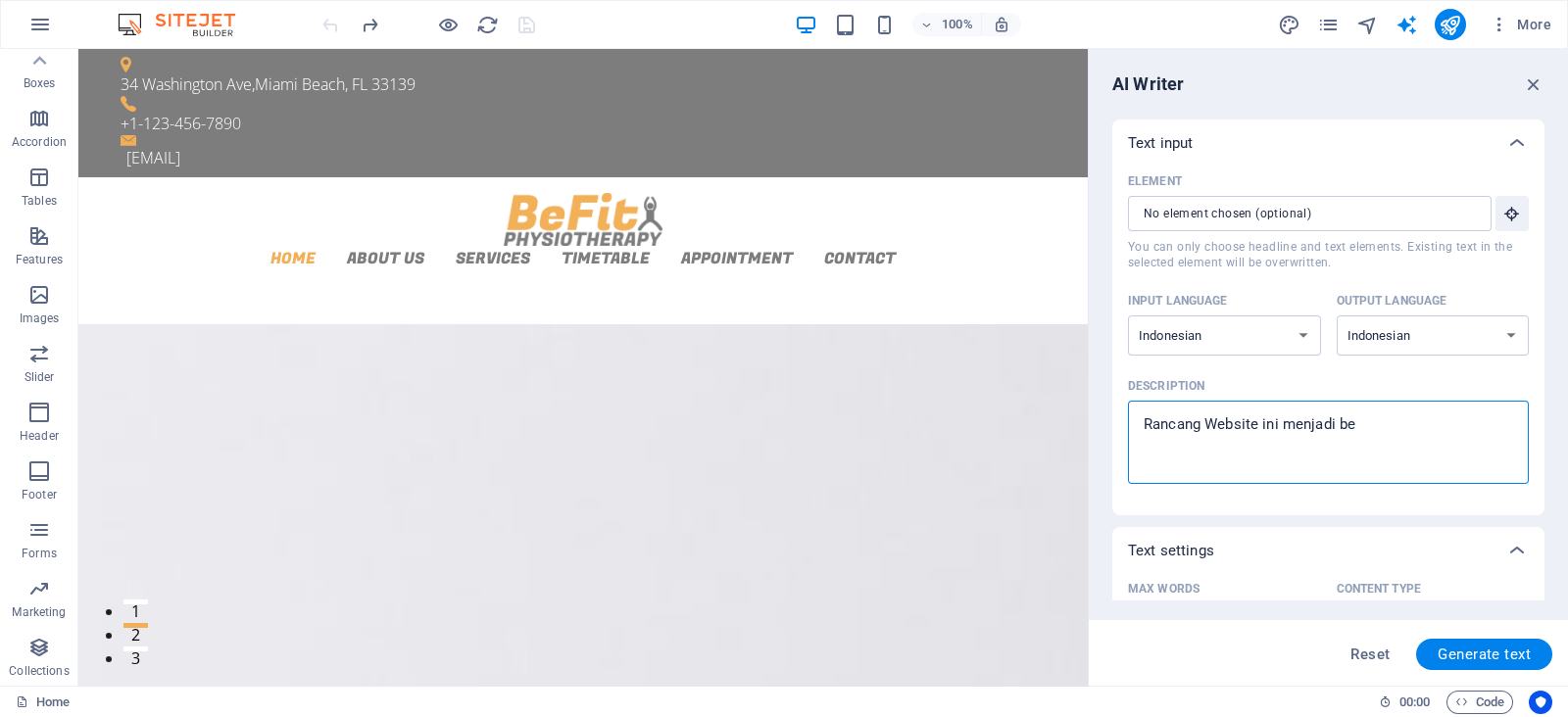 type on "x" 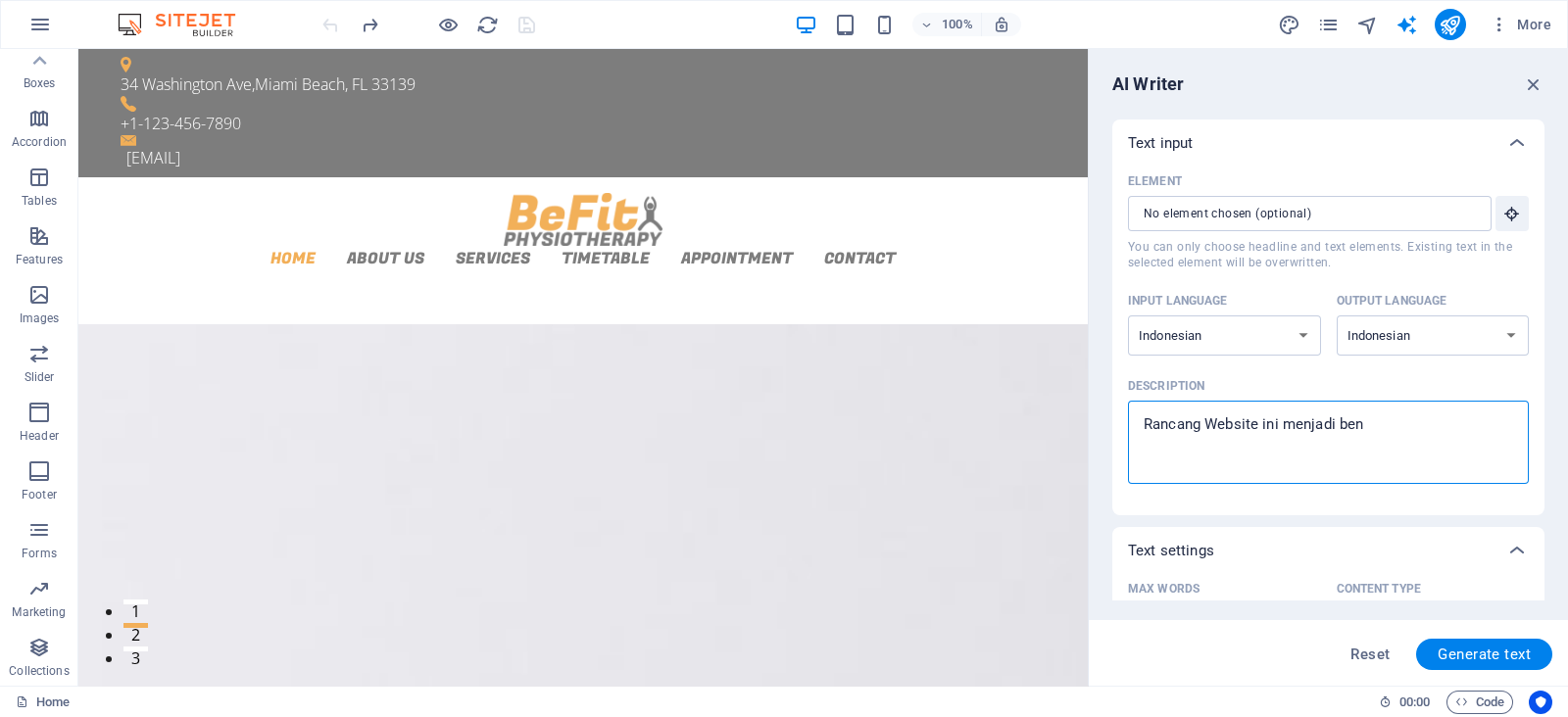 type on "Rancang Website ini menjadi bent" 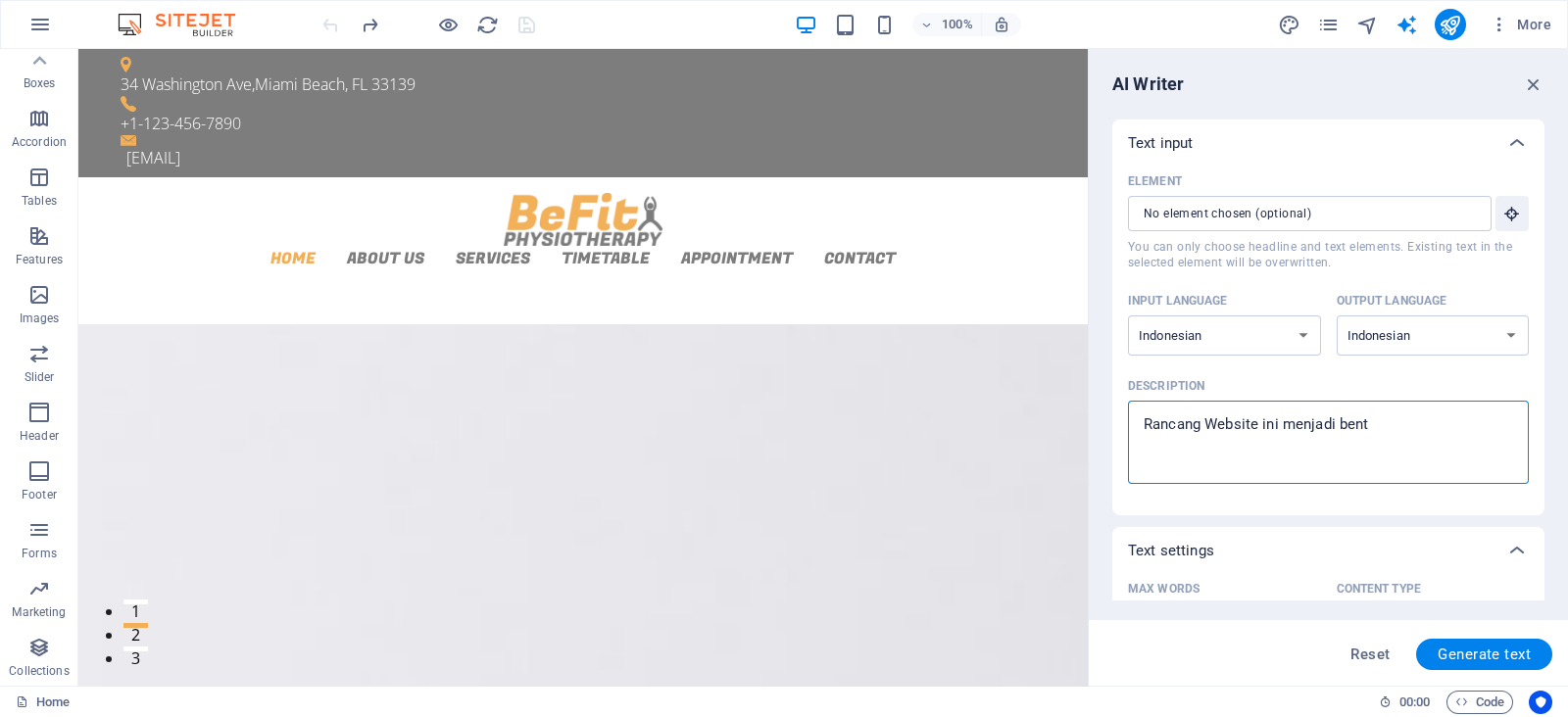 type on "Rancang Website ini menjadi bentu" 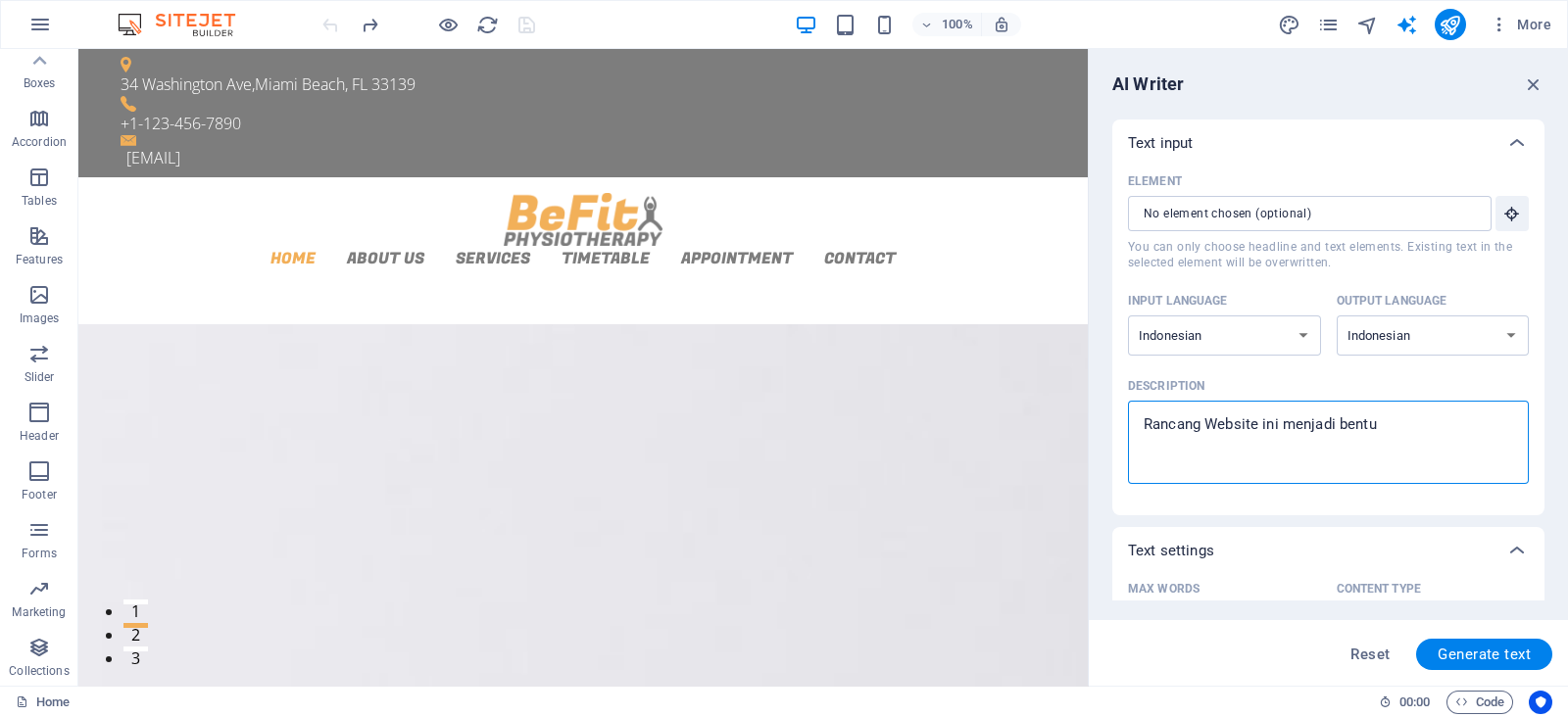 type on "Rancang Website ini menjadi bentuk" 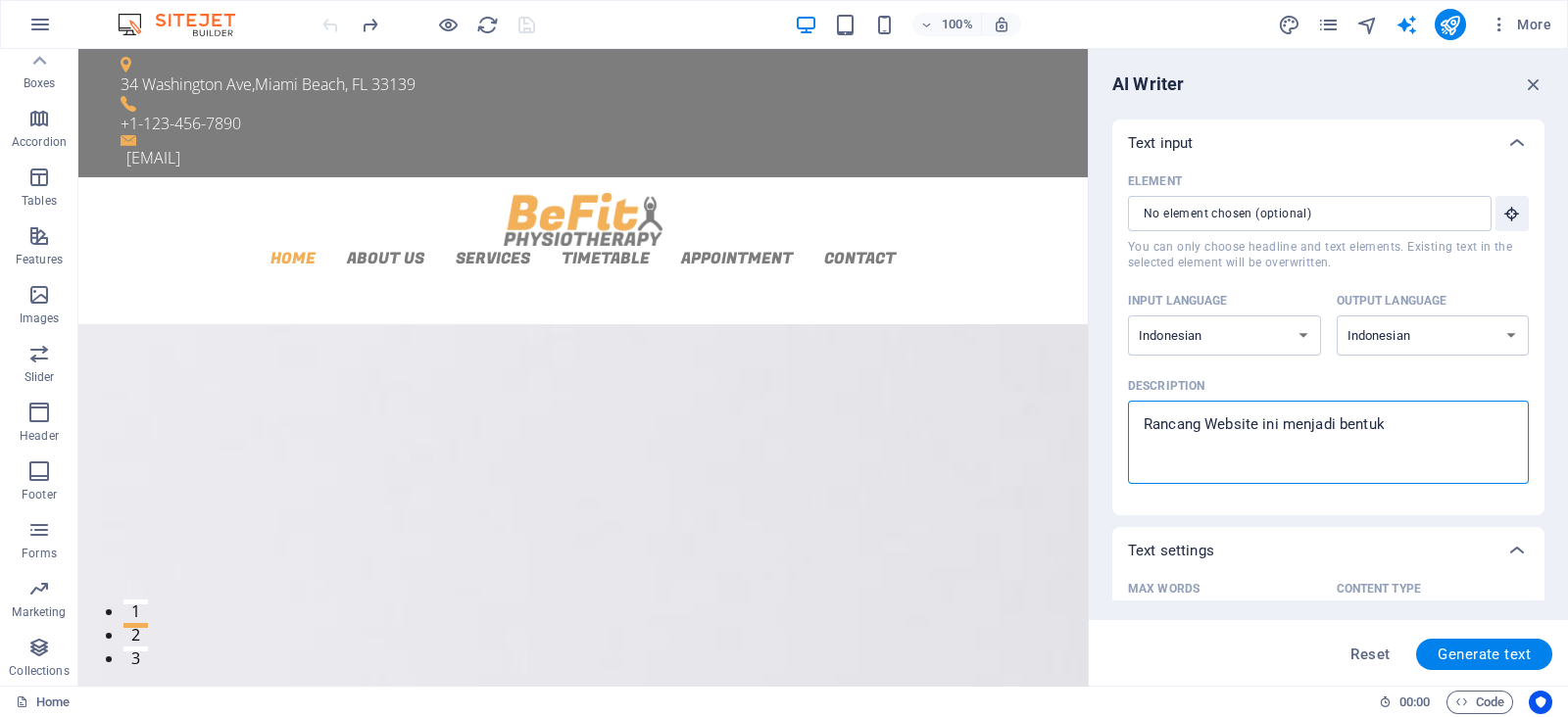 type on "Rancang Website ini menjadi bentuk" 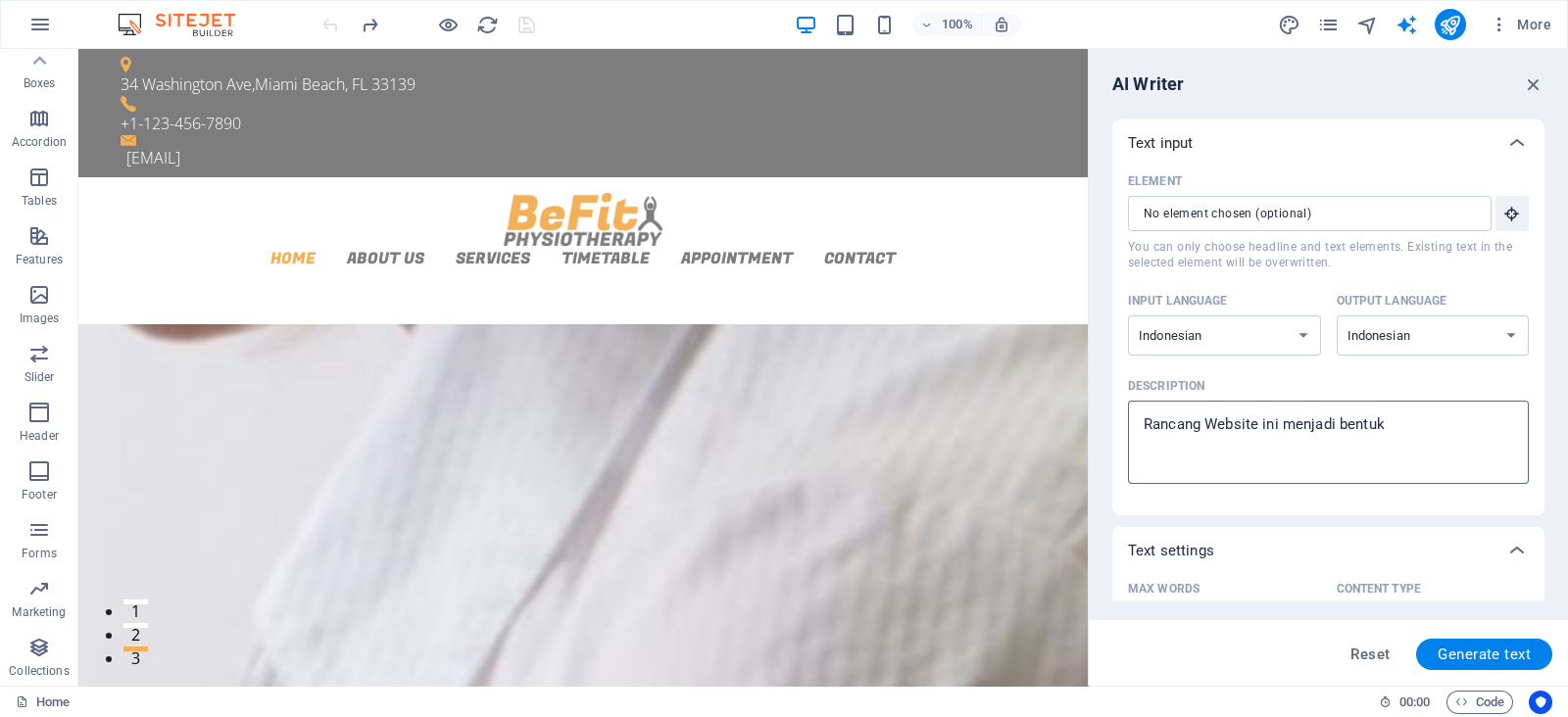 type on "Rancang Website ini menjadi bentuk w" 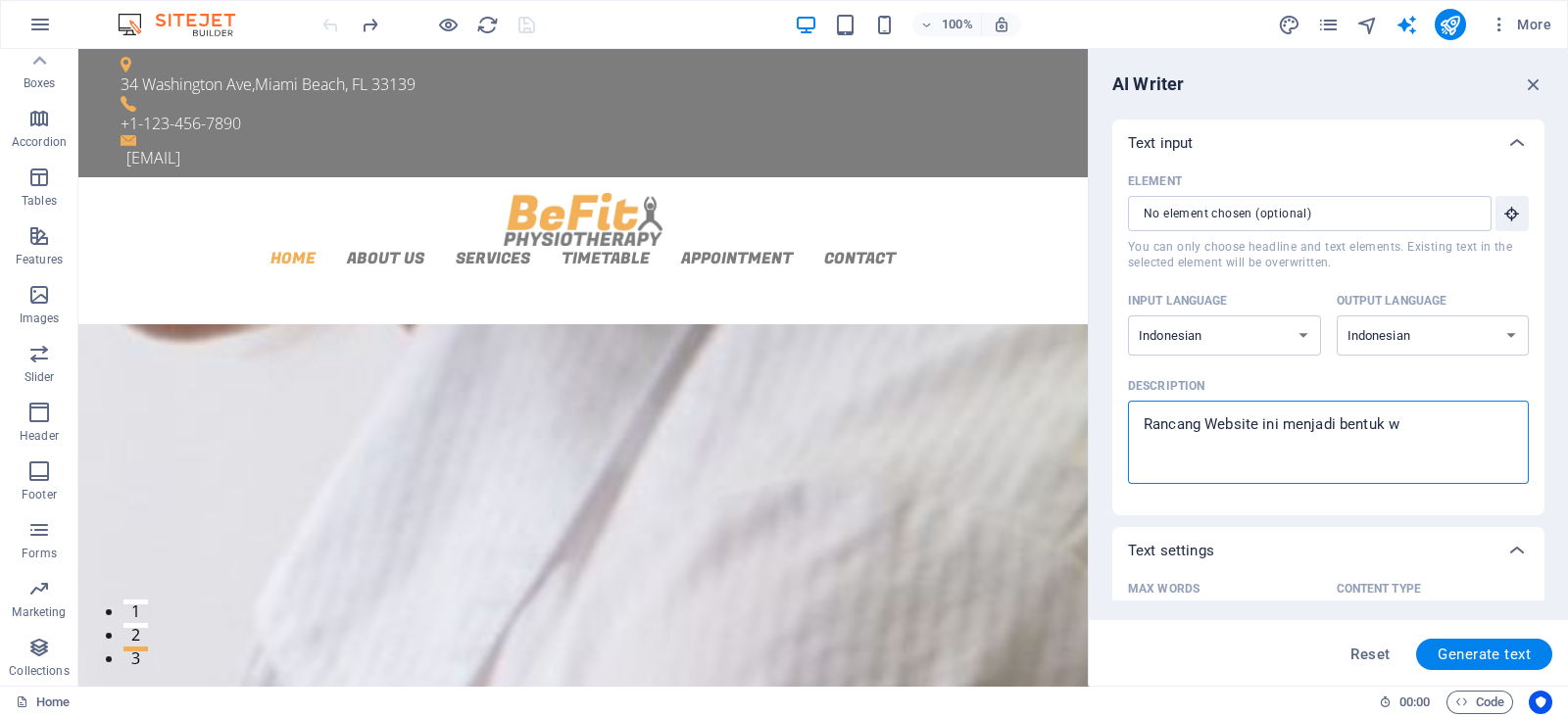type on "Rancang Website ini menjadi bentuk we" 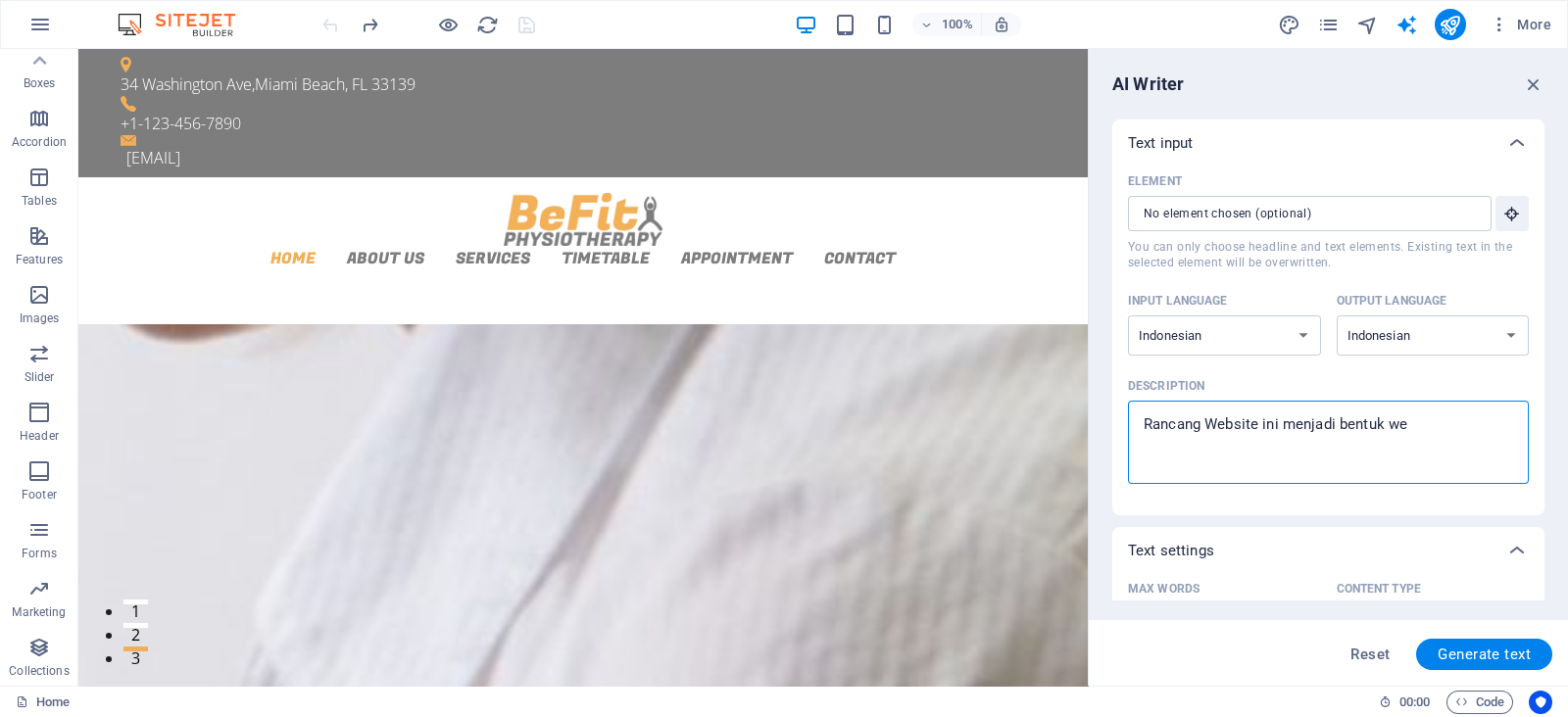 type on "Rancang Website ini menjadi bentuk web" 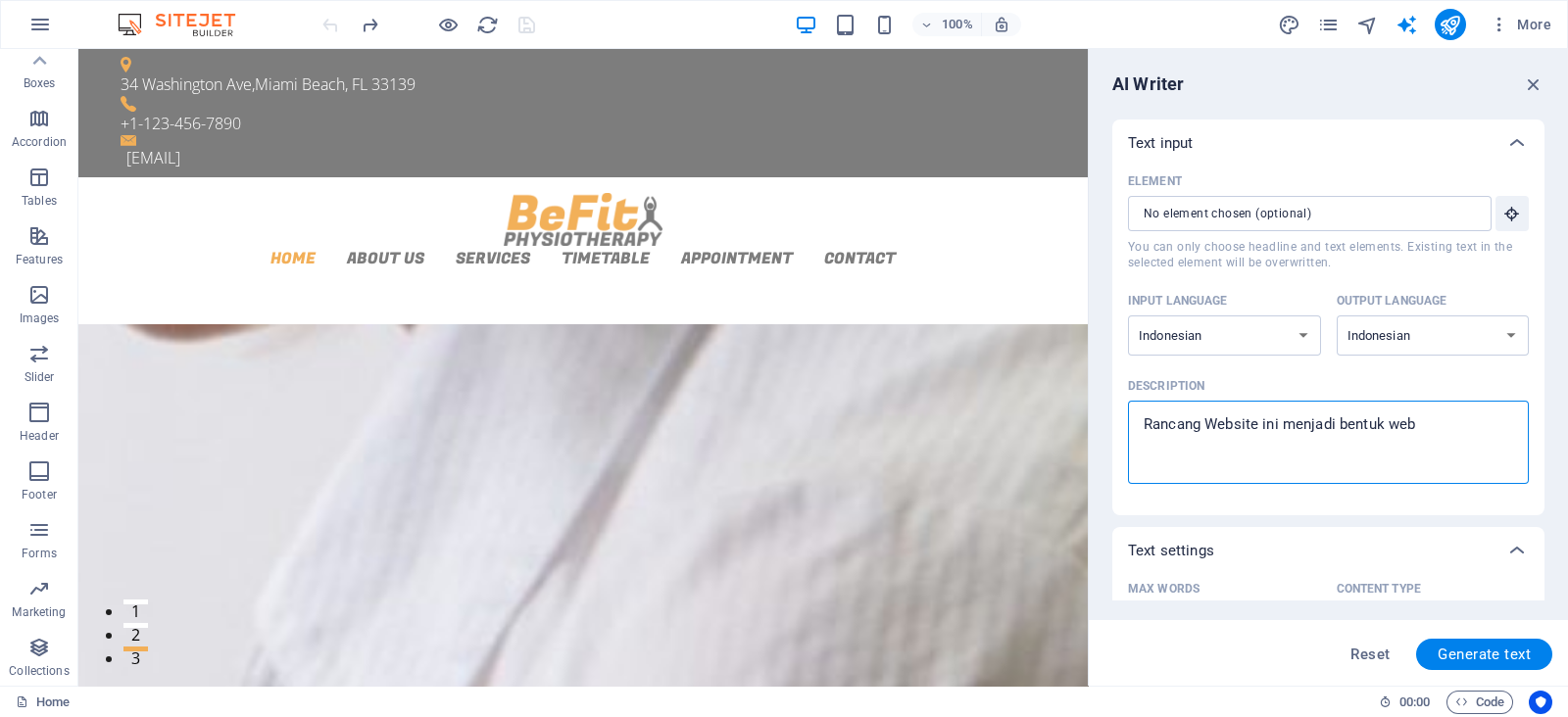 type on "Rancang Website ini menjadi bentuk webs" 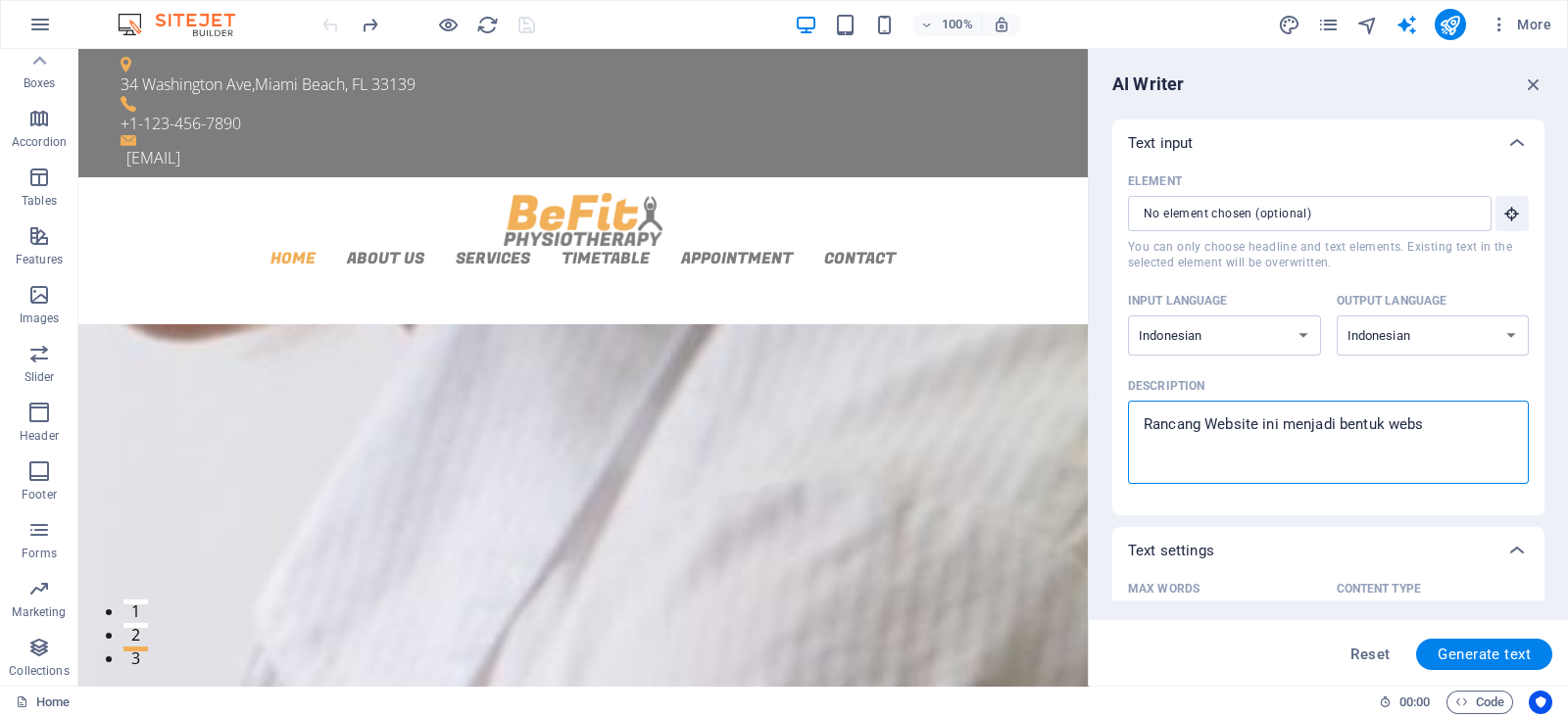 type on "Rancang Website ini menjadi bentuk websi" 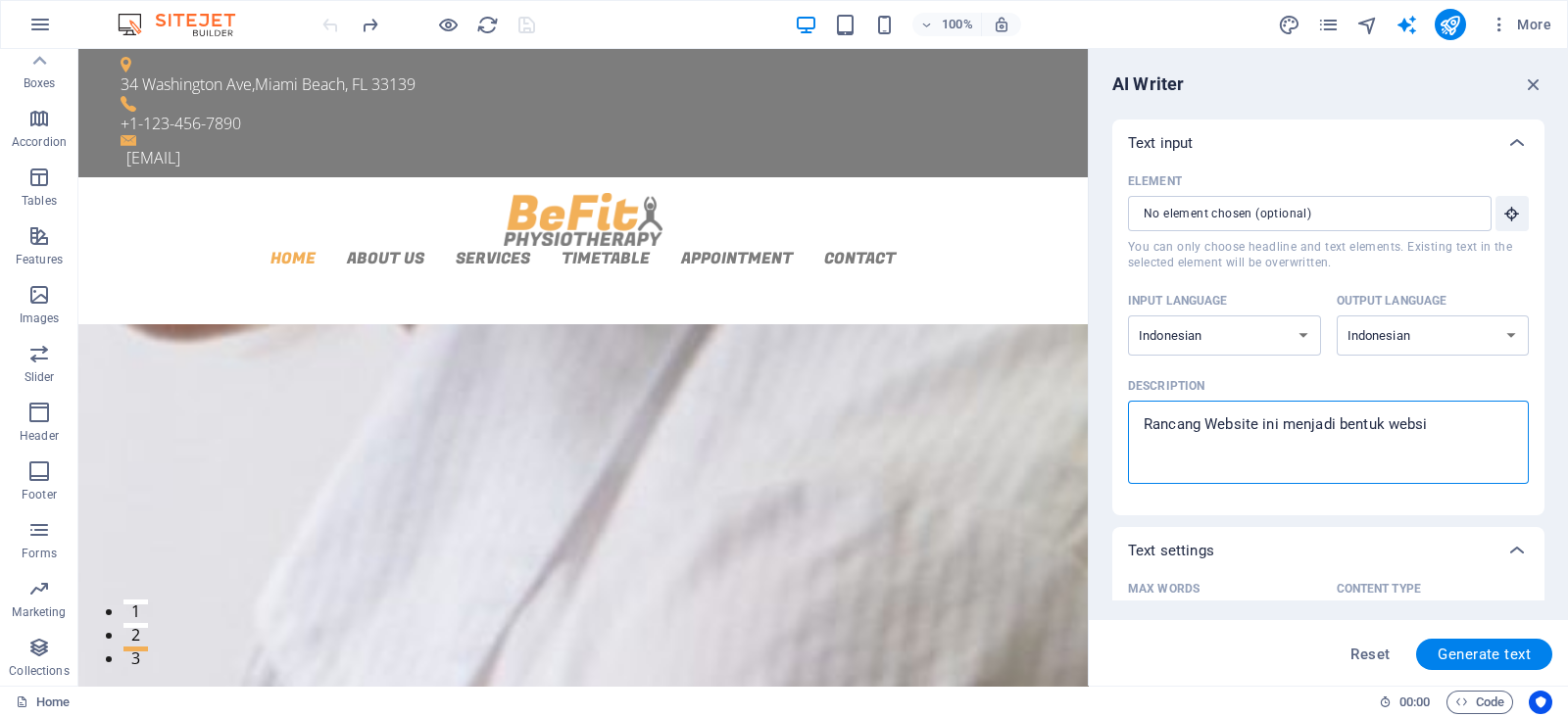 type on "Rancang Website ini menjadi bentuk websit" 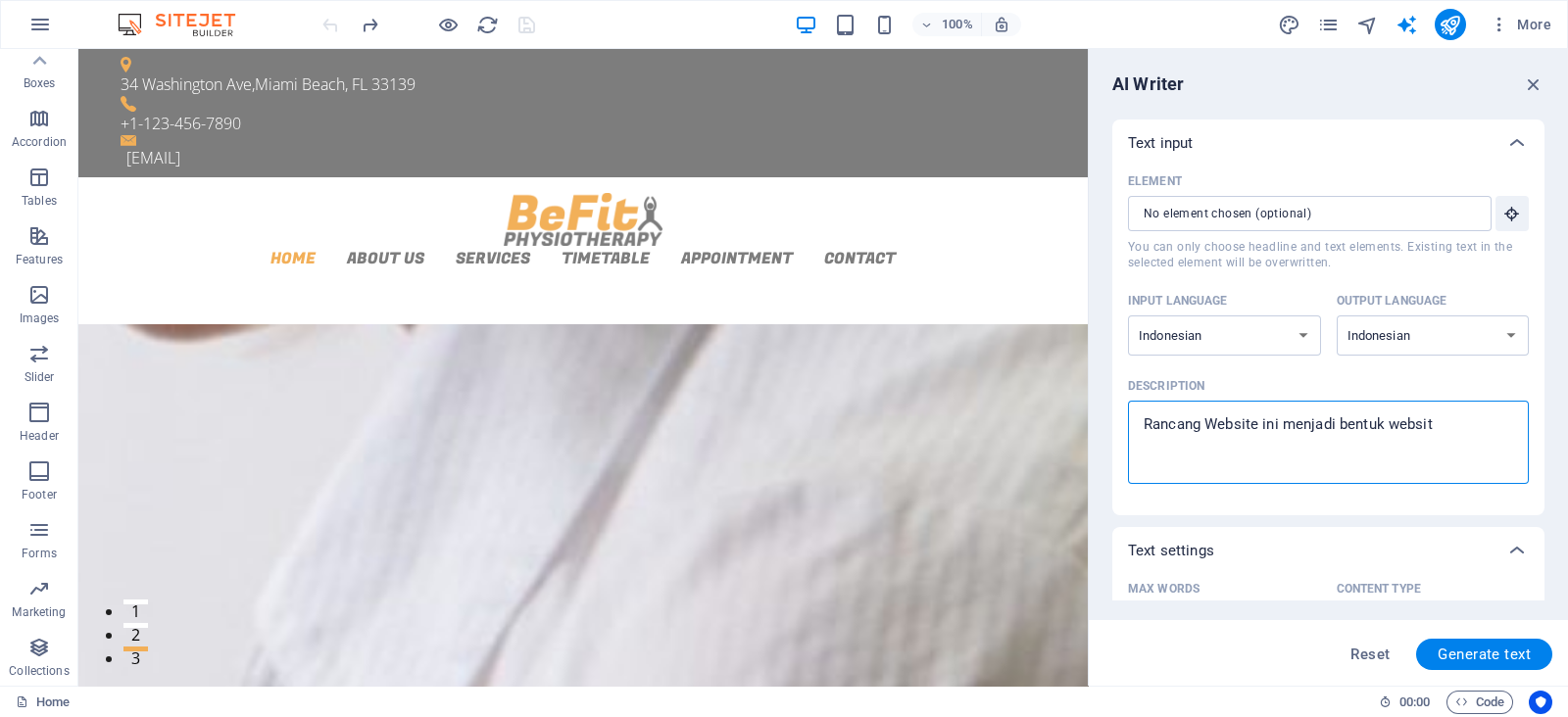 type on "Rancang Website ini menjadi bentuk website" 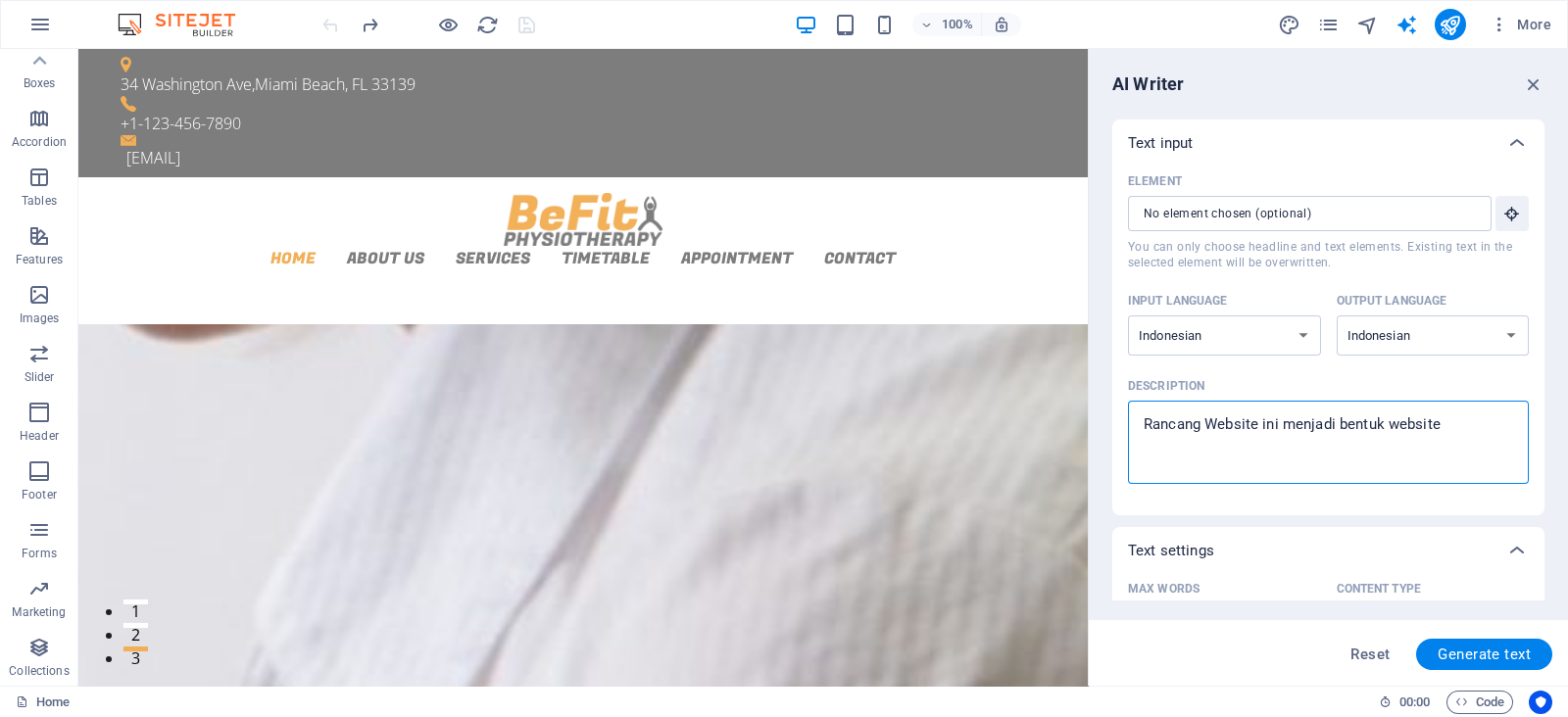 type on "Rancang Website ini menjadi bentuk website" 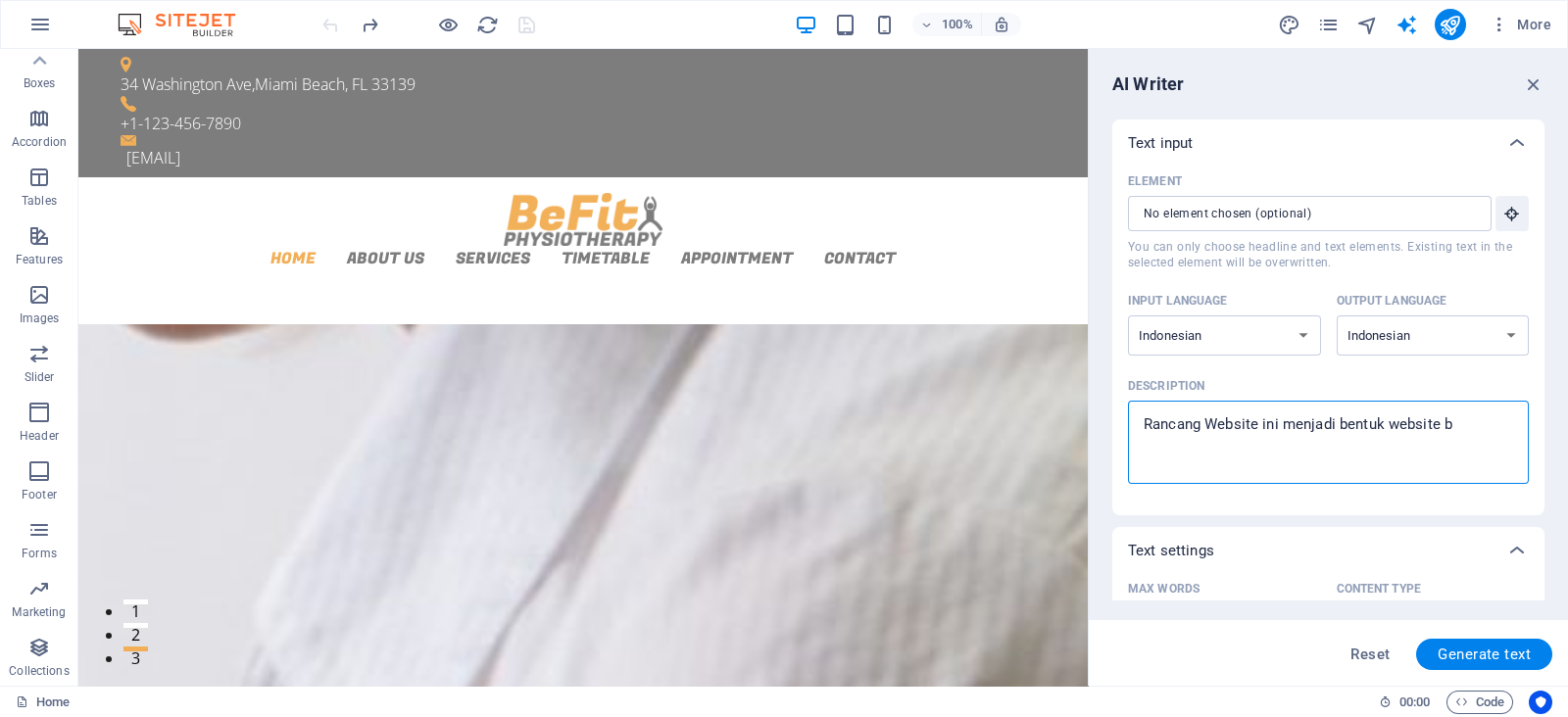 type on "Rancang Website ini menjadi bentuk website be" 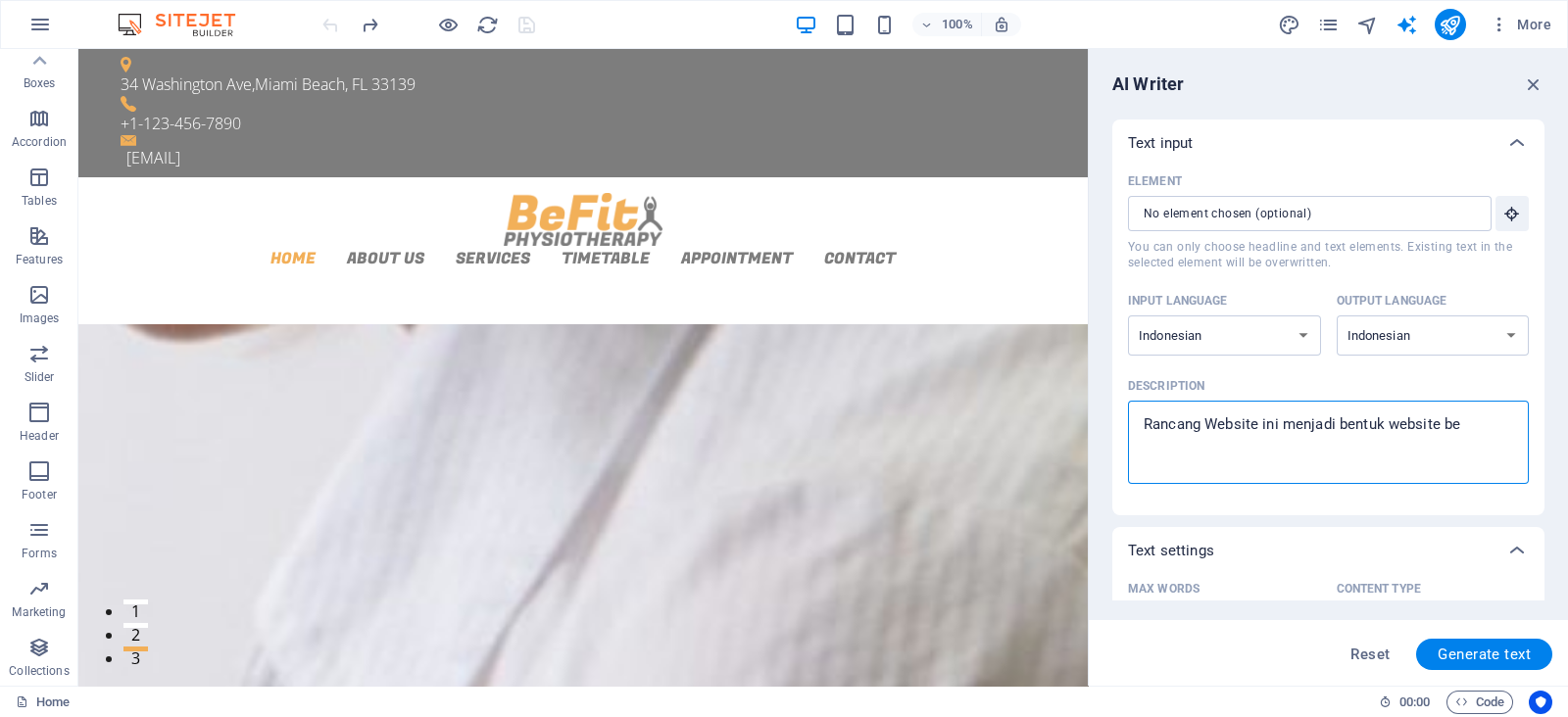 type on "Rancang Website ini menjadi bentuk website ber" 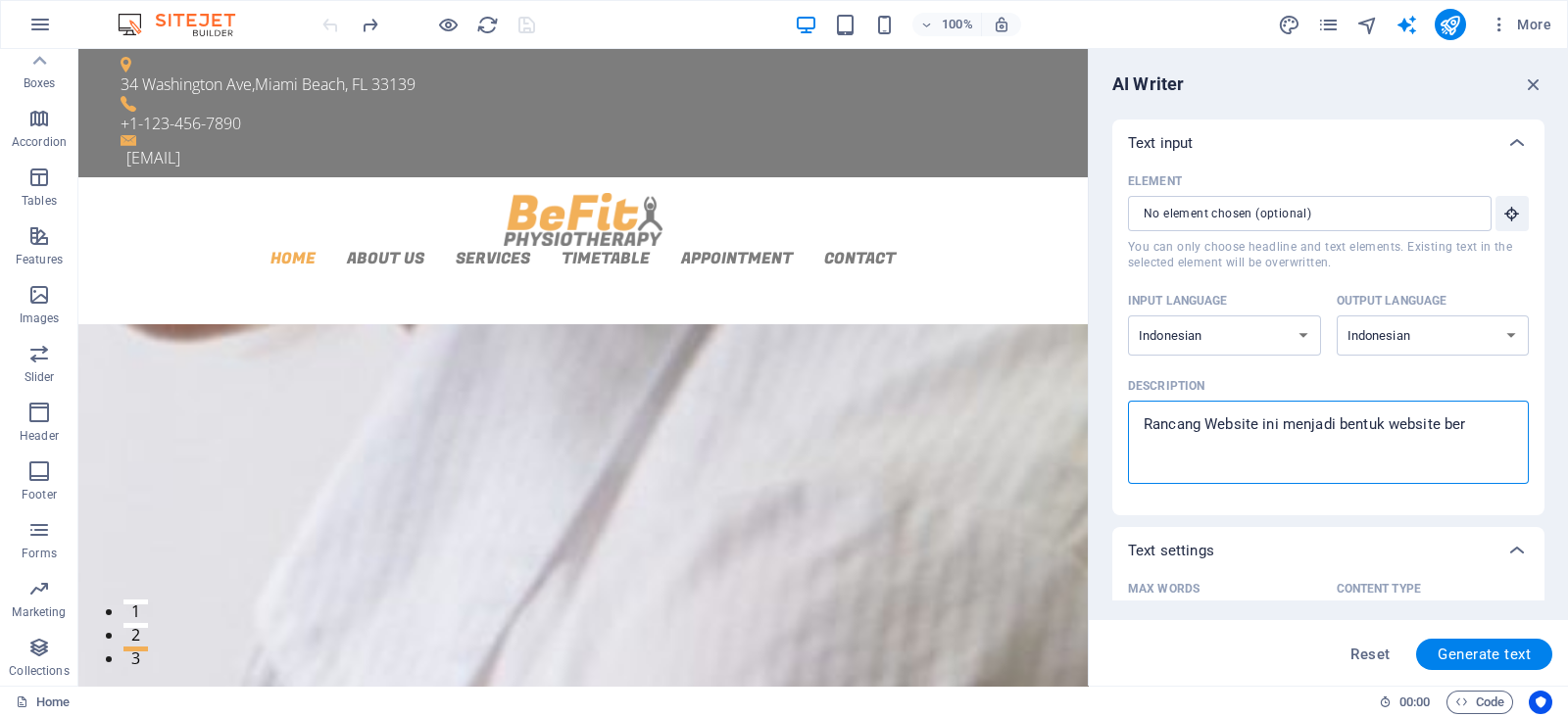 type on "Rancang Website ini menjadi bentuk website beri" 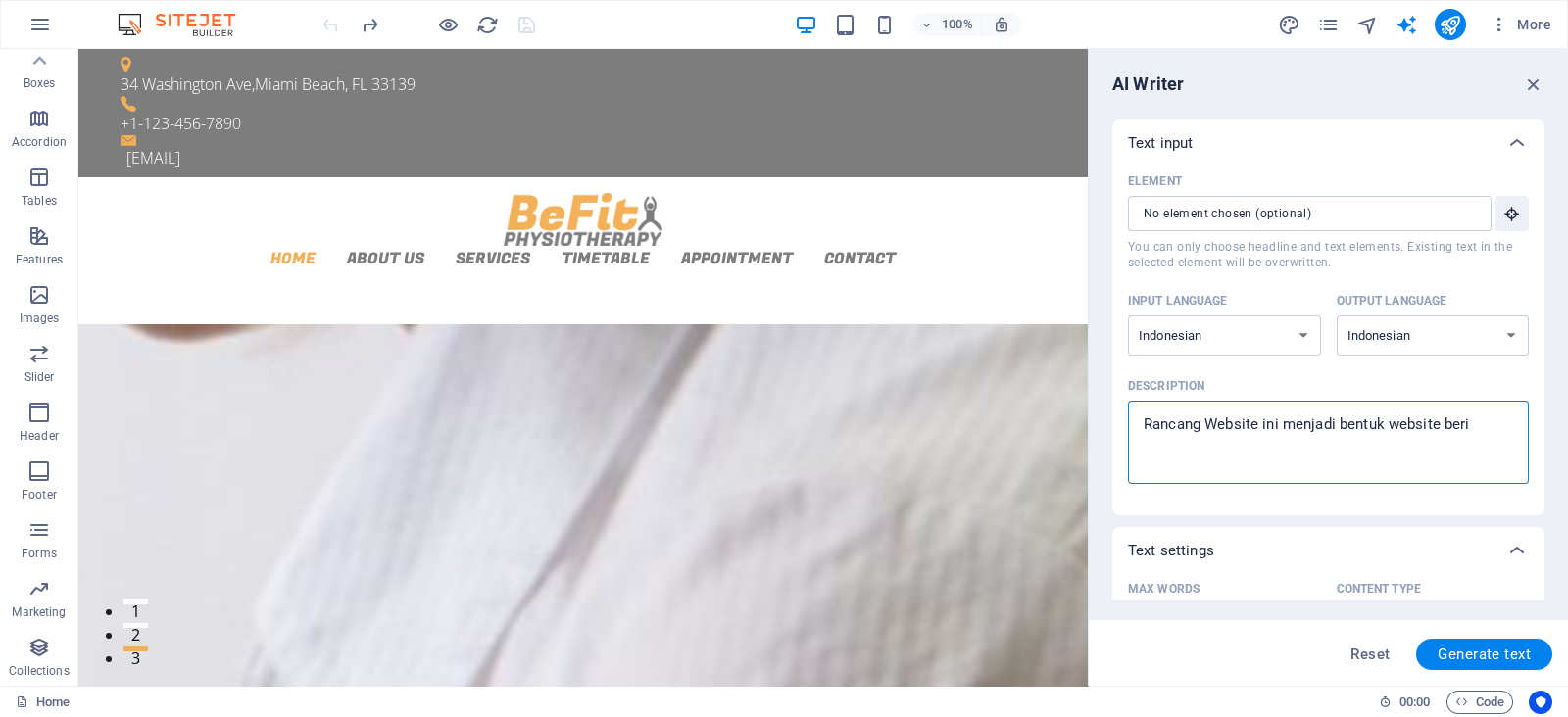 type on "Rancang Website ini menjadi bentuk website berit" 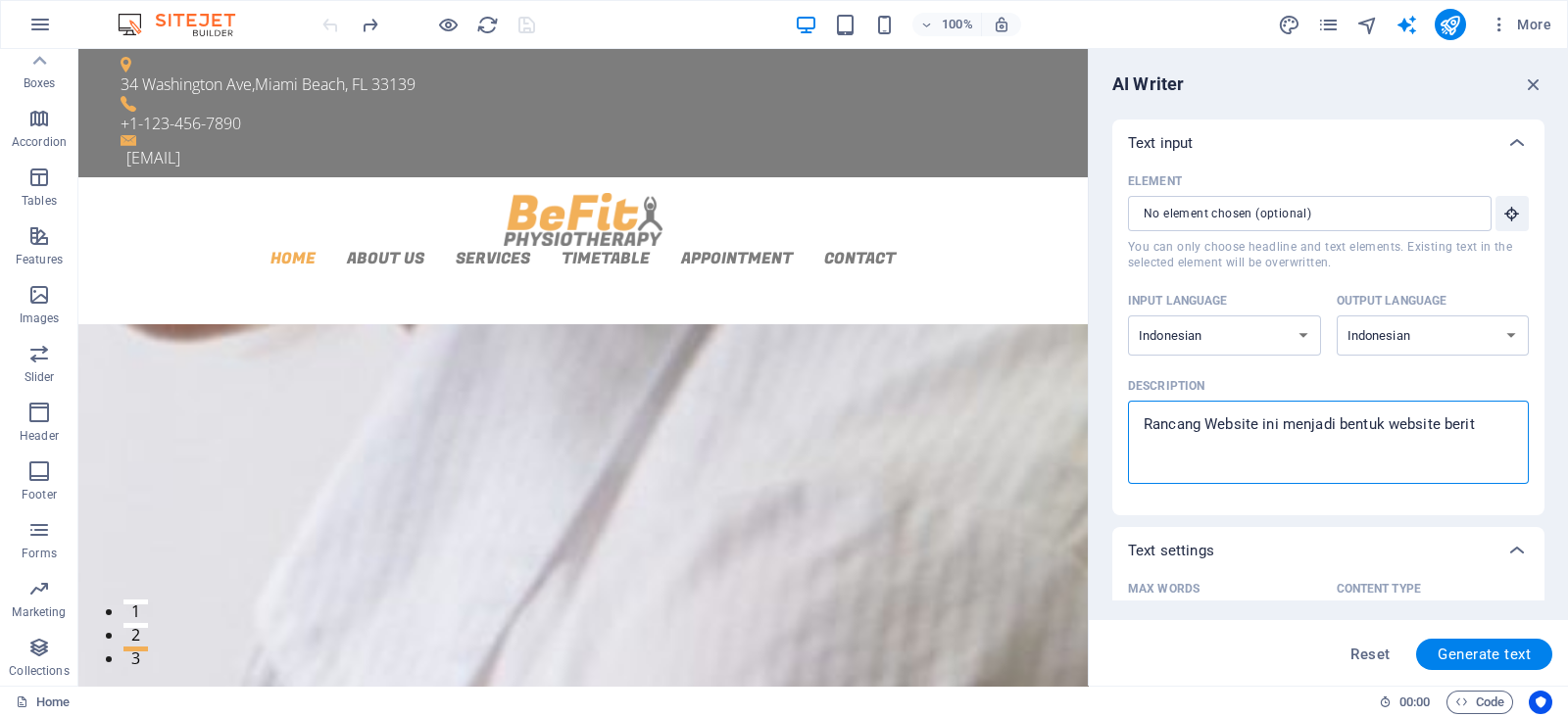 type on "Rancang Website ini menjadi bentuk website berita" 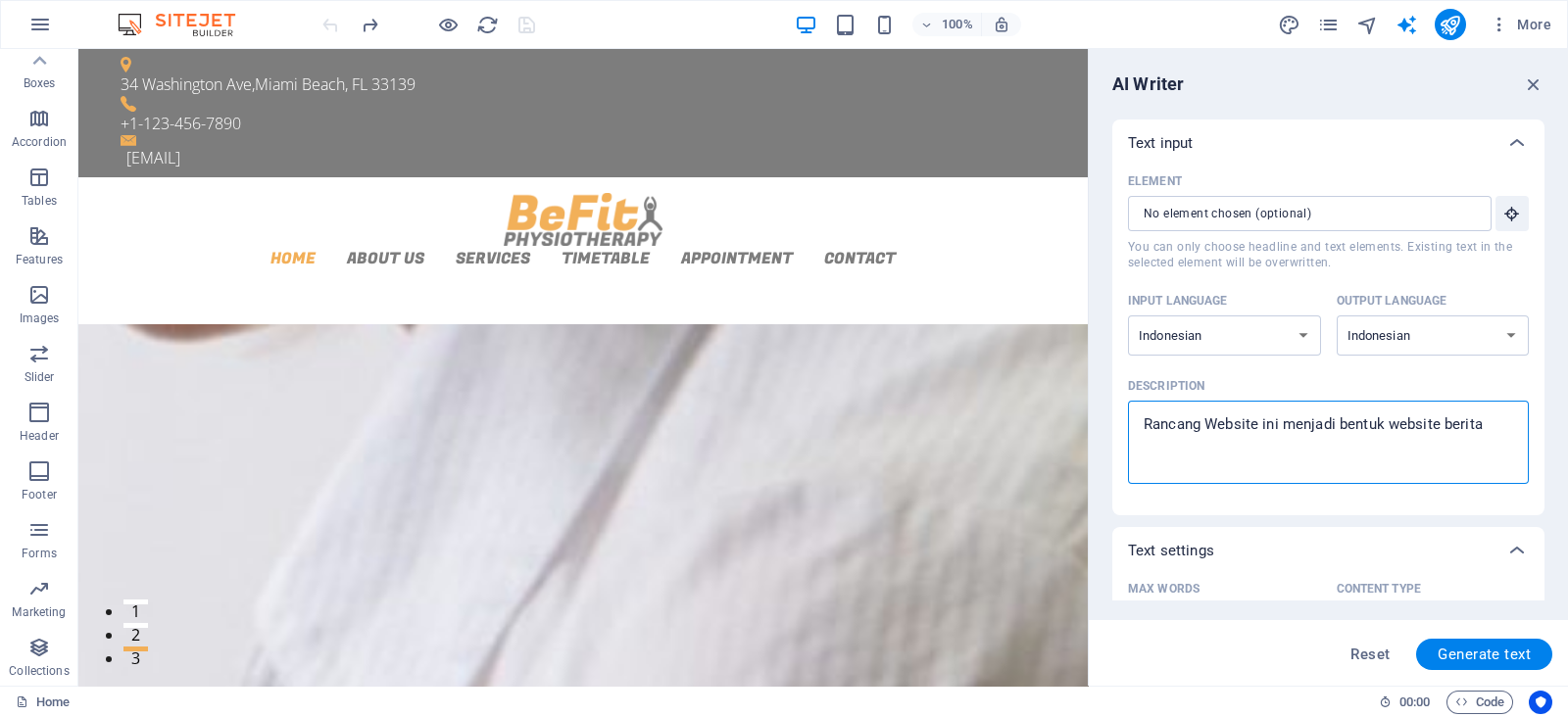 type on "Rancang Website ini menjadi bentuk website berita" 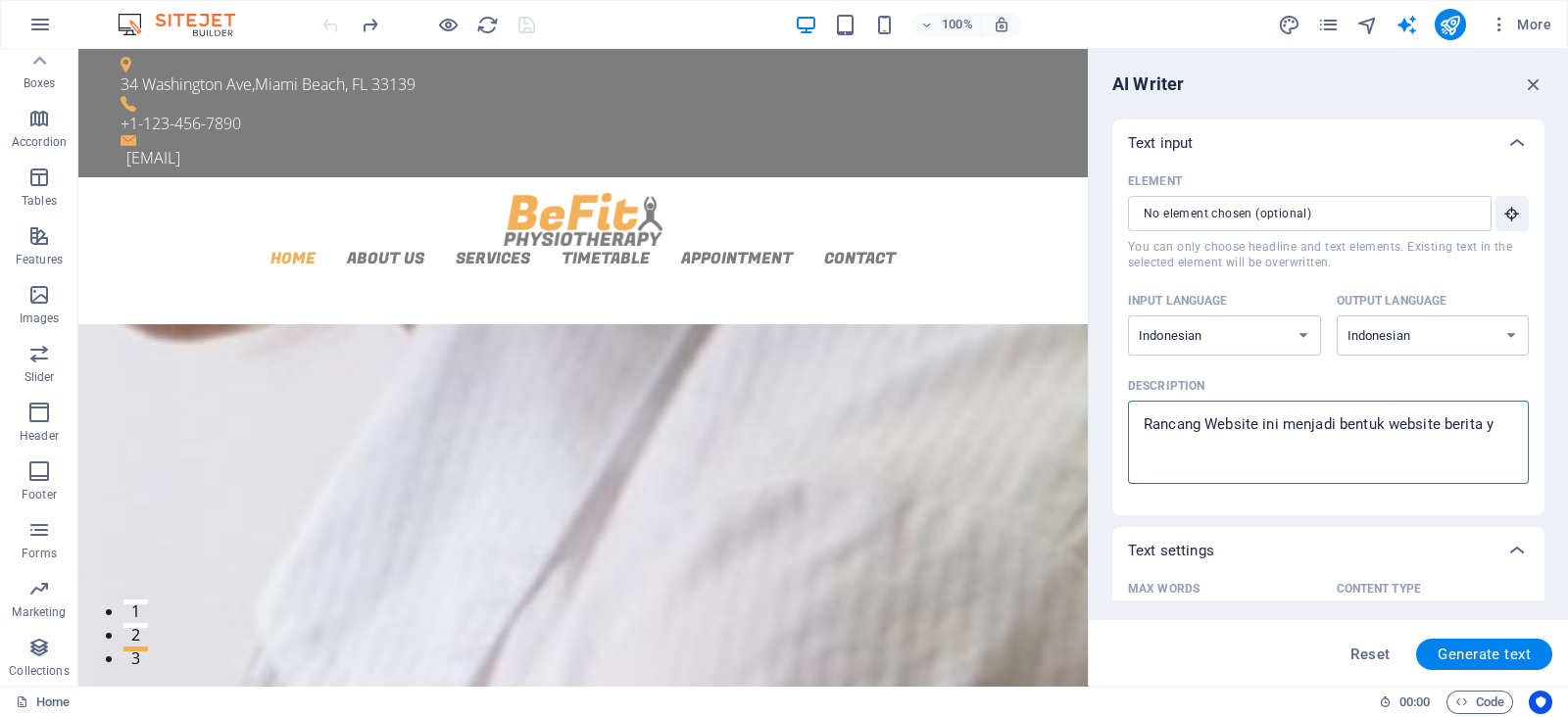 type on "Rancang Website ini menjadi bentuk website berita ya" 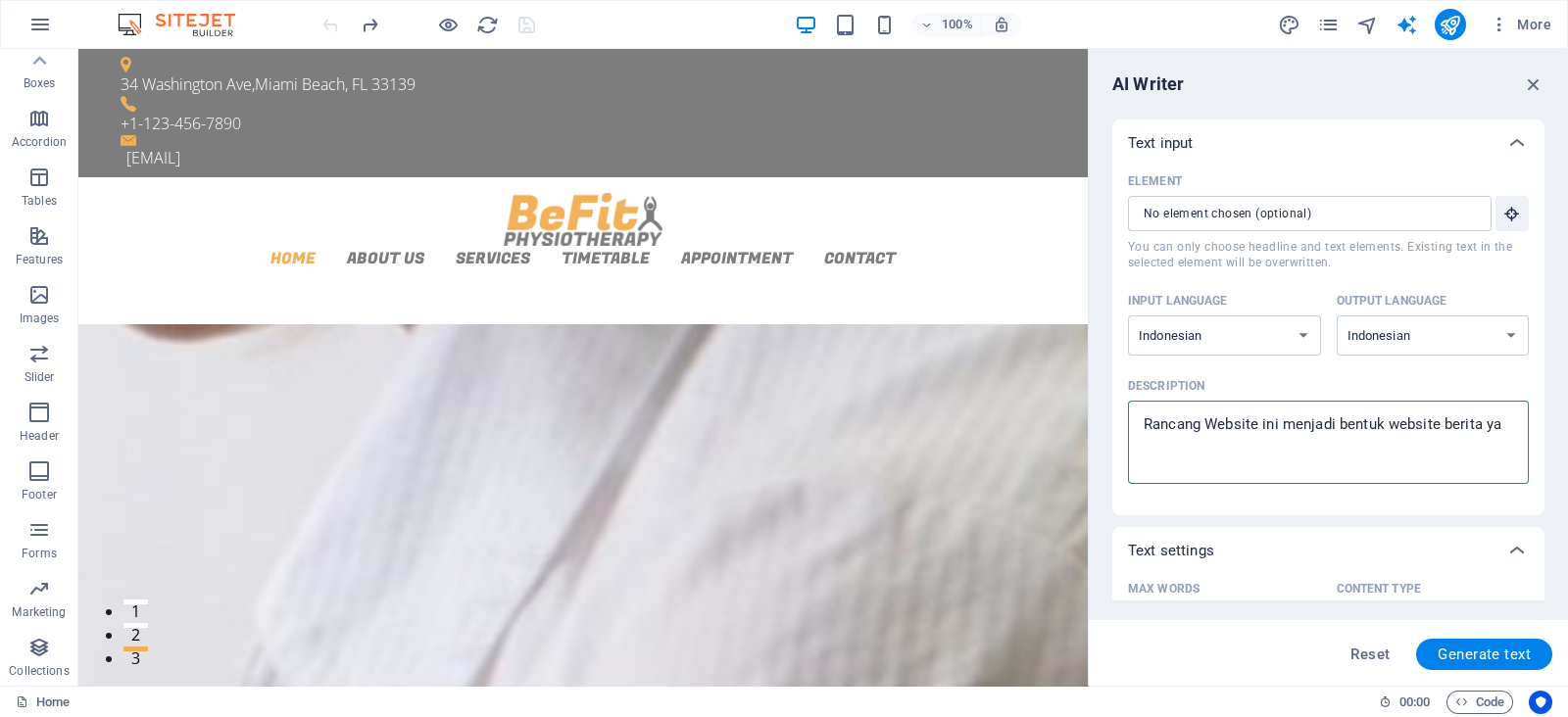 type on "Rancang Website ini menjadi bentuk website berita yan" 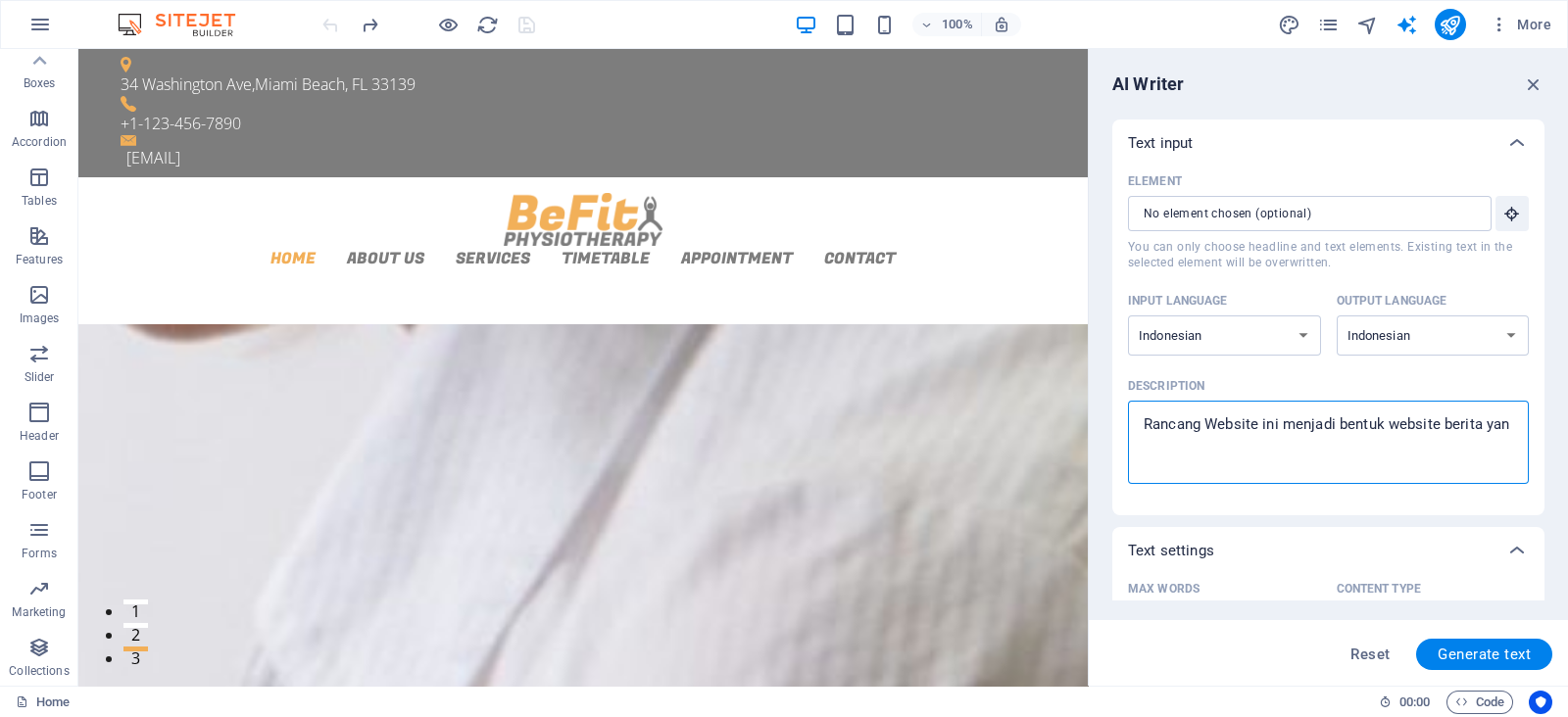 type on "Rancang Website ini menjadi bentuk website berita yang" 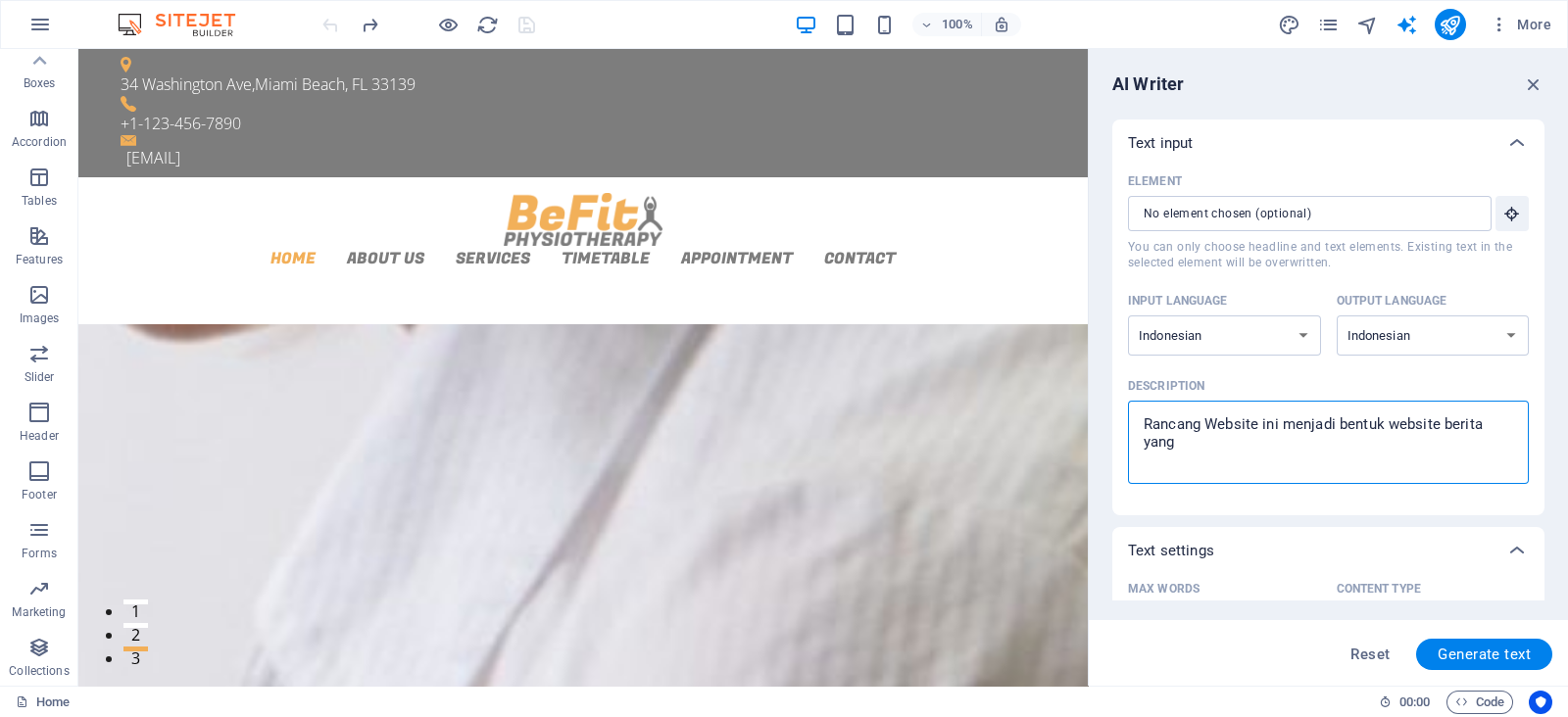 type on "Rancang Website ini menjadi bentuk website berita yang" 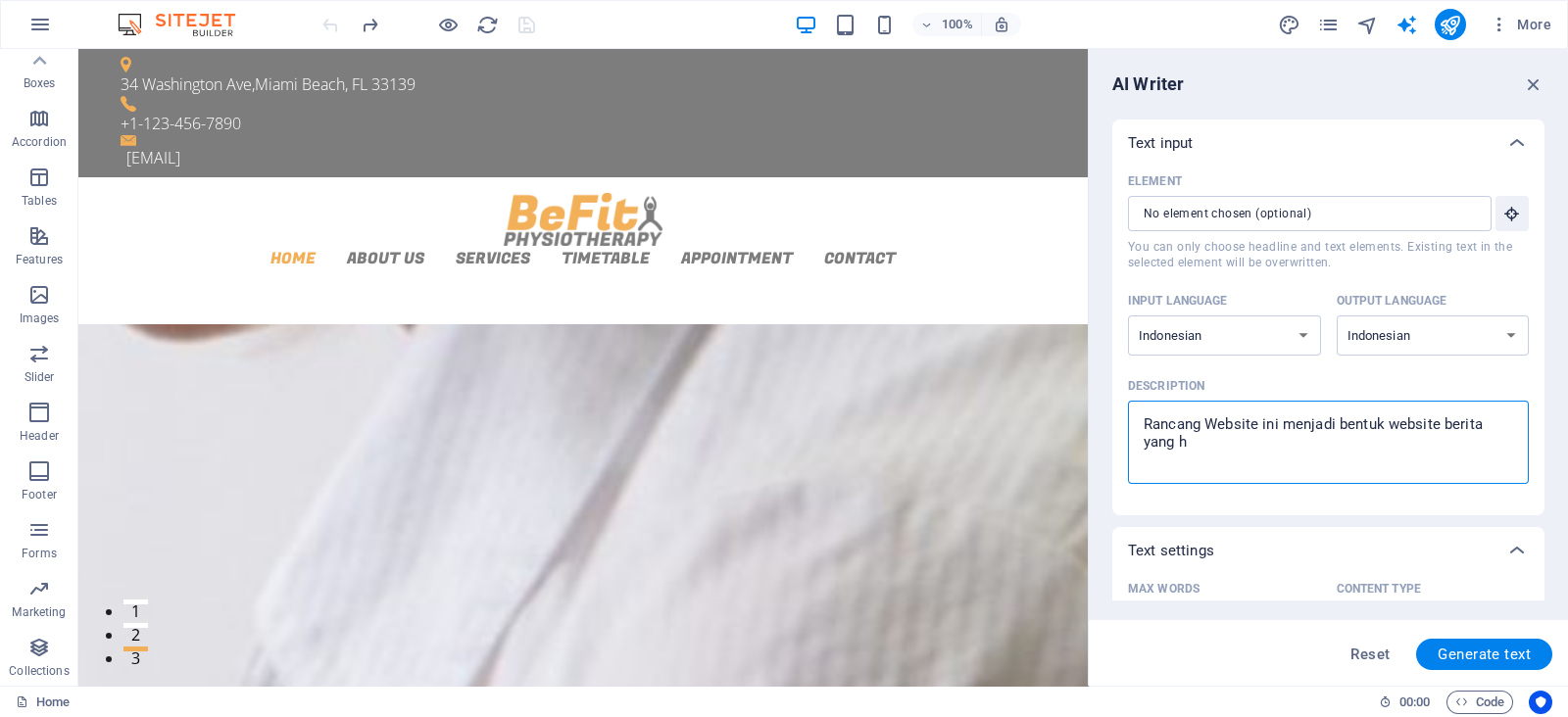 type on "Rancang Website ini menjadi bentuk website berita yang hi" 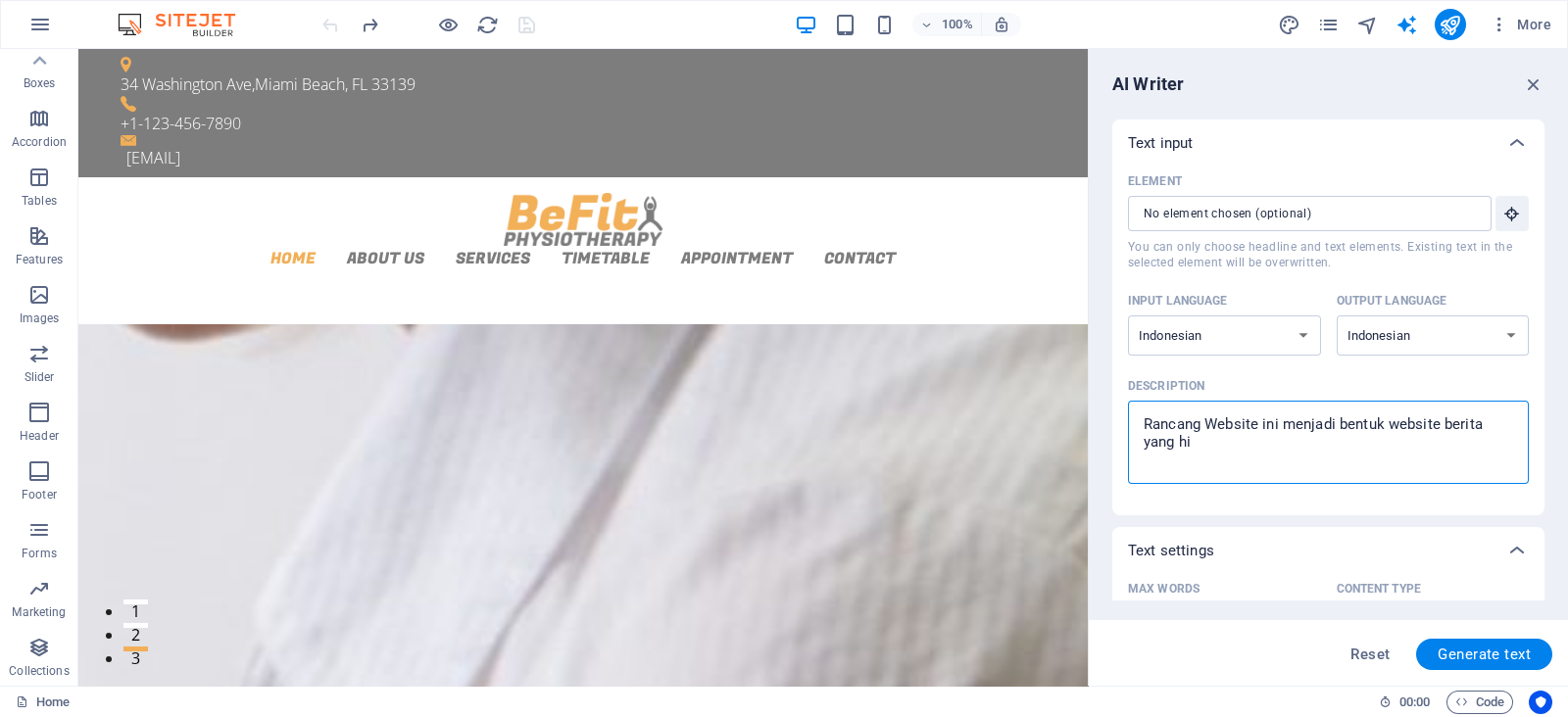 type on "Rancang Website ini menjadi bentuk website berita yang hid" 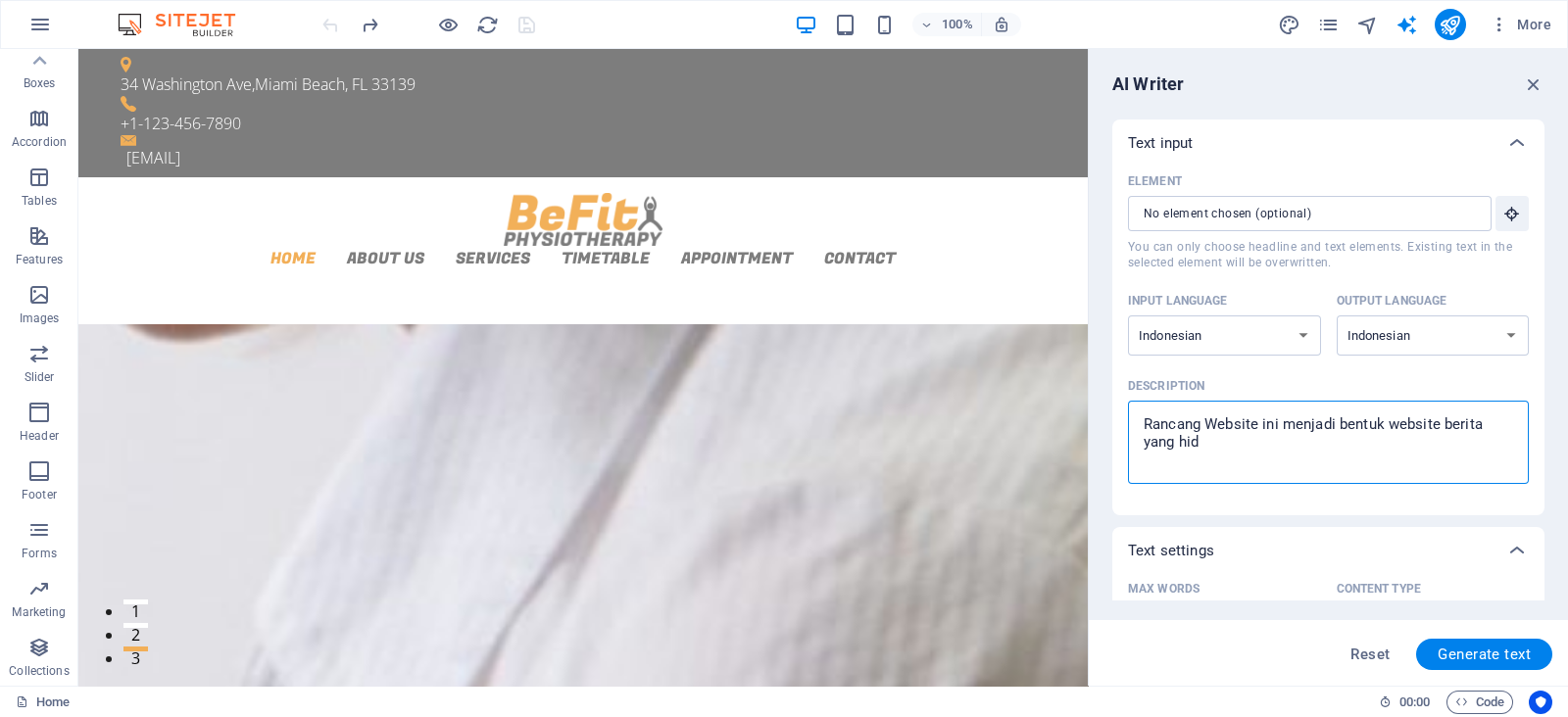 type on "Rancang Website ini menjadi bentuk website berita yang hidu" 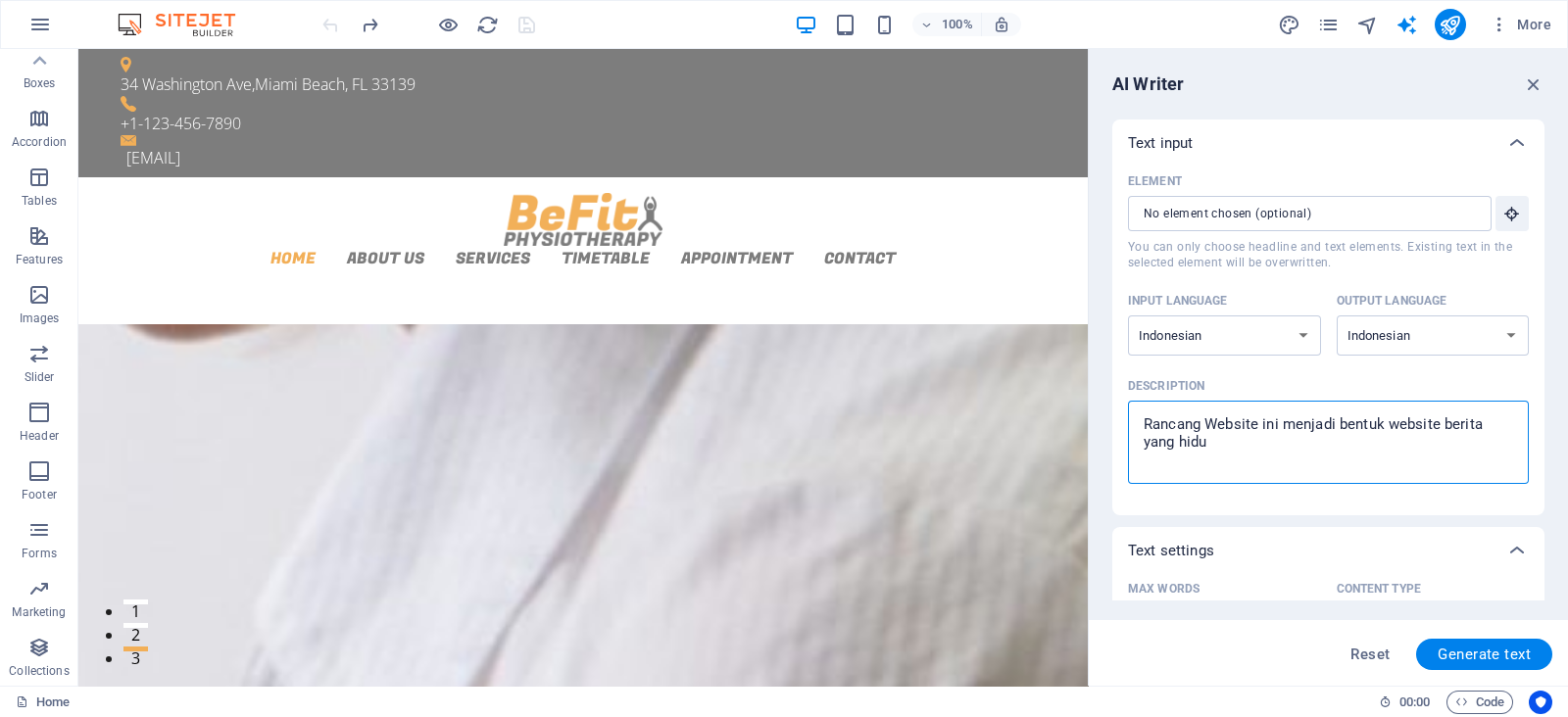 type on "Rancang Website ini menjadi bentuk website berita yang hidup" 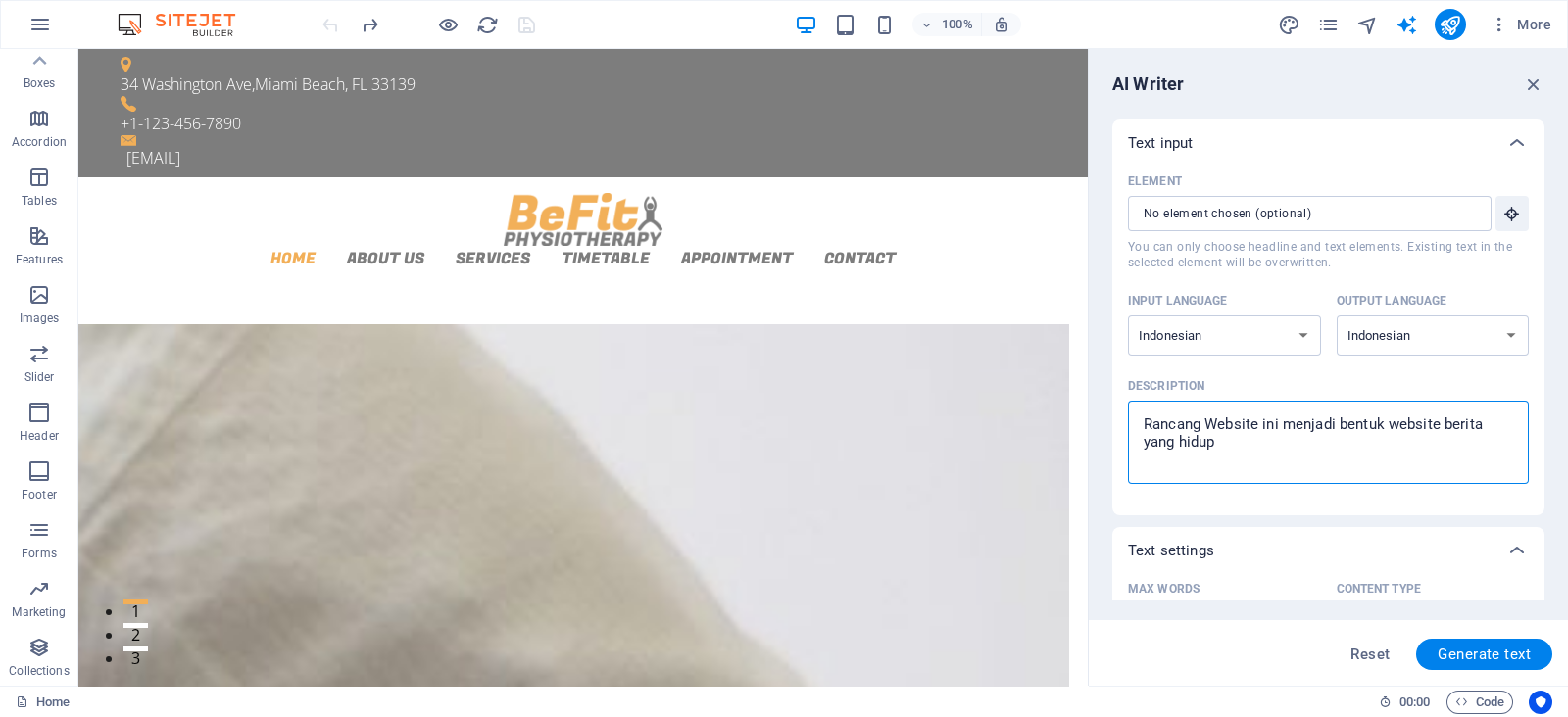 type on "Rancang Website ini menjadi bentuk website berita yang hidup" 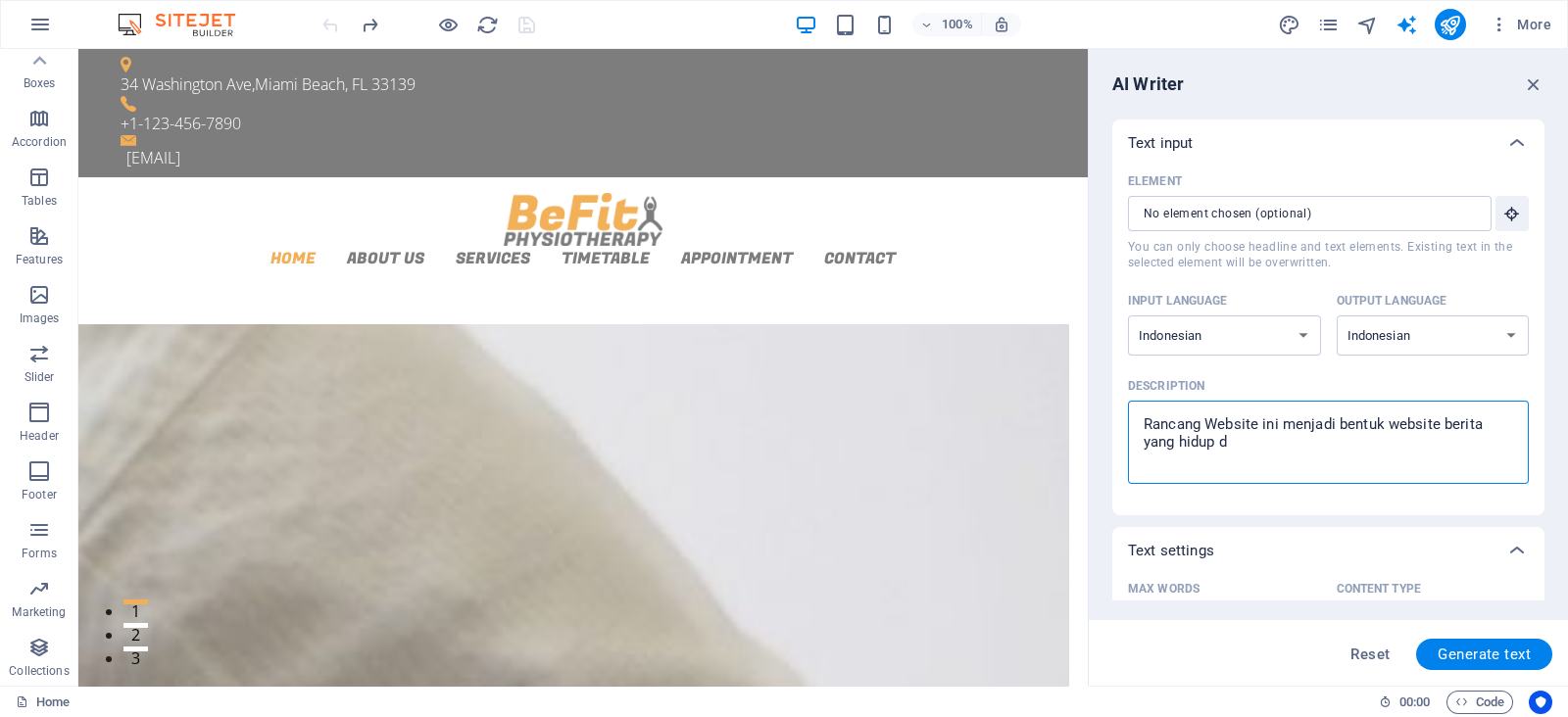 type on "Rancang Website ini menjadi bentuk website berita yang hidup da" 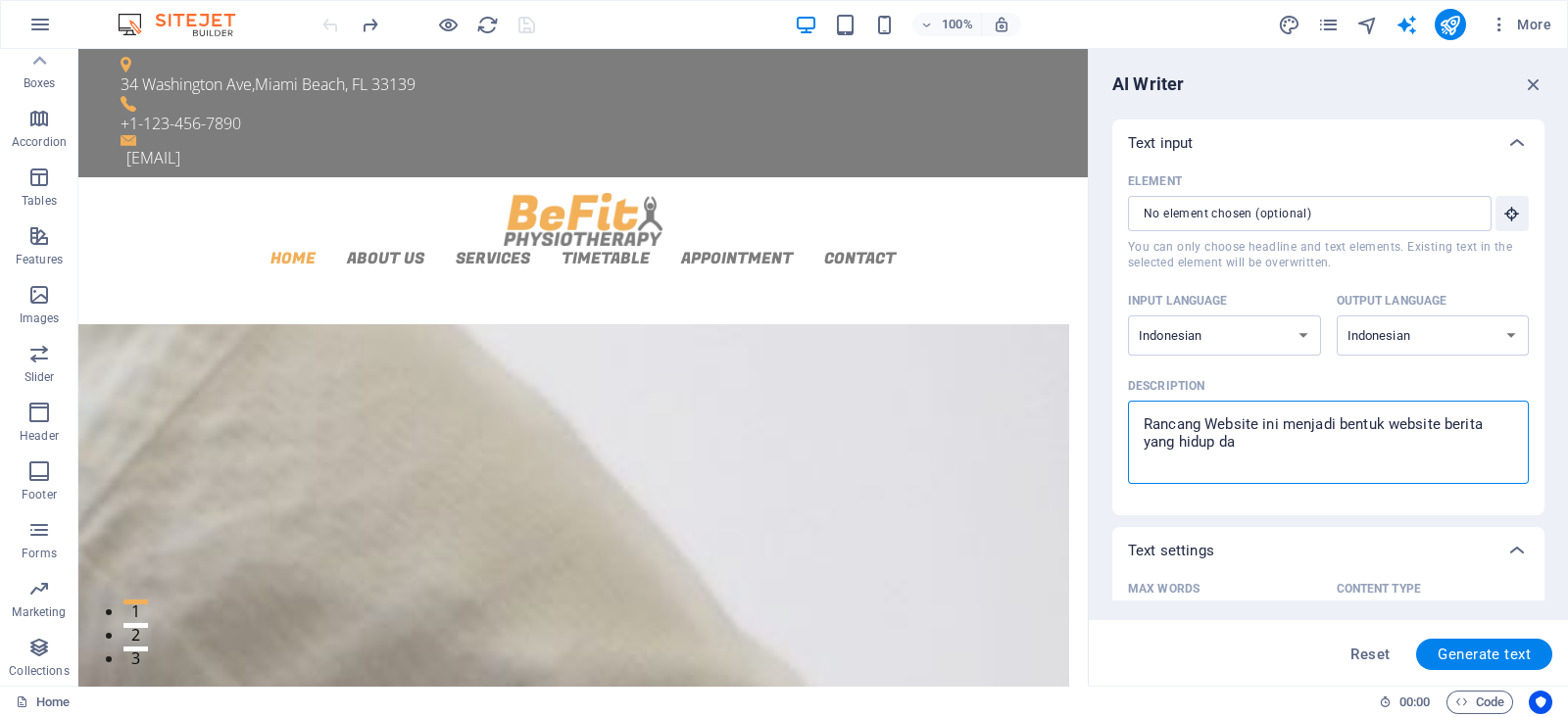 type on "Rancang Website ini menjadi bentuk website berita yang hidup dan" 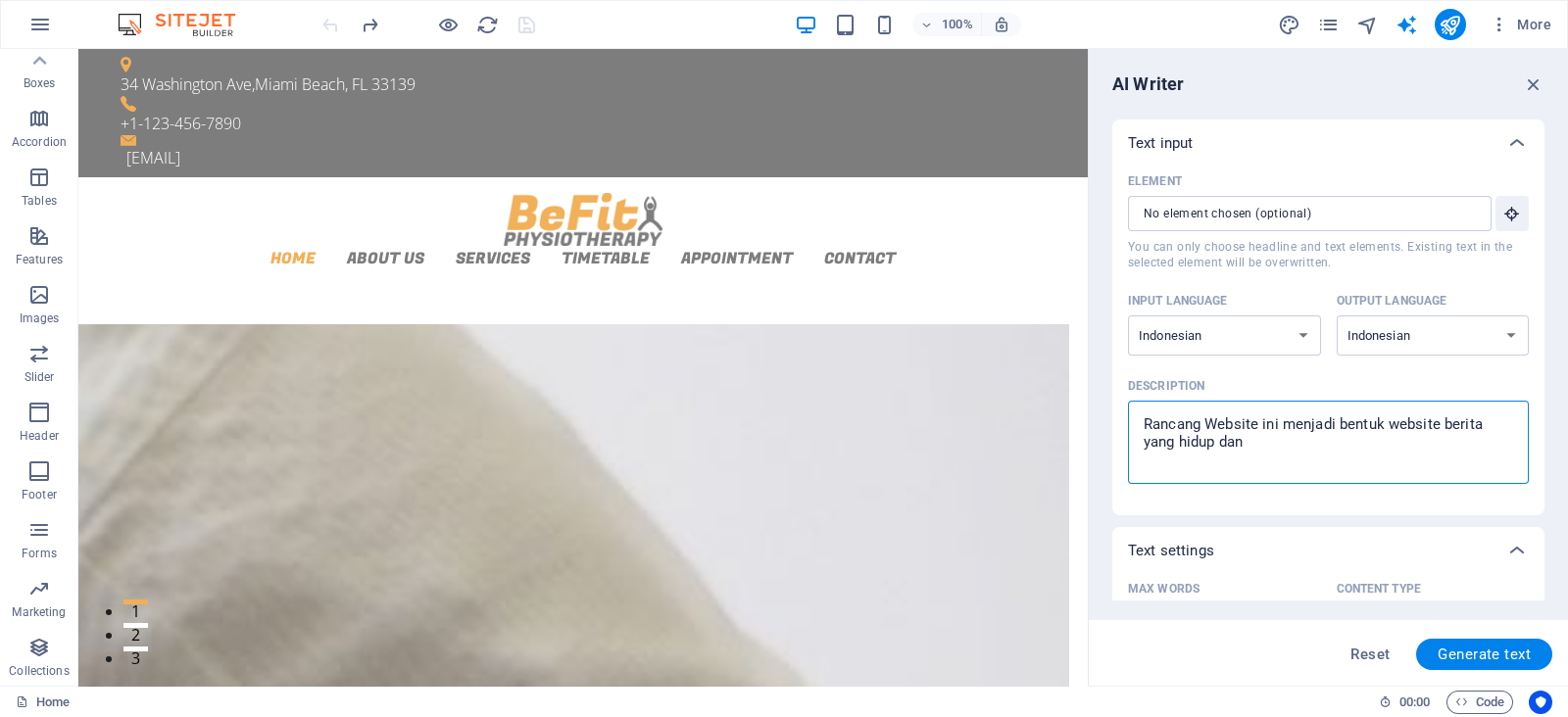 type on "Rancang Website ini menjadi bentuk website berita yang hidup dan" 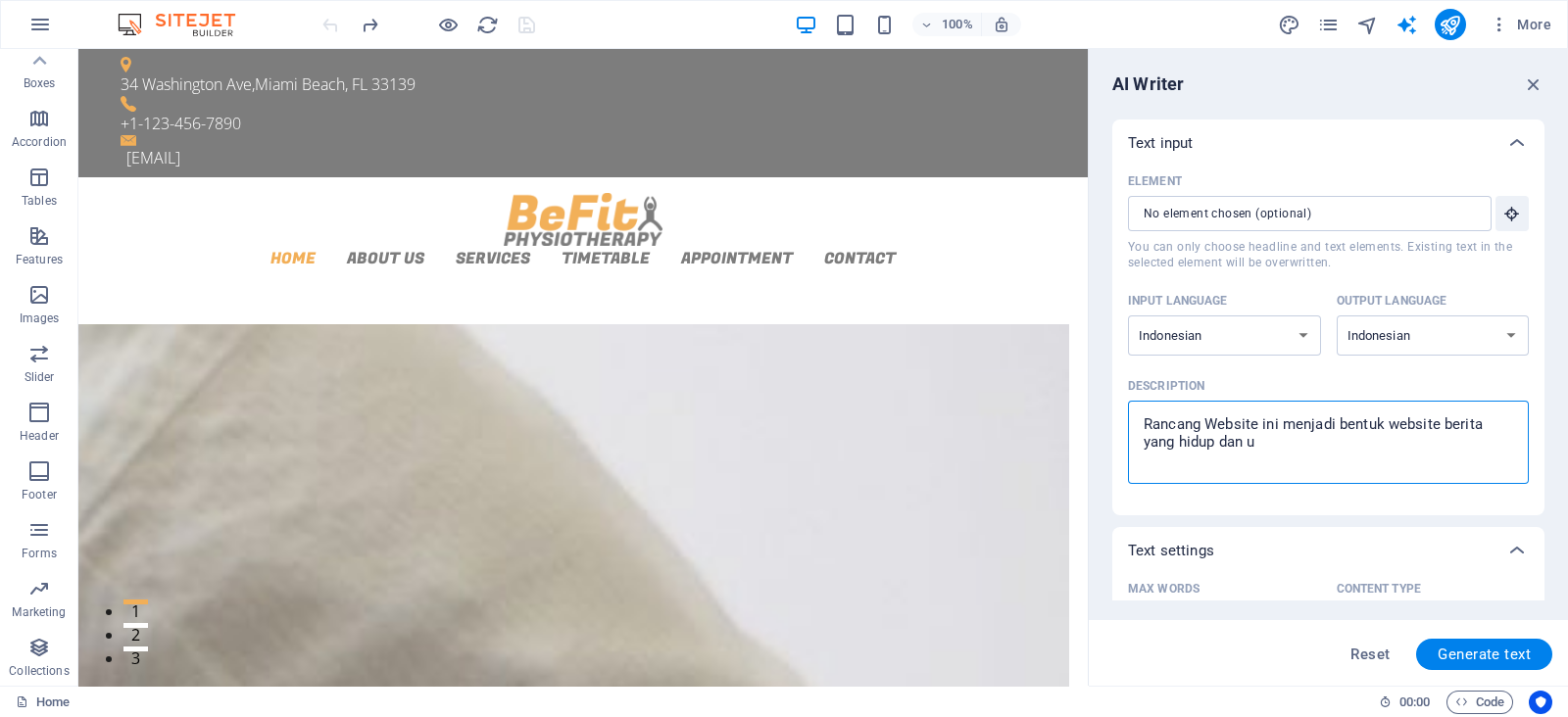 type on "x" 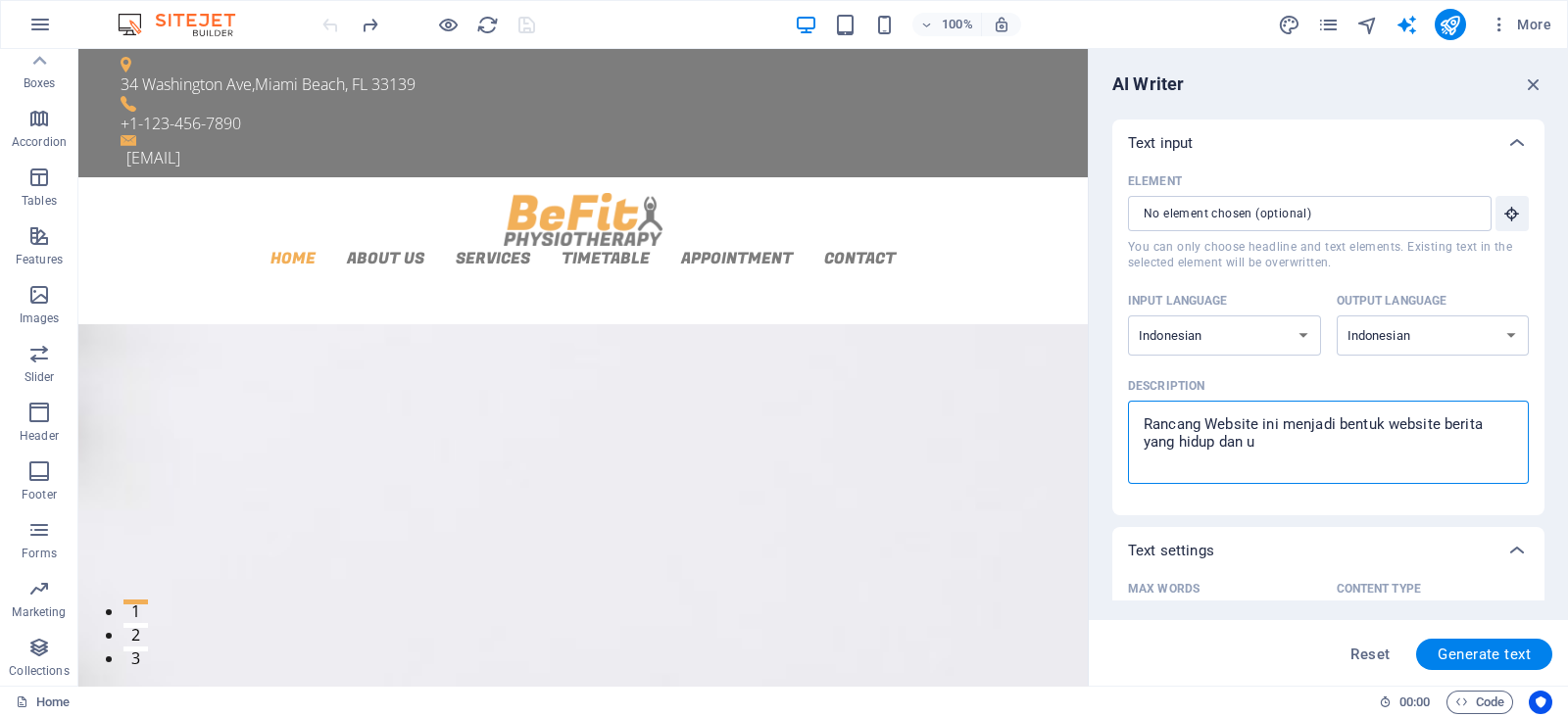 type on "Rancang Website ini menjadi bentuk website berita yang hidup dan un" 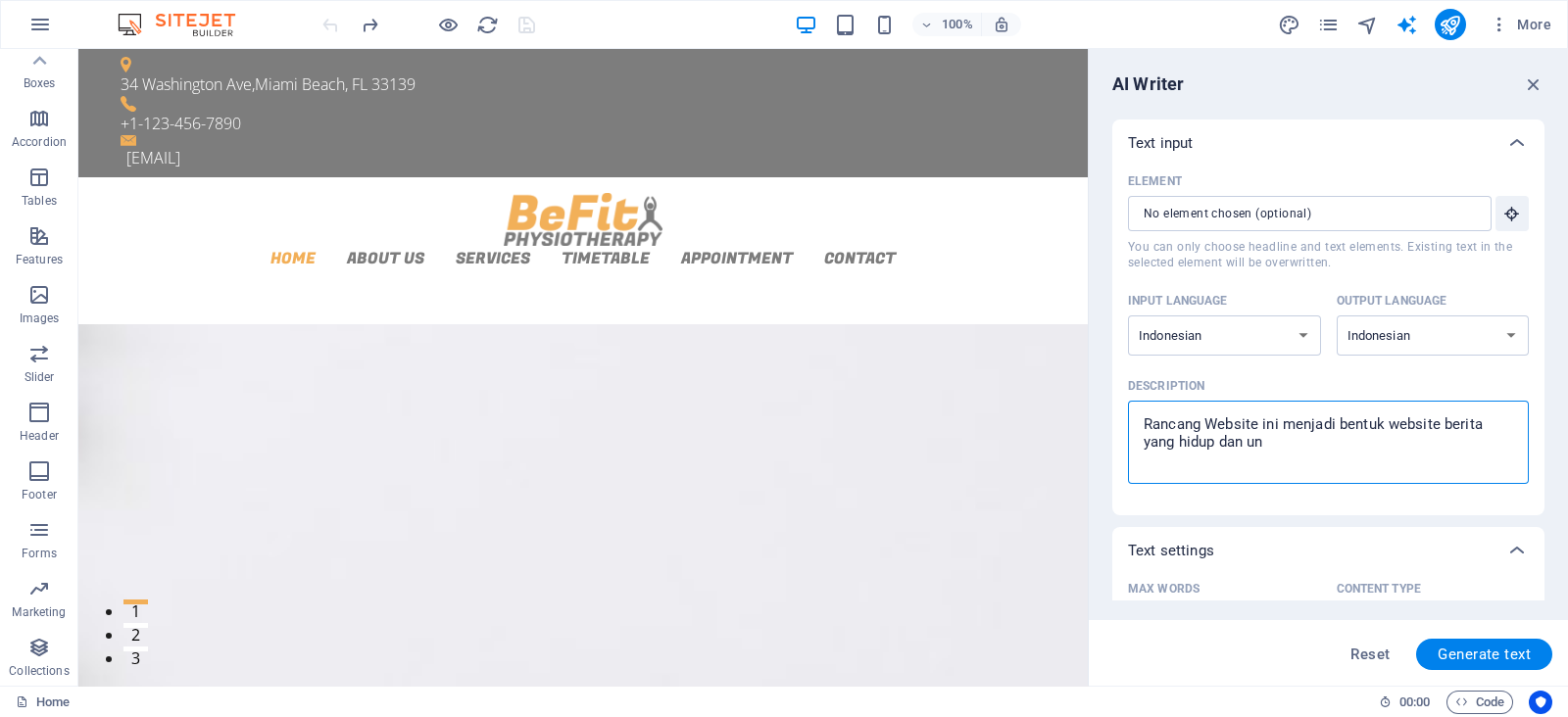 type on "Rancang Website ini menjadi bentuk website berita yang hidup dan uni" 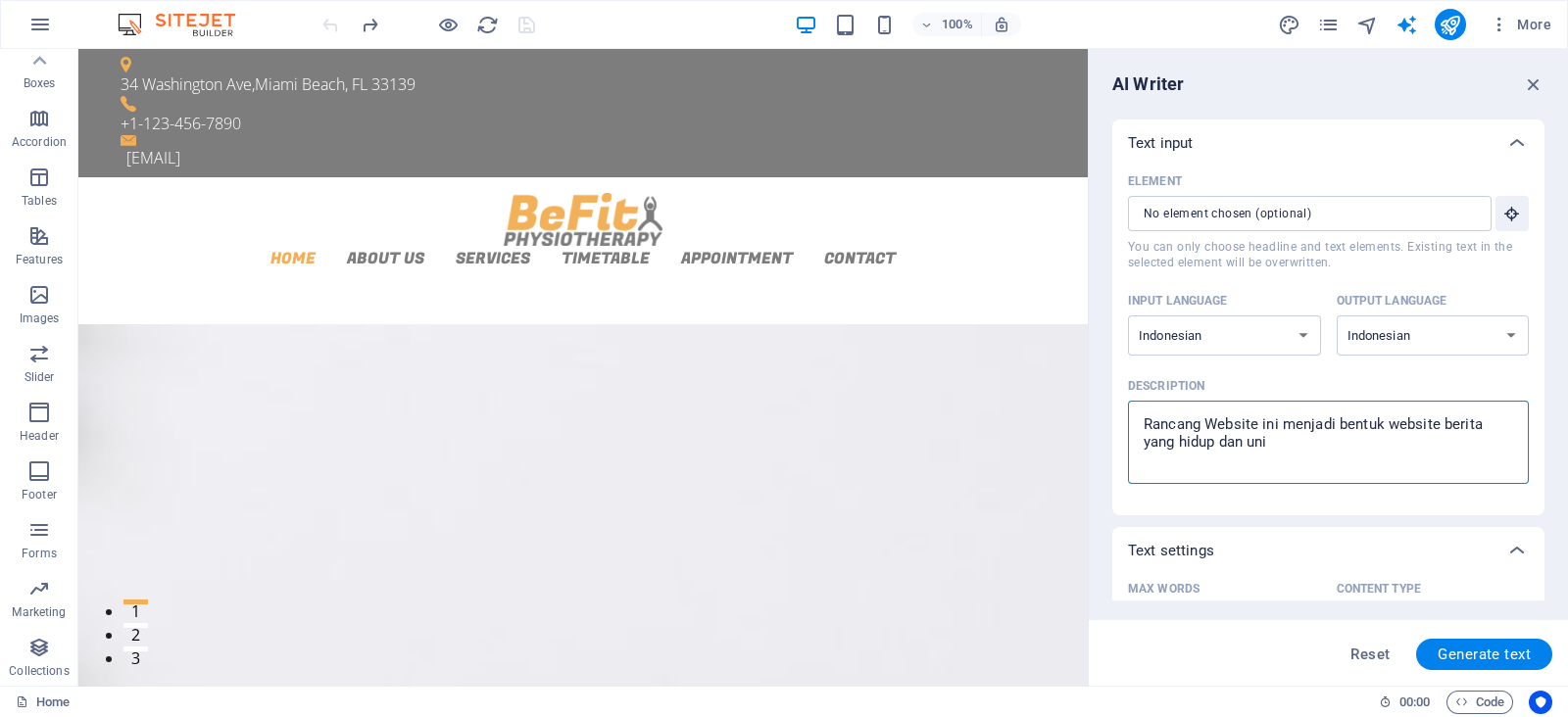type on "Rancang Website ini menjadi bentuk website berita yang hidup dan unik" 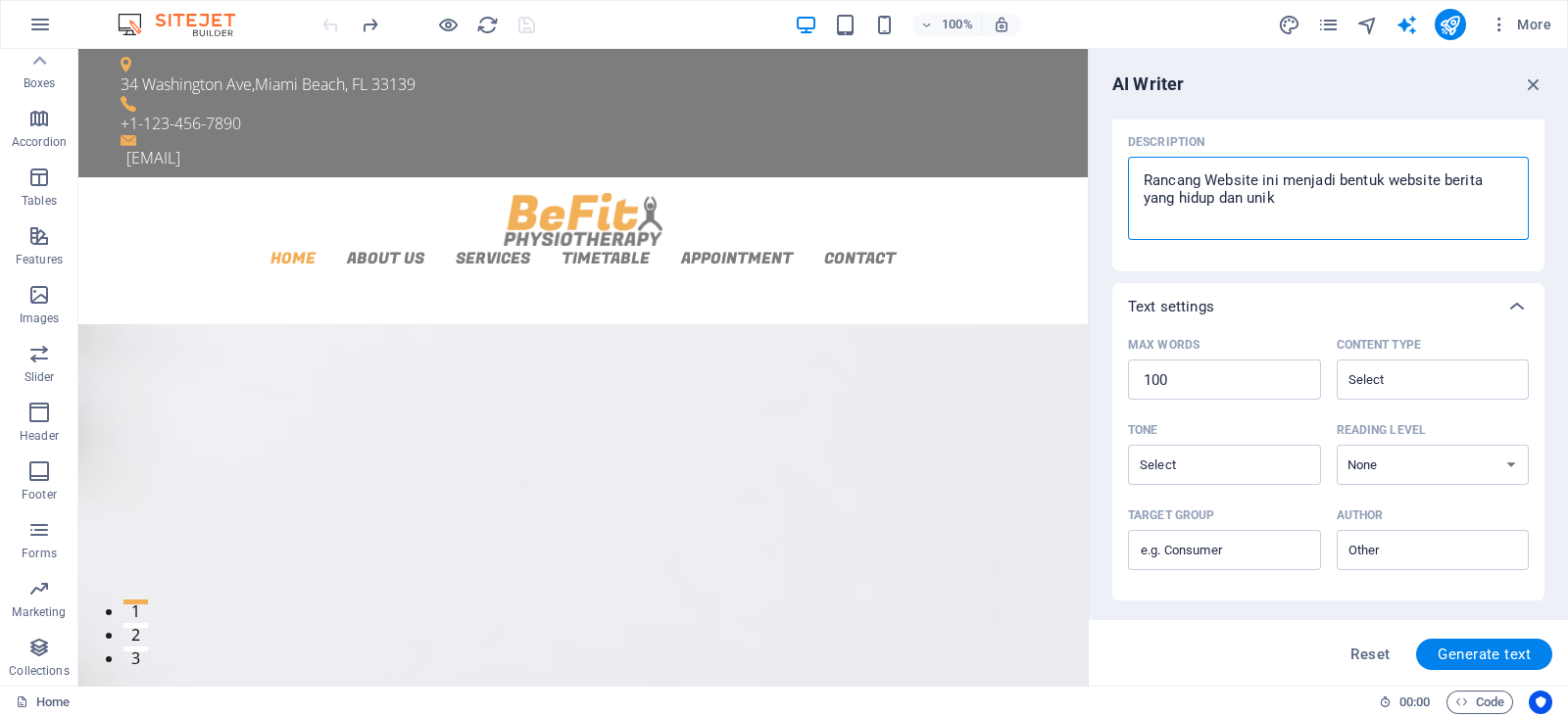 scroll, scrollTop: 367, scrollLeft: 0, axis: vertical 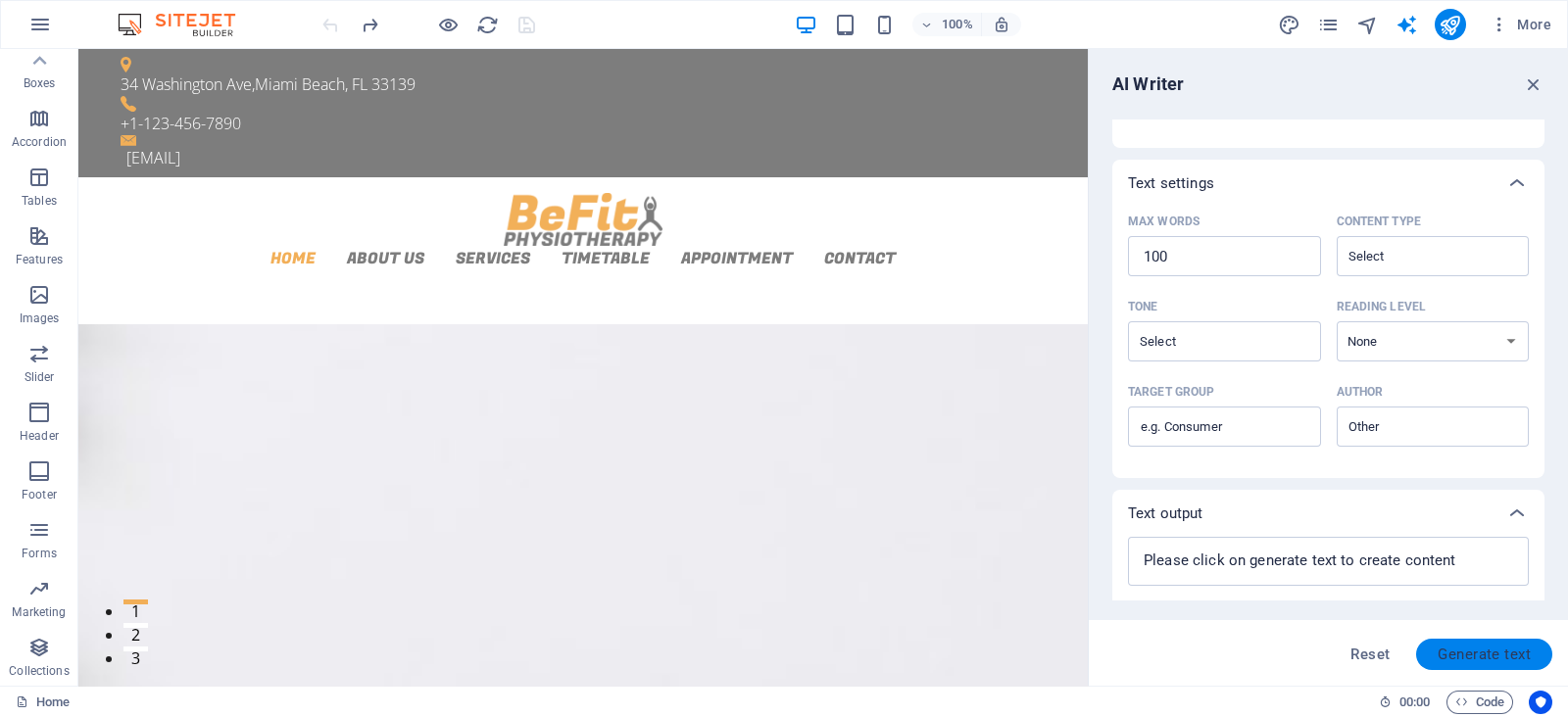 type on "Rancang Website ini menjadi bentuk website berita yang hidup dan unik" 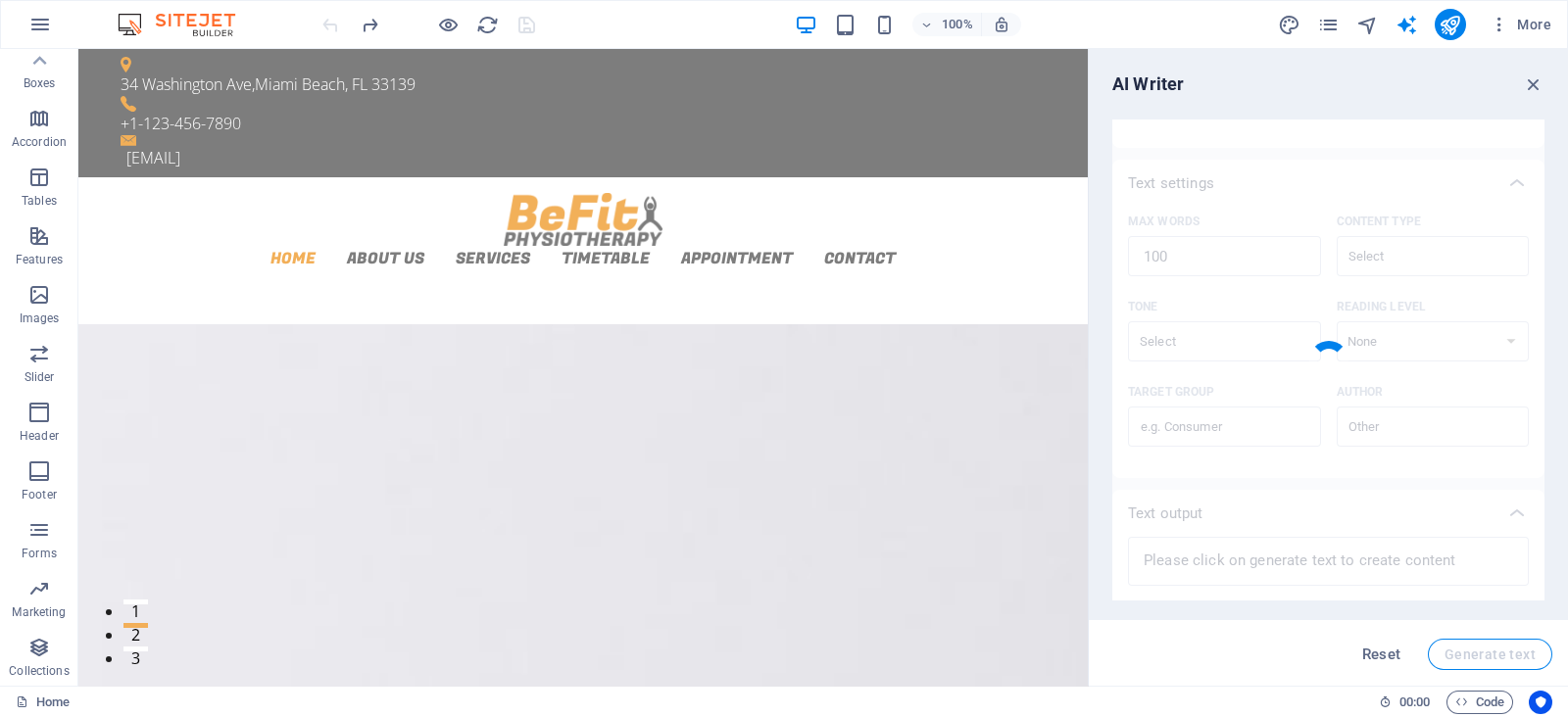 type on "x" 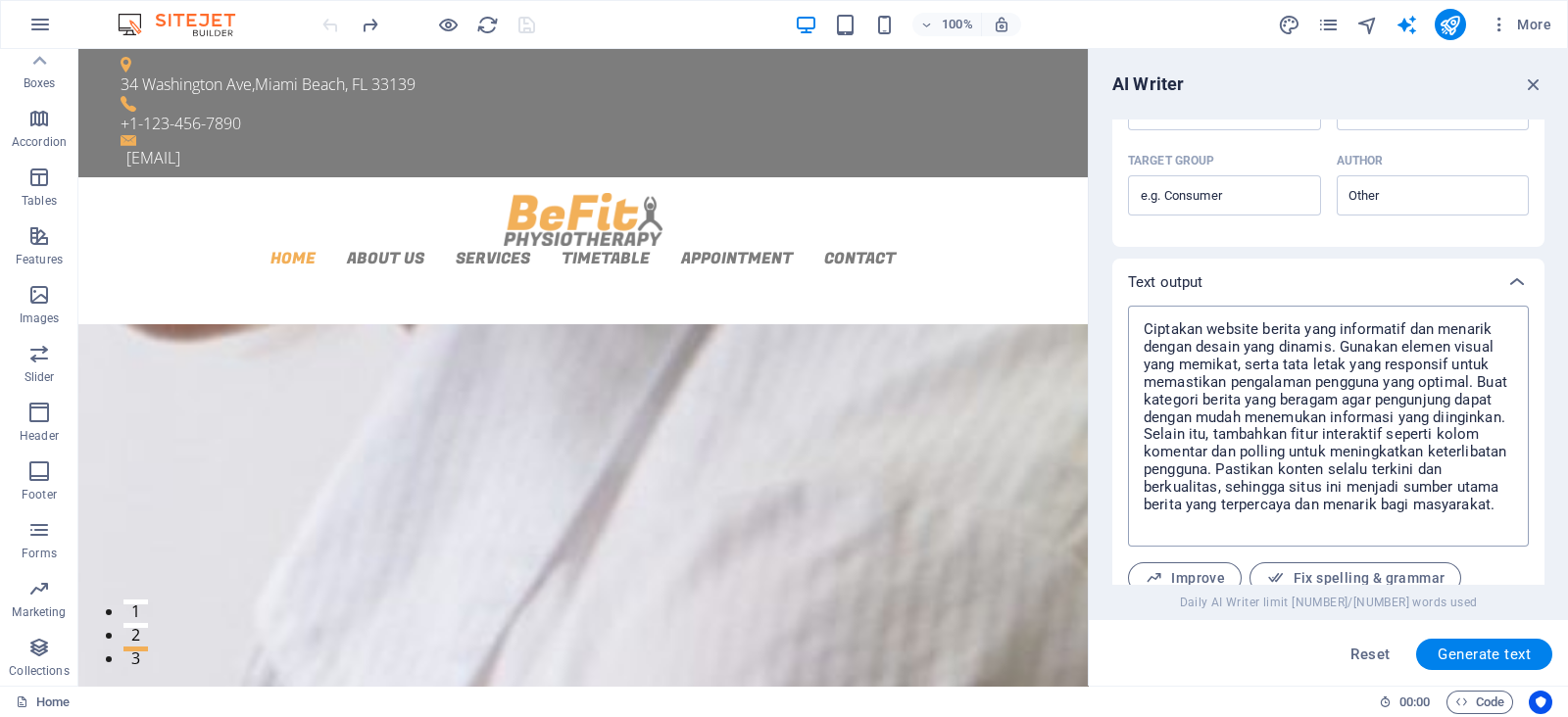 scroll, scrollTop: 708, scrollLeft: 0, axis: vertical 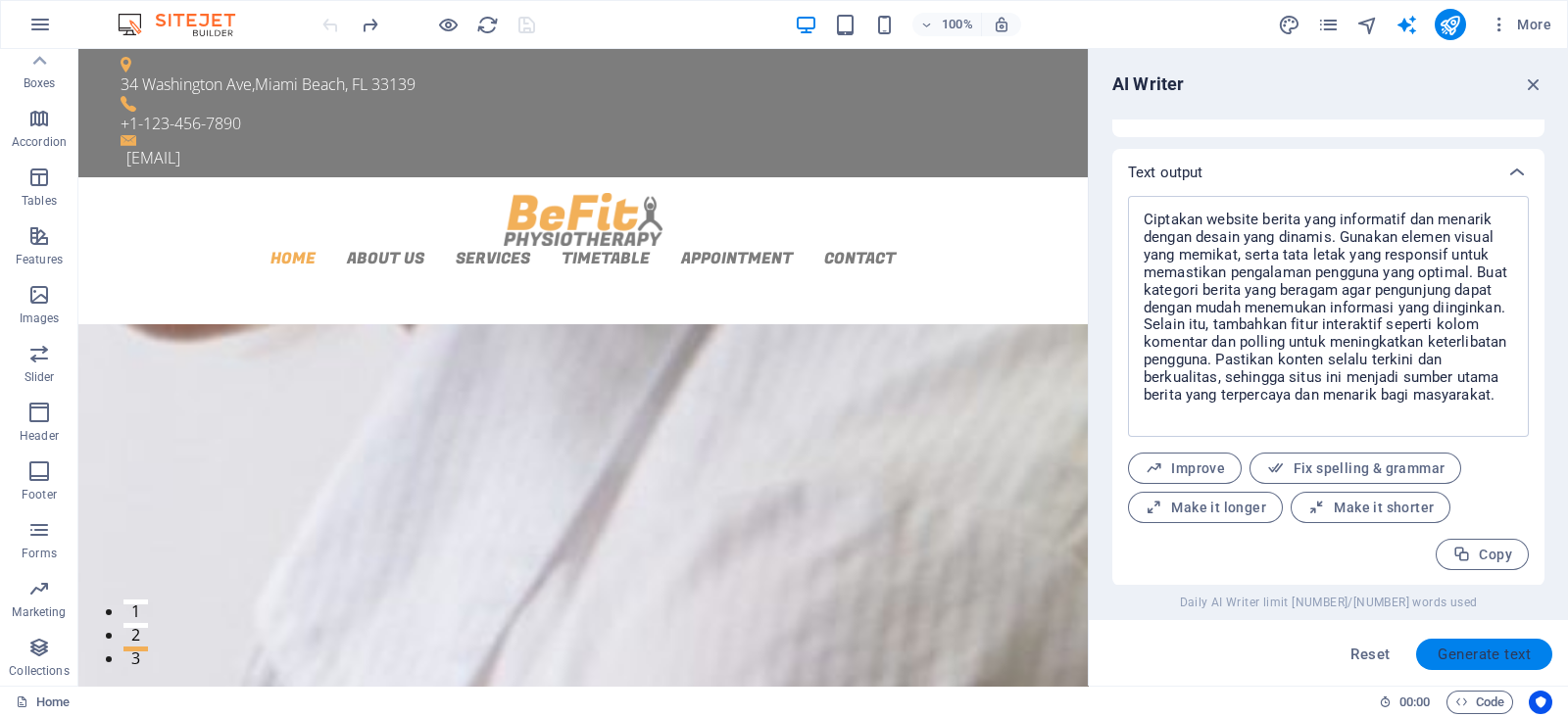 click on "Generate text" at bounding box center (1484, 654) 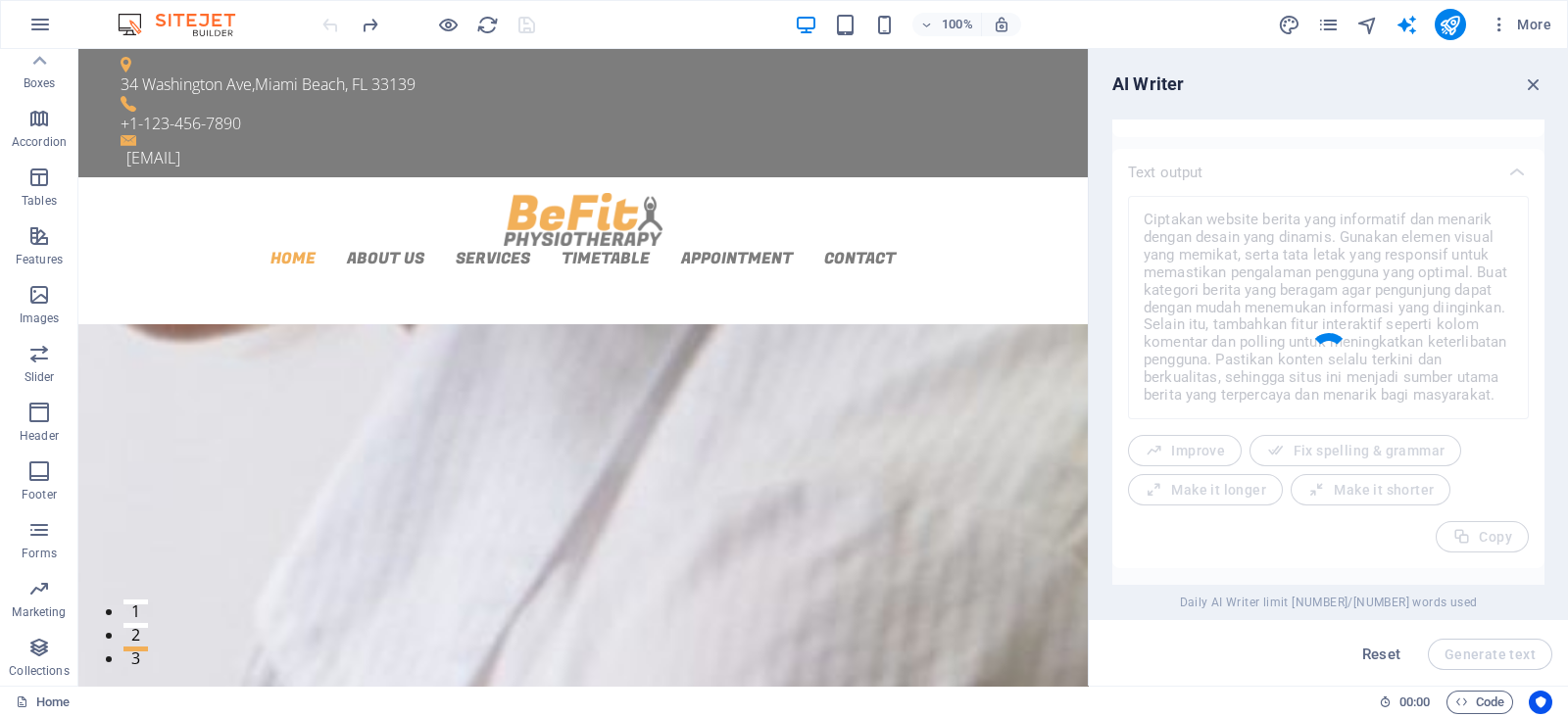 type on "x" 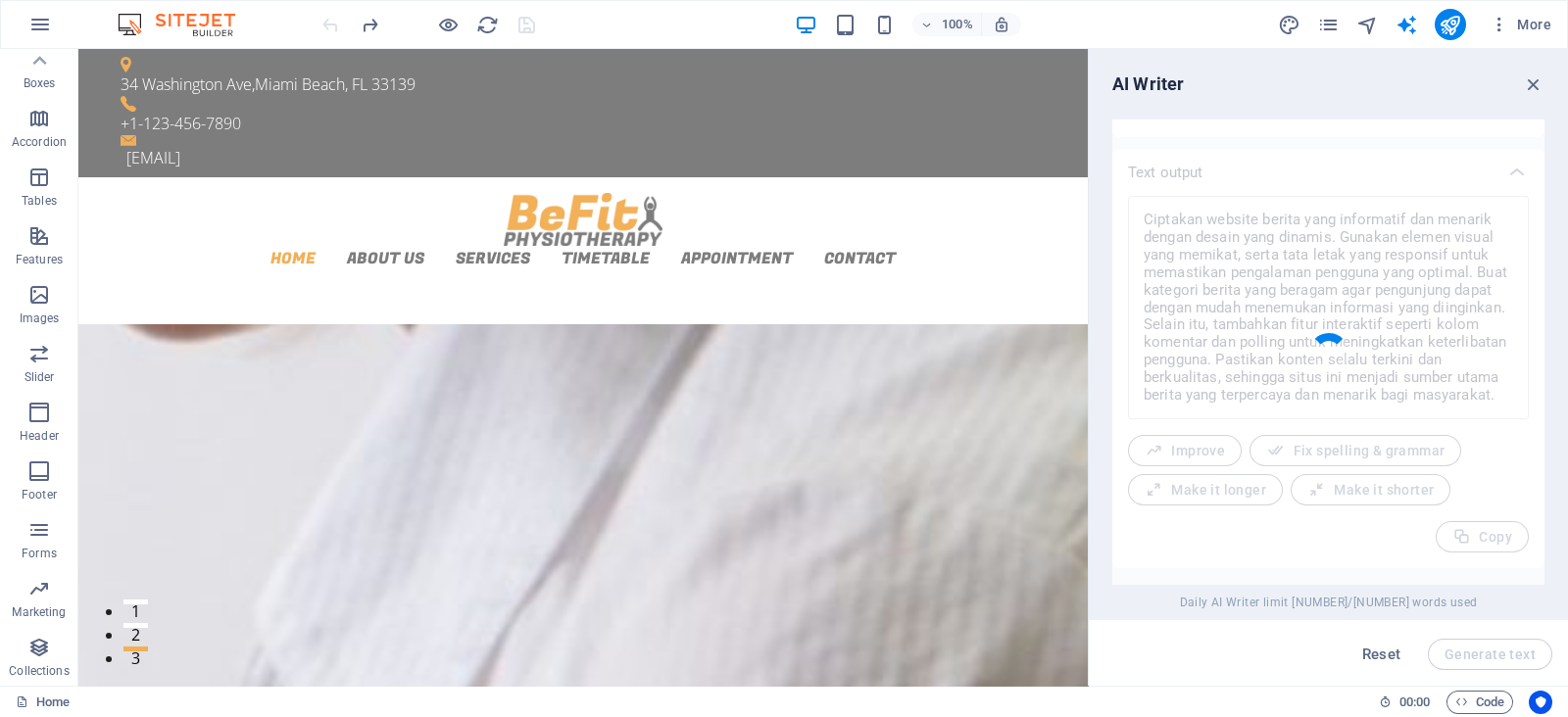 type on "Website berita ini dirancang untuk memberikan pengalaman yang menarik dan interaktif bagi pembaca. Dengan tampilan yang modern, fitur multimedia, dan konten yang selalu diperbarui, pengunjung dapat menjelajahi berita terkini dengan mudah. Desain responsif memastikan aksesibilitas di berbagai perangkat, sementara kategori yang beragam memungkinkan pengguna menemukan topik yang mereka minati. Selain itu, fitur komentar dan sharing di media sosial akan mendorong keterlibatan pembaca, menjadikan platform ini sebagai sumber informasi yang tidak hanya informatif tetapi juga komunitas yang dinamis. Bergabunglah dan nikmati pengalaman membaca yang berbeda!" 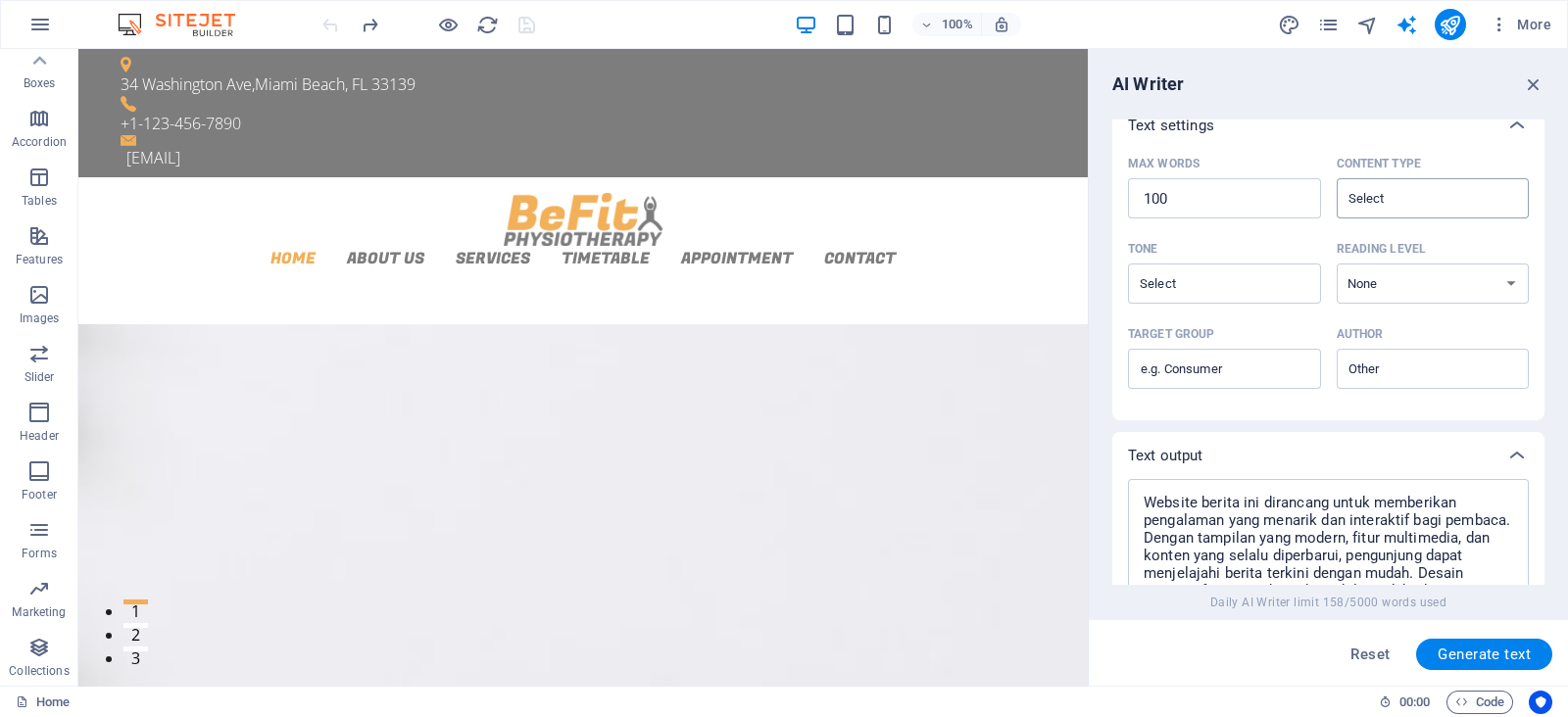scroll, scrollTop: 375, scrollLeft: 0, axis: vertical 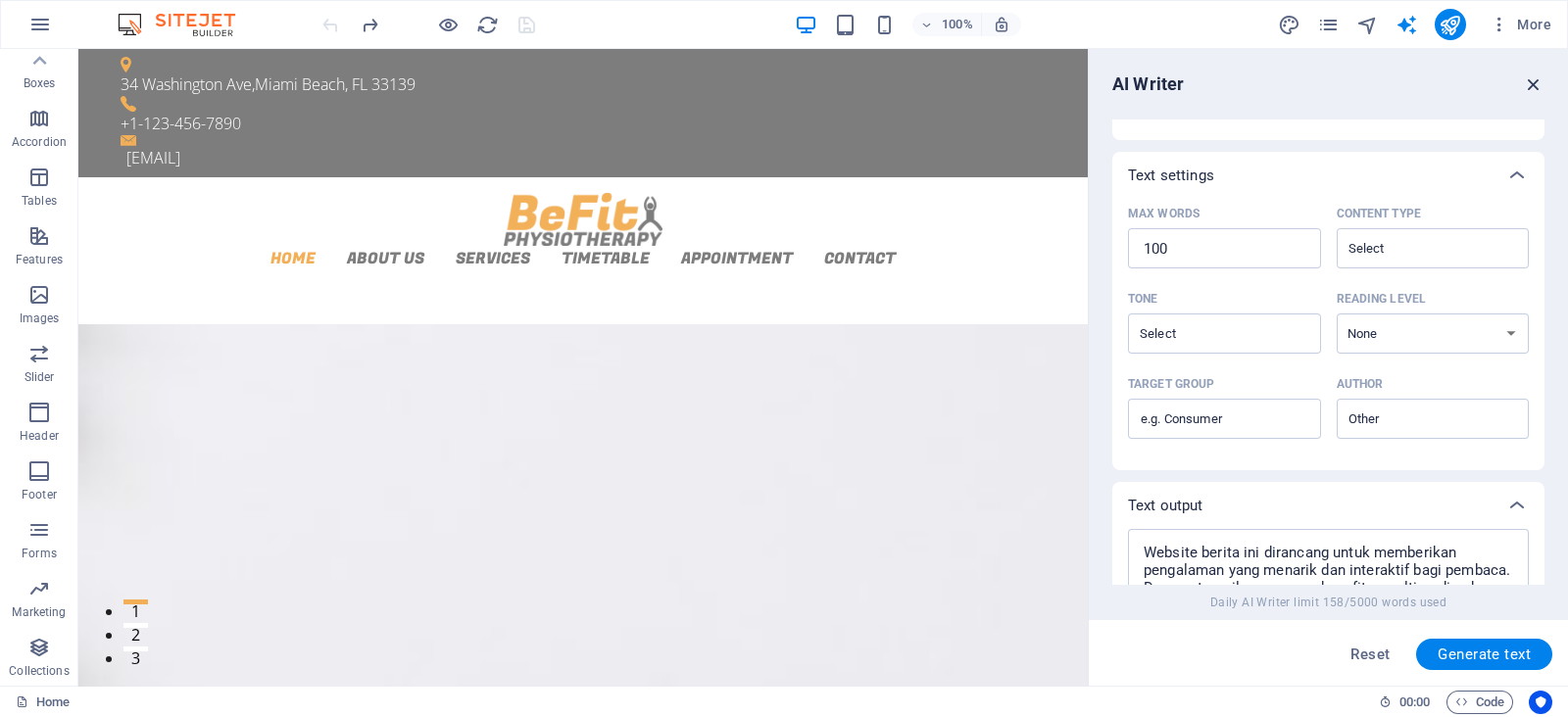 click at bounding box center (1534, 84) 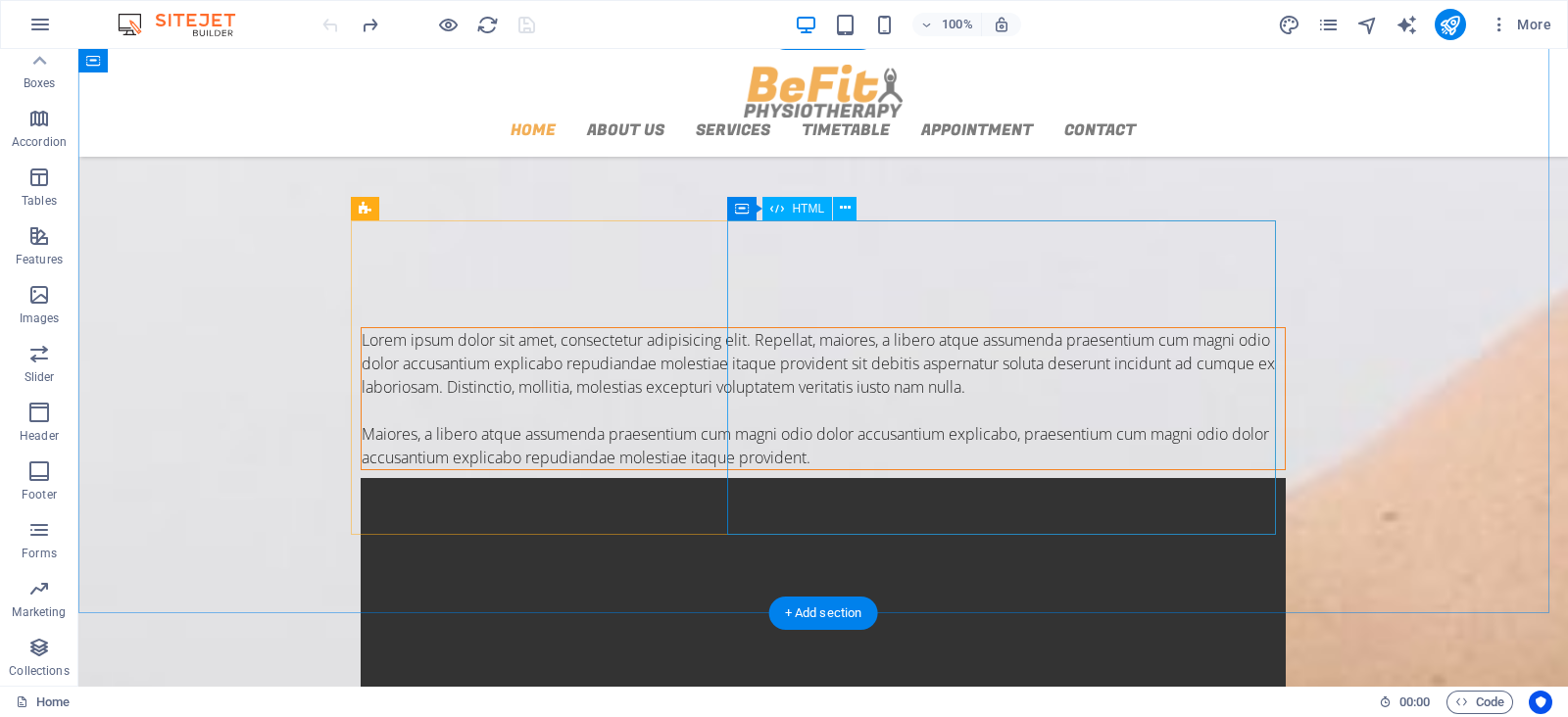 scroll, scrollTop: 489, scrollLeft: 0, axis: vertical 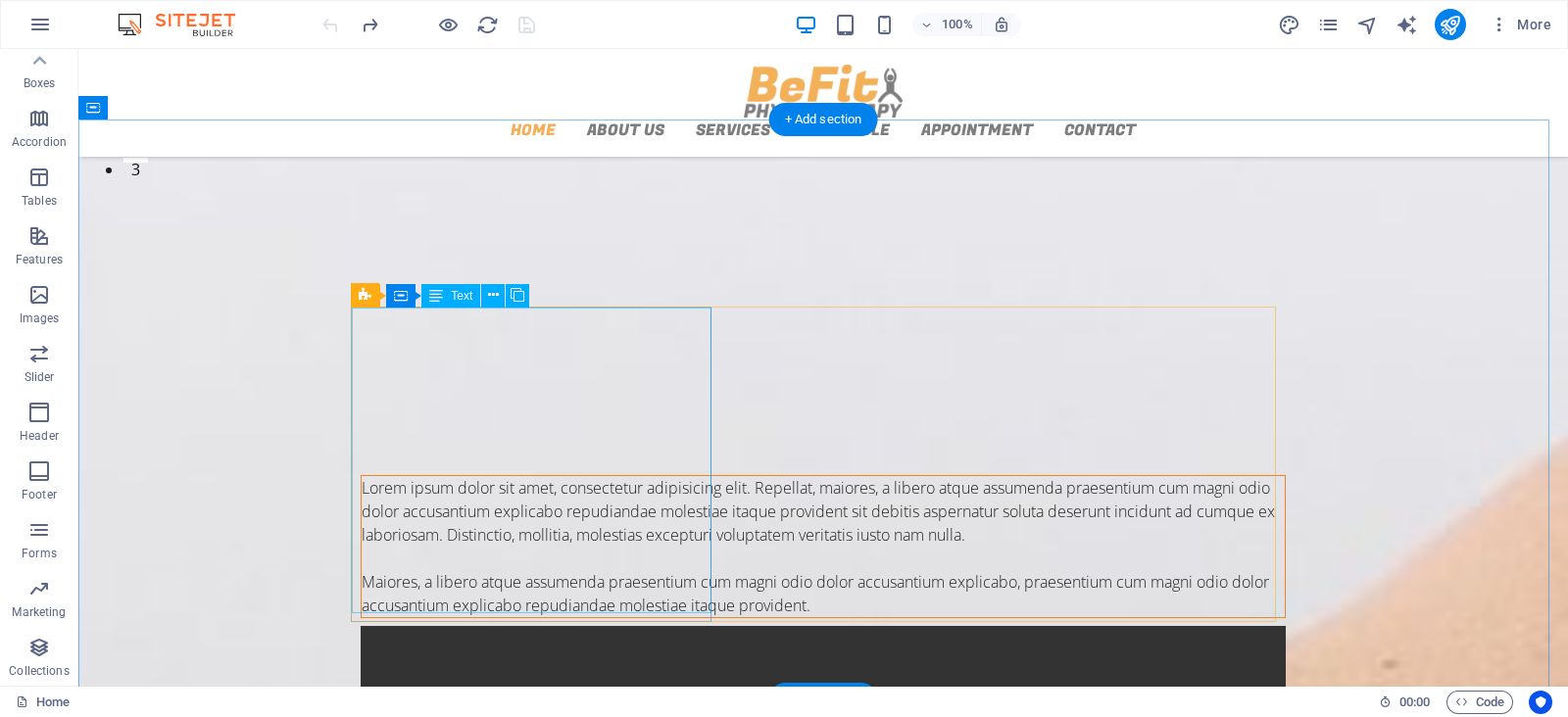 click on "Lorem ipsum dolor sit amet, consectetur adipisicing elit. Repellat, maiores, a libero atque assumenda praesentium cum magni odio dolor accusantium explicabo repudiandae molestiae itaque provident sit debitis aspernatur soluta deserunt incidunt ad cumque ex laboriosam. Distinctio, mollitia, molestias excepturi voluptatem veritatis iusto nam nulla. Maiores, a libero atque assumenda praesentium cum magni odio dolor accusantium explicabo, praesentium cum magni odio dolor accusantium explicabo repudiandae molestiae itaque provident." at bounding box center (823, 547) 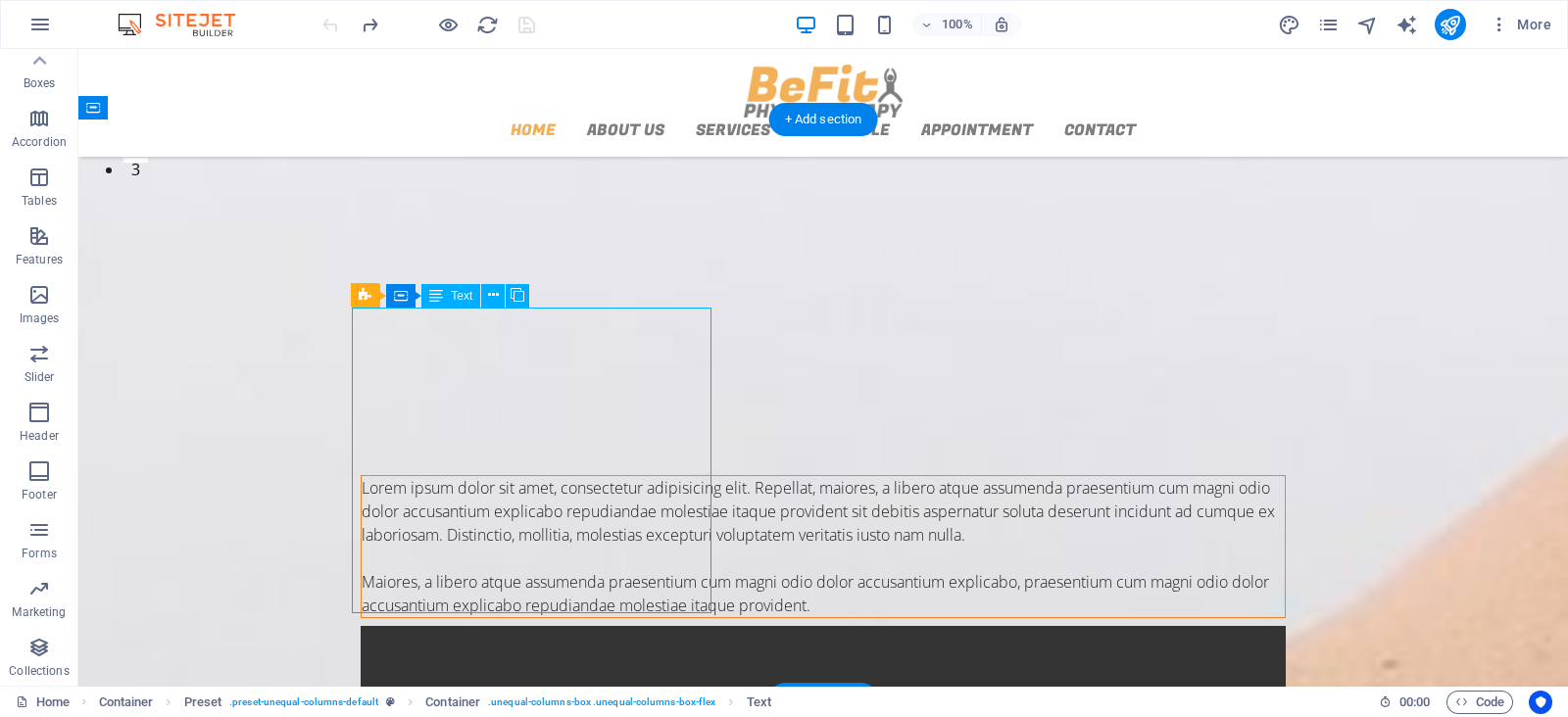 click on "Lorem ipsum dolor sit amet, consectetur adipisicing elit. Repellat, maiores, a libero atque assumenda praesentium cum magni odio dolor accusantium explicabo repudiandae molestiae itaque provident sit debitis aspernatur soluta deserunt incidunt ad cumque ex laboriosam. Distinctio, mollitia, molestias excepturi voluptatem veritatis iusto nam nulla. Maiores, a libero atque assumenda praesentium cum magni odio dolor accusantium explicabo, praesentium cum magni odio dolor accusantium explicabo repudiandae molestiae itaque provident." at bounding box center [823, 547] 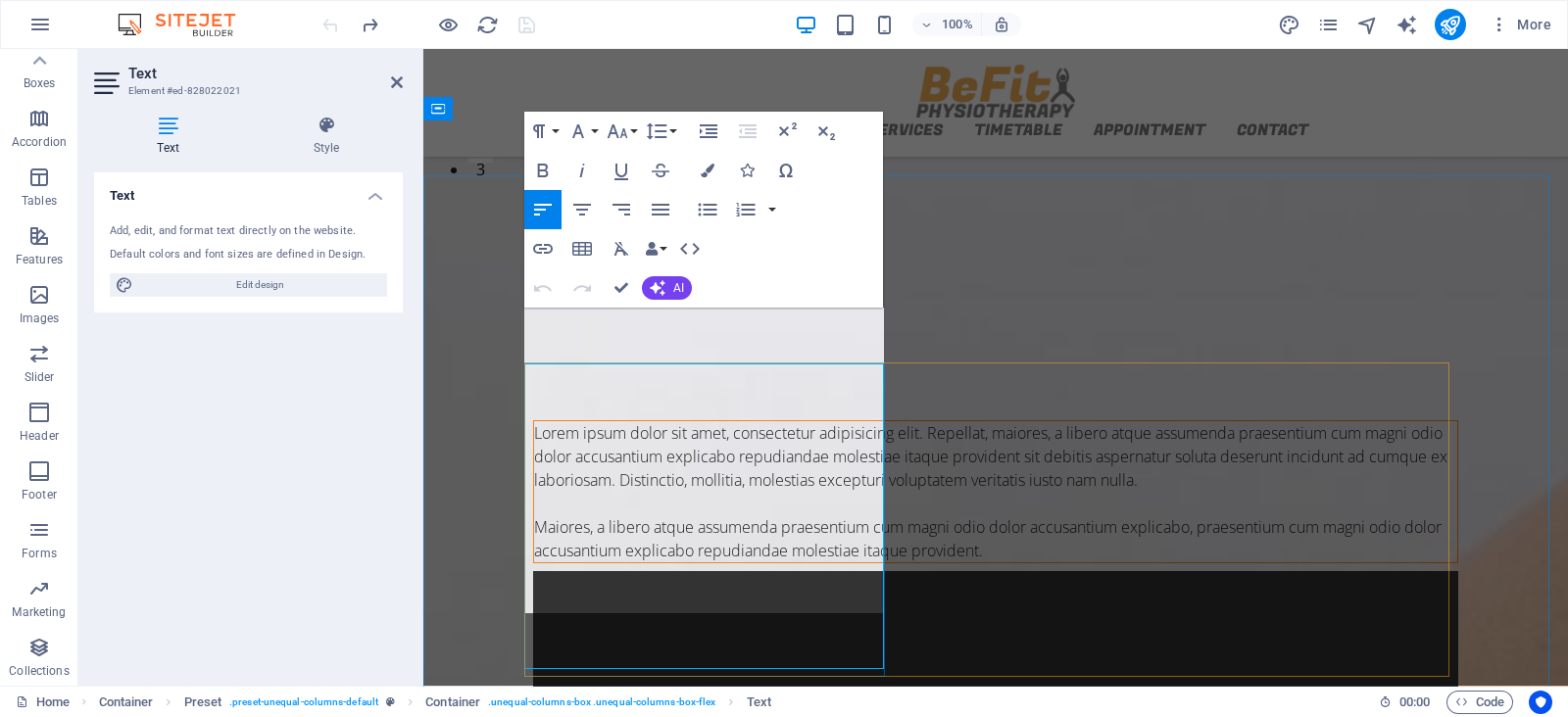 scroll, scrollTop: 434, scrollLeft: 0, axis: vertical 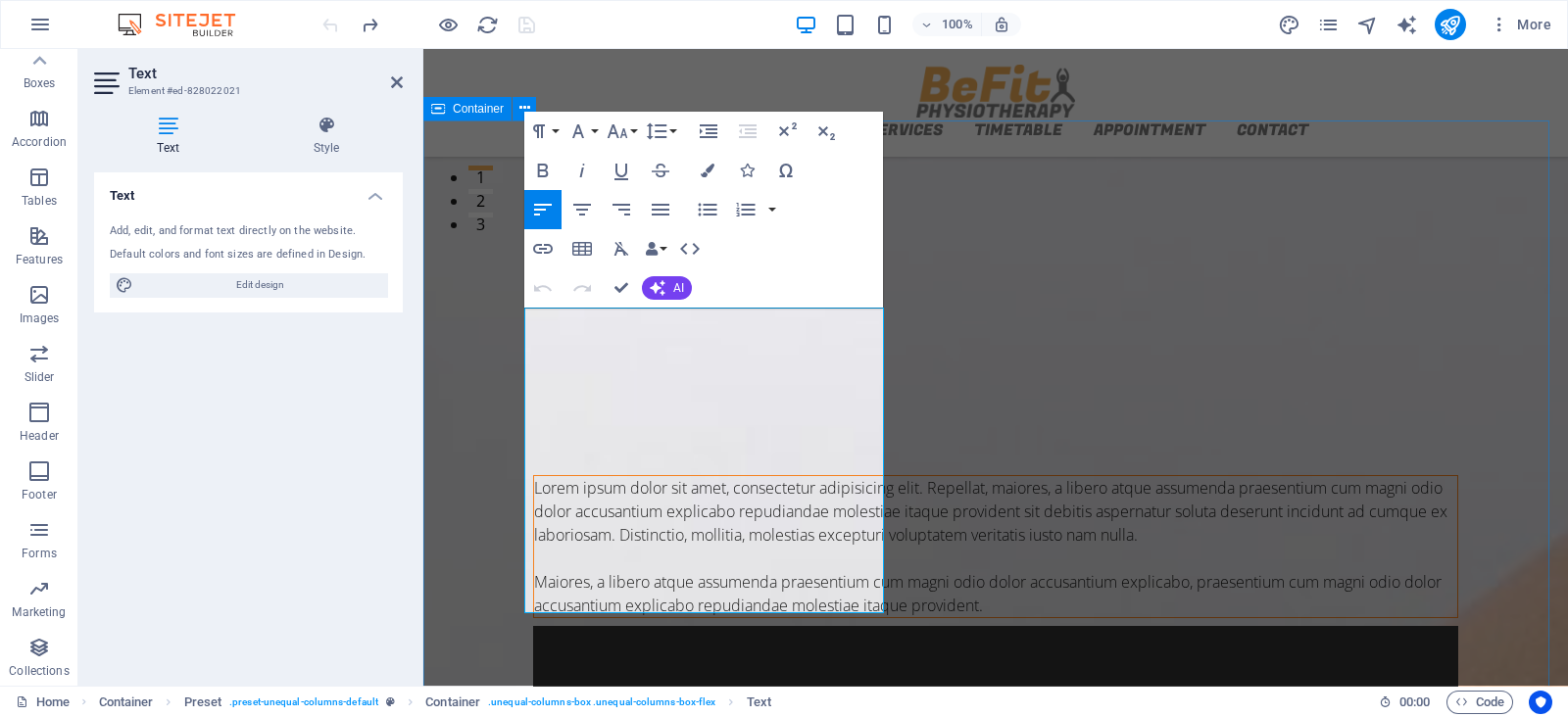 click on "berita.penaedu.com Lorem consectetur adipisicing elit Lorem ipsum dolor sit amet, consectetur adipisicing elit. Repellat, maiores, a libero atque assumenda praesentium cum magni odio dolor accusantium explicabo repudiandae molestiae itaque provident sit debitis aspernatur soluta deserunt incidunt ad cumque ex laboriosam. Distinctio, mollitia, molestias excepturi voluptatem veritatis iusto nam nulla. Maiores, a libero atque assumenda praesentium cum magni odio dolor accusantium explicabo, praesentium cum magni odio dolor accusantium explicabo repudiandae molestiae itaque provident." at bounding box center [996, 730] 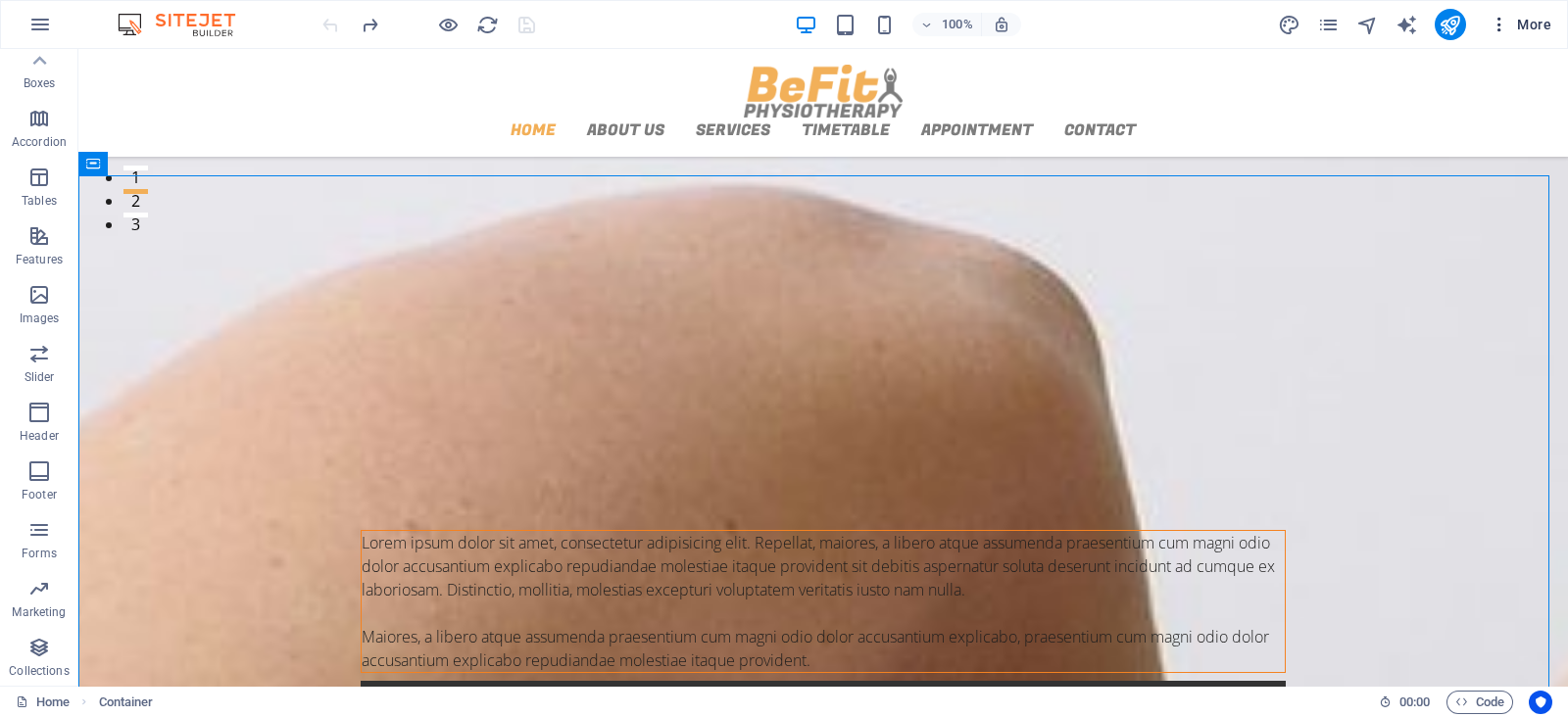 click on "More" at bounding box center [1520, 24] 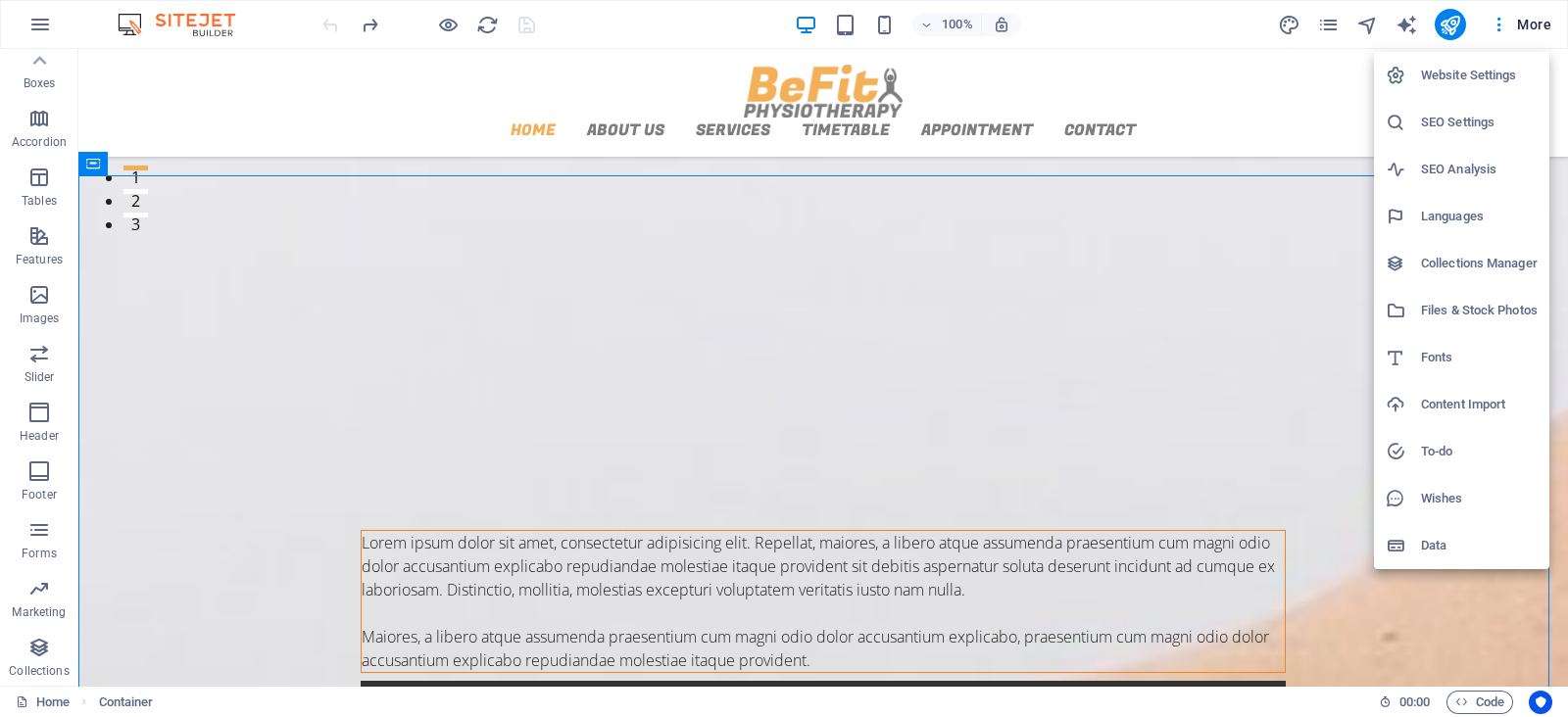 click at bounding box center (784, 358) 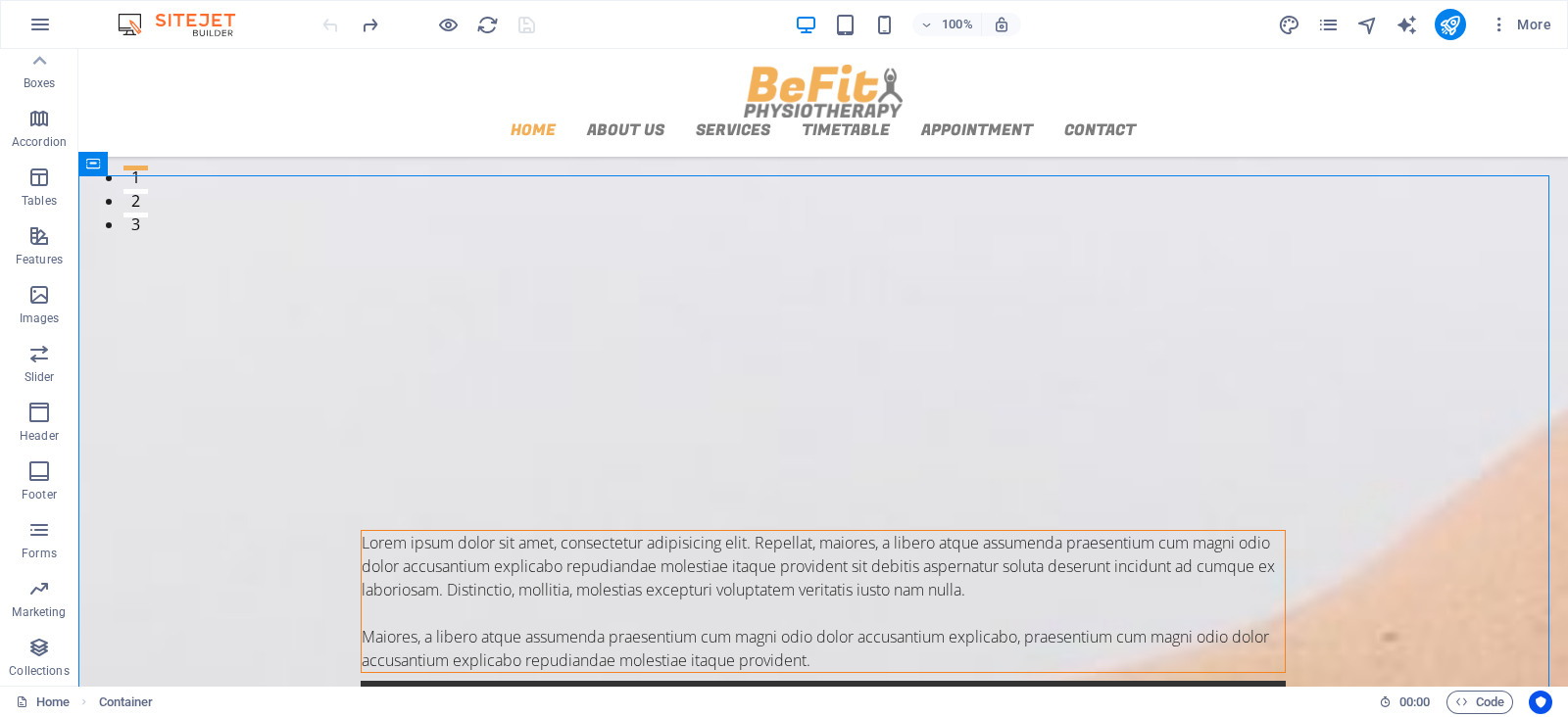 click at bounding box center [1328, 24] 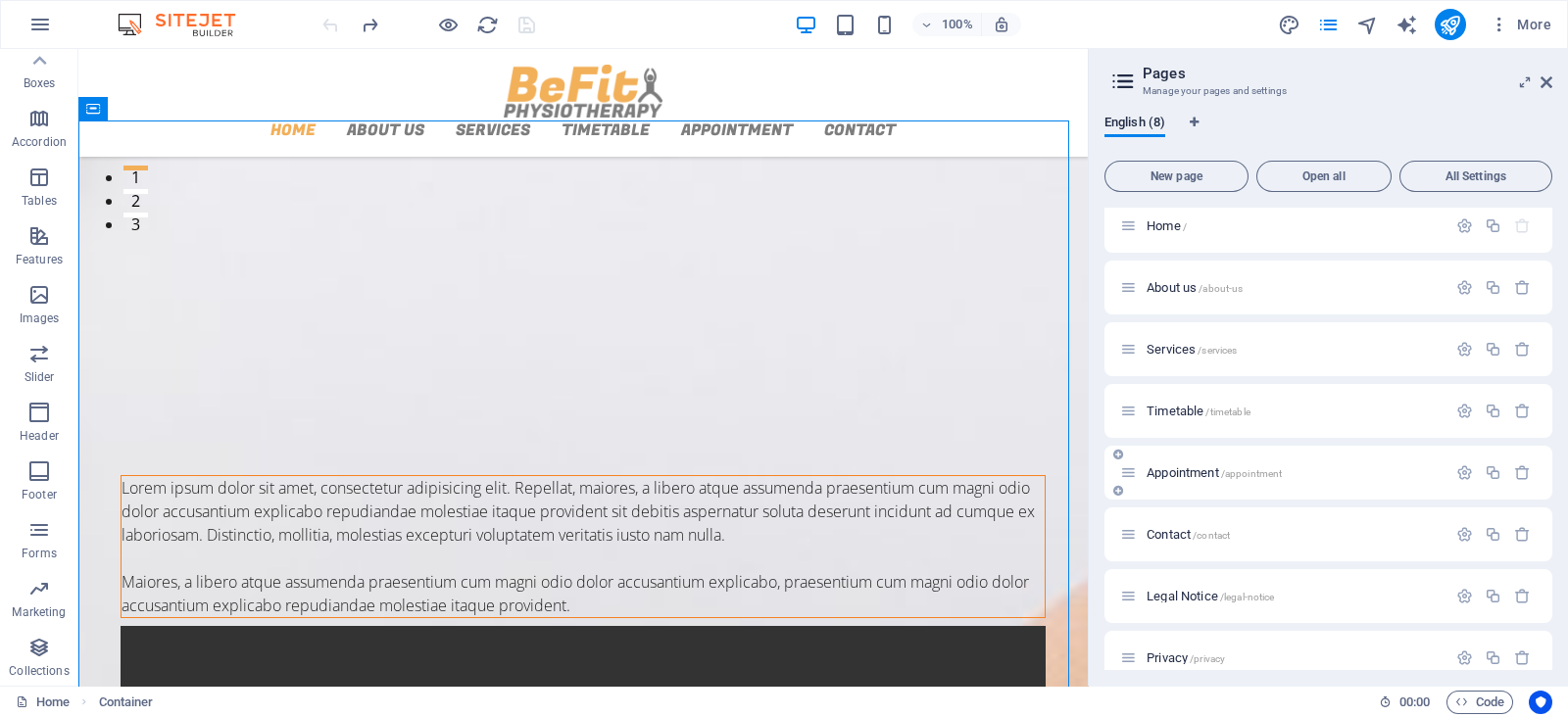 scroll, scrollTop: 0, scrollLeft: 0, axis: both 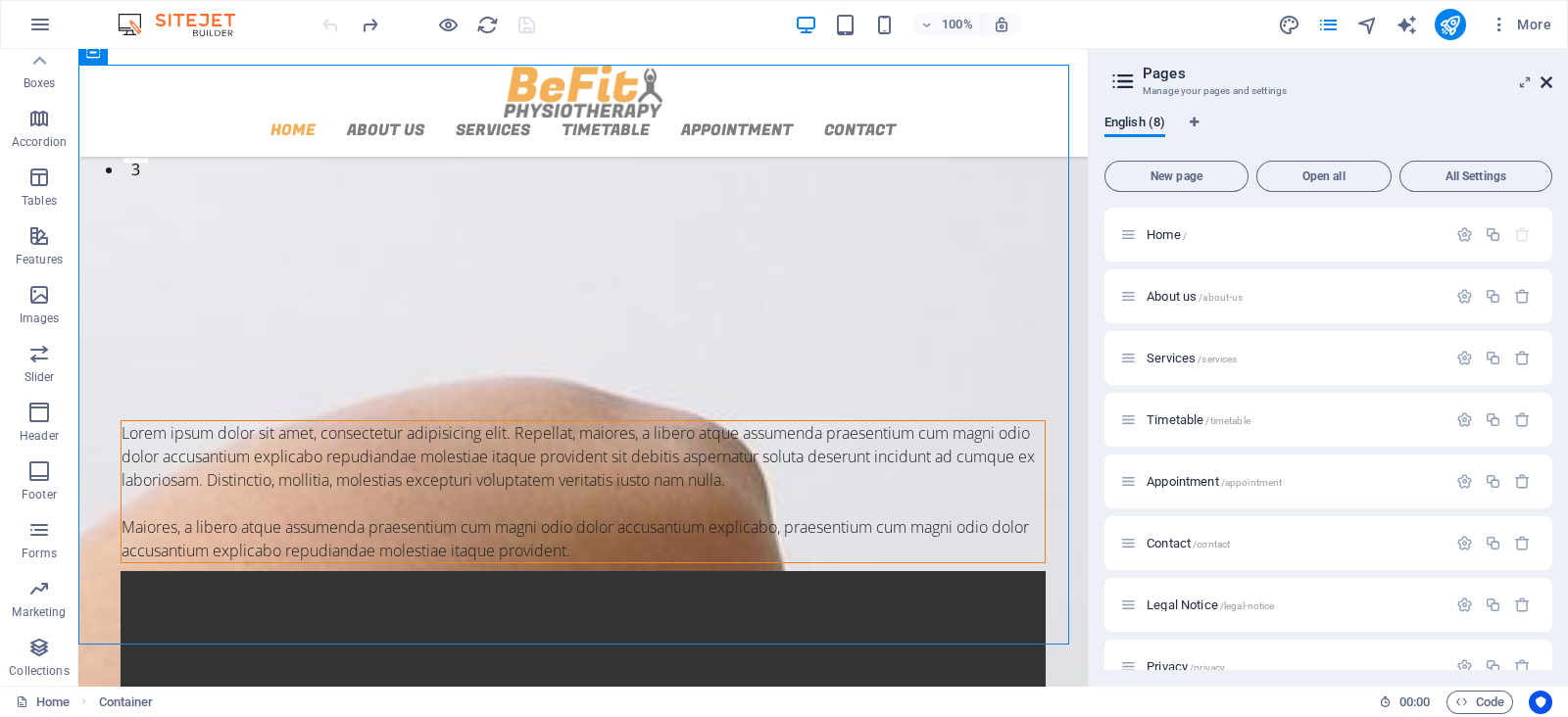 click at bounding box center [1546, 82] 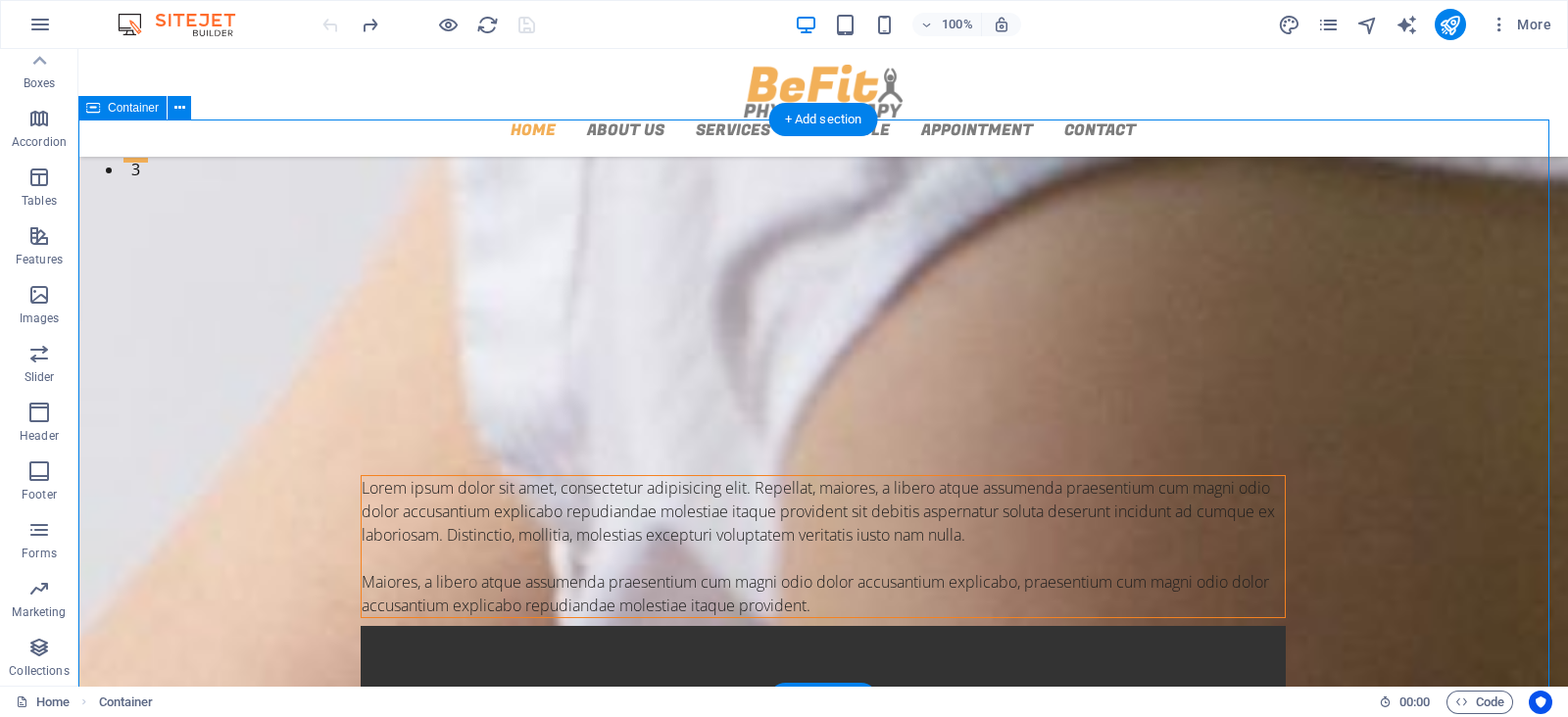 click on "berita.penaedu.com Lorem consectetur adipisicing elit Lorem ipsum dolor sit amet, consectetur adipisicing elit. Repellat, maiores, a libero atque assumenda praesentium cum magni odio dolor accusantium explicabo repudiandae molestiae itaque provident sit debitis aspernatur soluta deserunt incidunt ad cumque ex laboriosam. Distinctio, mollitia, molestias excepturi voluptatem veritatis iusto nam nulla. Maiores, a libero atque assumenda praesentium cum magni odio dolor accusantium explicabo, praesentium cum magni odio dolor accusantium explicabo repudiandae molestiae itaque provident." at bounding box center (823, 730) 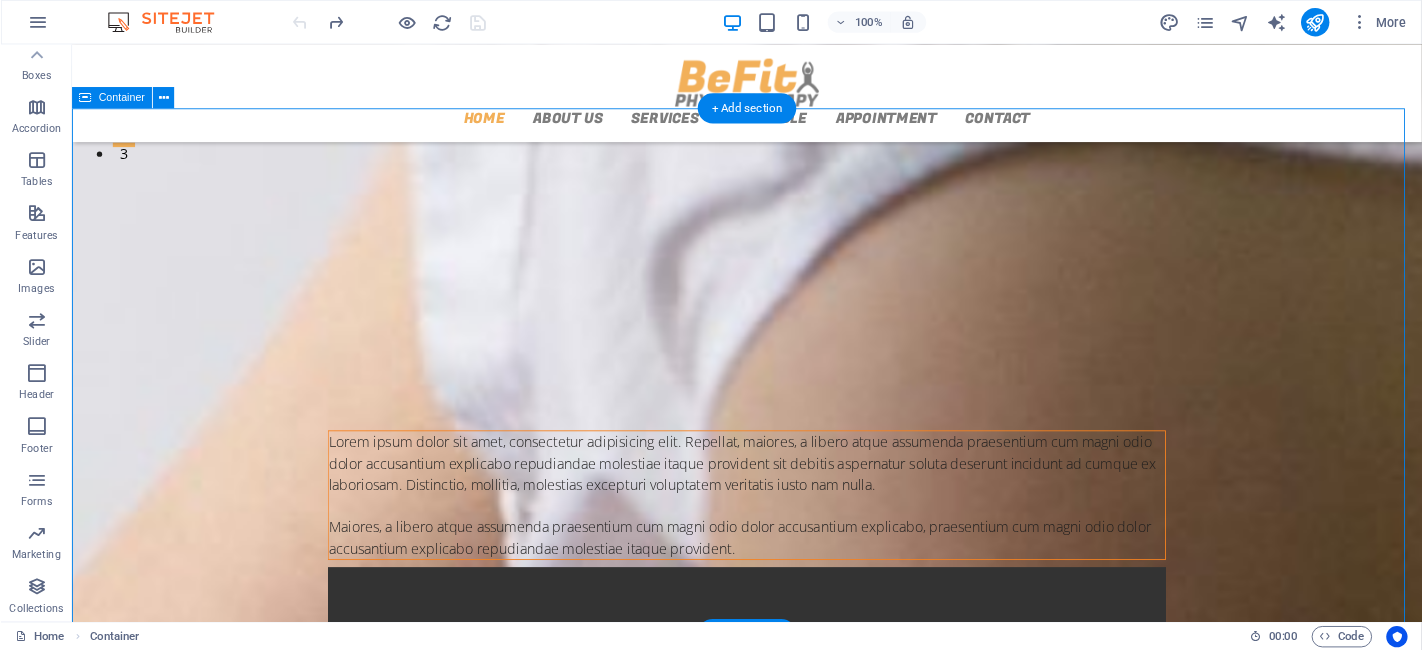 scroll, scrollTop: 249, scrollLeft: 0, axis: vertical 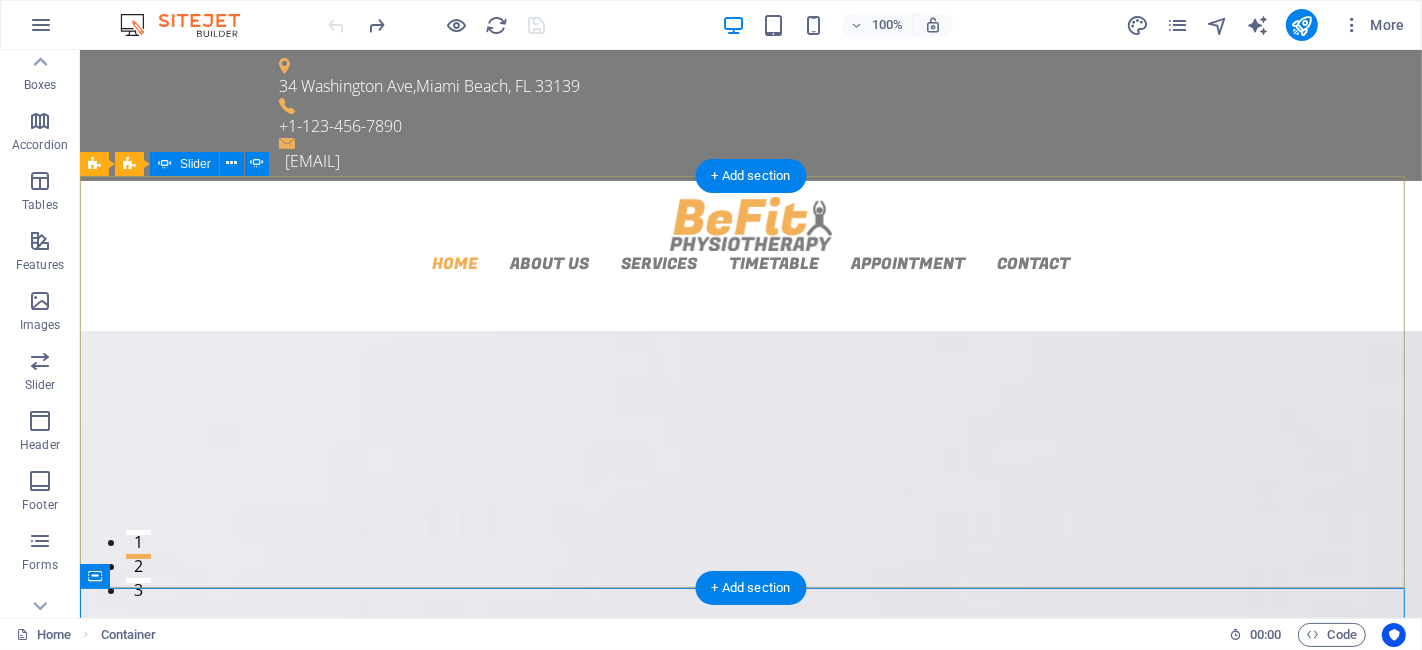 click at bounding box center [-1910, 1889] 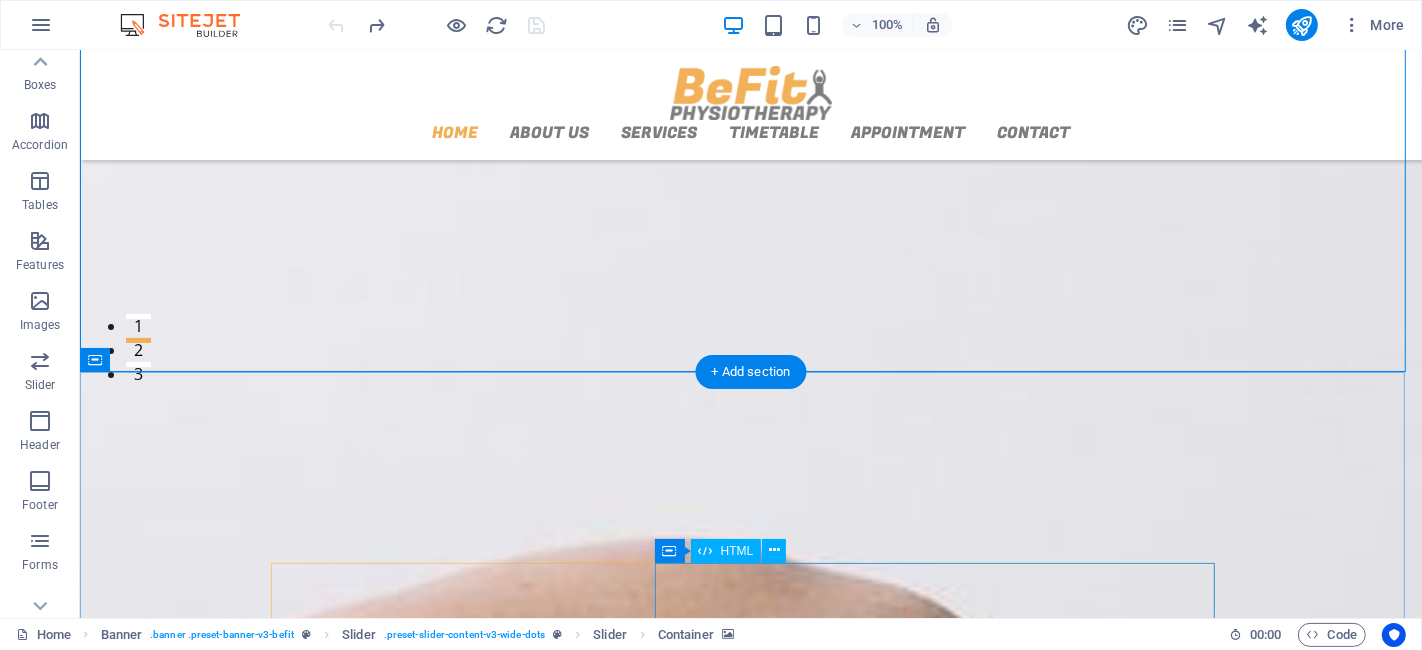 scroll, scrollTop: 222, scrollLeft: 0, axis: vertical 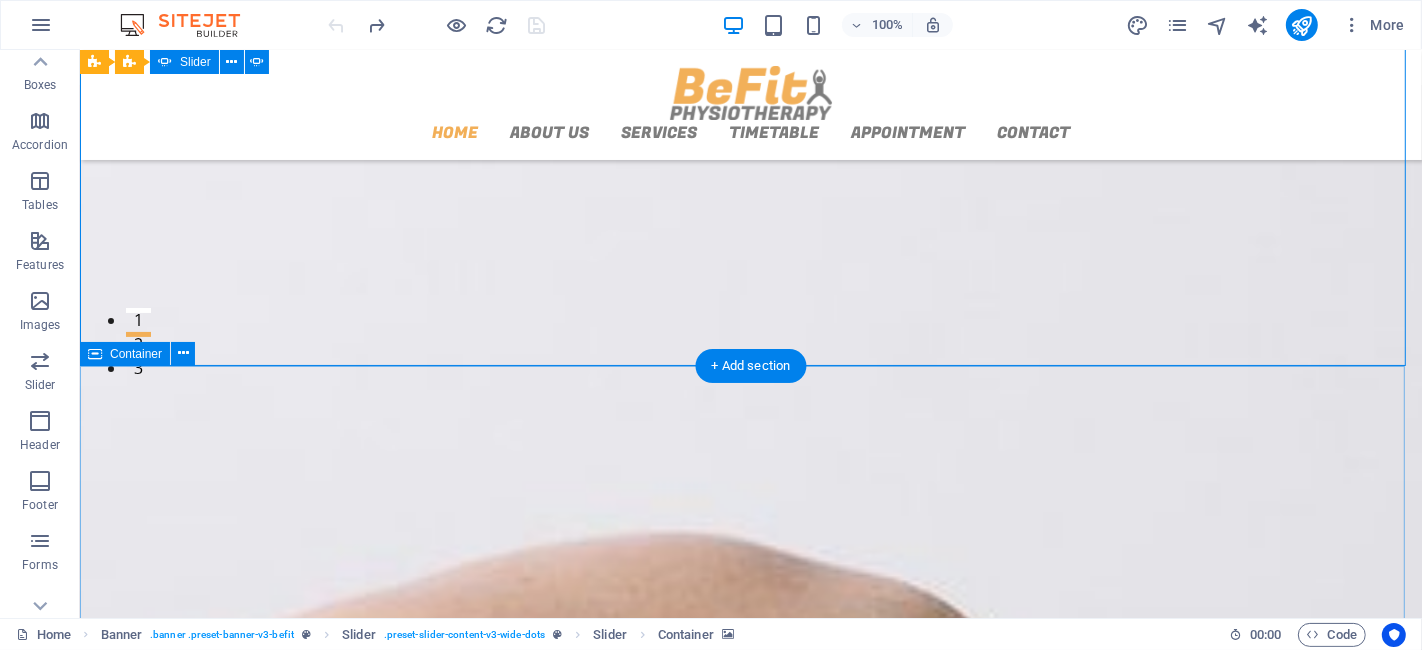 click on "berita.penaedu.com Lorem consectetur adipisicing elit Lorem ipsum dolor sit amet, consectetur adipisicing elit. Repellat, maiores, a libero atque assumenda praesentium cum magni odio dolor accusantium explicabo repudiandae molestiae itaque provident sit debitis aspernatur soluta deserunt incidunt ad cumque ex laboriosam. Distinctio, mollitia, molestias excepturi voluptatem veritatis iusto nam nulla. Maiores, a libero atque assumenda praesentium cum magni odio dolor accusantium explicabo, praesentium cum magni odio dolor accusantium explicabo repudiandae molestiae itaque provident." at bounding box center (750, 988) 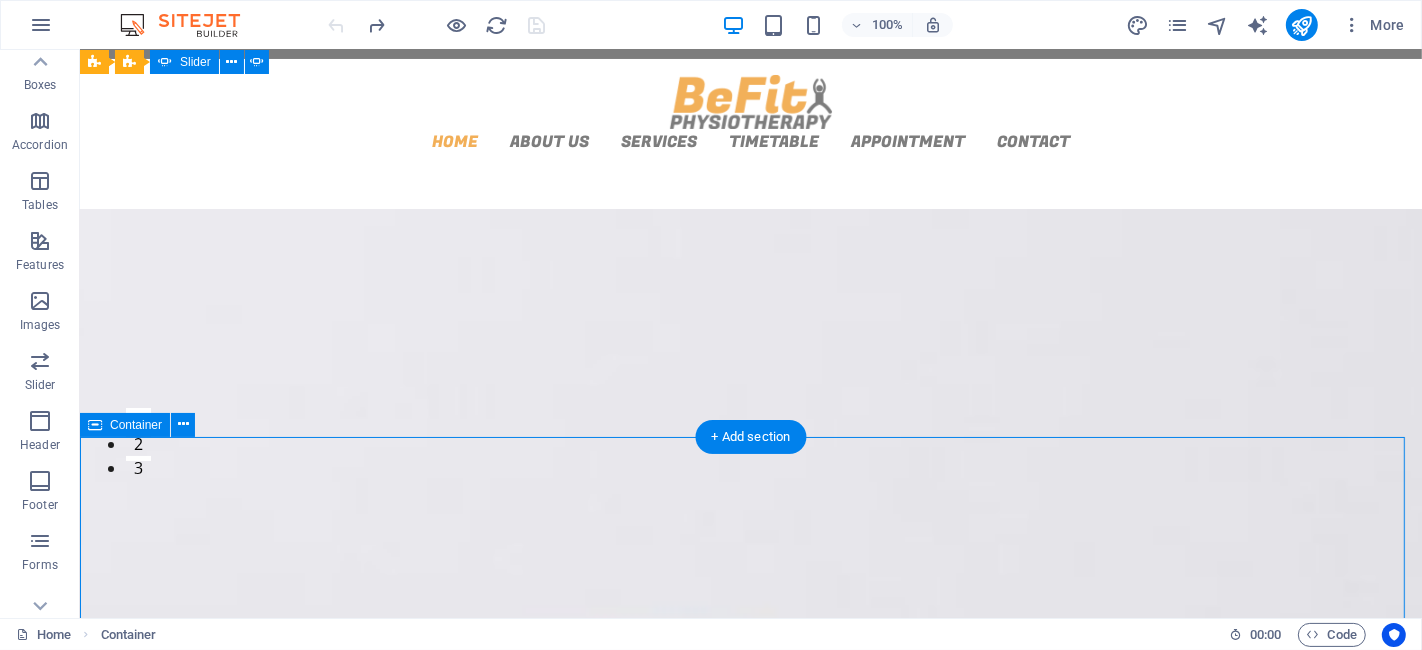 scroll, scrollTop: 0, scrollLeft: 0, axis: both 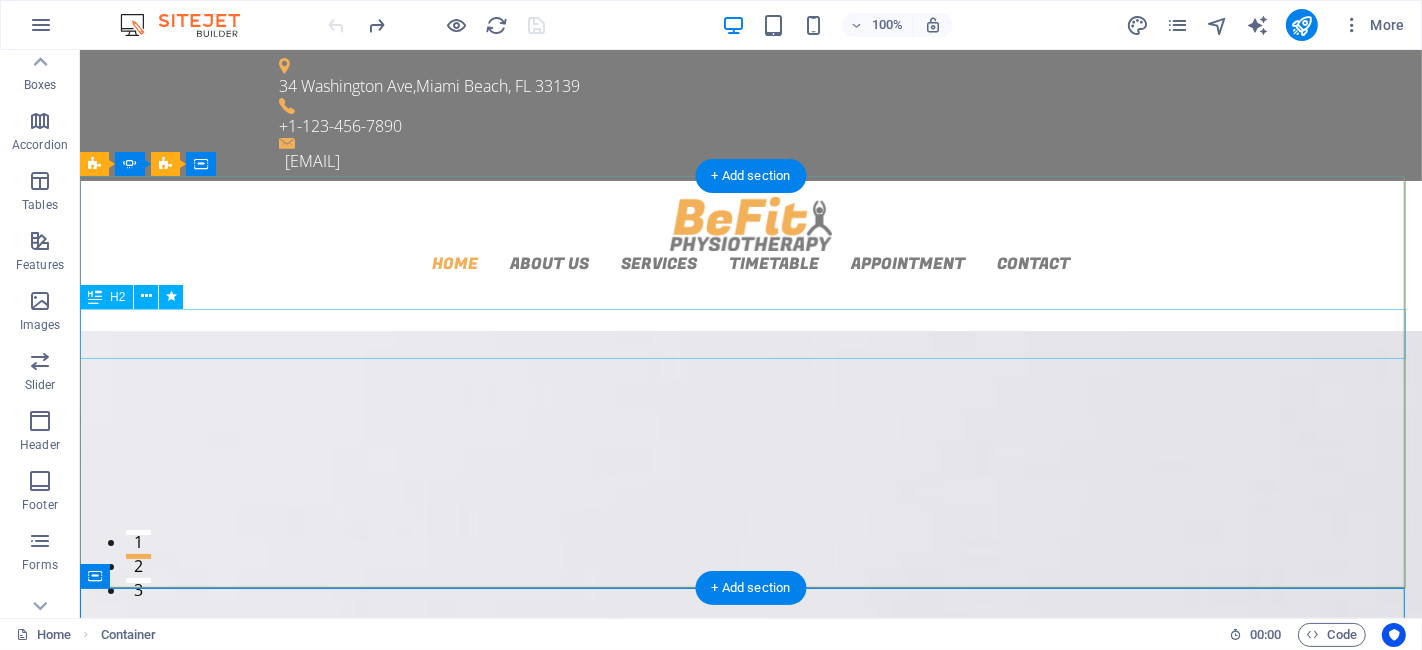click on "Manual Therapy & Massages" at bounding box center [-1910, 2253] 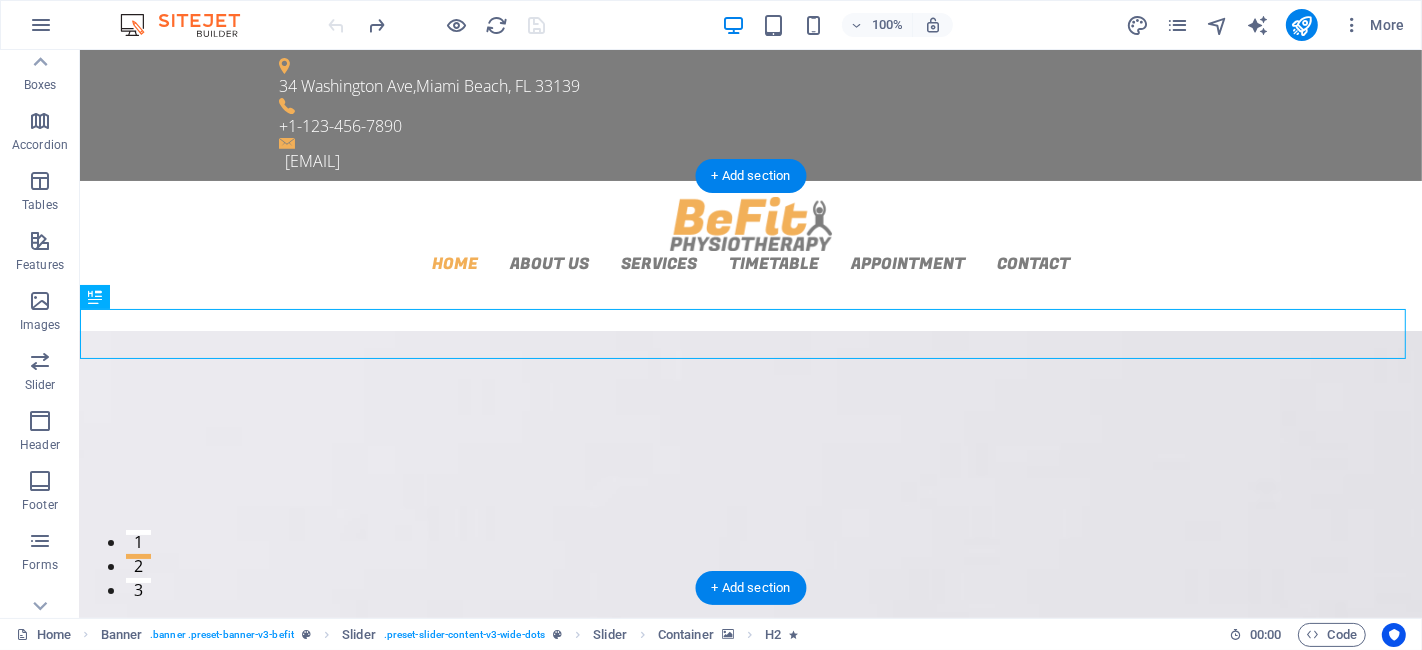 click at bounding box center [-1910, 1889] 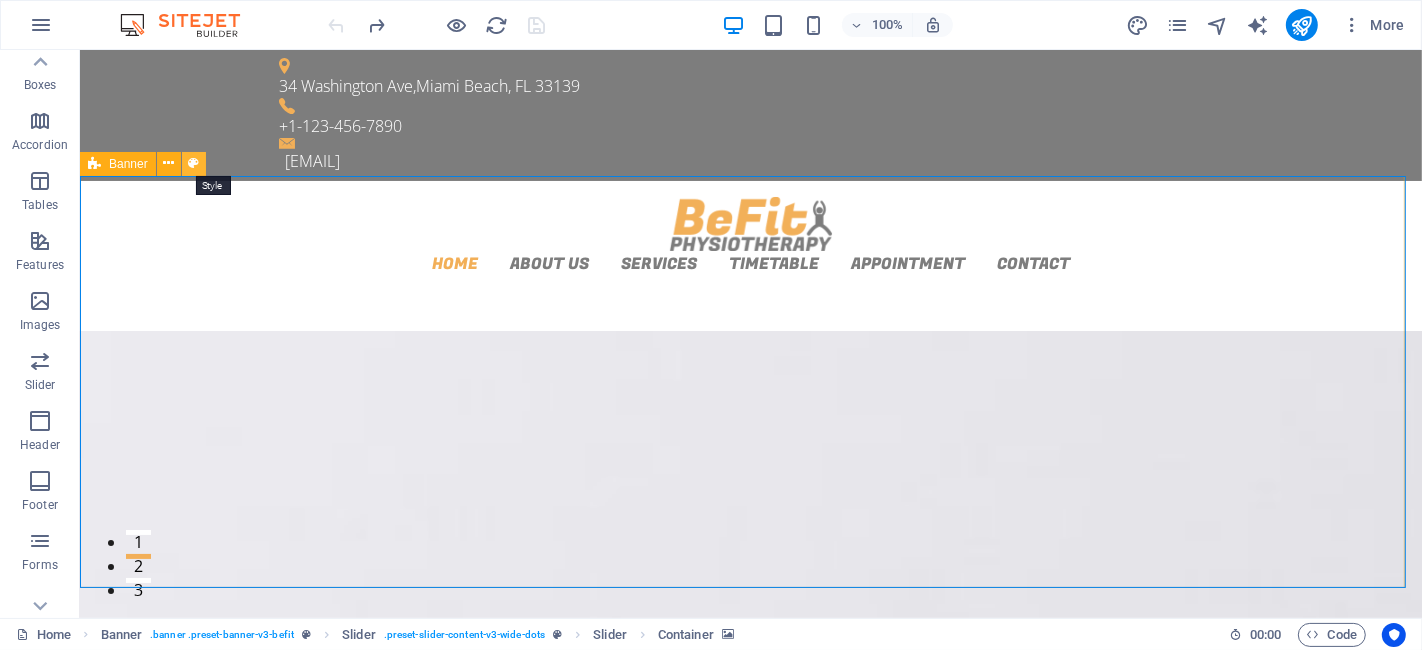 click at bounding box center [193, 163] 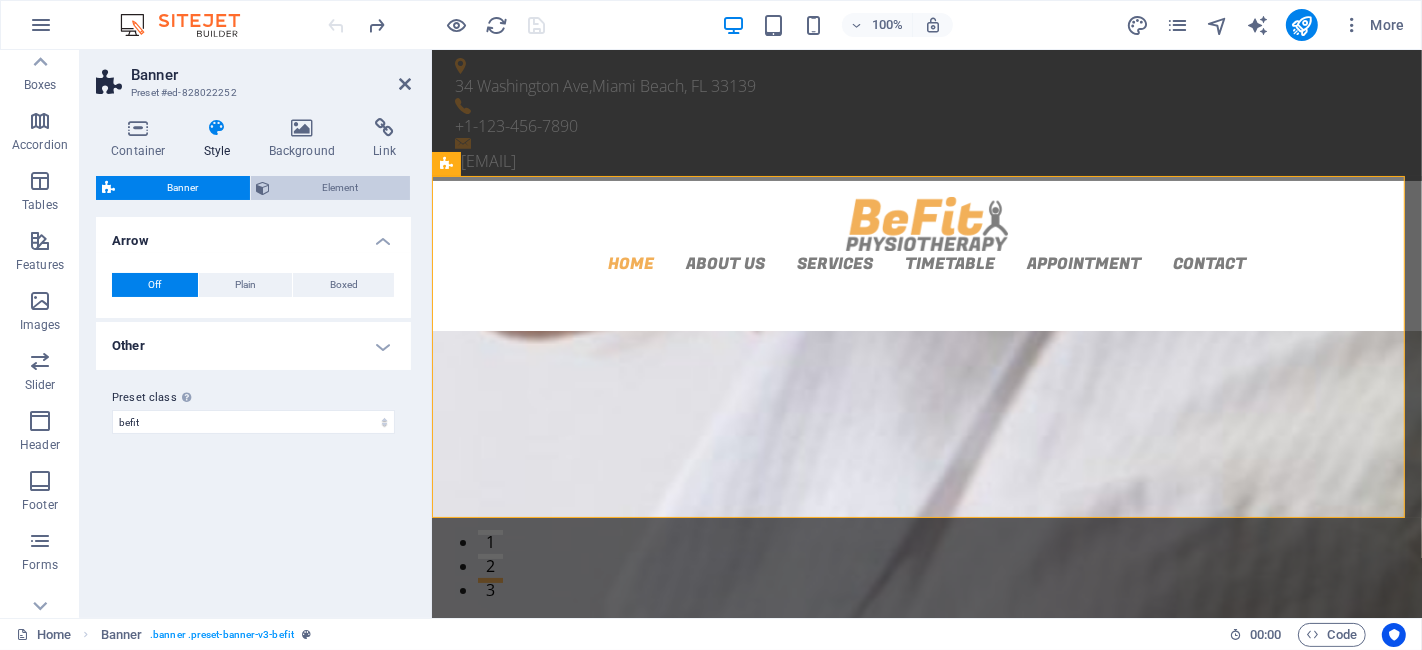 click on "Element" at bounding box center [341, 188] 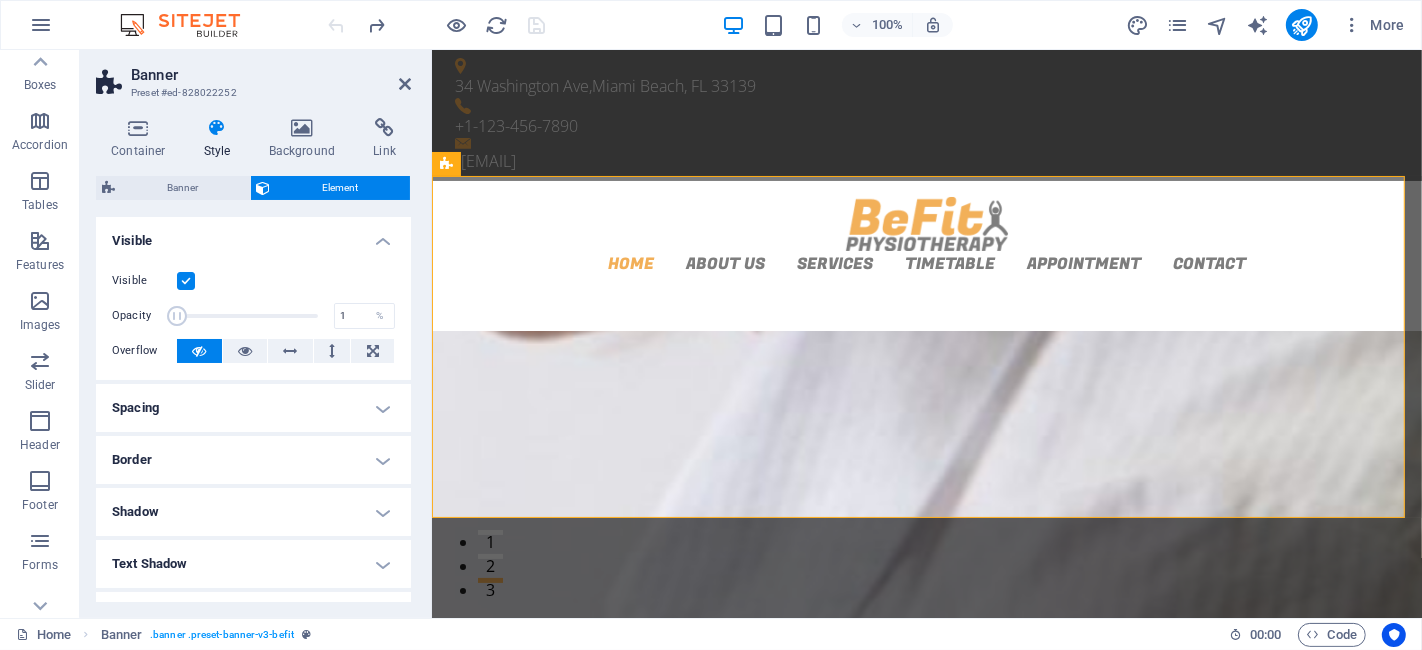 drag, startPoint x: 310, startPoint y: 314, endPoint x: 148, endPoint y: 316, distance: 162.01234 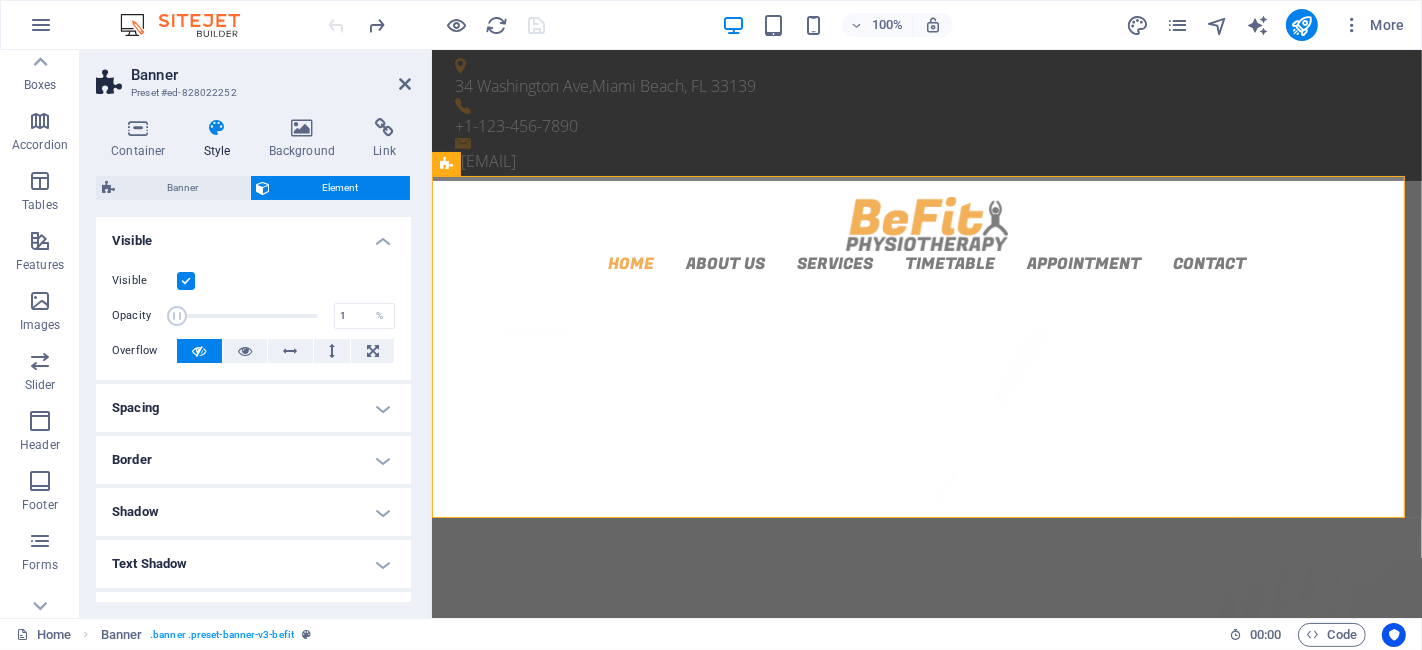 click on "Opacity 1 %" at bounding box center (253, 316) 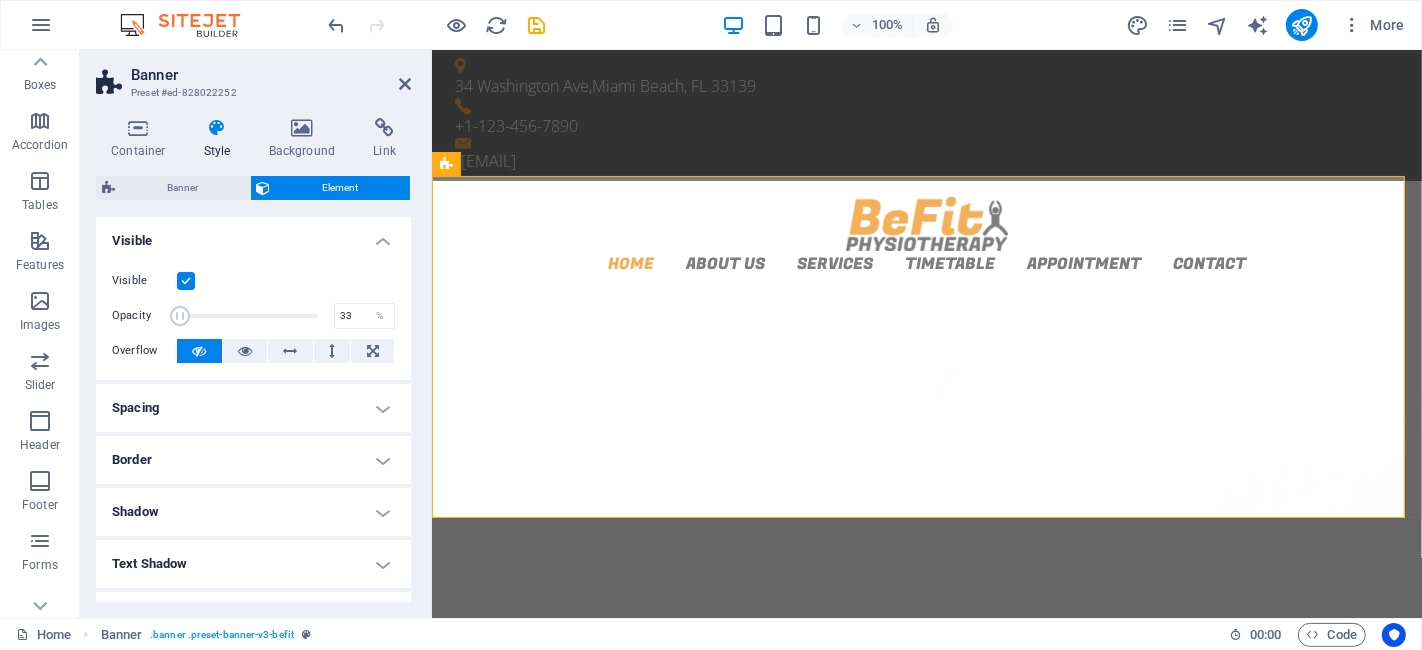 drag, startPoint x: 179, startPoint y: 310, endPoint x: 221, endPoint y: 318, distance: 42.755116 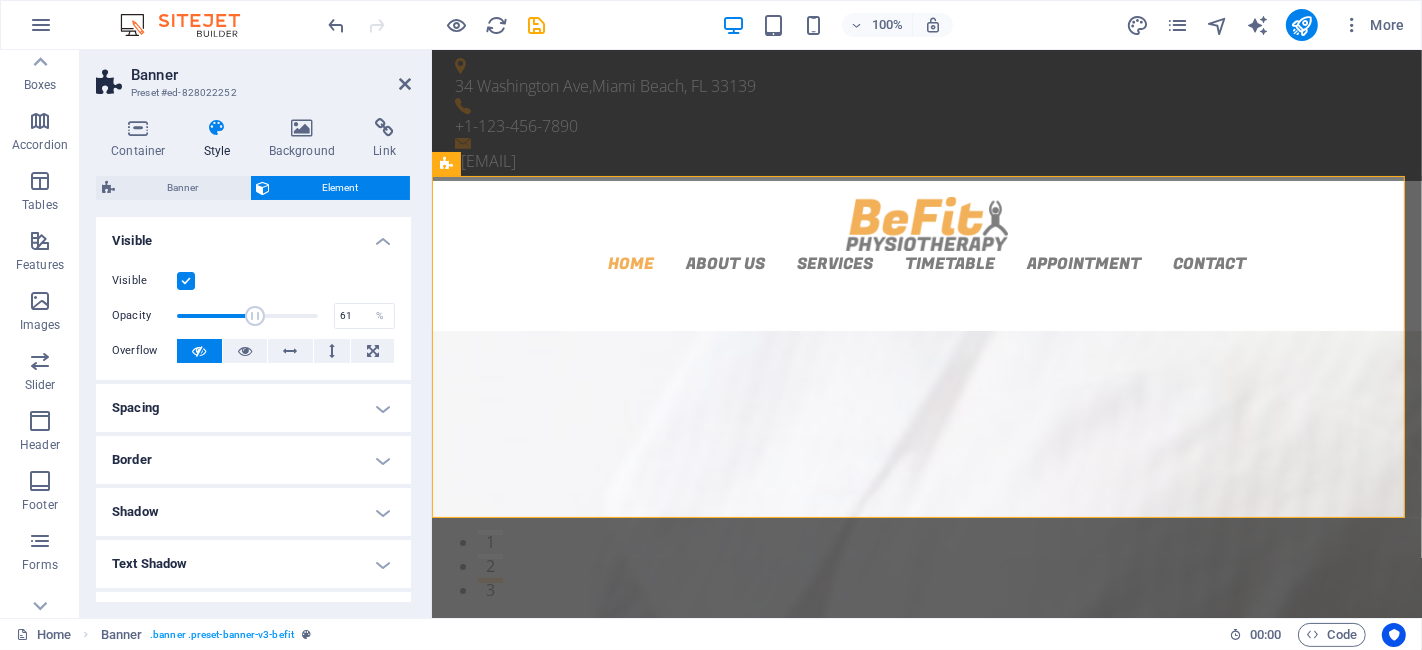 drag, startPoint x: 249, startPoint y: 317, endPoint x: 260, endPoint y: 316, distance: 11.045361 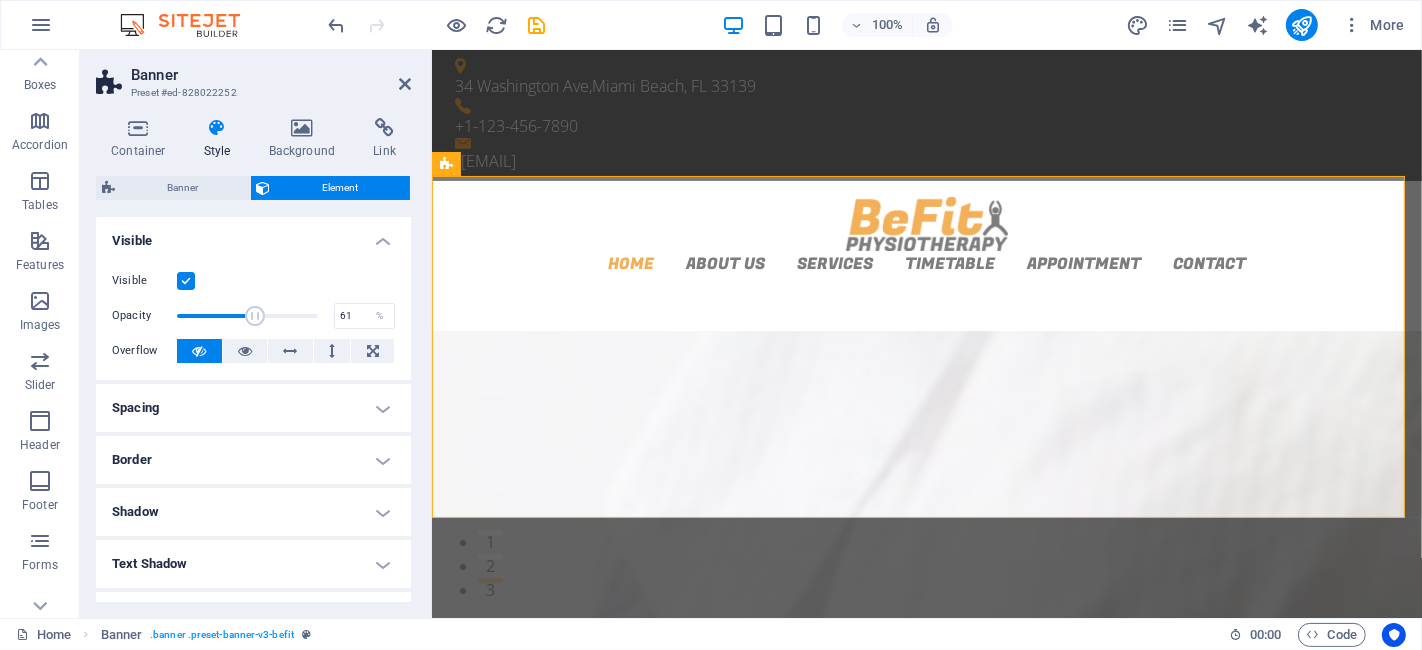 click at bounding box center [255, 316] 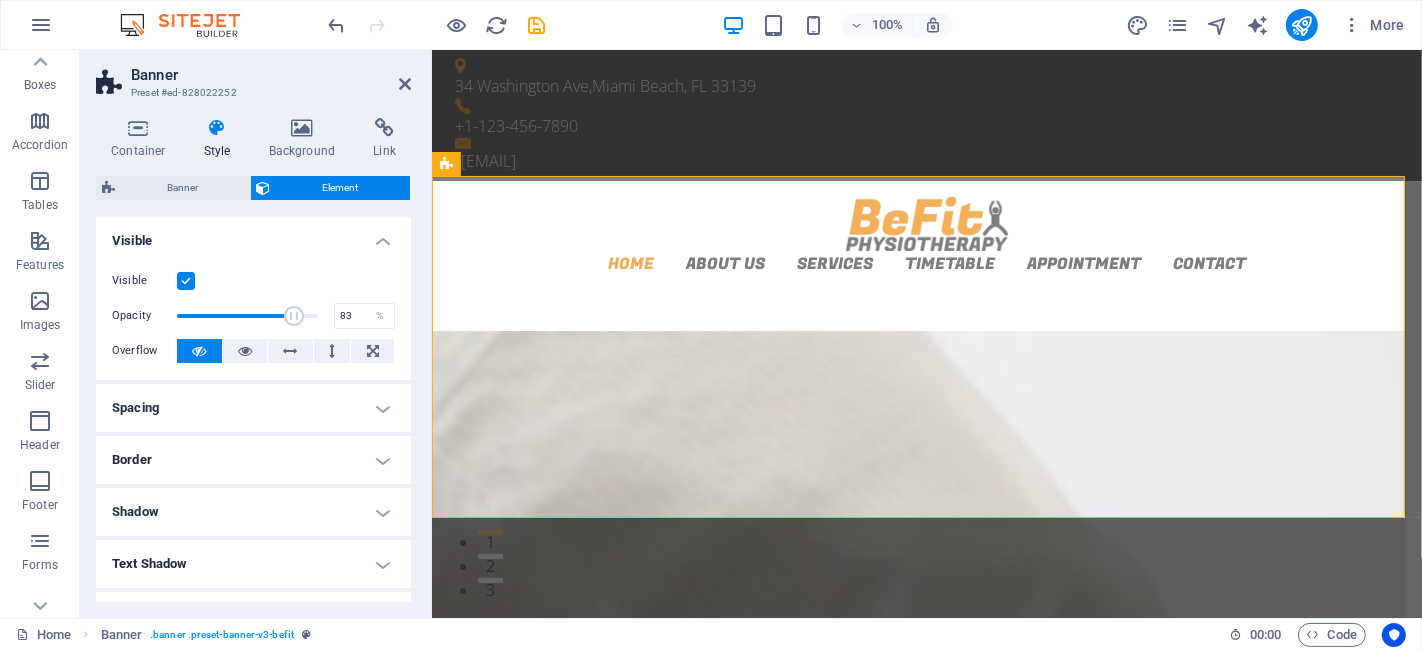 drag, startPoint x: 261, startPoint y: 316, endPoint x: 291, endPoint y: 320, distance: 30.265491 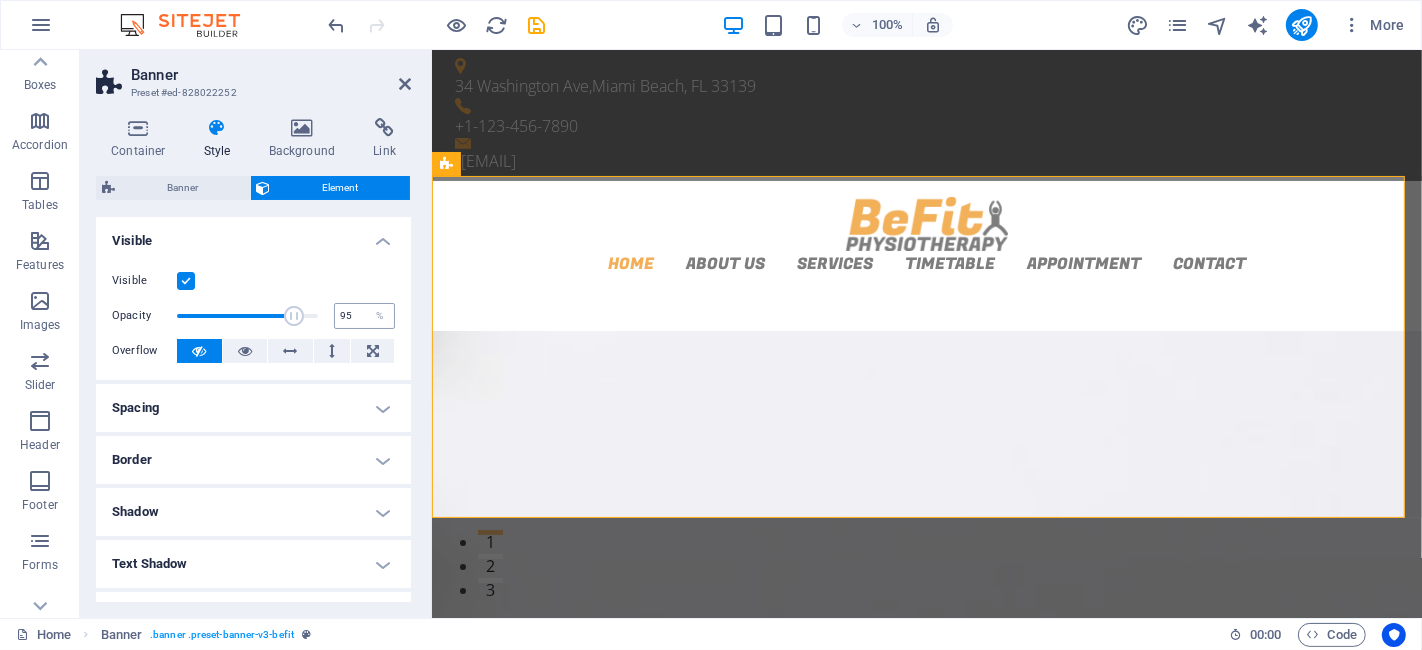 type on "100" 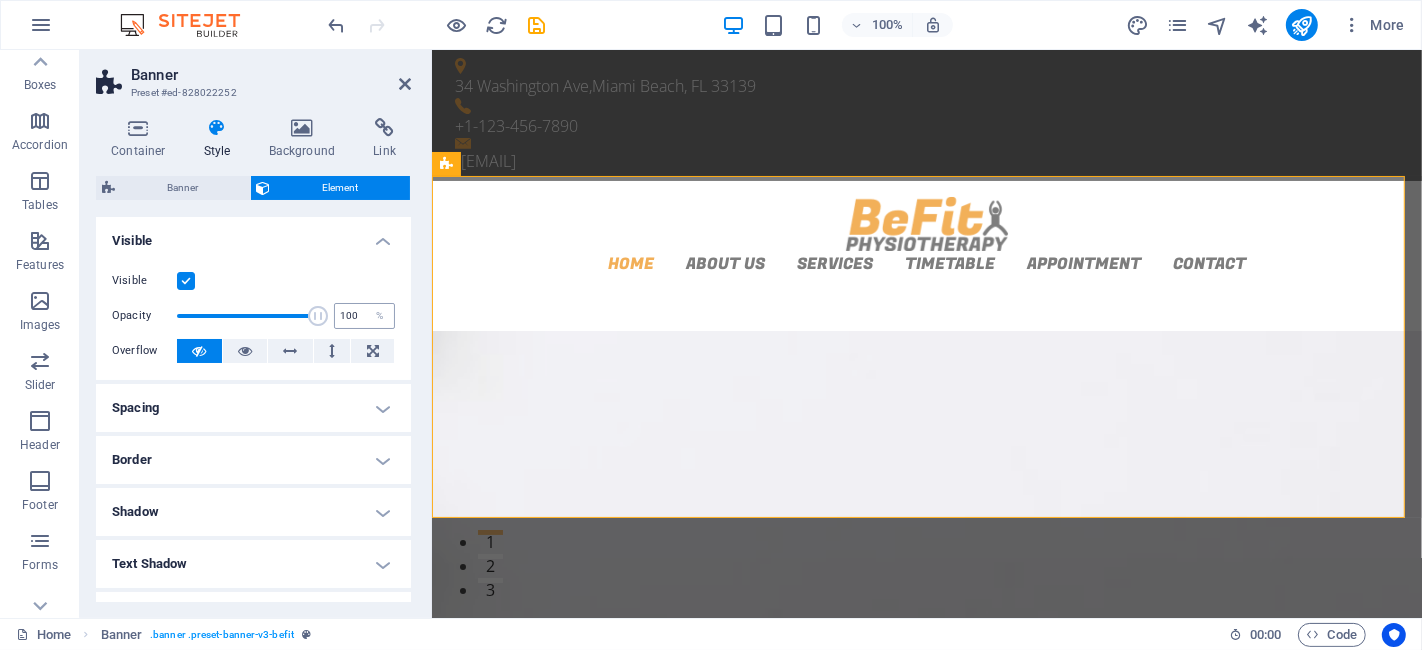 drag, startPoint x: 291, startPoint y: 320, endPoint x: 342, endPoint y: 320, distance: 51 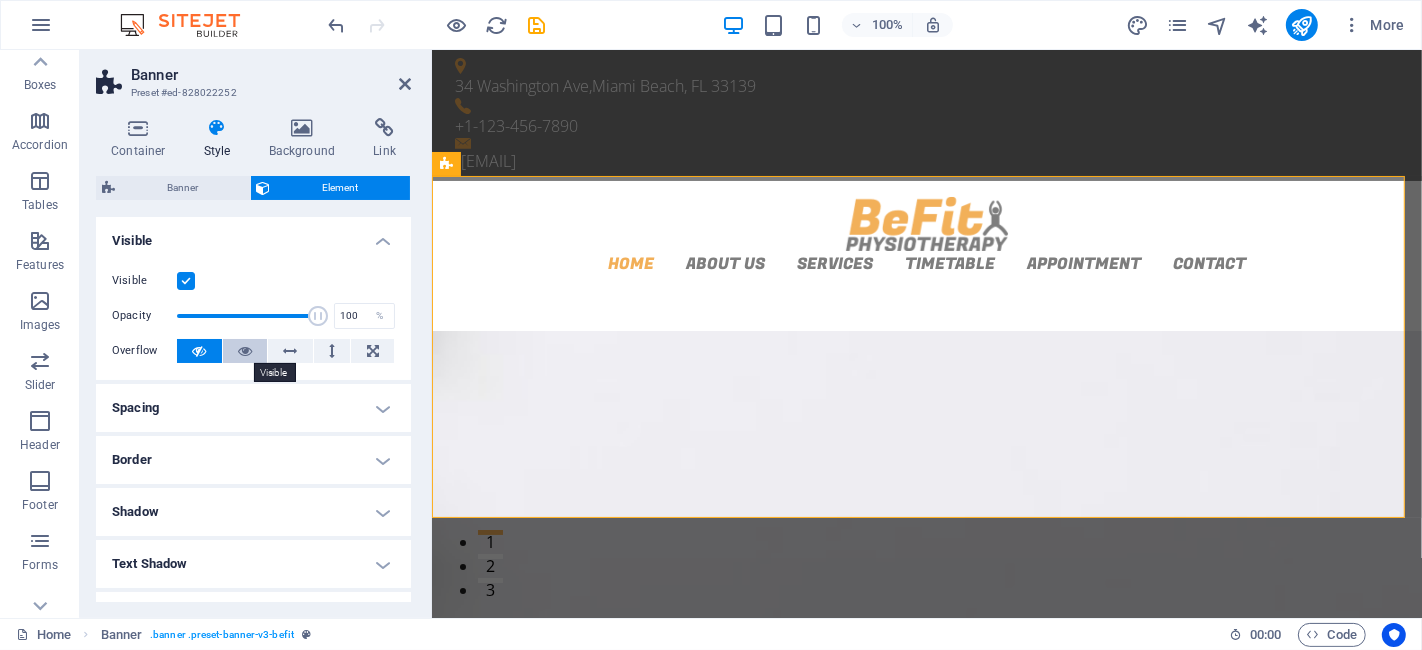 click at bounding box center (245, 351) 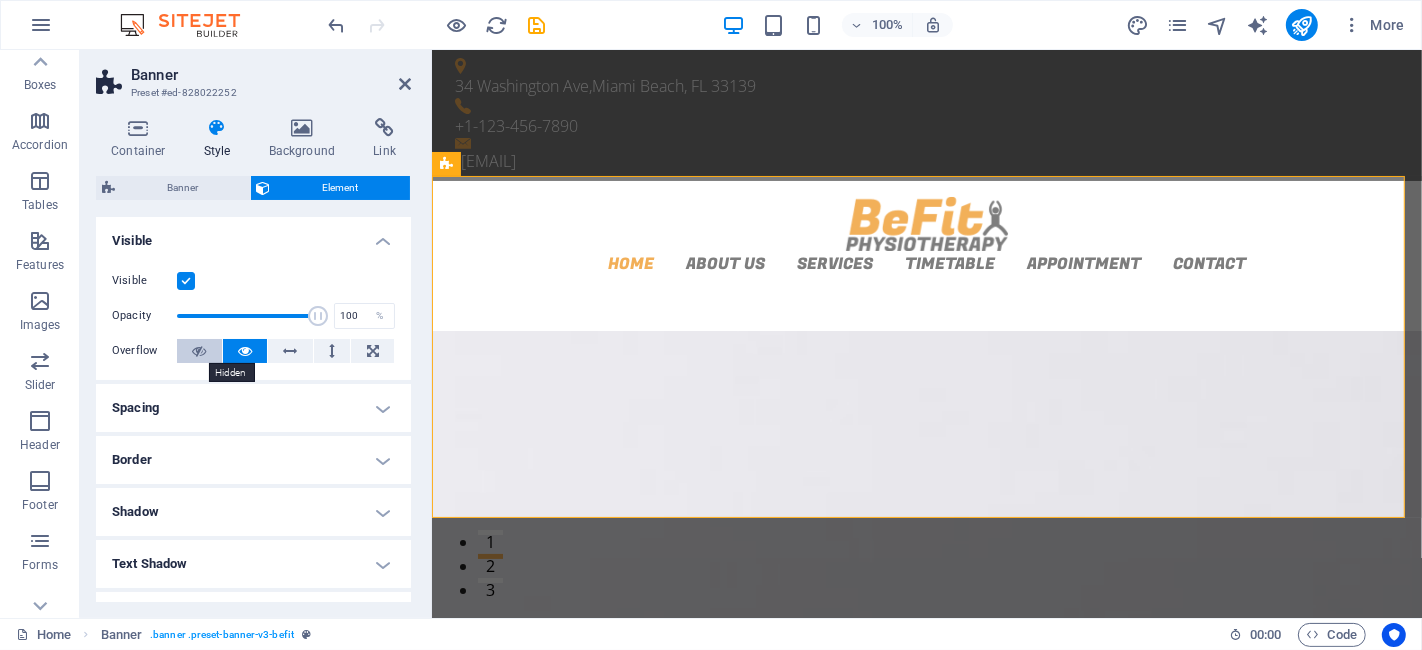 click at bounding box center [199, 351] 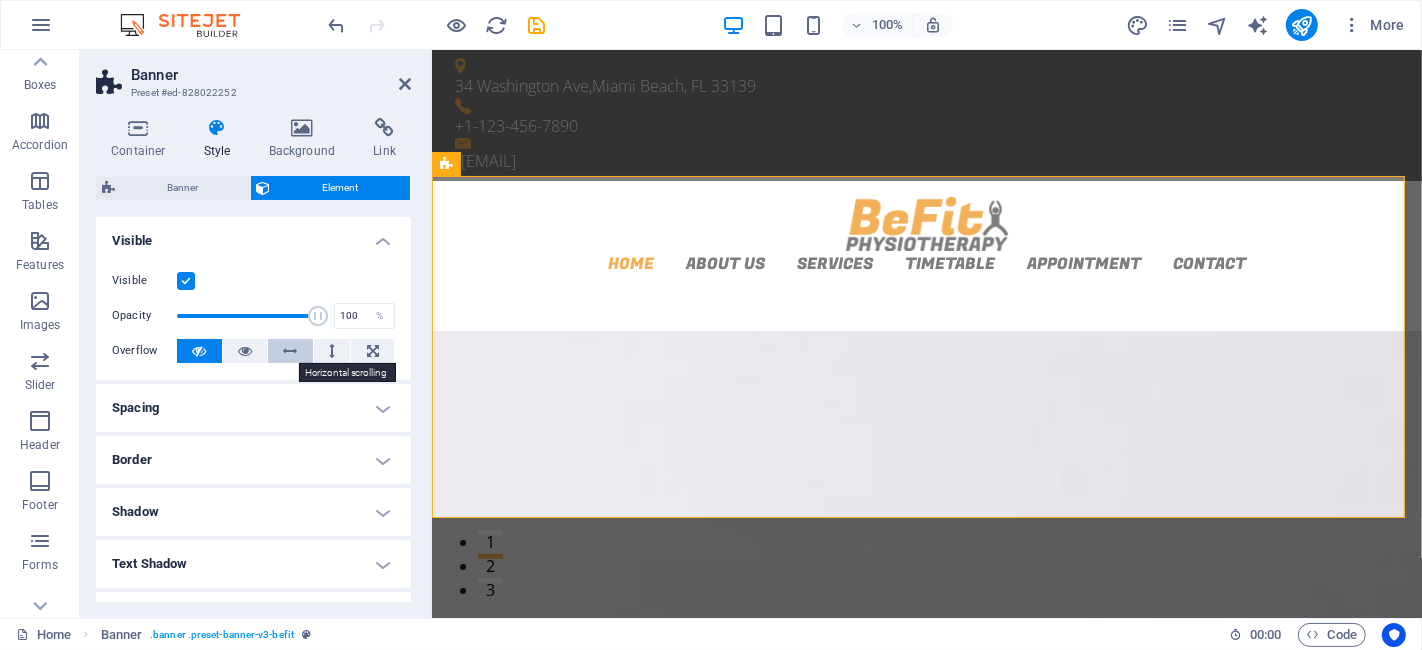 click at bounding box center (291, 351) 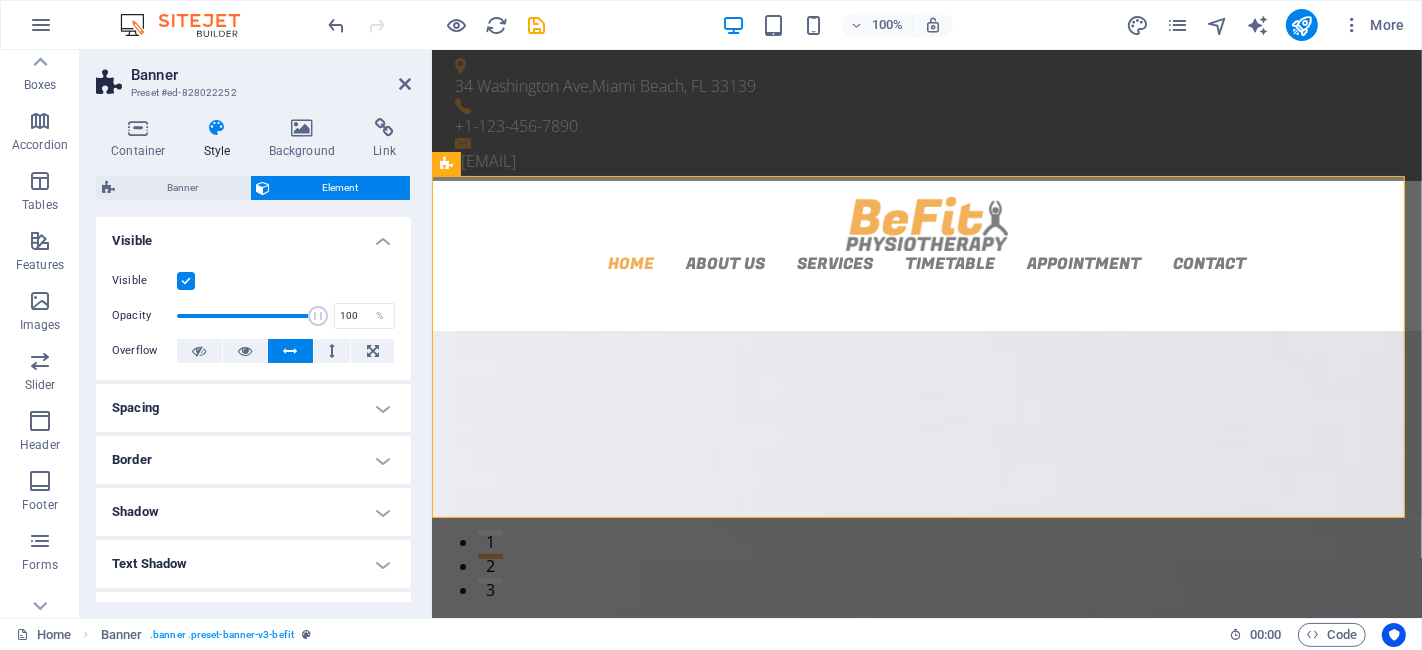click at bounding box center [291, 351] 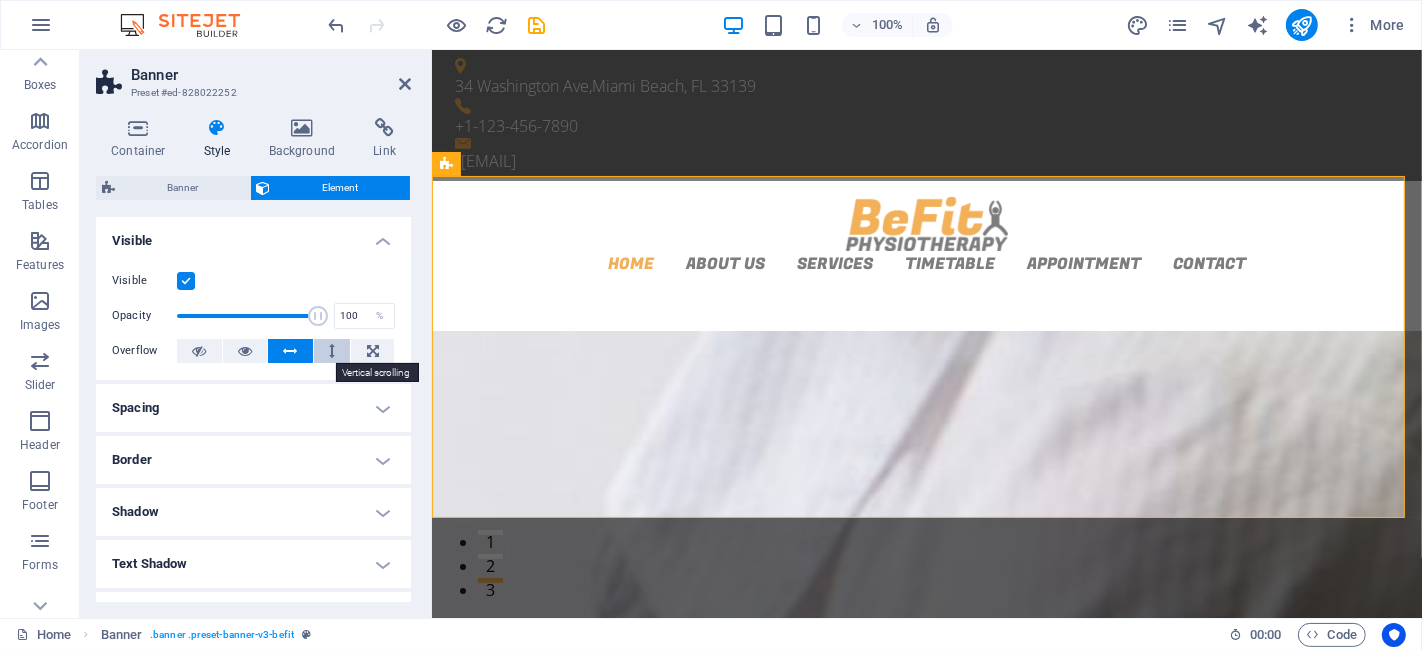 click at bounding box center [332, 351] 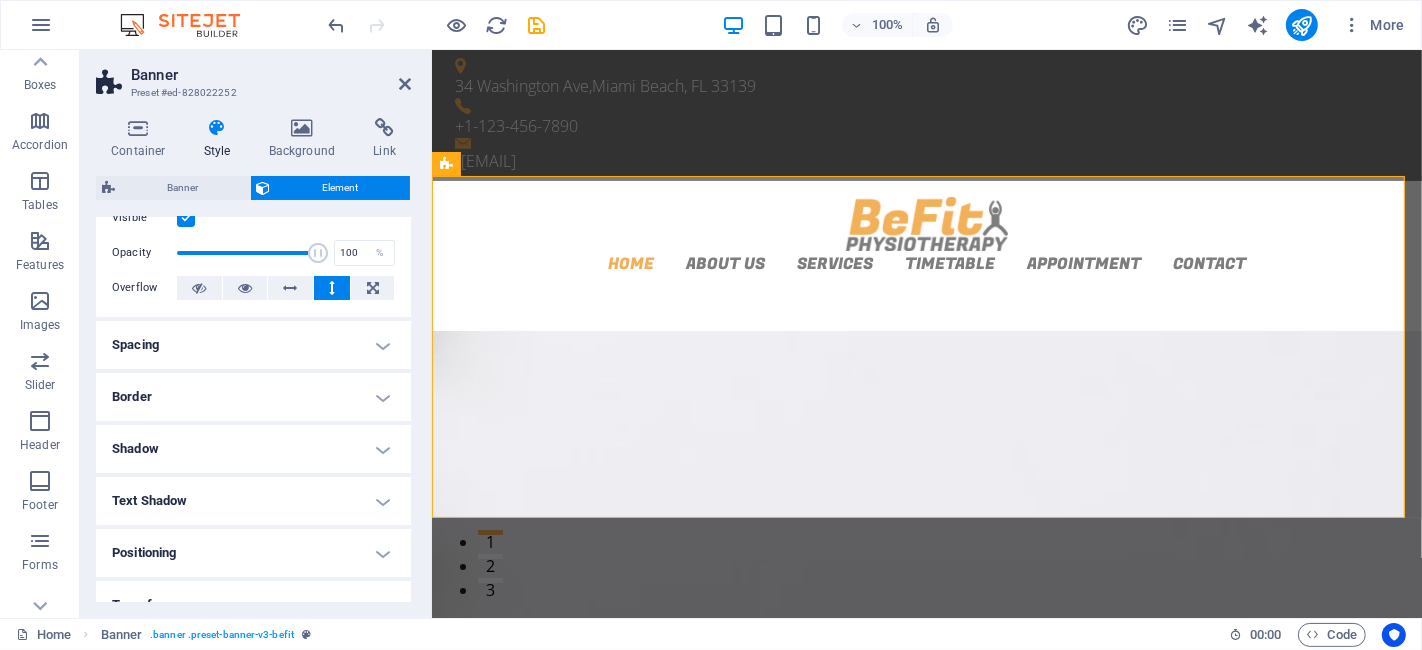 scroll, scrollTop: 0, scrollLeft: 0, axis: both 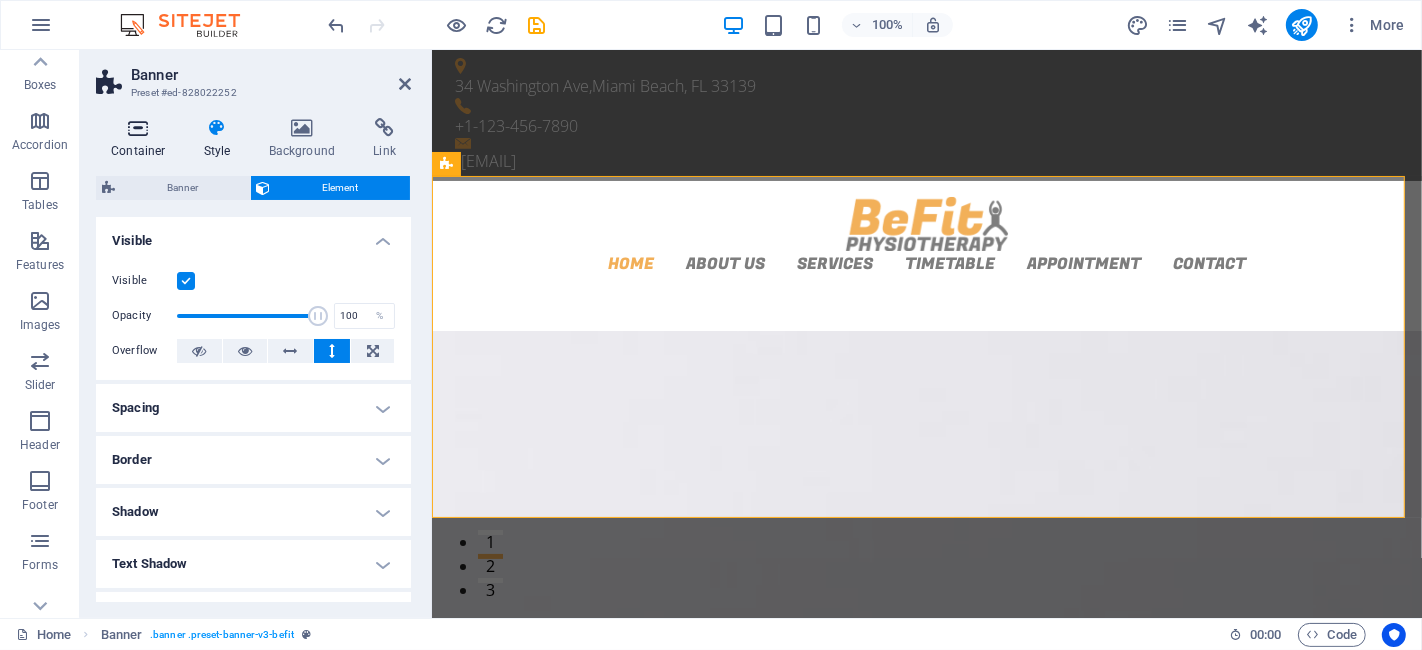 click on "Container" at bounding box center (142, 139) 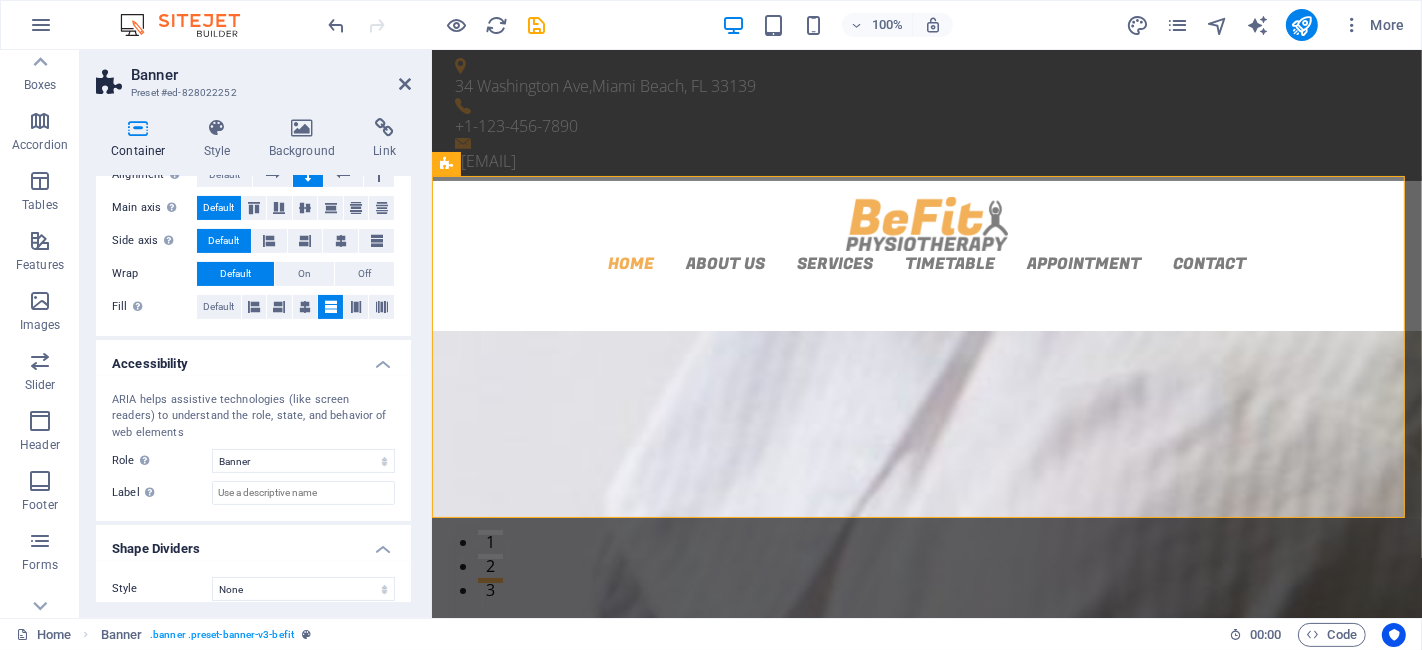 scroll, scrollTop: 381, scrollLeft: 0, axis: vertical 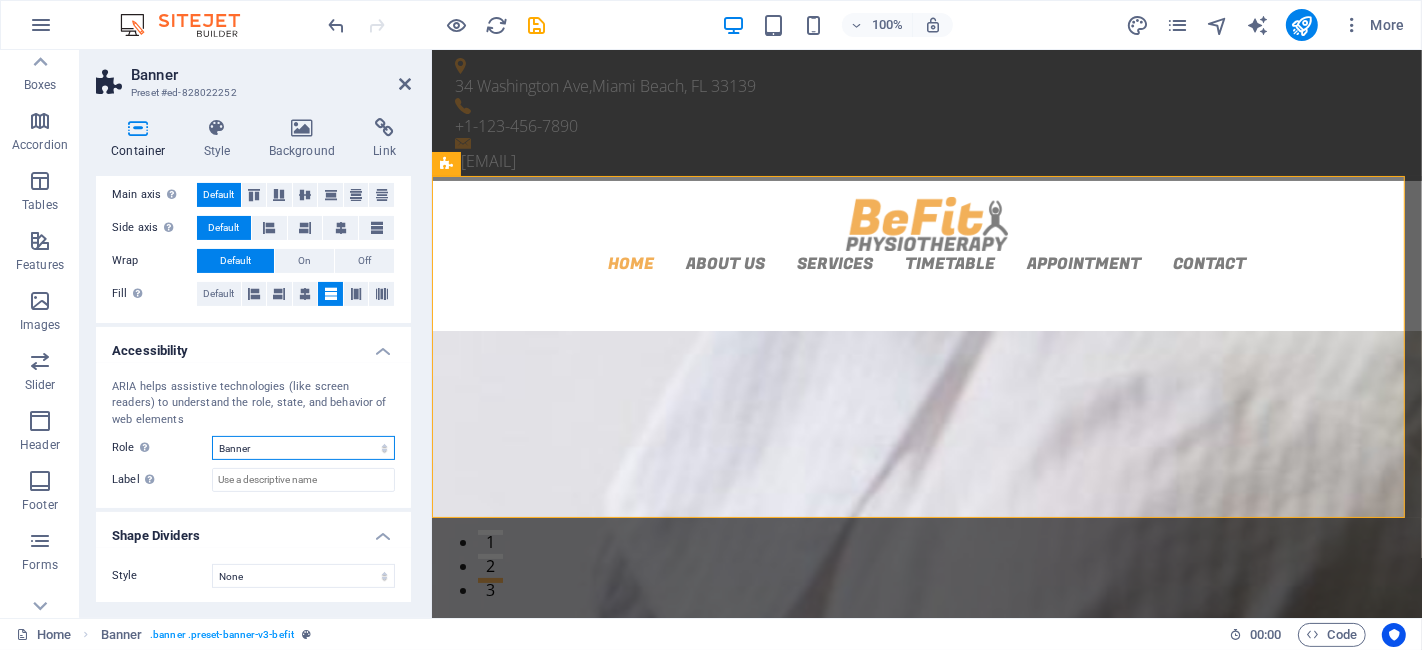 click on "None Alert Article Banner Comment Complementary Dialog Footer Header Marquee Presentation Region Section Separator Status Timer" at bounding box center [303, 448] 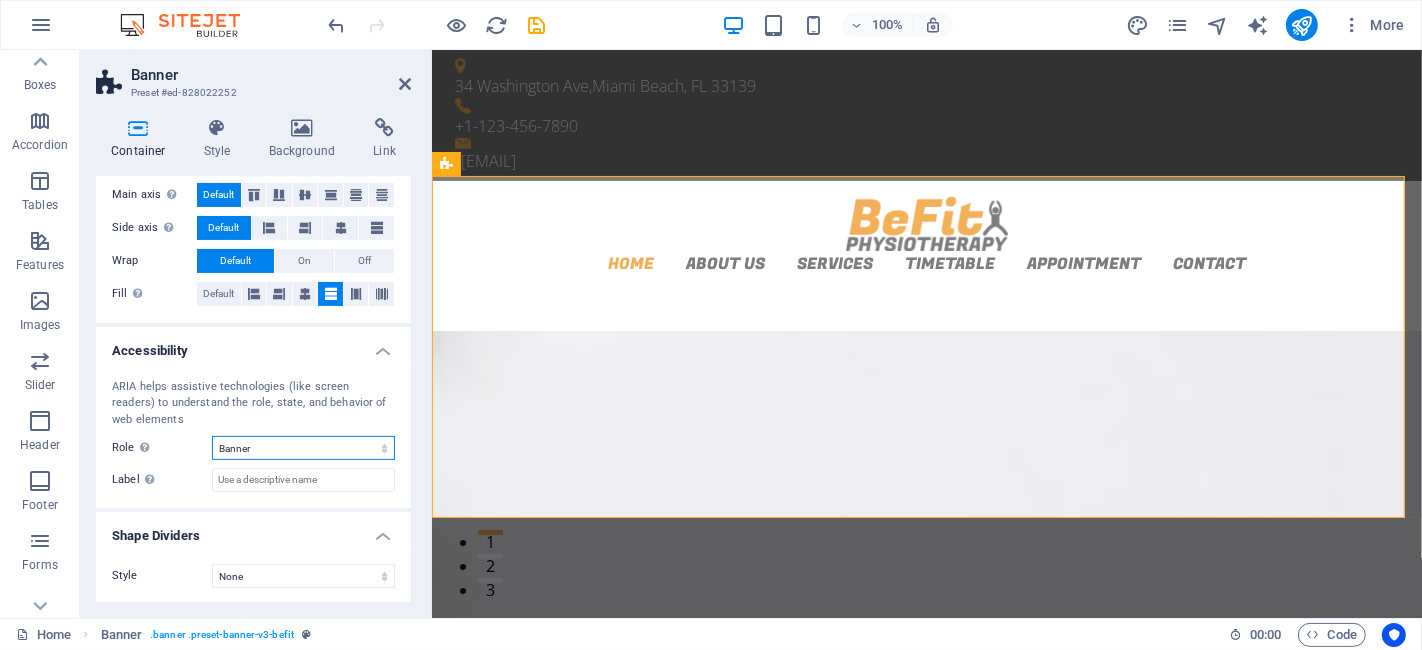 select on "article" 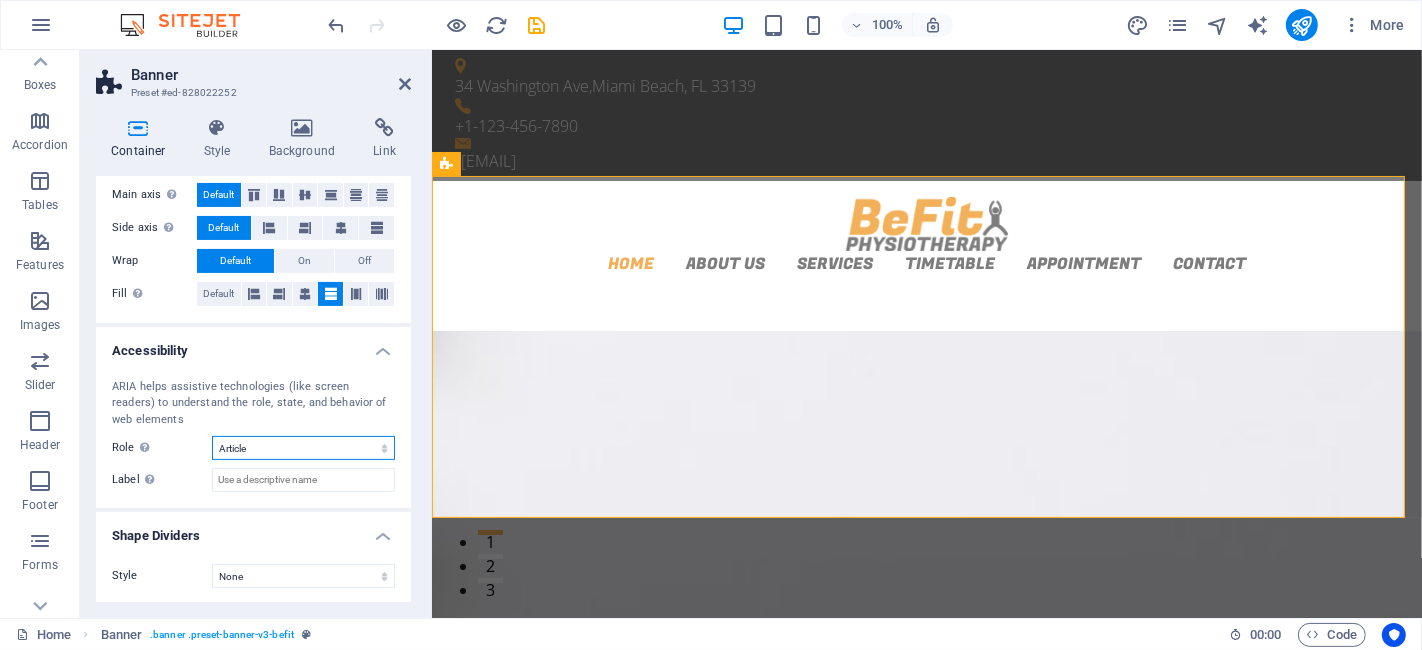 click on "None Alert Article Banner Comment Complementary Dialog Footer Header Marquee Presentation Region Section Separator Status Timer" at bounding box center (303, 448) 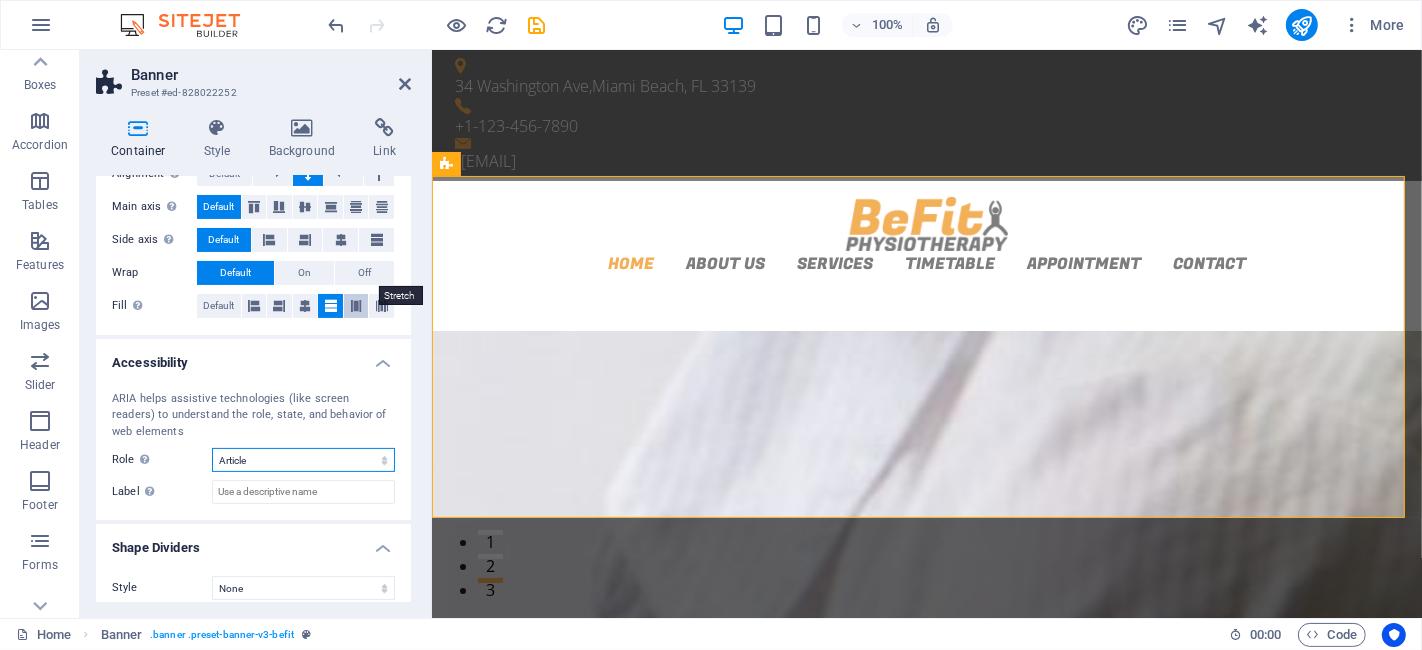 scroll, scrollTop: 381, scrollLeft: 0, axis: vertical 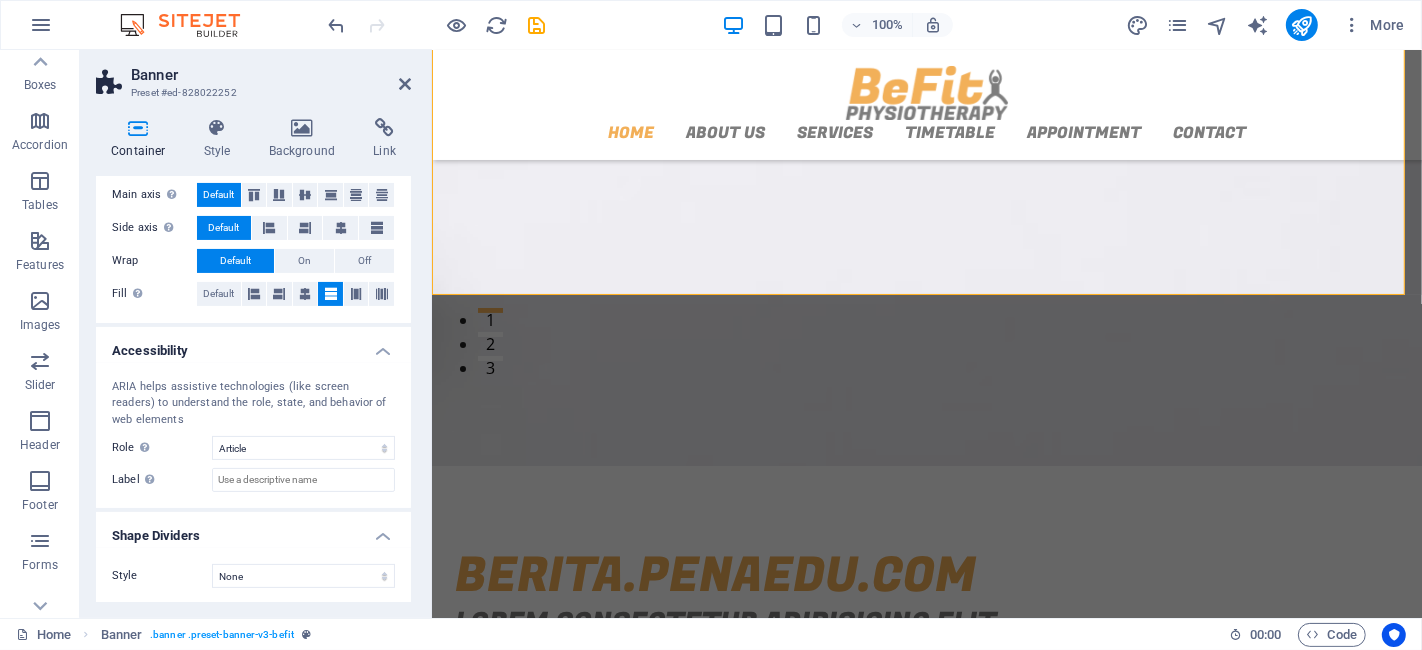 click on "Style None Triangle Square Diagonal Polygon 1 Polygon 2 Zigzag Multiple Zigzags Waves Multiple Waves Half Circle Circle Circle Shadow Blocks Hexagons Clouds Multiple Clouds Fan Pyramids Book Paint Drip Fire Shredded Paper Arrow Background Change background Color 2nd Color 3rd Color Width 100 % Height auto px rem em vh vw Horiz. Position 0 % Position Flip Invert Animation  - Direction  - Duration 60 s" at bounding box center (253, 576) 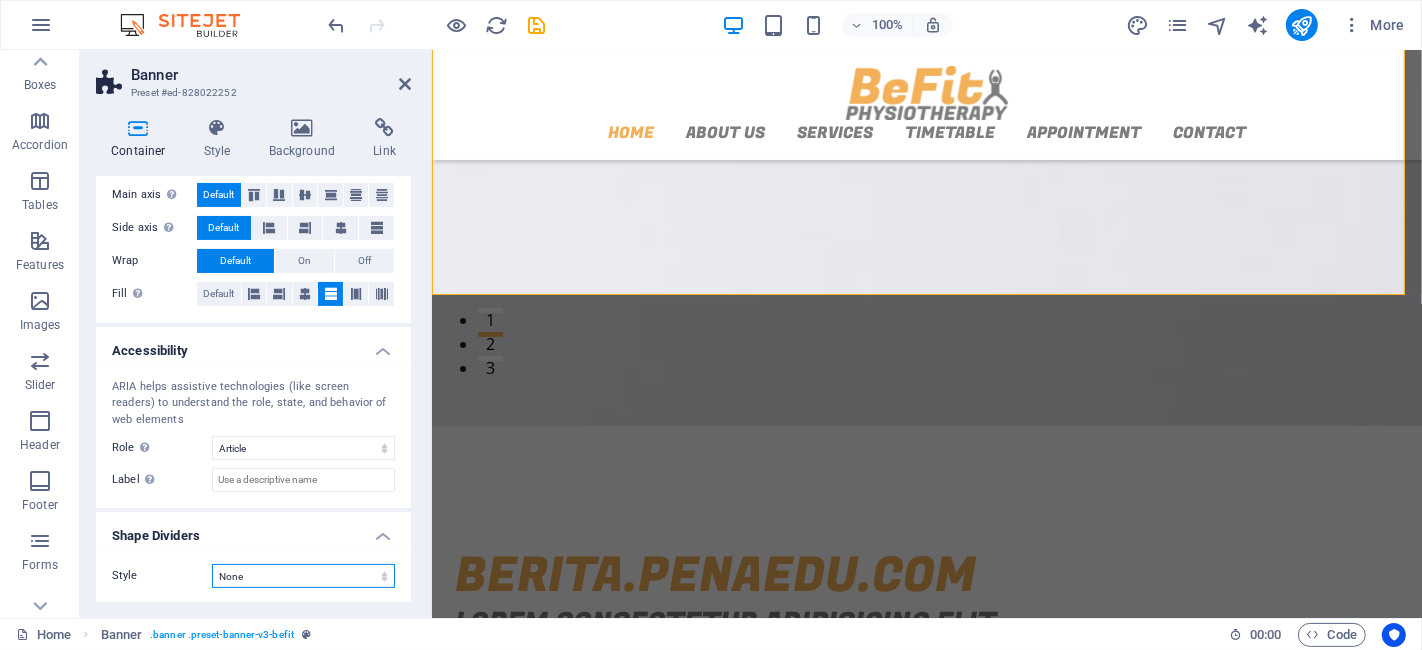 click on "None Triangle Square Diagonal Polygon 1 Polygon 2 Zigzag Multiple Zigzags Waves Multiple Waves Half Circle Circle Circle Shadow Blocks Hexagons Clouds Multiple Clouds Fan Pyramids Book Paint Drip Fire Shredded Paper Arrow" at bounding box center [303, 576] 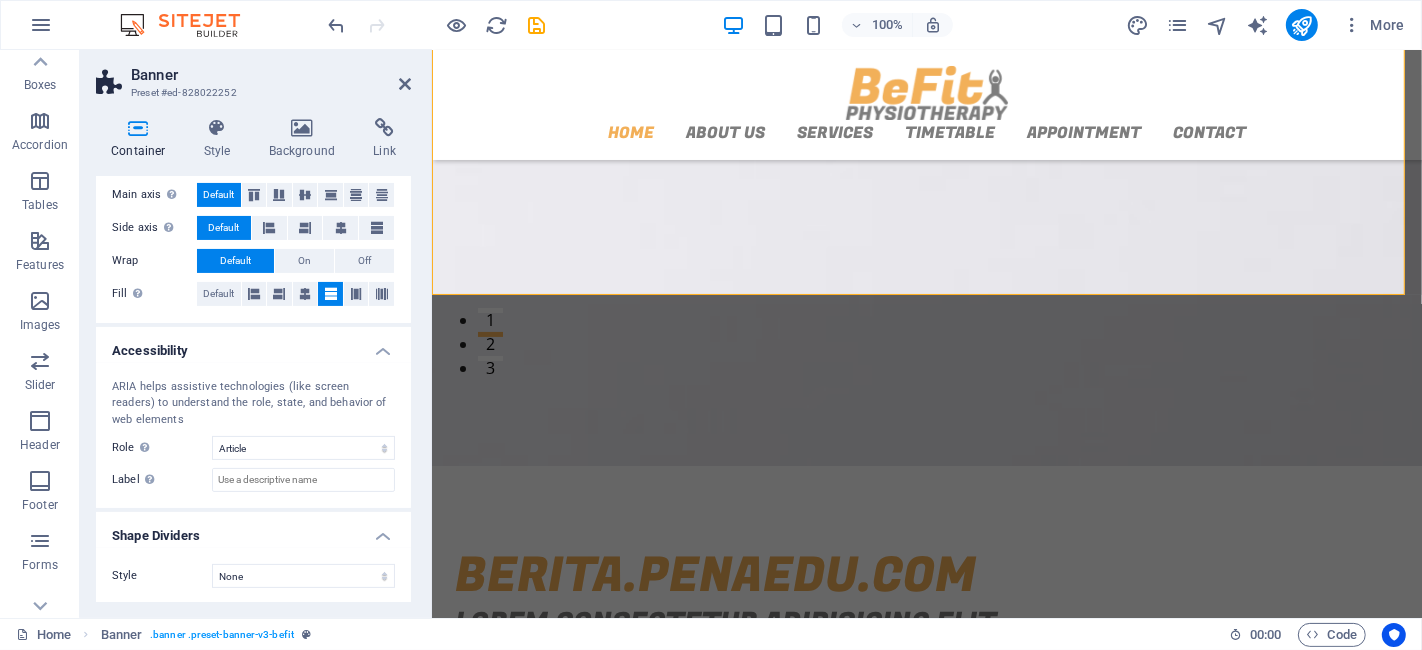 click on "Label Use the  ARIA label  to provide a clear and descriptive name for elements that aren not self-explanatory on their own." at bounding box center (162, 480) 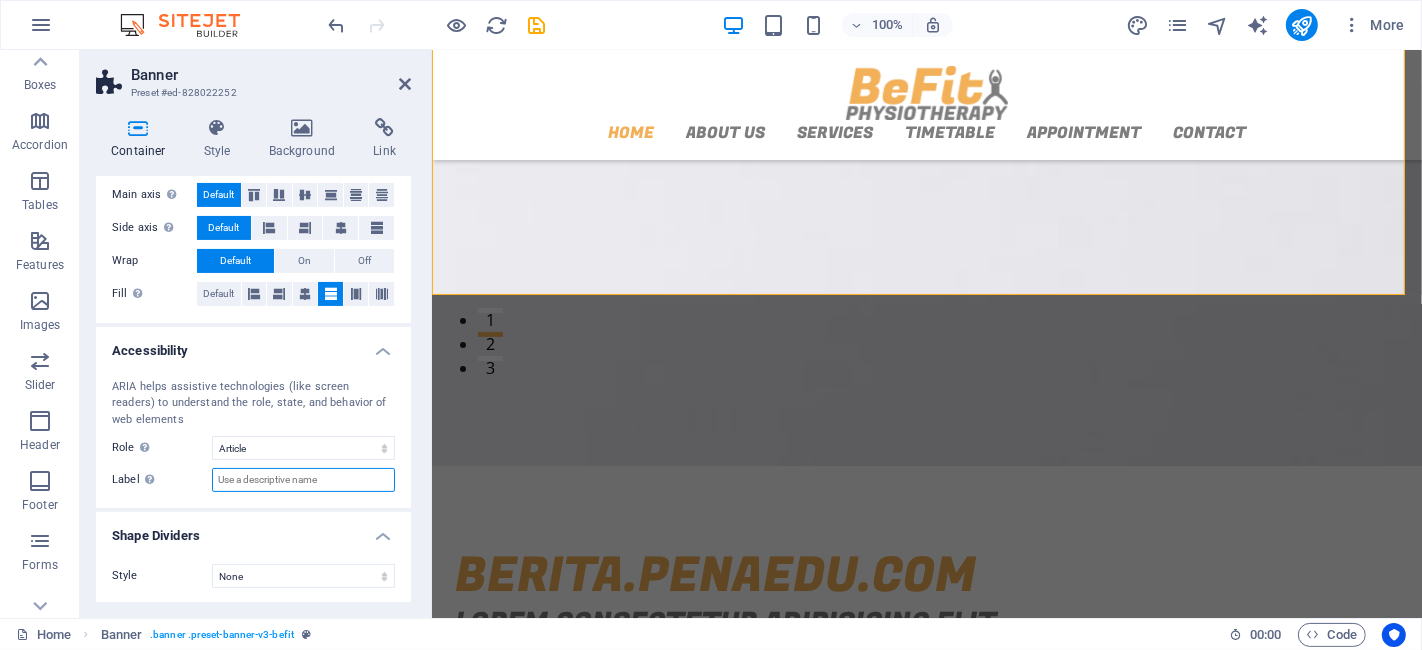 click on "Label Use the  ARIA label  to provide a clear and descriptive name for elements that aren not self-explanatory on their own." at bounding box center [303, 480] 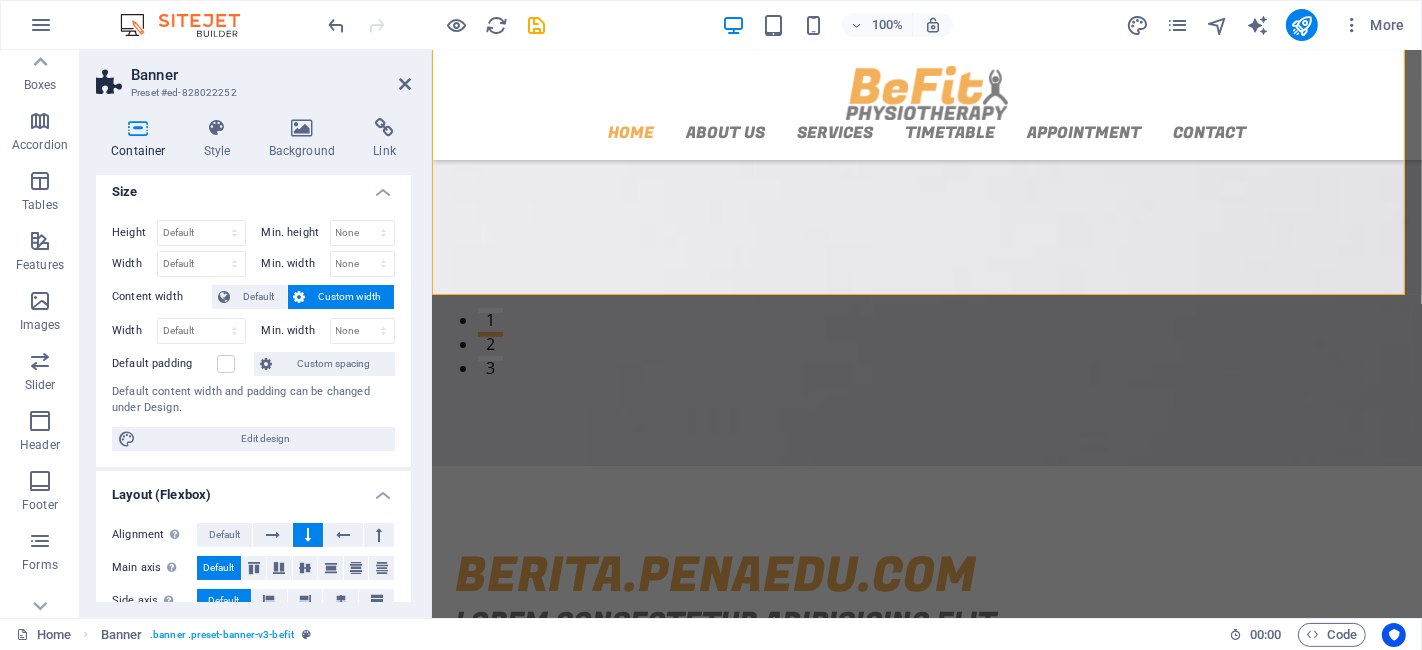 scroll, scrollTop: 0, scrollLeft: 0, axis: both 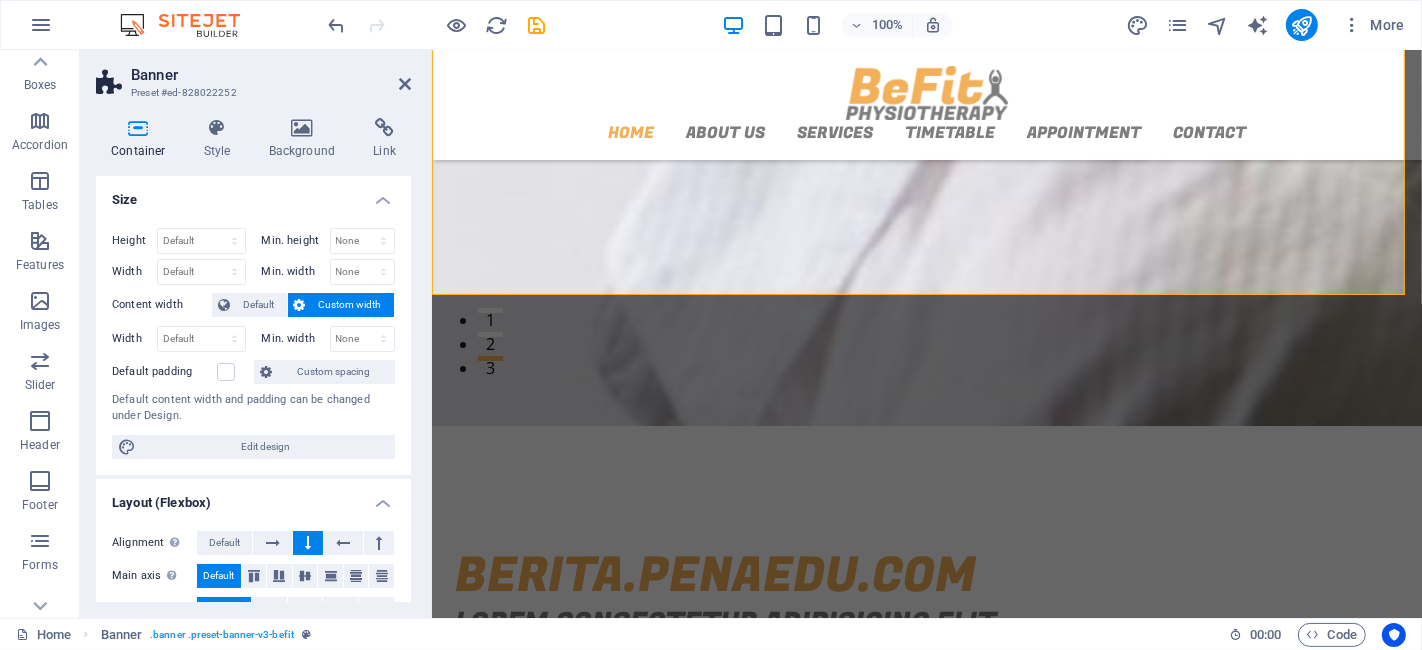 click on "Banner Preset #ed-828022252
Container Style Background Link Size Height Default px rem % vh vw Min. height None px rem % vh vw Width Default px rem % em vh vw Min. width None px rem % vh vw Content width Default Custom width Width Default px rem % em vh vw Min. width None px rem % vh vw Default padding Custom spacing Default content width and padding can be changed under Design. Edit design Layout (Flexbox) Alignment Determines the flex direction. Default Main axis Determine how elements should behave along the main axis inside this container (justify content). Default Side axis Control the vertical direction of the element inside of the container (align items). Default Wrap Default On Off Fill Controls the distances and direction of elements on the y-axis across several lines (align content). Default Accessibility ARIA helps assistive technologies (like screen readers) to understand the role, state, and behavior of web elements Role The ARIA role defines the purpose of an element.  None None" at bounding box center (256, 334) 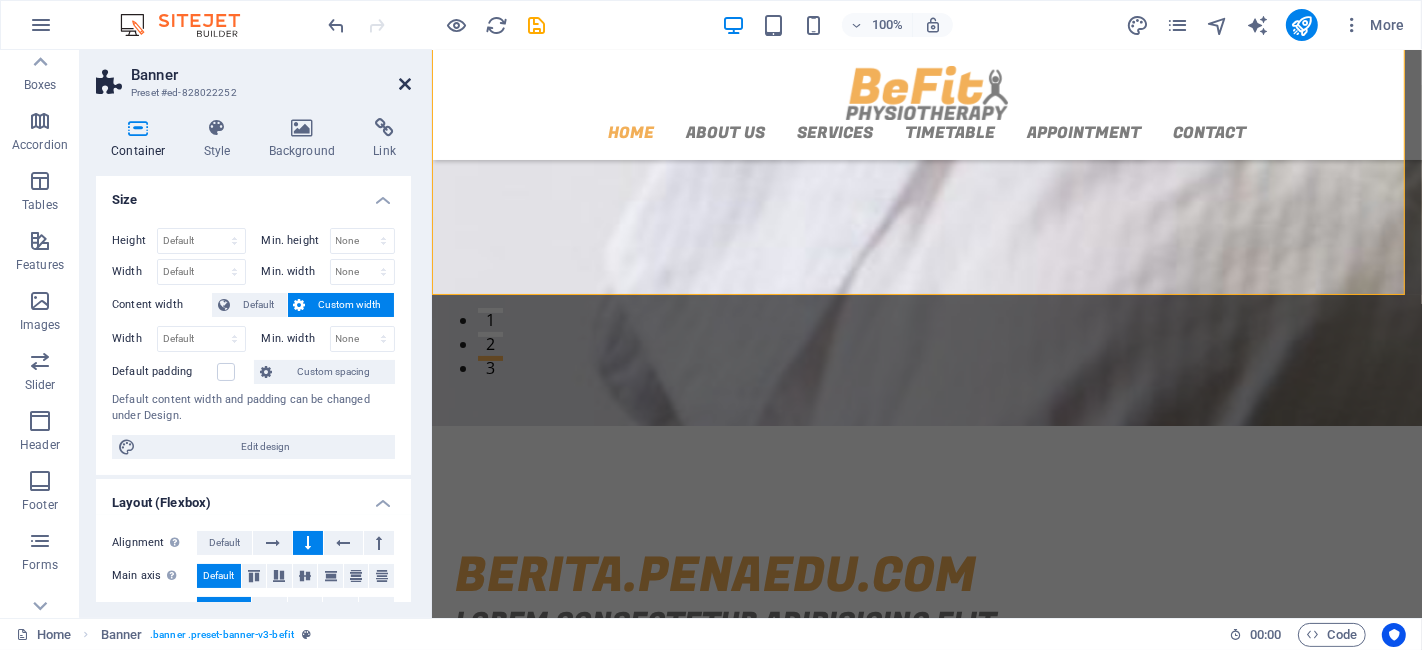 click at bounding box center [405, 84] 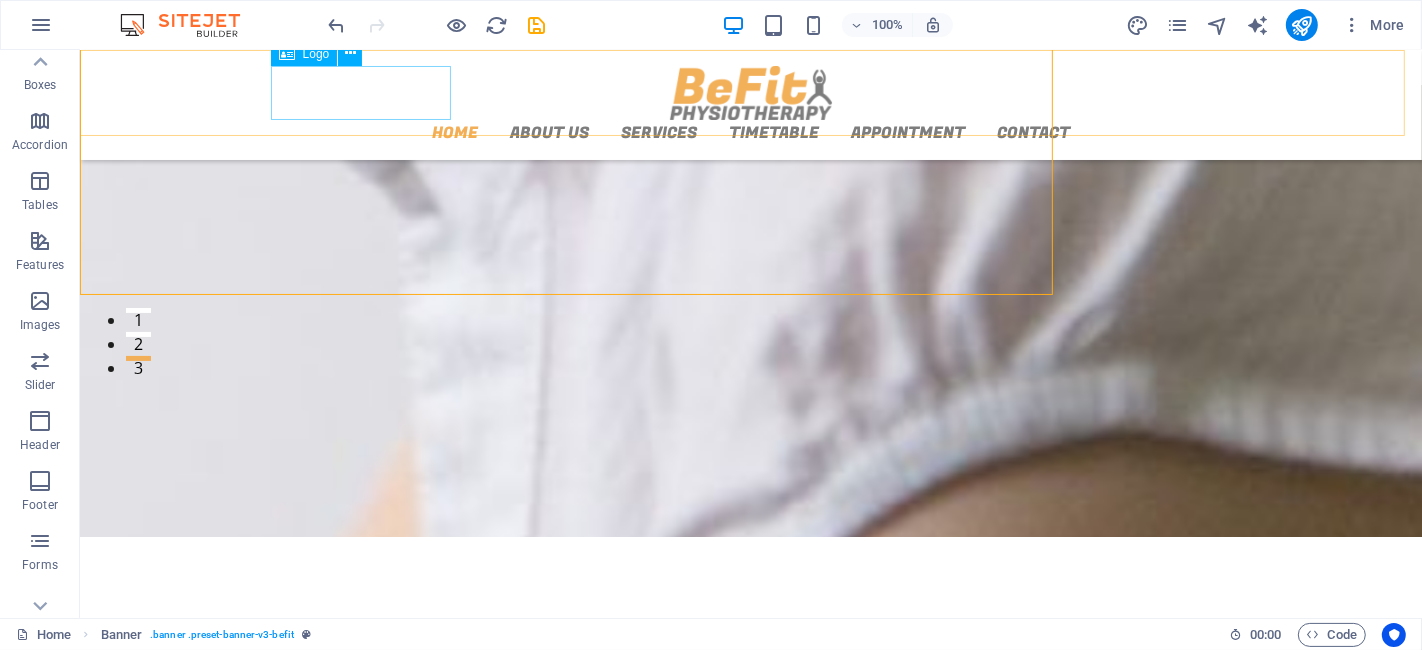 scroll, scrollTop: 257, scrollLeft: 0, axis: vertical 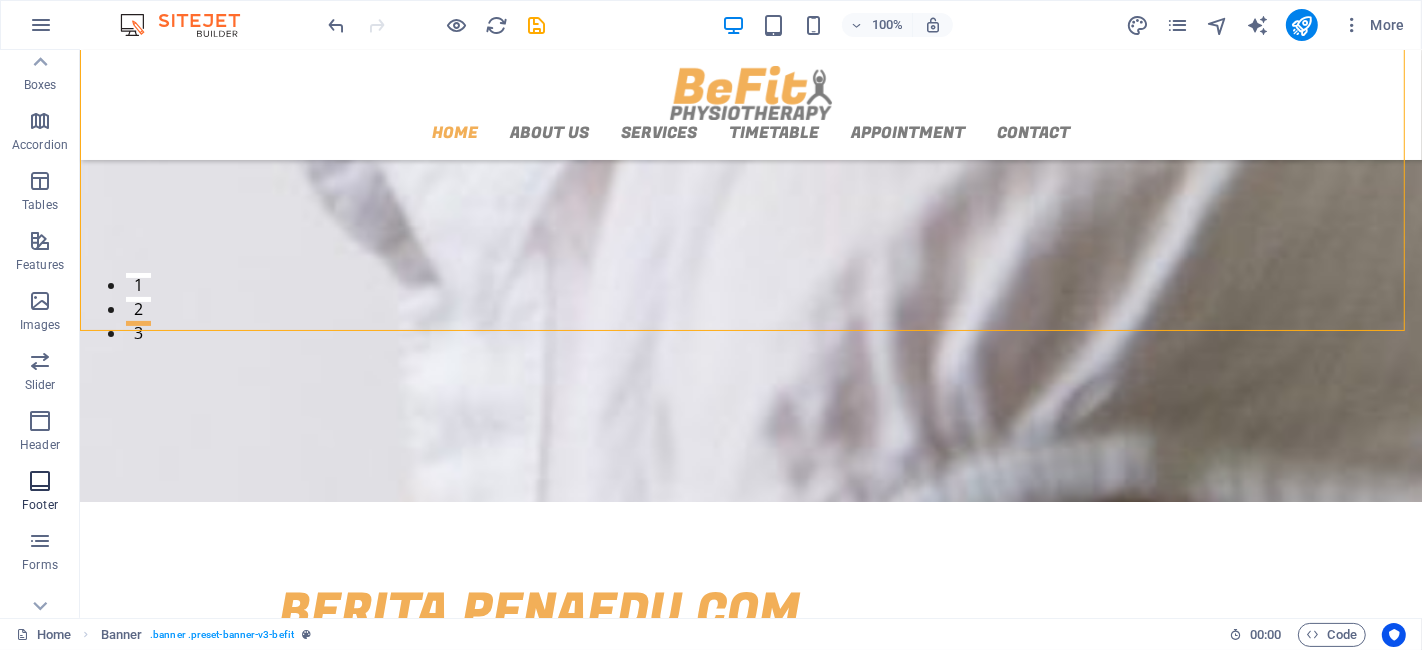 click on "Footer" at bounding box center [40, 493] 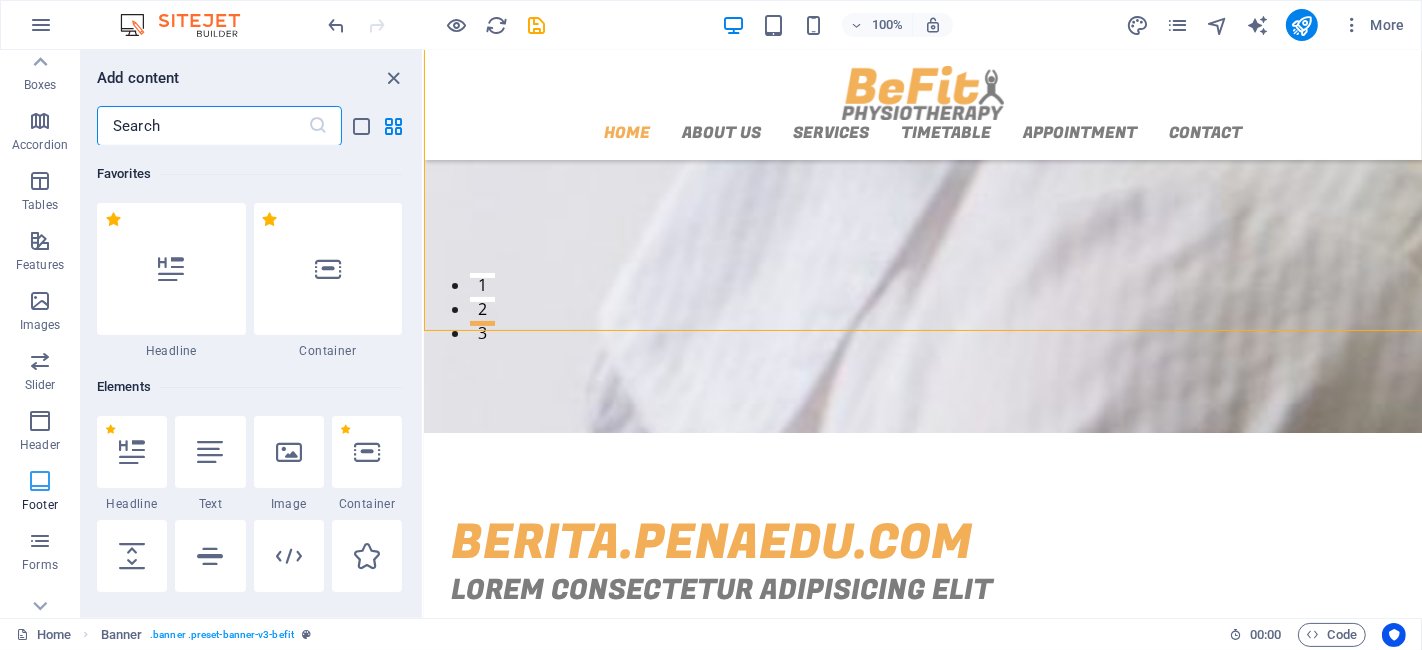 scroll, scrollTop: 222, scrollLeft: 0, axis: vertical 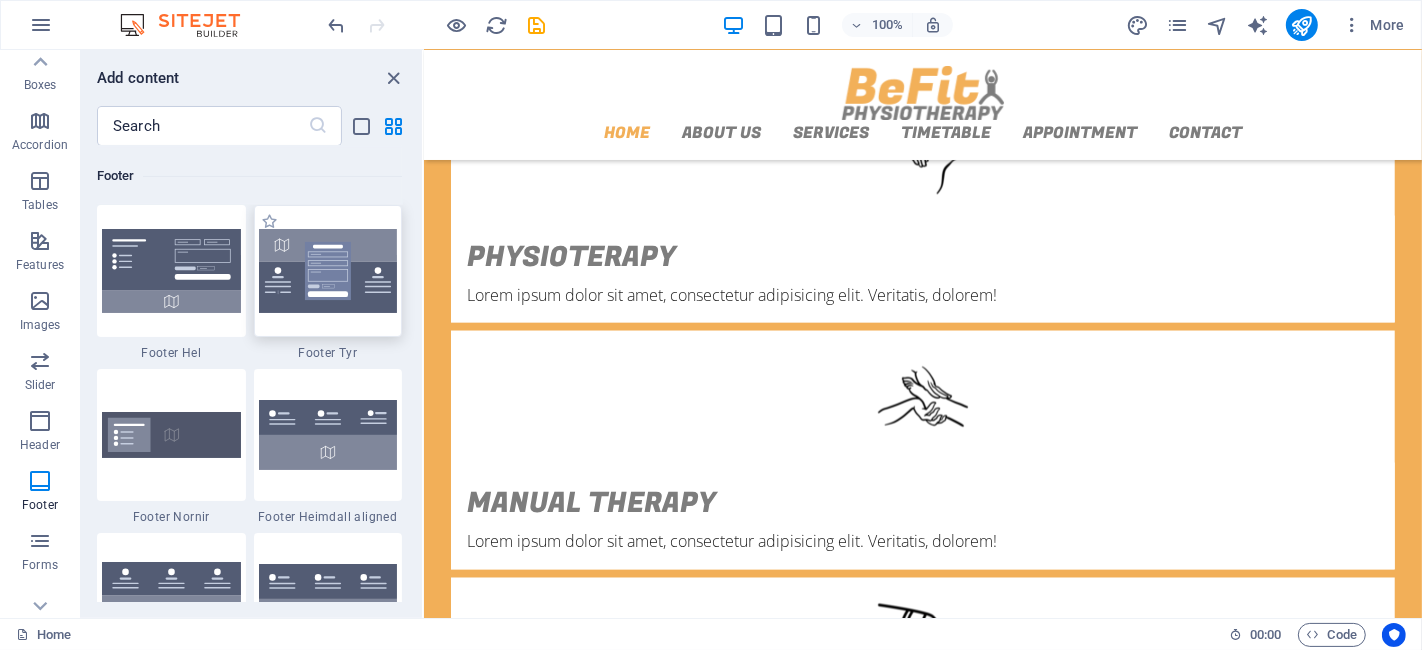 click at bounding box center (328, 271) 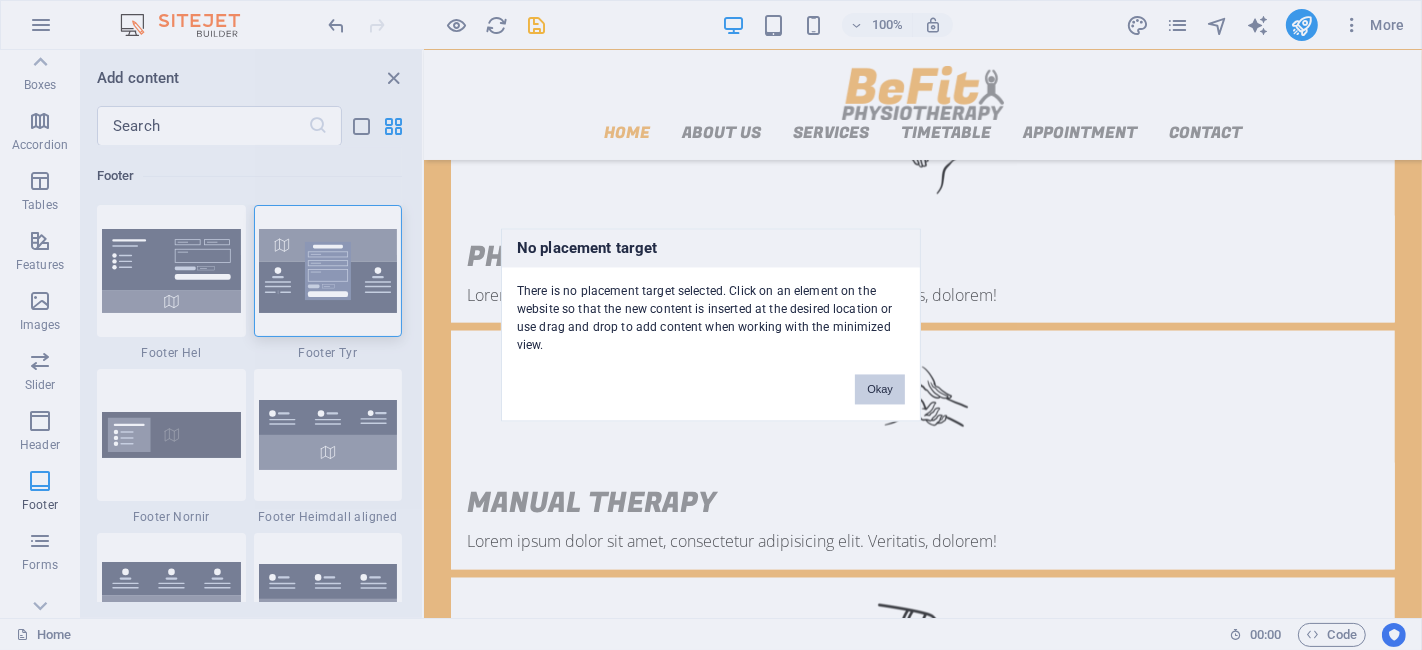 click on "Okay" at bounding box center [880, 390] 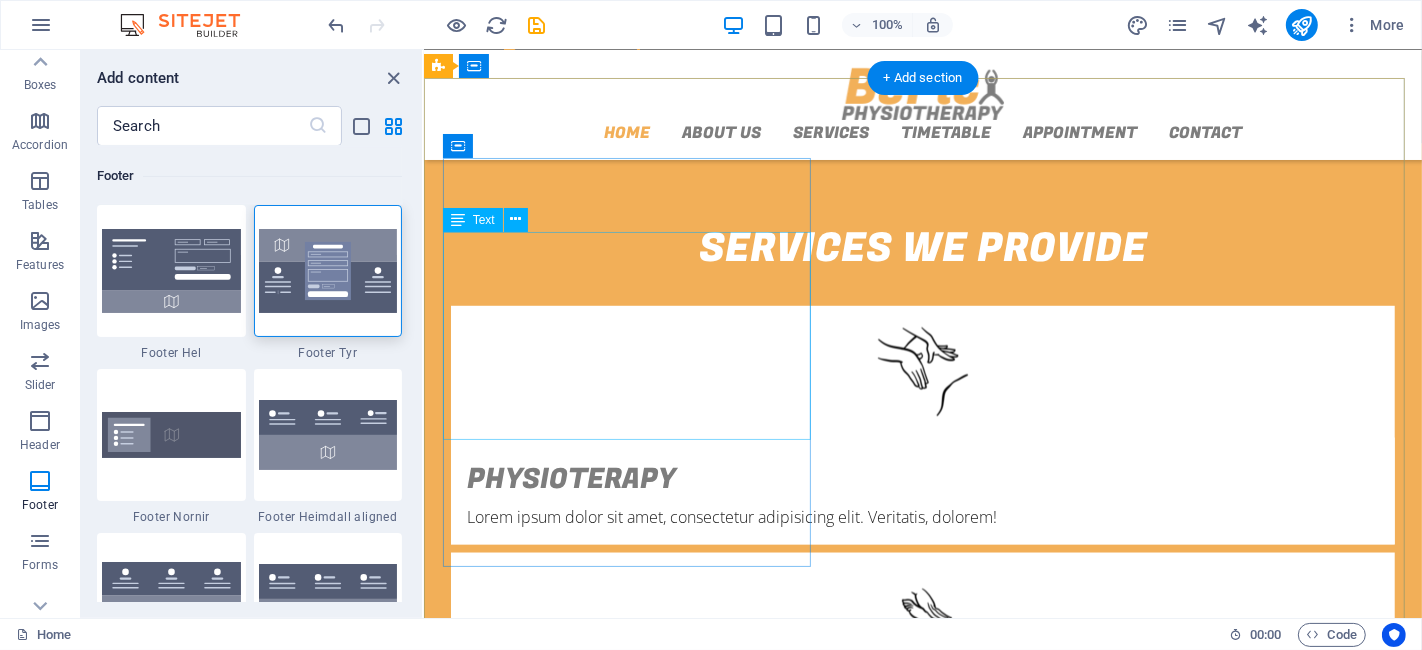 scroll, scrollTop: 2421, scrollLeft: 0, axis: vertical 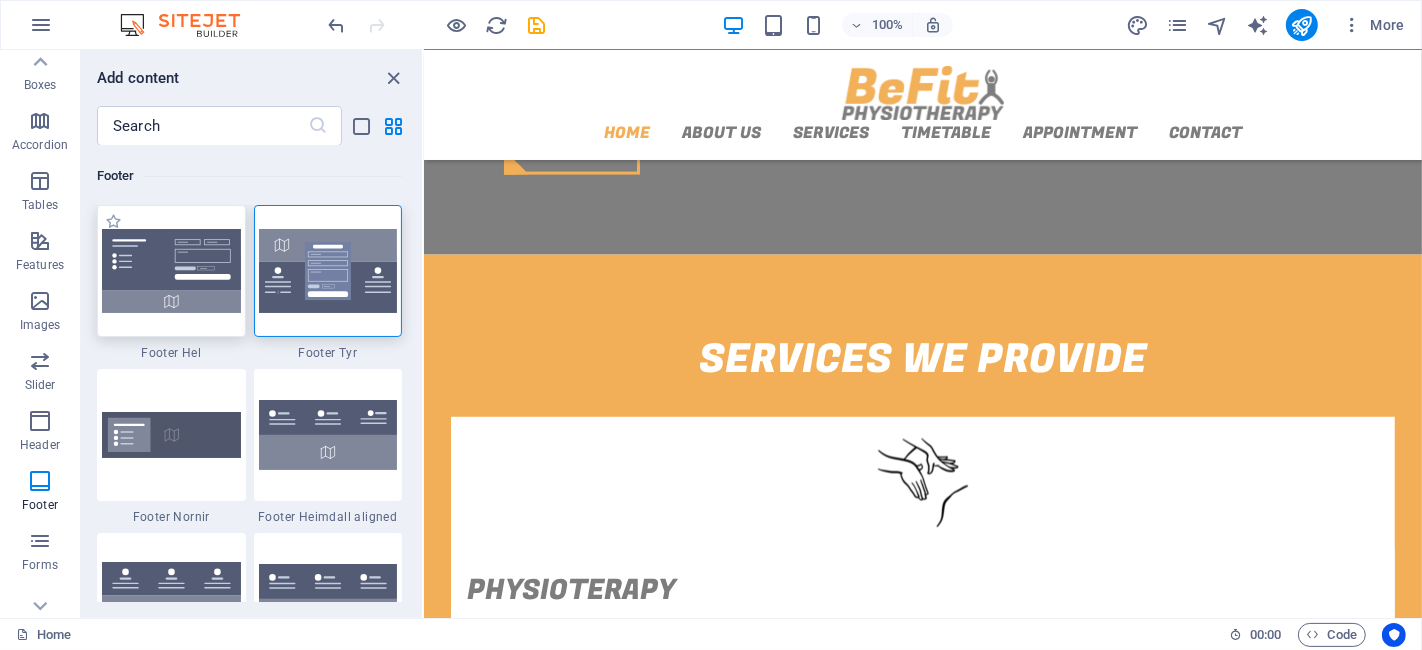 click at bounding box center (171, 271) 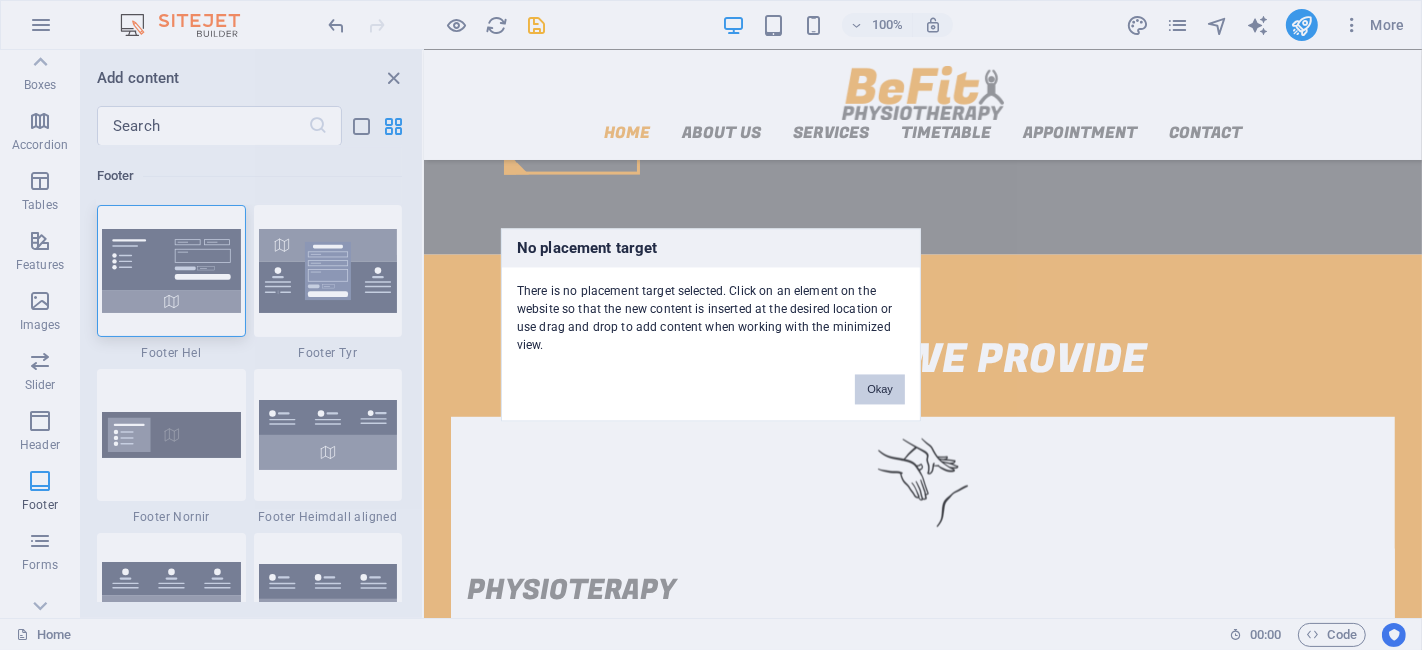 click on "Okay" at bounding box center (880, 390) 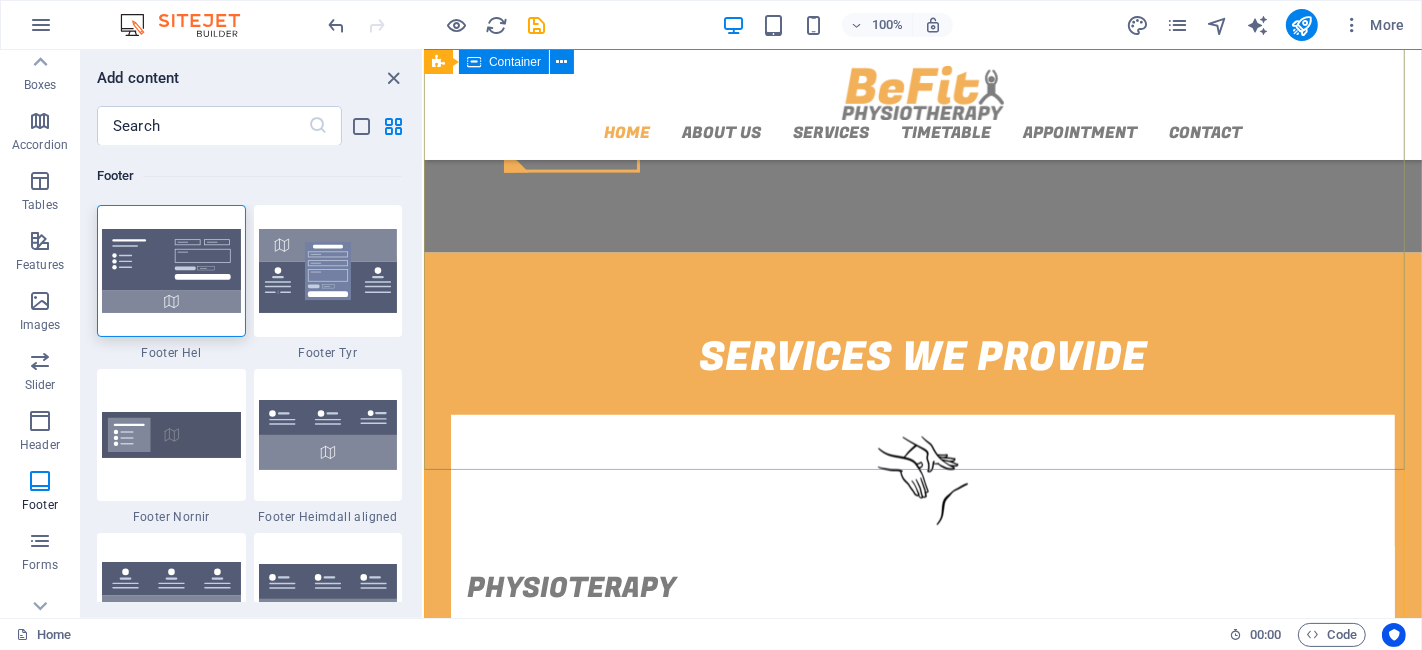 scroll, scrollTop: 2199, scrollLeft: 0, axis: vertical 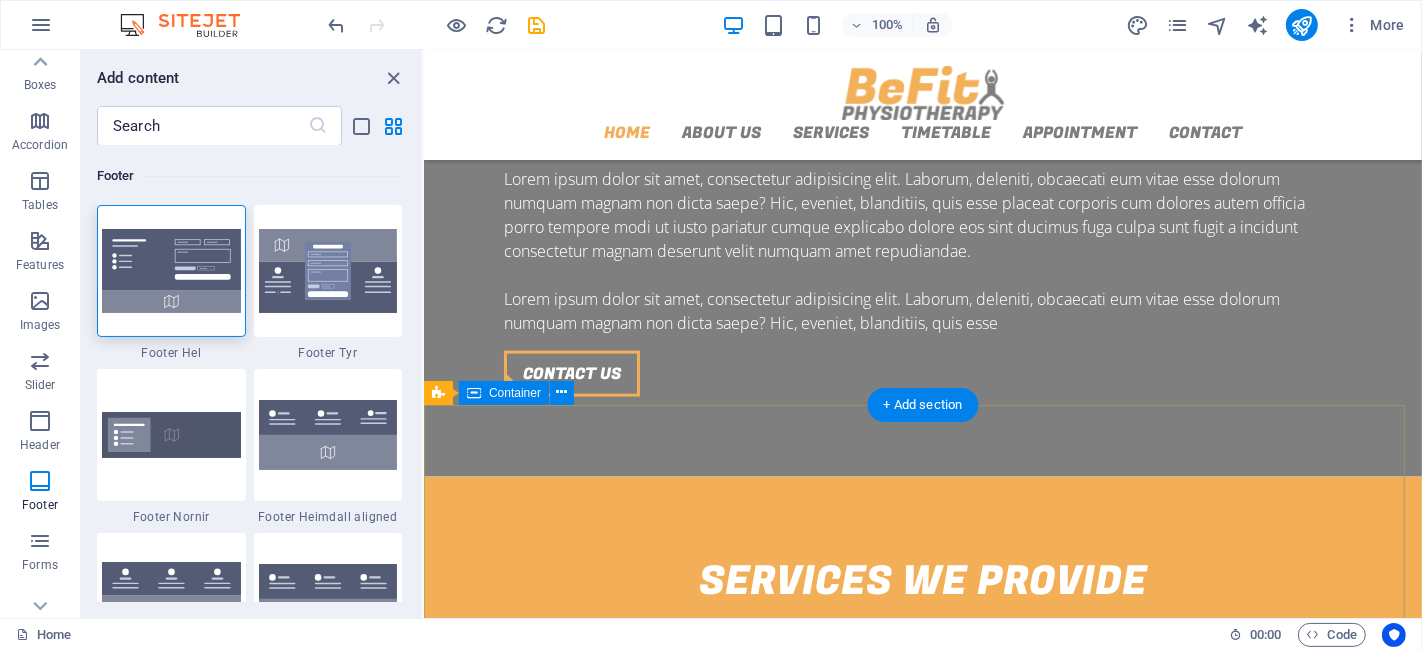 click on "Contact us We will Get in Touch berita.penaedu.com [NUMBER] [STREET], [CITY], [STATE] [PHONE] [EMAIL] Legal Notice  |  Privacy   I have read and understand the privacy policy. Unreadable? Load new Submit" at bounding box center (922, 2655) 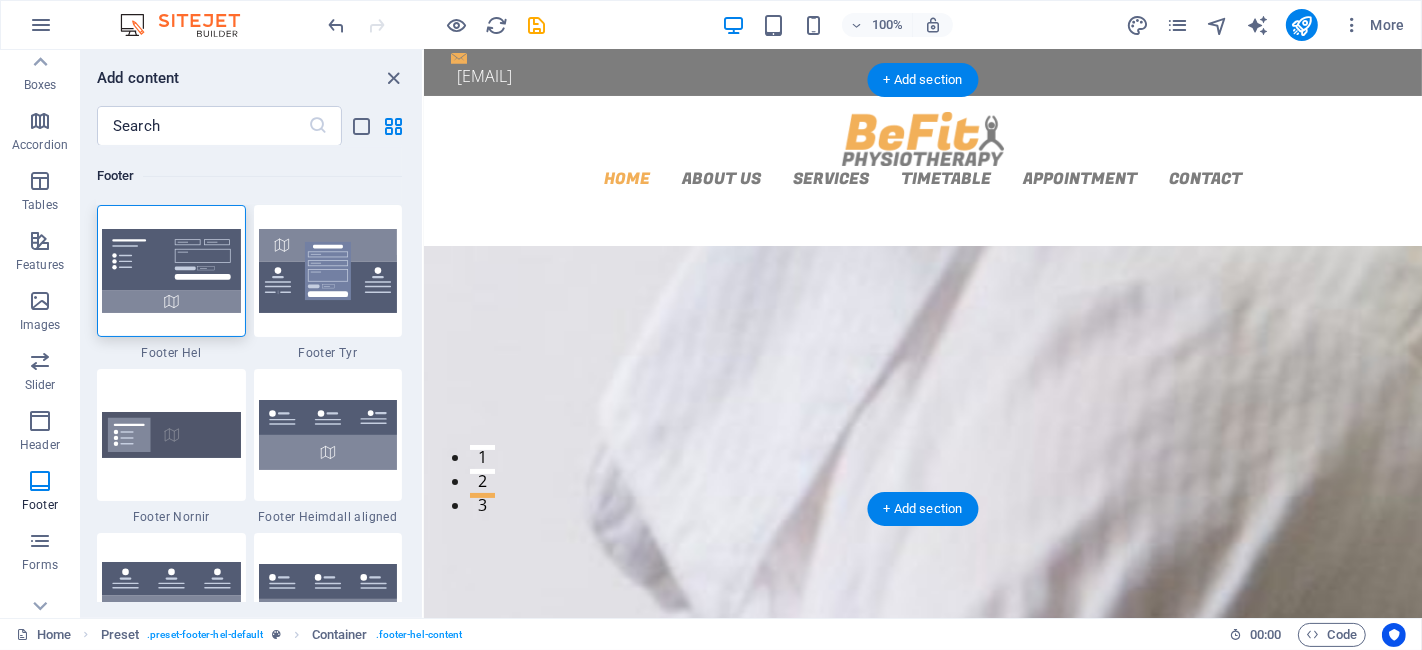 scroll, scrollTop: 0, scrollLeft: 0, axis: both 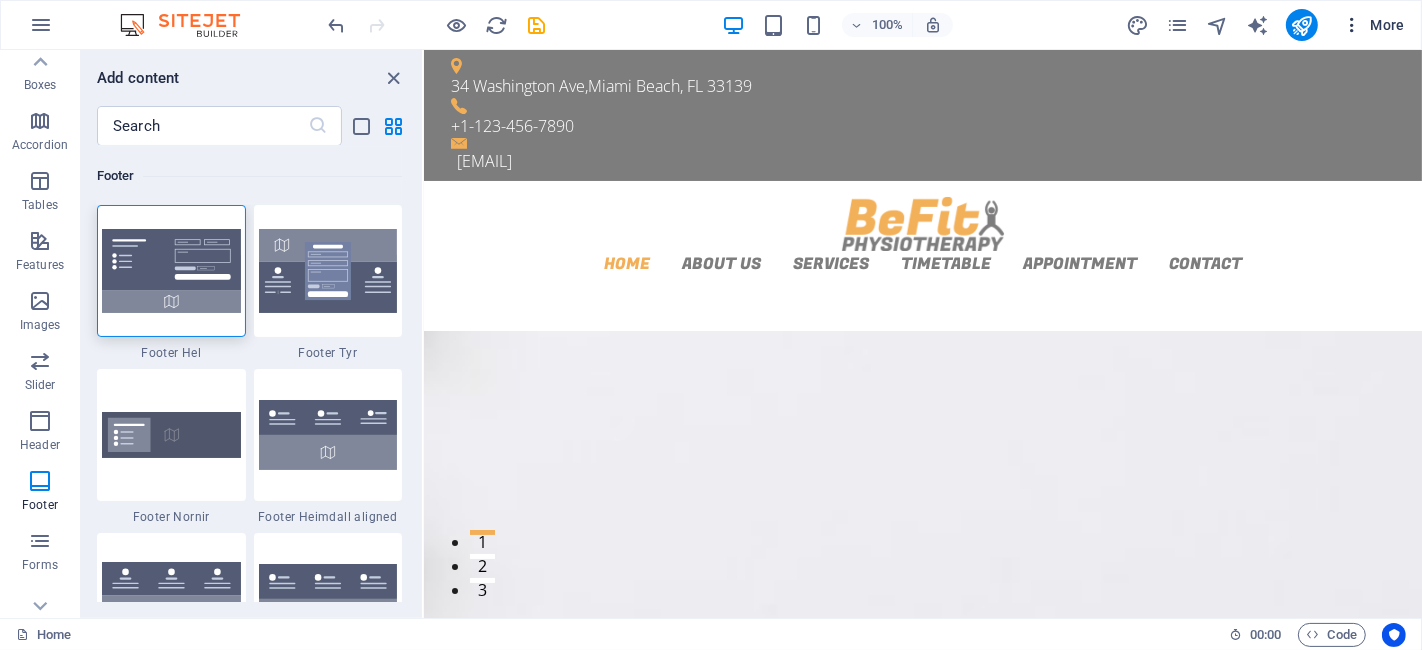 click on "More" at bounding box center [1373, 25] 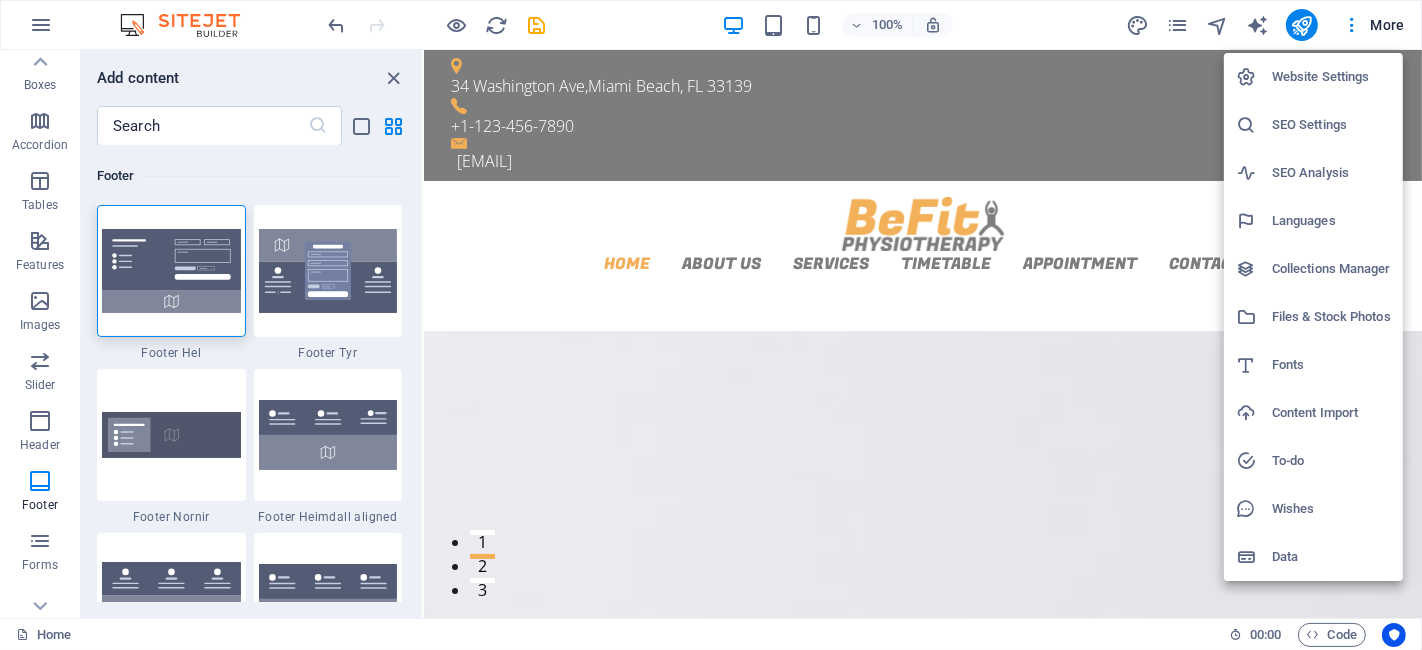 click on "SEO Analysis" at bounding box center [1331, 173] 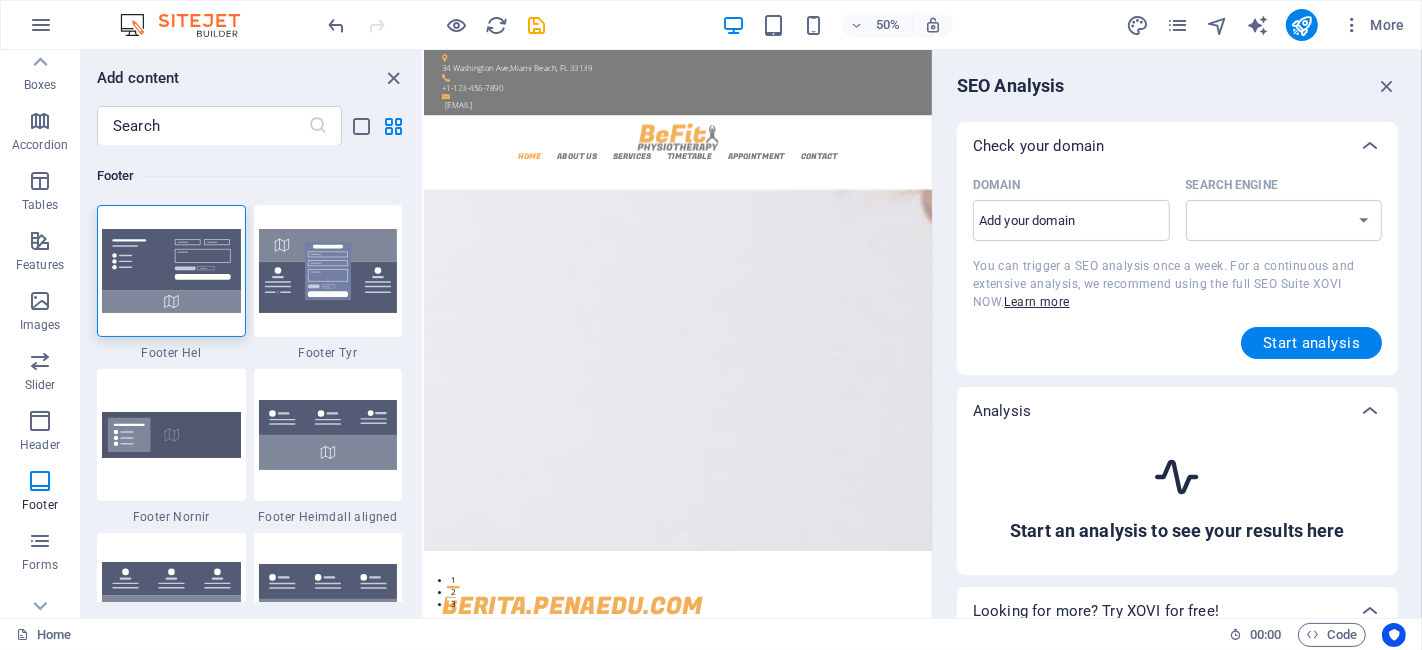 select on "google.com" 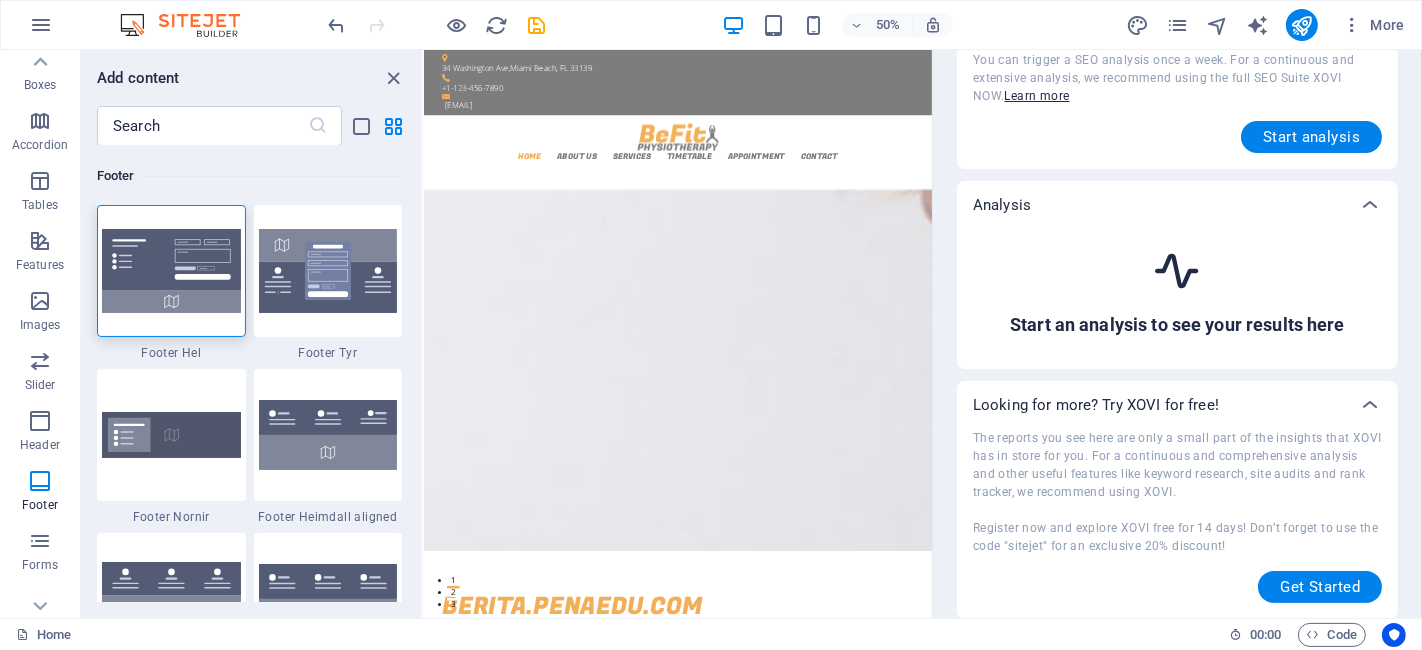 scroll, scrollTop: 0, scrollLeft: 0, axis: both 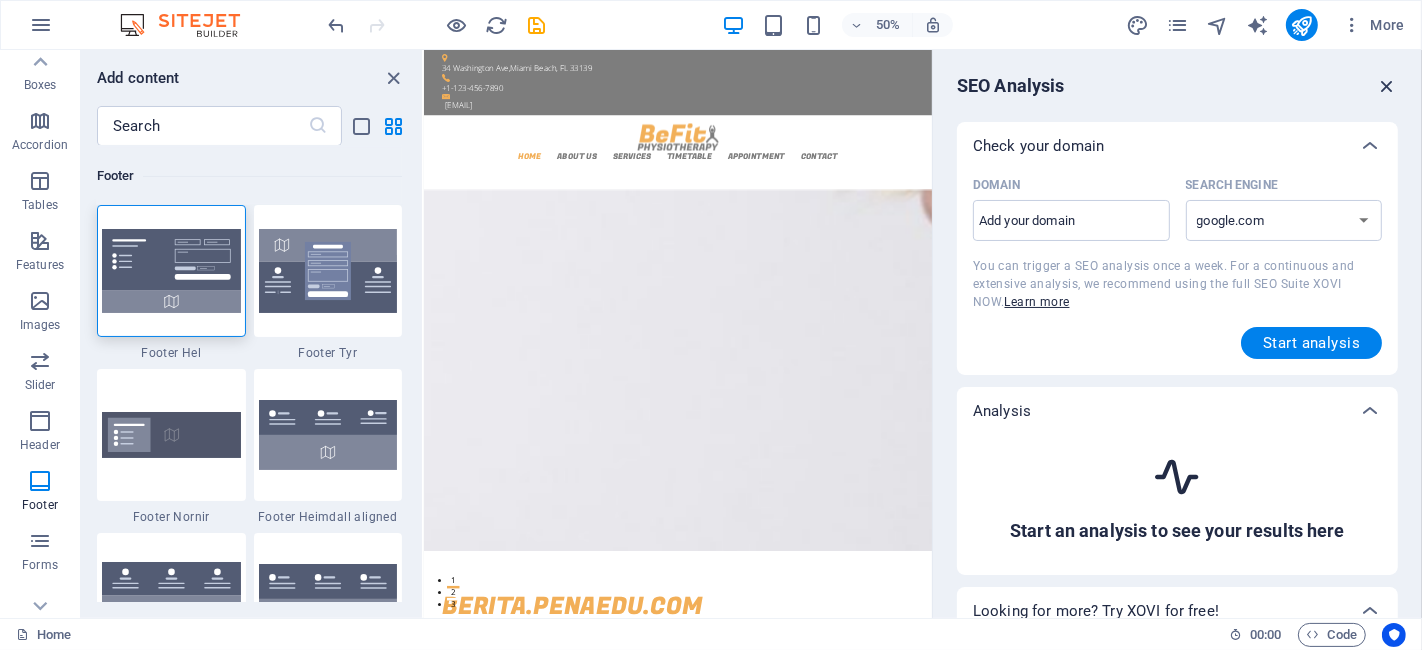 click at bounding box center (1387, 86) 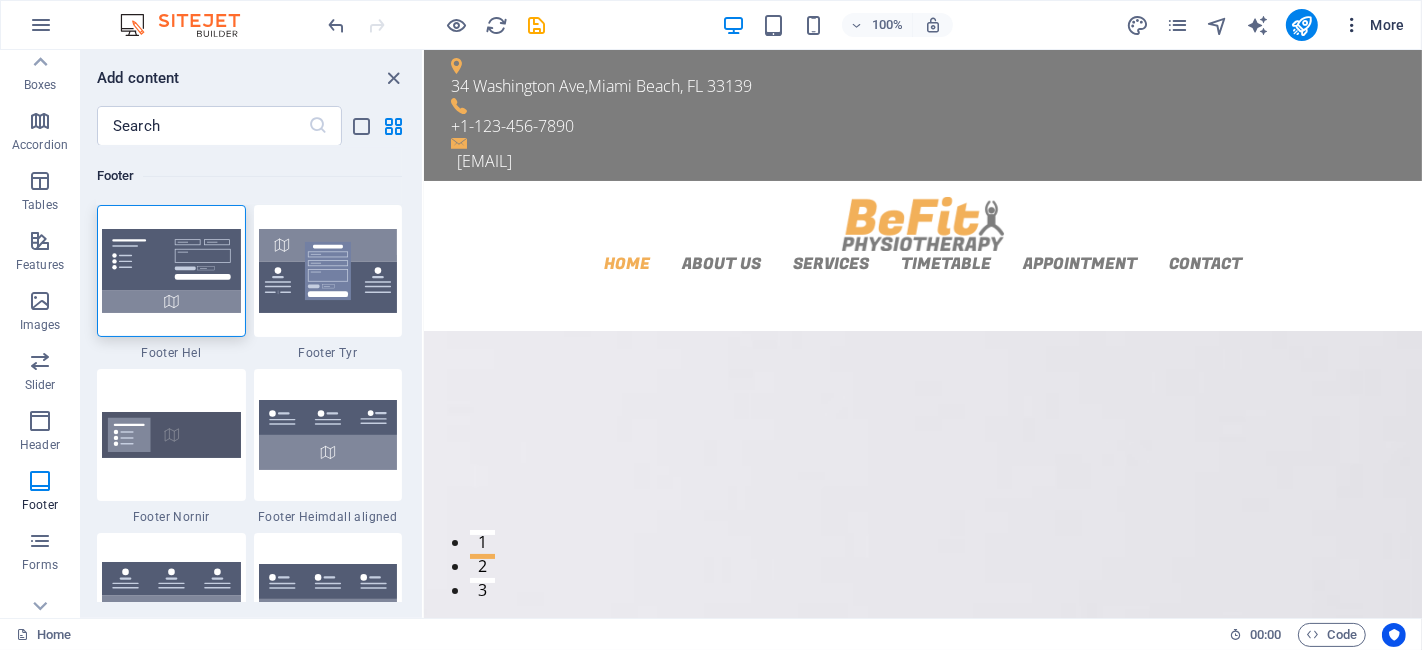 click on "More" at bounding box center (1373, 25) 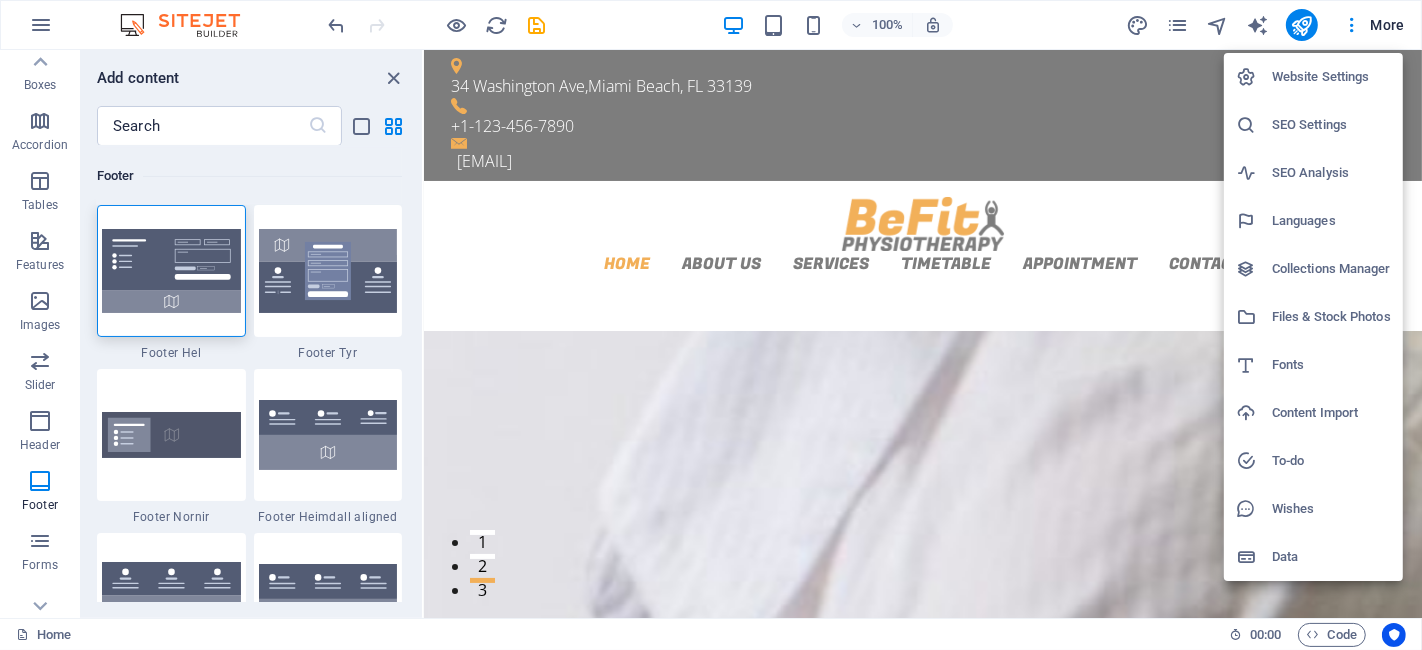 click on "Website Settings" at bounding box center (1331, 77) 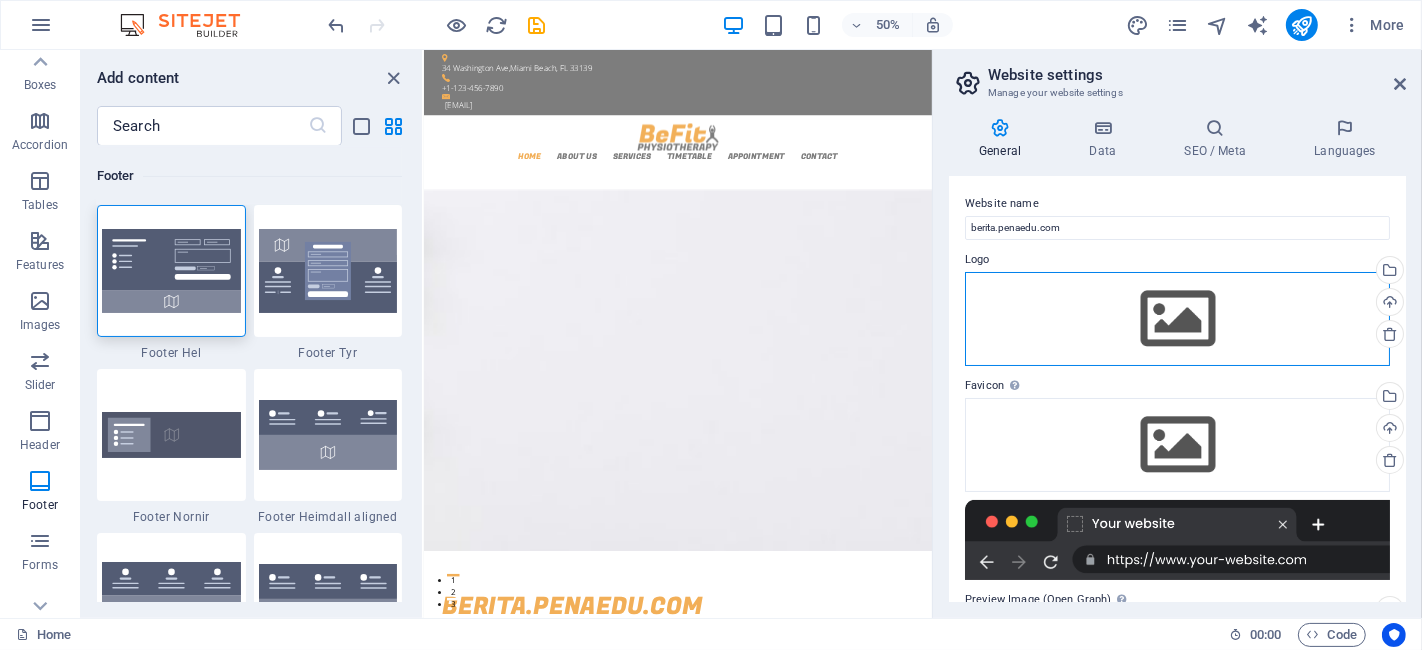 click on "Drag files here, click to choose files or select files from Files or our free stock photos & videos" at bounding box center [1177, 319] 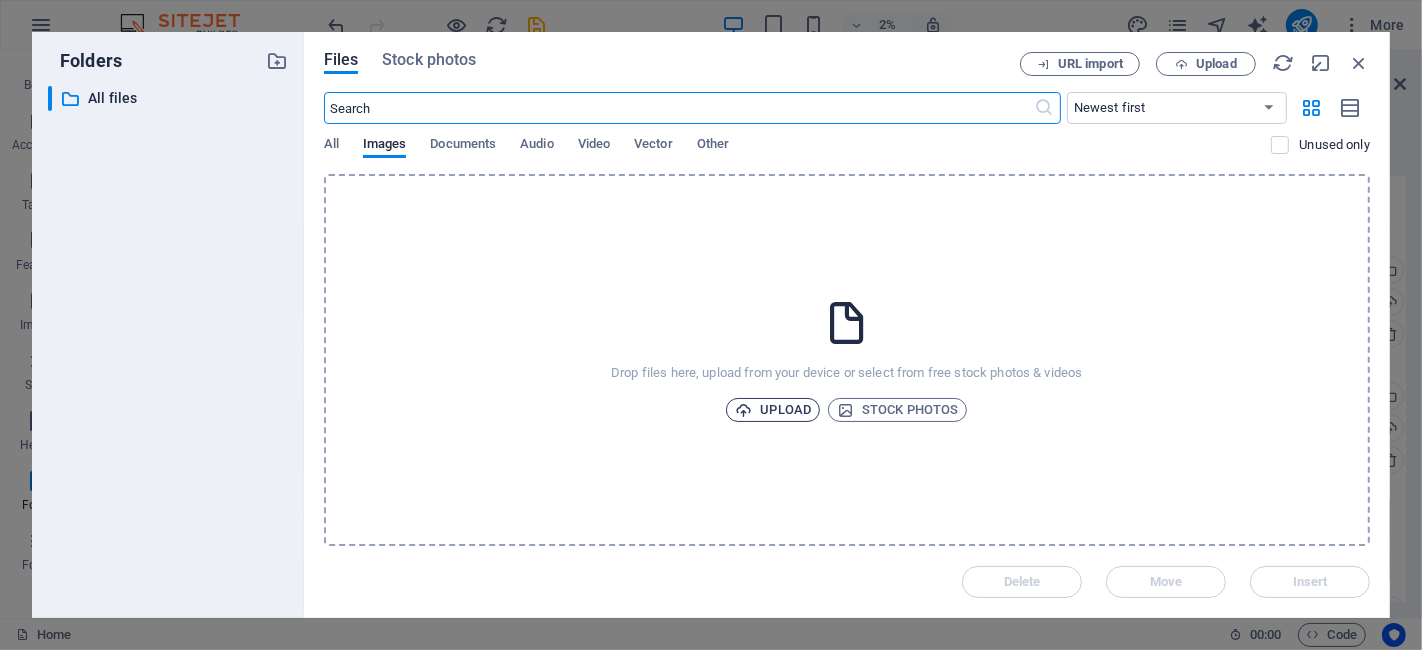 click on "Upload" at bounding box center (773, 410) 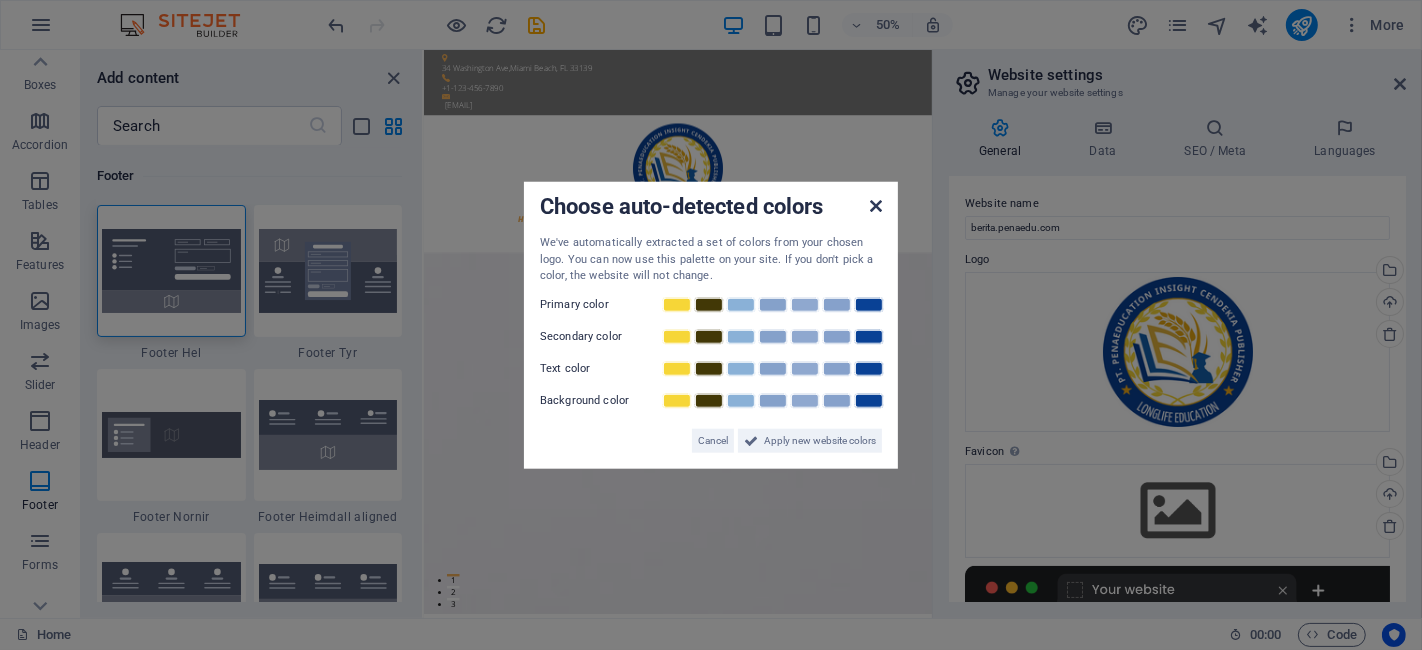 click at bounding box center [876, 206] 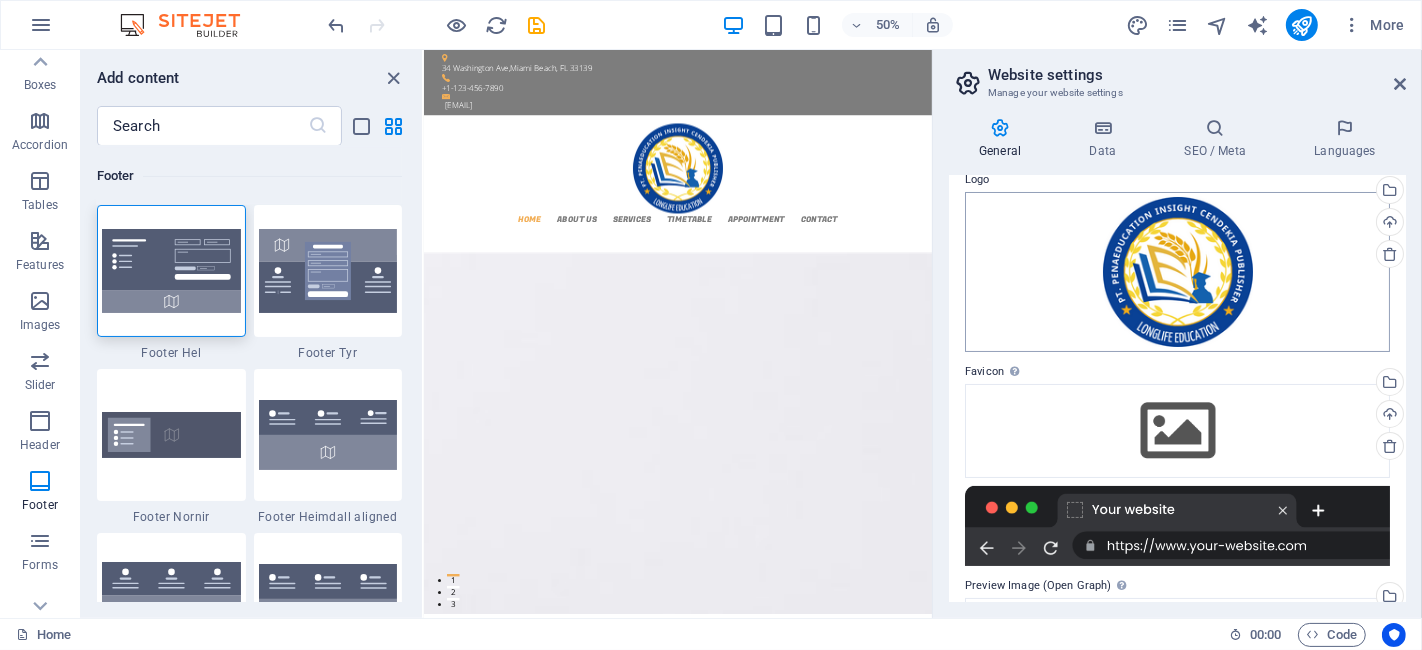 scroll, scrollTop: 111, scrollLeft: 0, axis: vertical 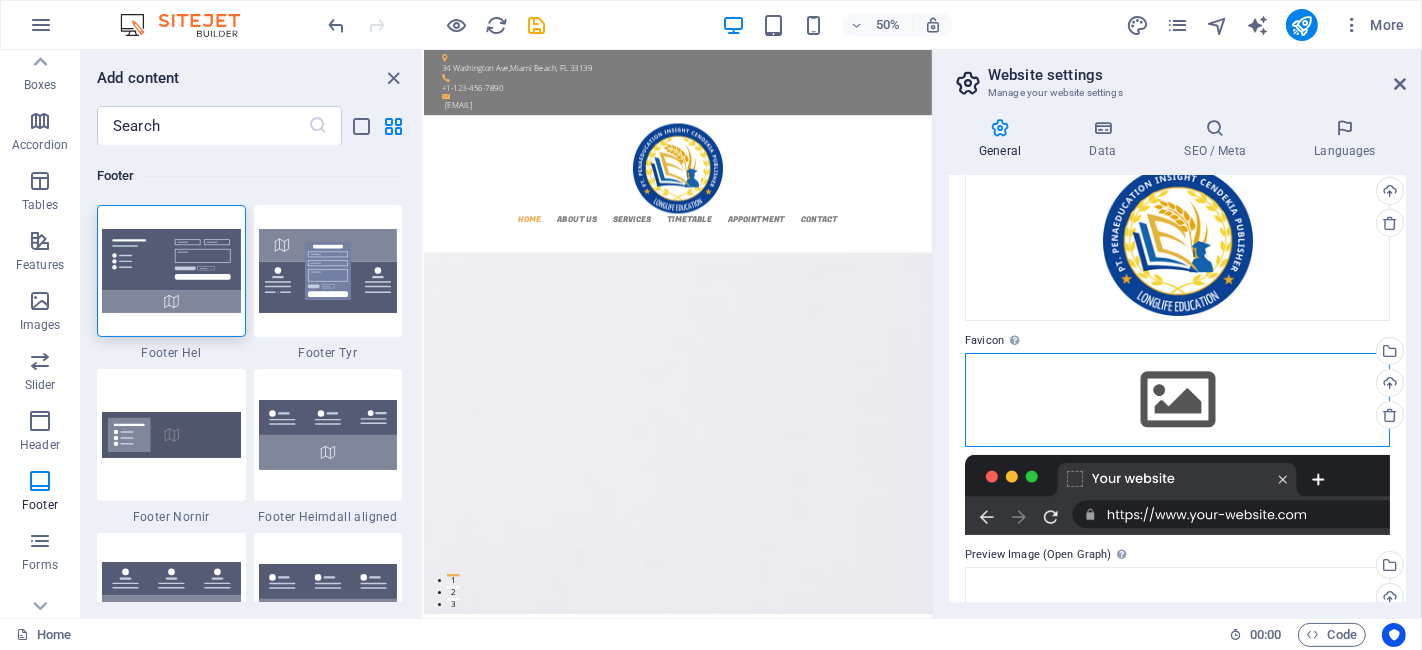 click on "Drag files here, click to choose files or select files from Files or our free stock photos & videos" at bounding box center [1177, 400] 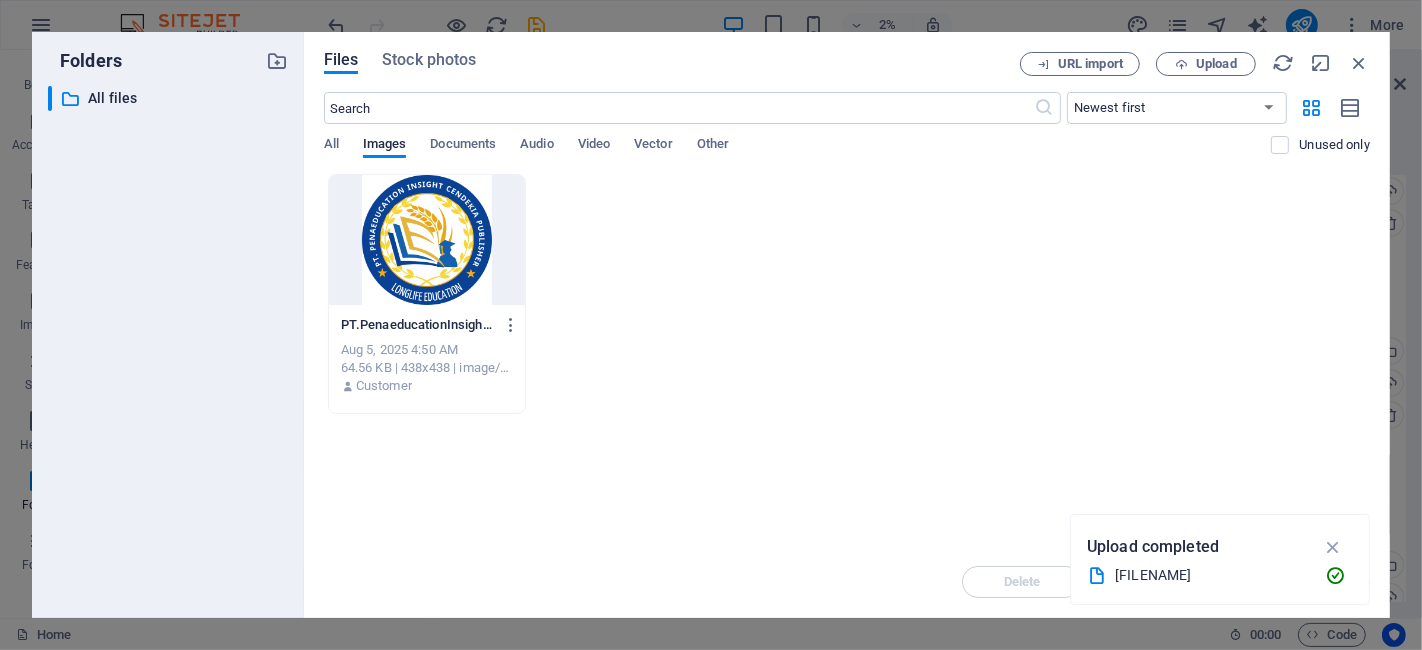 click at bounding box center [427, 240] 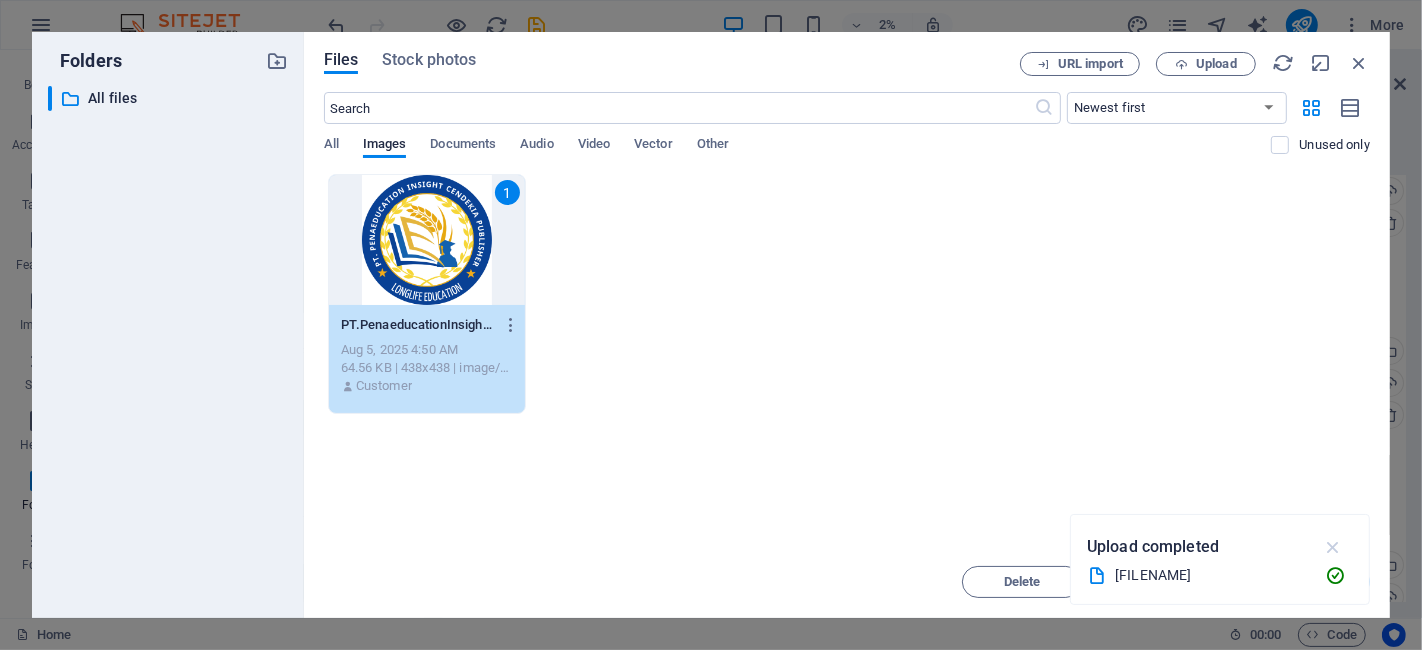 click at bounding box center [1333, 547] 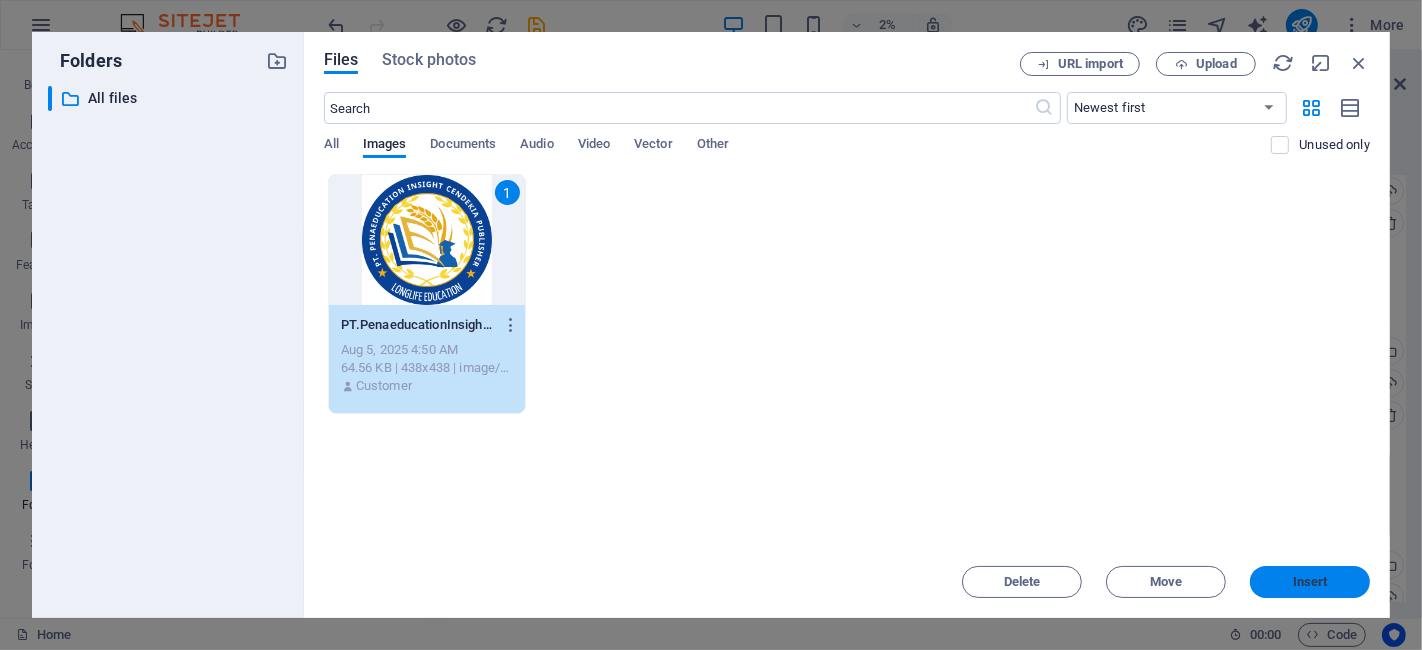 click on "Insert" at bounding box center [1310, 582] 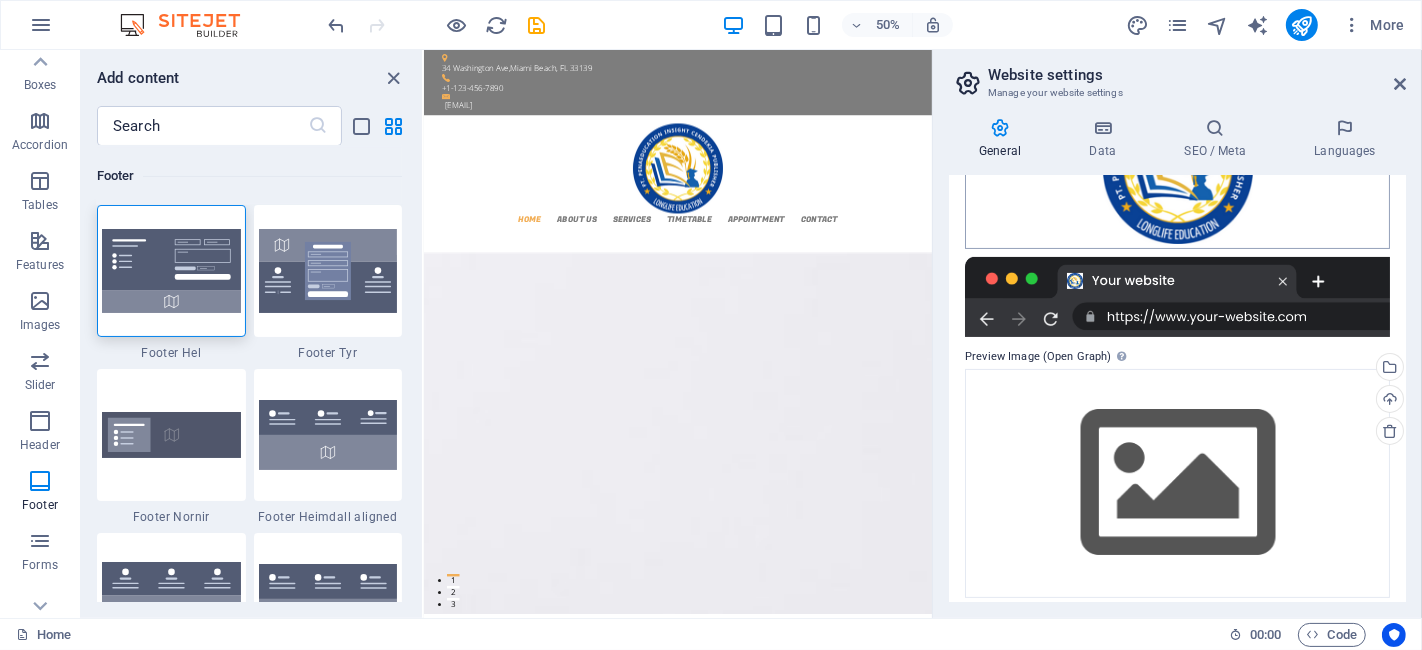 scroll, scrollTop: 386, scrollLeft: 0, axis: vertical 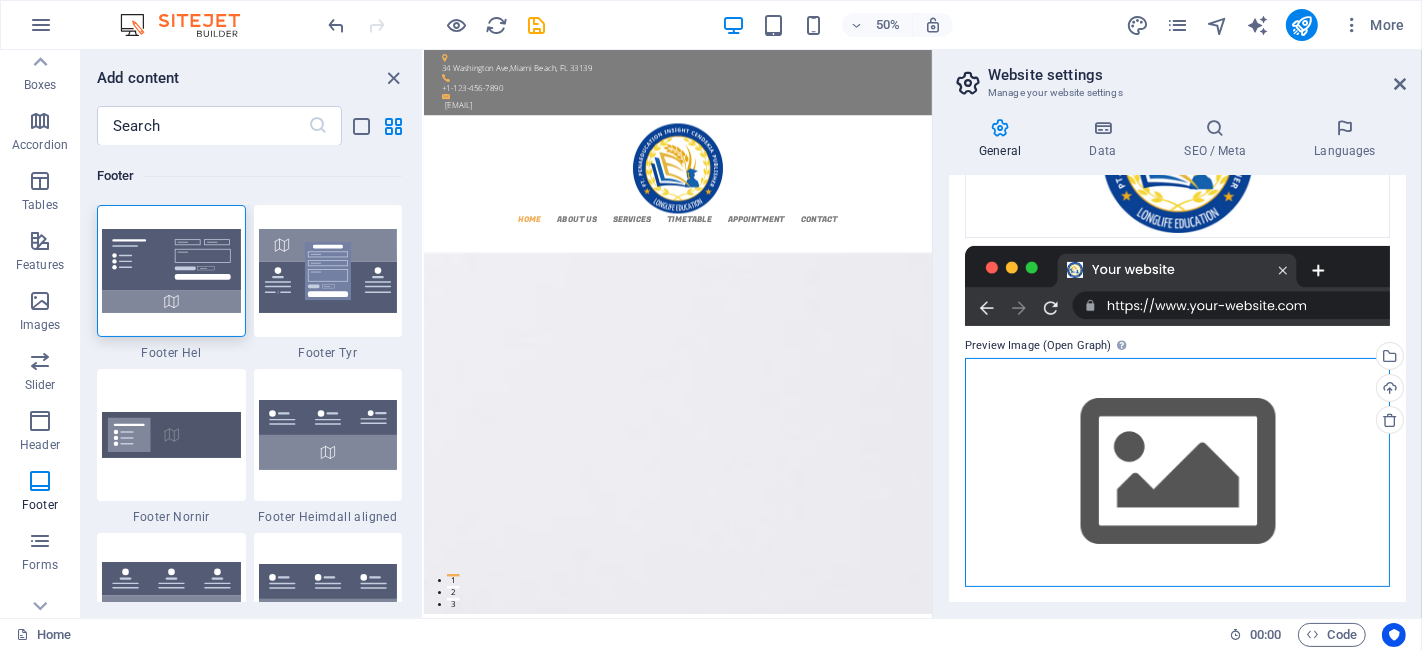 click on "Drag files here, click to choose files or select files from Files or our free stock photos & videos" at bounding box center (1177, 472) 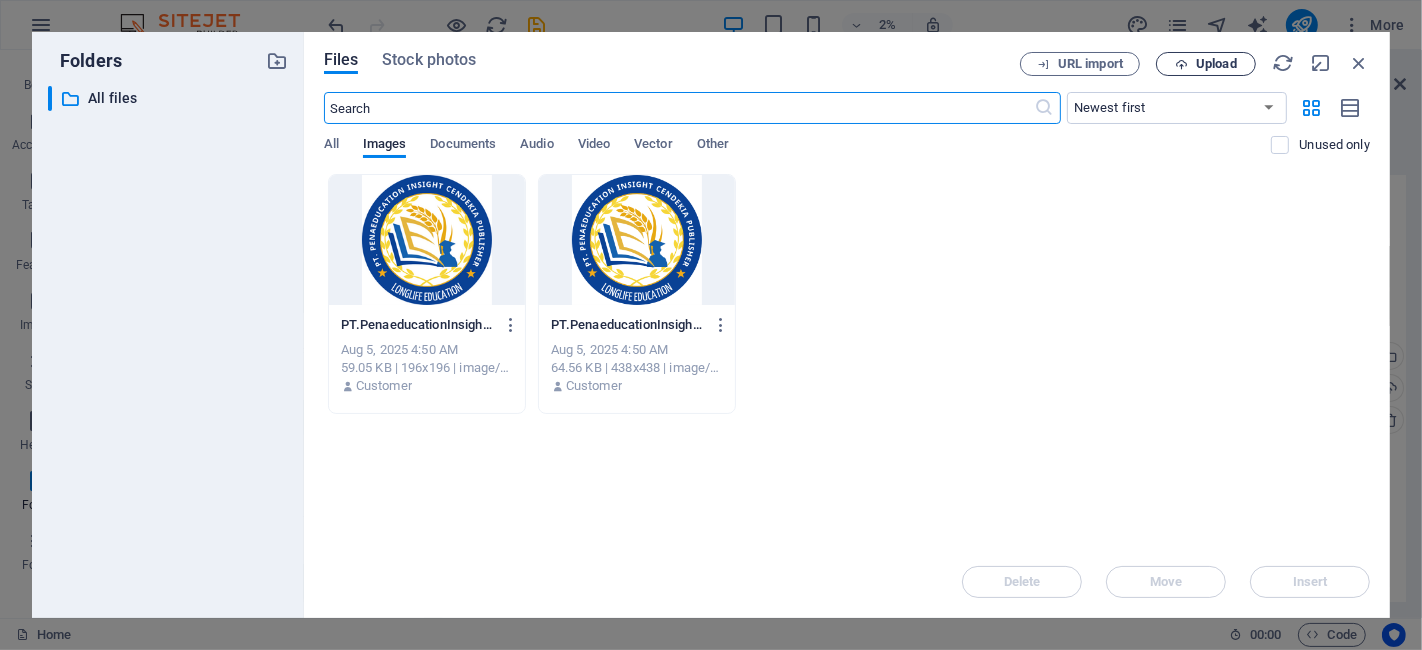 click on "Upload" at bounding box center (1216, 64) 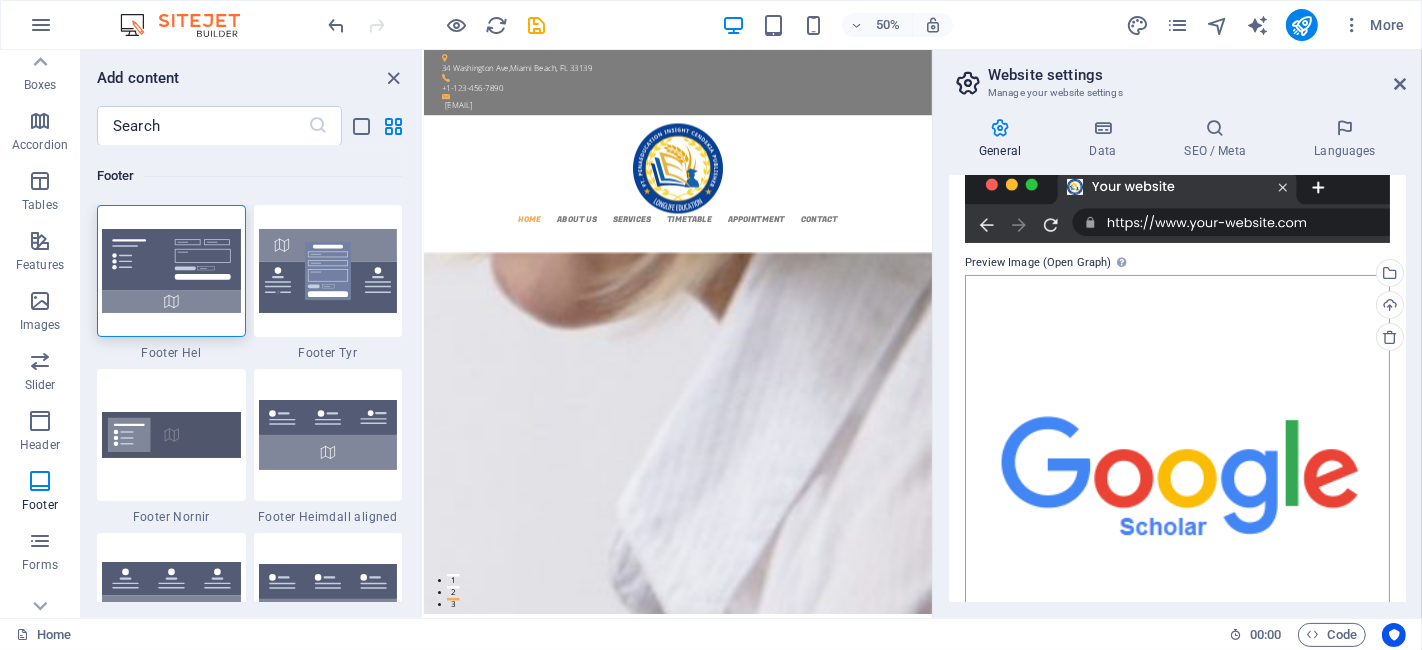 scroll, scrollTop: 497, scrollLeft: 0, axis: vertical 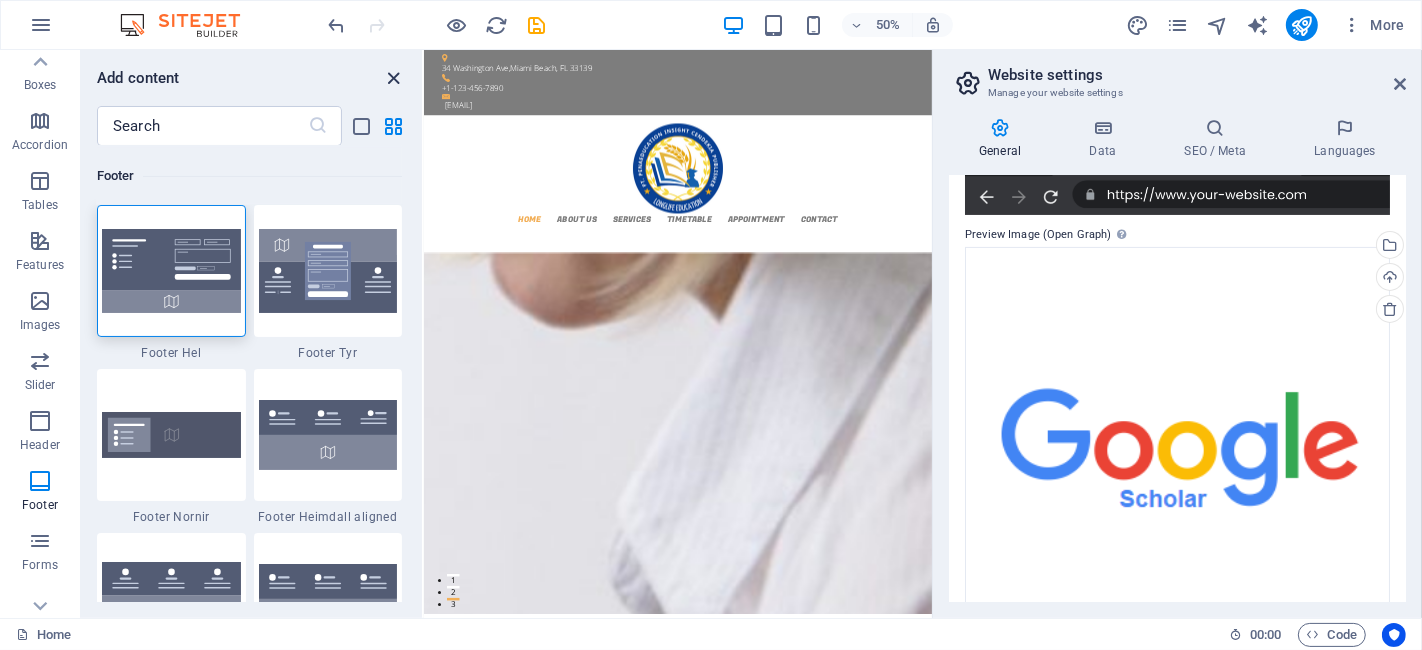 click at bounding box center [394, 78] 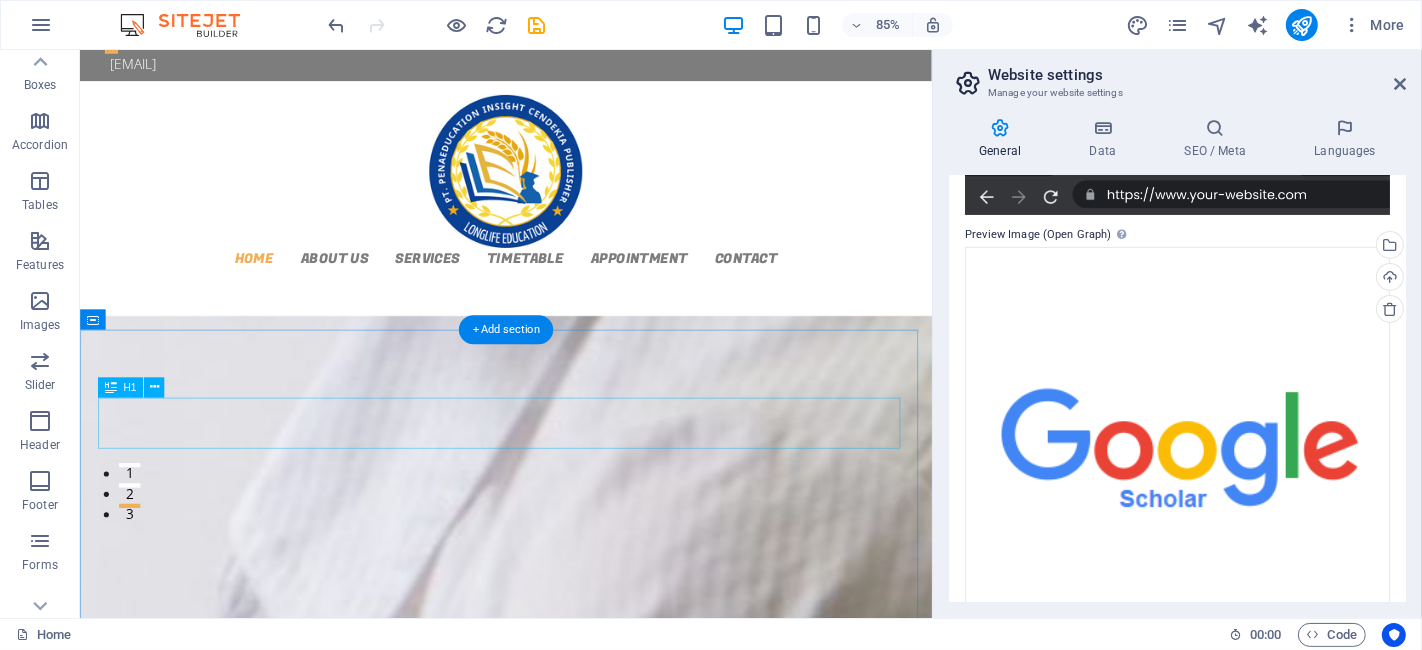 scroll, scrollTop: 0, scrollLeft: 0, axis: both 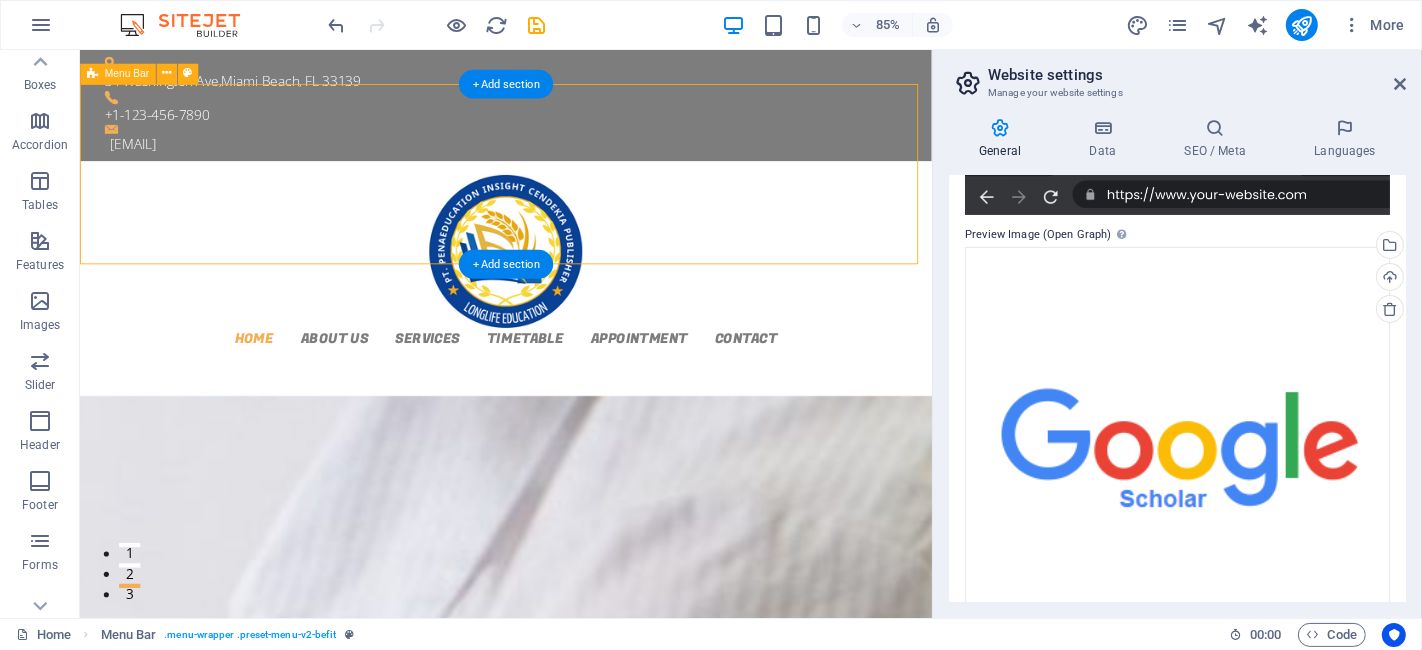 drag, startPoint x: 766, startPoint y: 300, endPoint x: 769, endPoint y: 265, distance: 35.128338 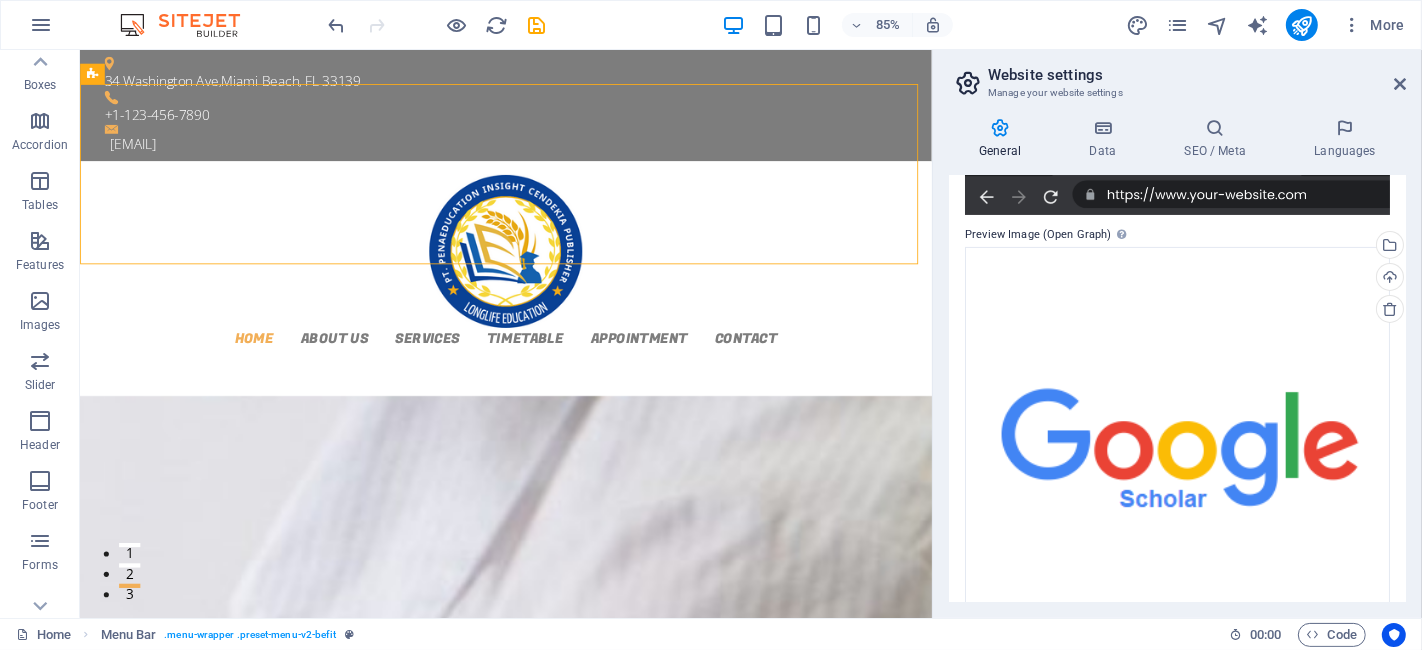 click on "Preview Image (Open Graph) This image will be shown when the website is shared on social networks" at bounding box center (1177, 235) 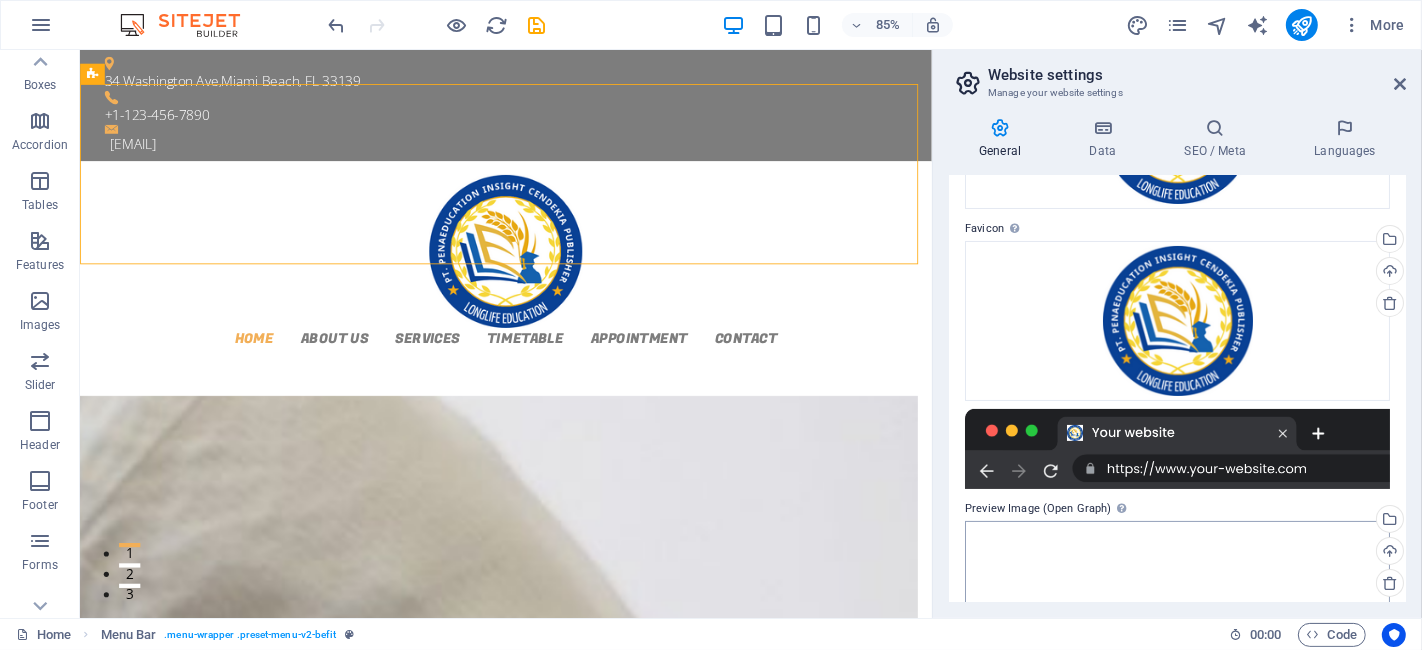 scroll, scrollTop: 0, scrollLeft: 0, axis: both 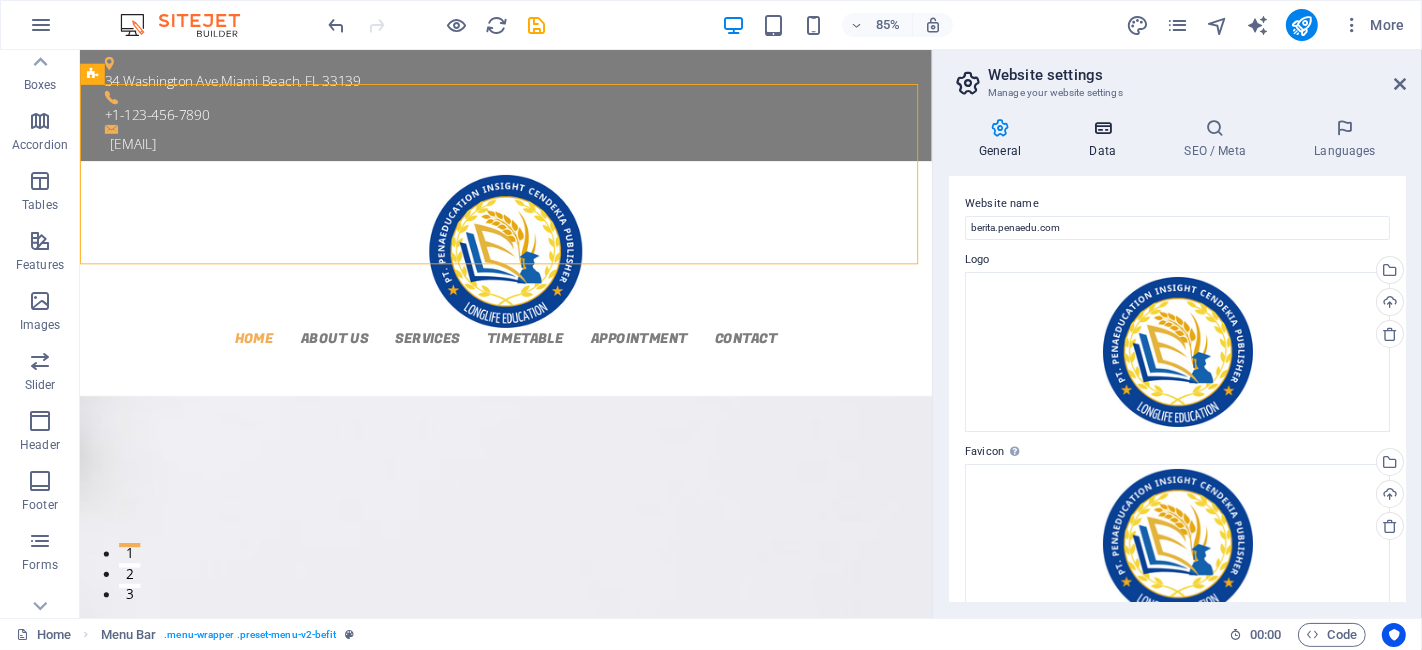 click on "Data" at bounding box center (1106, 139) 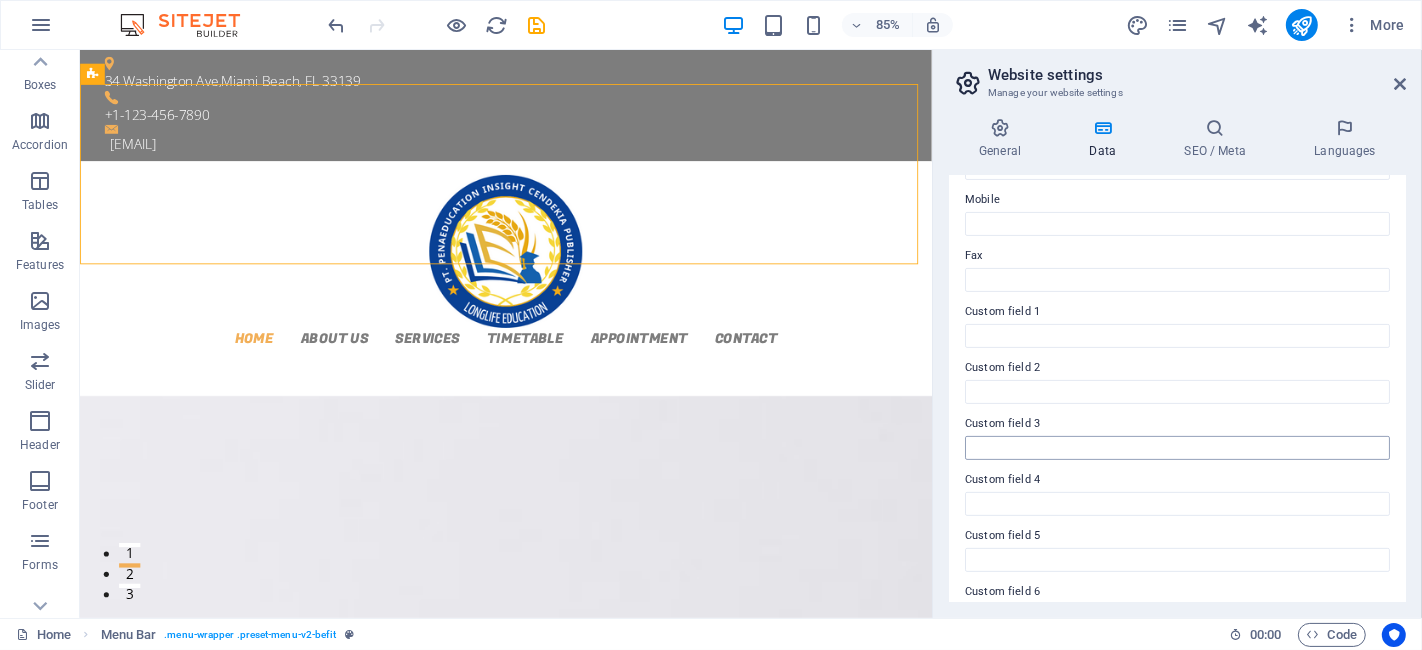 scroll, scrollTop: 534, scrollLeft: 0, axis: vertical 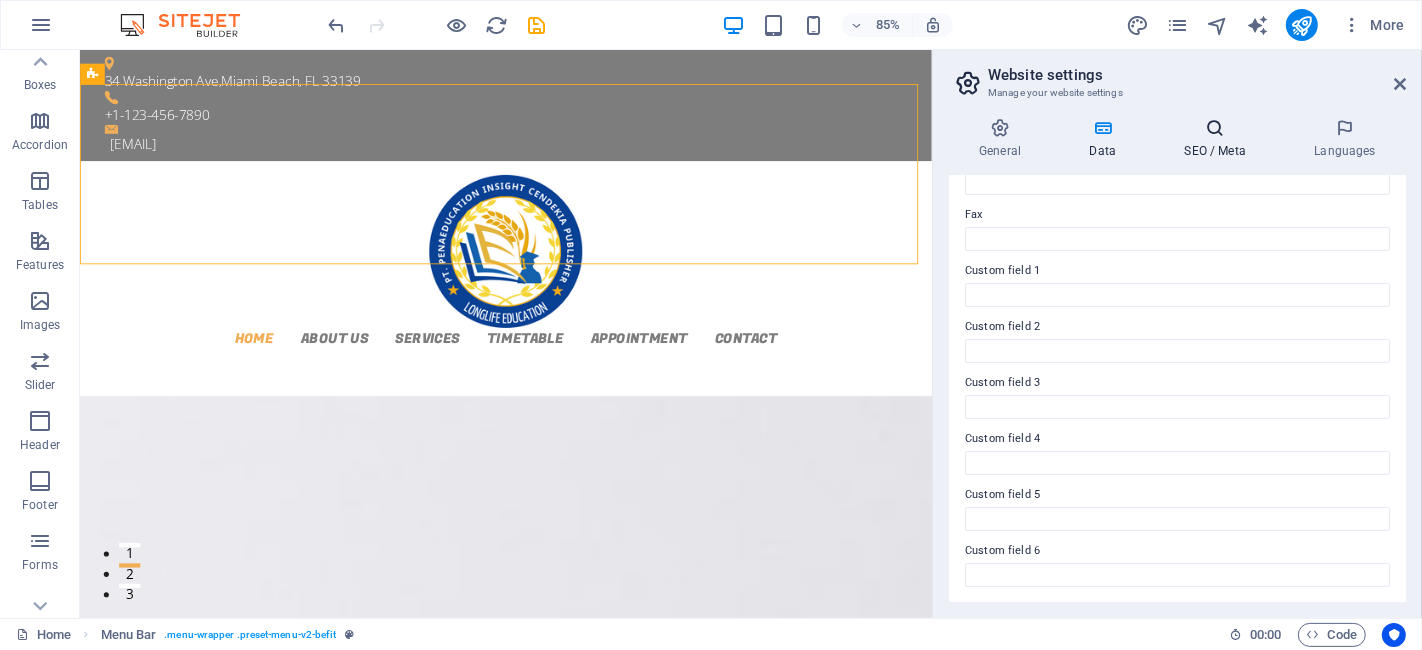 click at bounding box center [1215, 128] 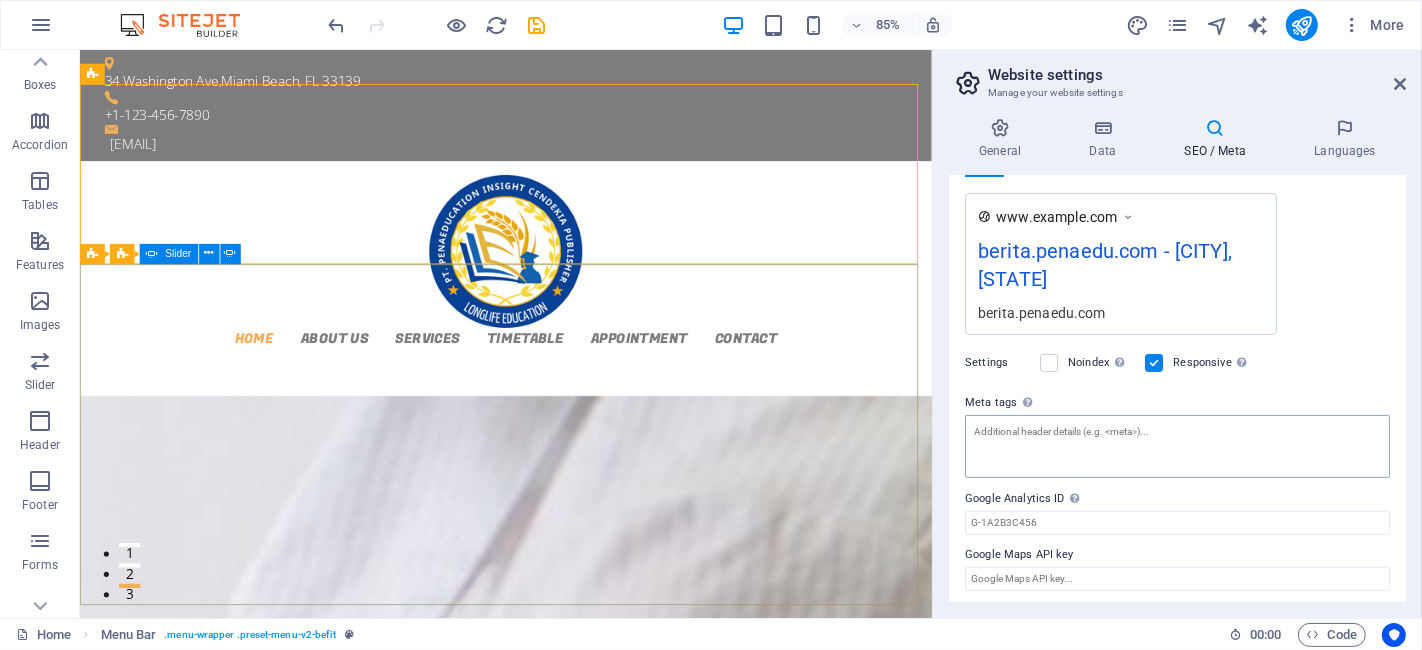 scroll, scrollTop: 335, scrollLeft: 0, axis: vertical 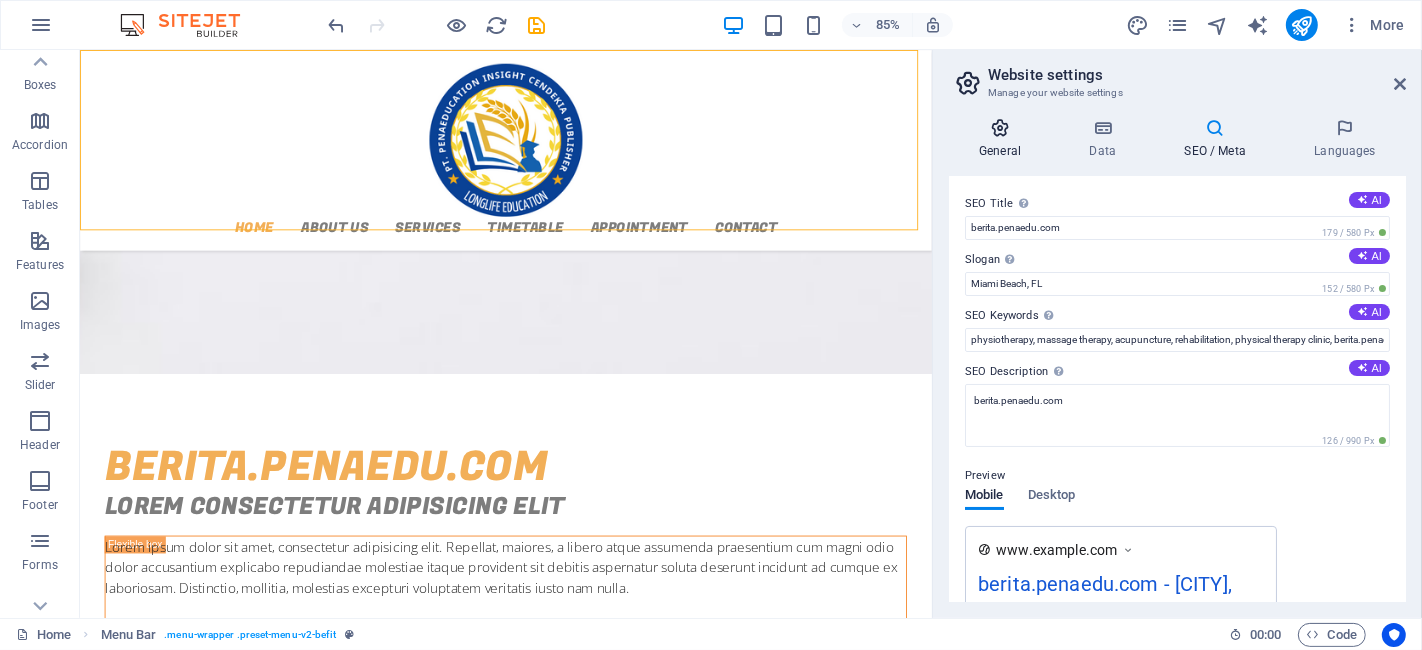 click at bounding box center (1000, 128) 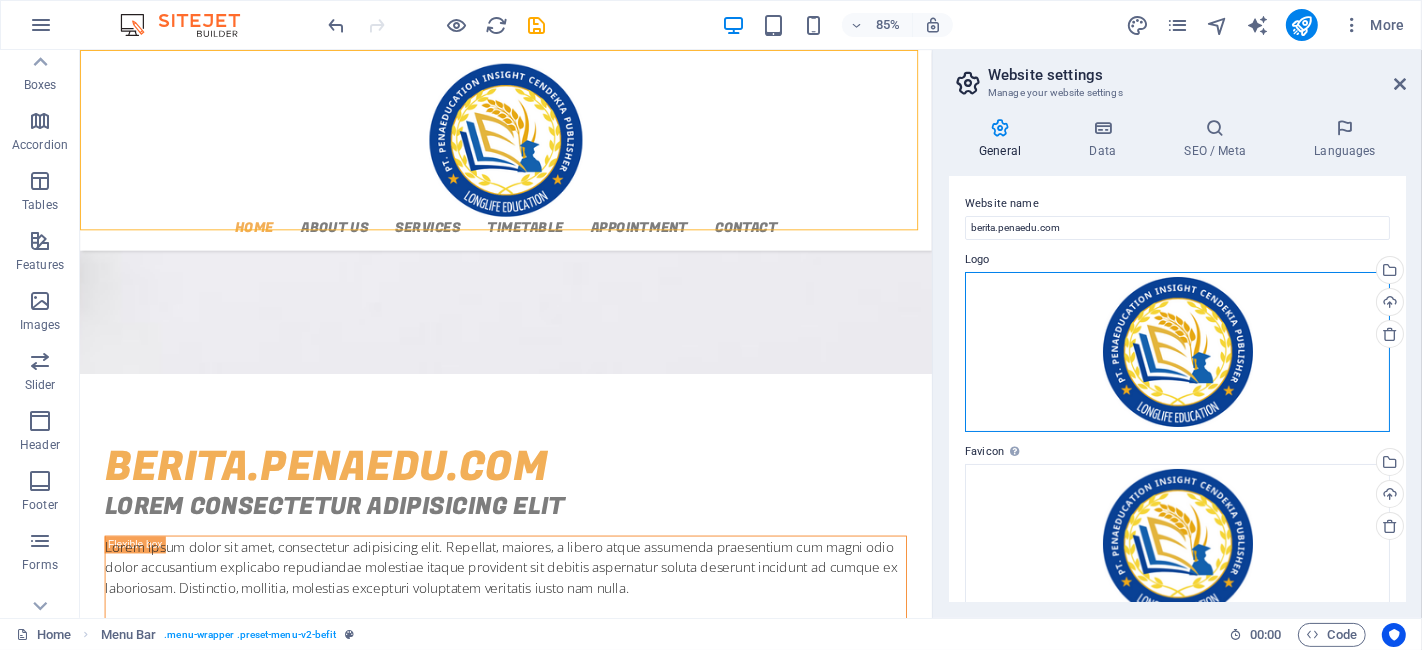click on "Drag files here, click to choose files or select files from Files or our free stock photos & videos" at bounding box center (1177, 352) 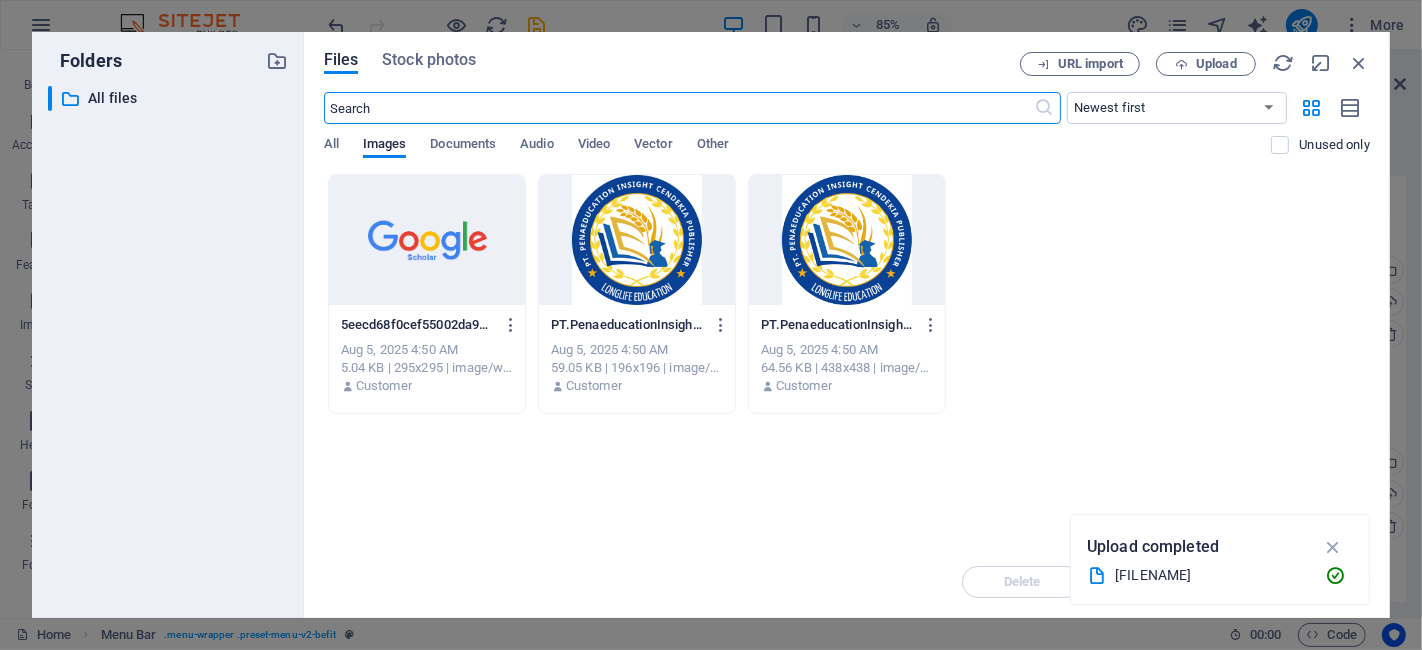 scroll, scrollTop: 731, scrollLeft: 0, axis: vertical 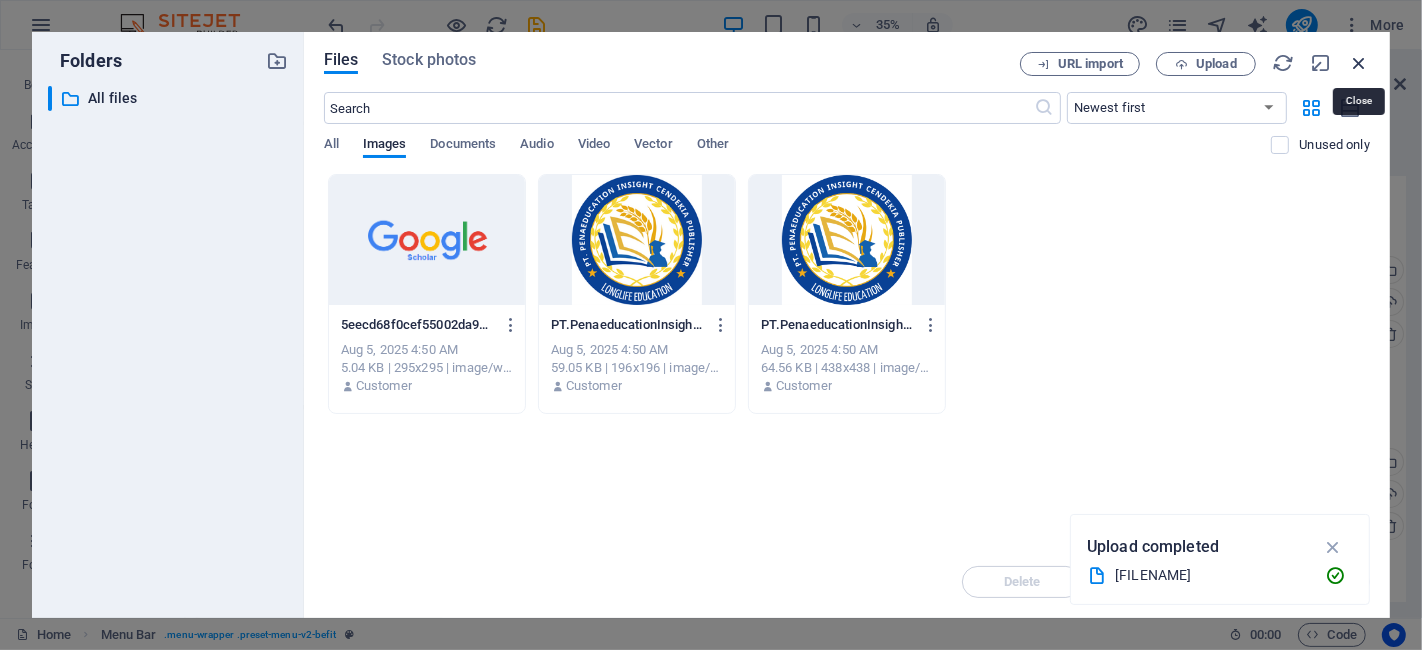 click at bounding box center [1359, 63] 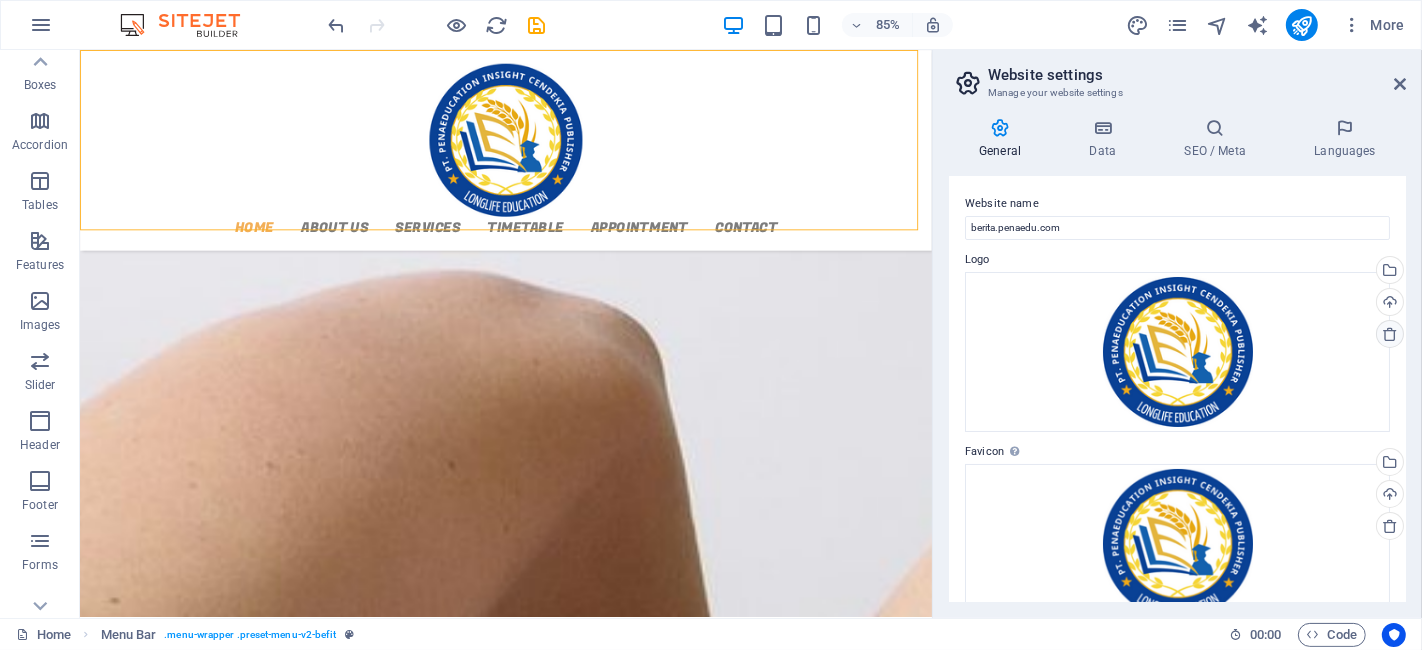 click at bounding box center (1390, 334) 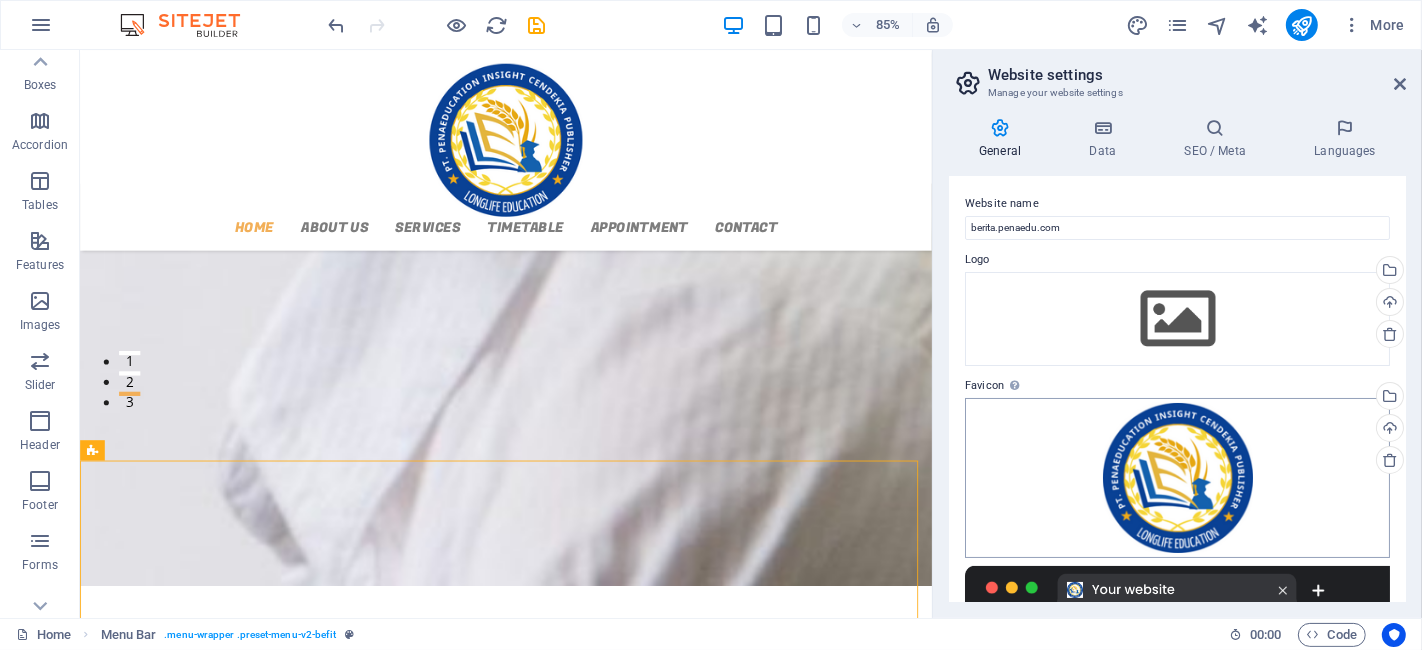 scroll, scrollTop: 222, scrollLeft: 0, axis: vertical 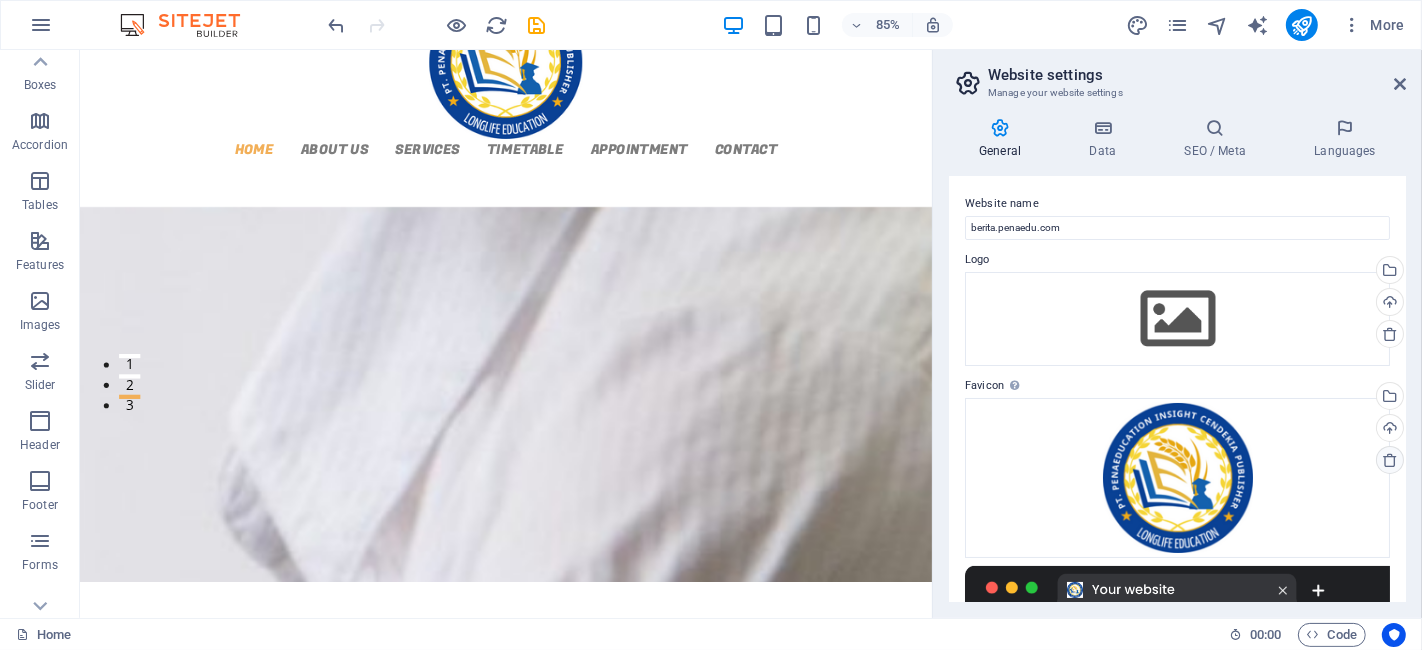 click at bounding box center (1390, 460) 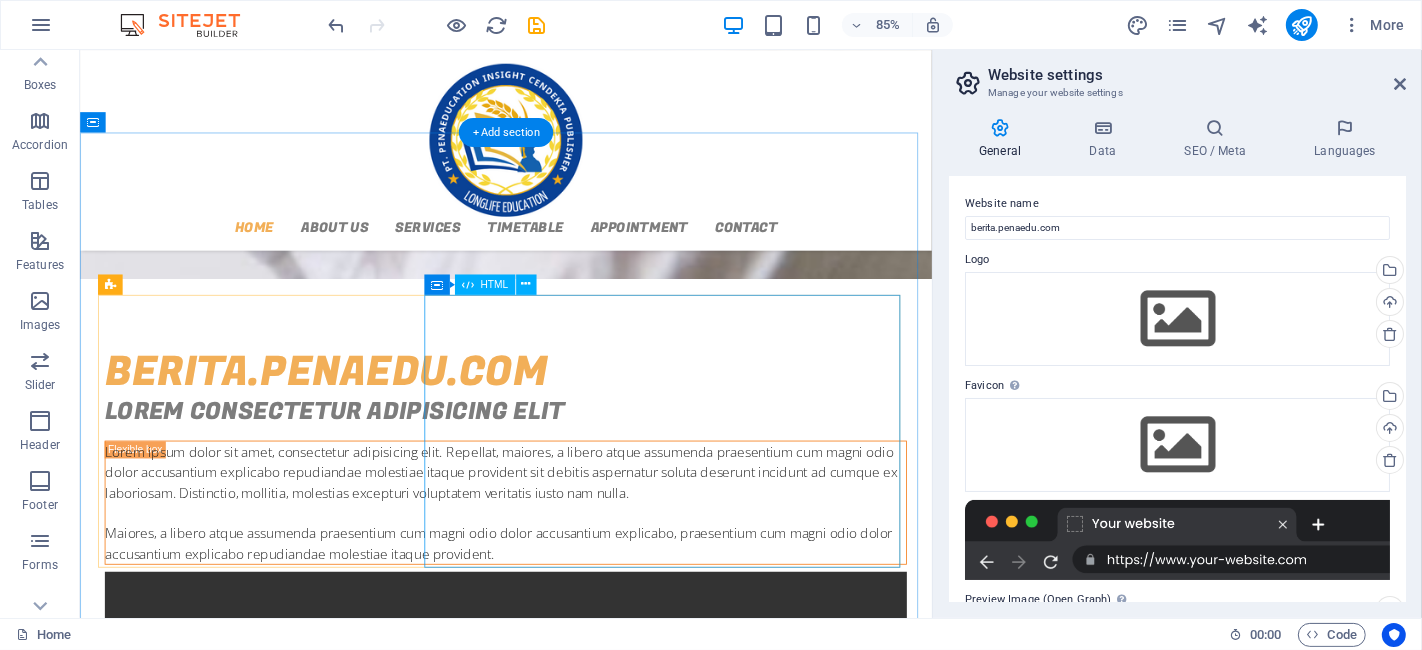 scroll, scrollTop: 445, scrollLeft: 0, axis: vertical 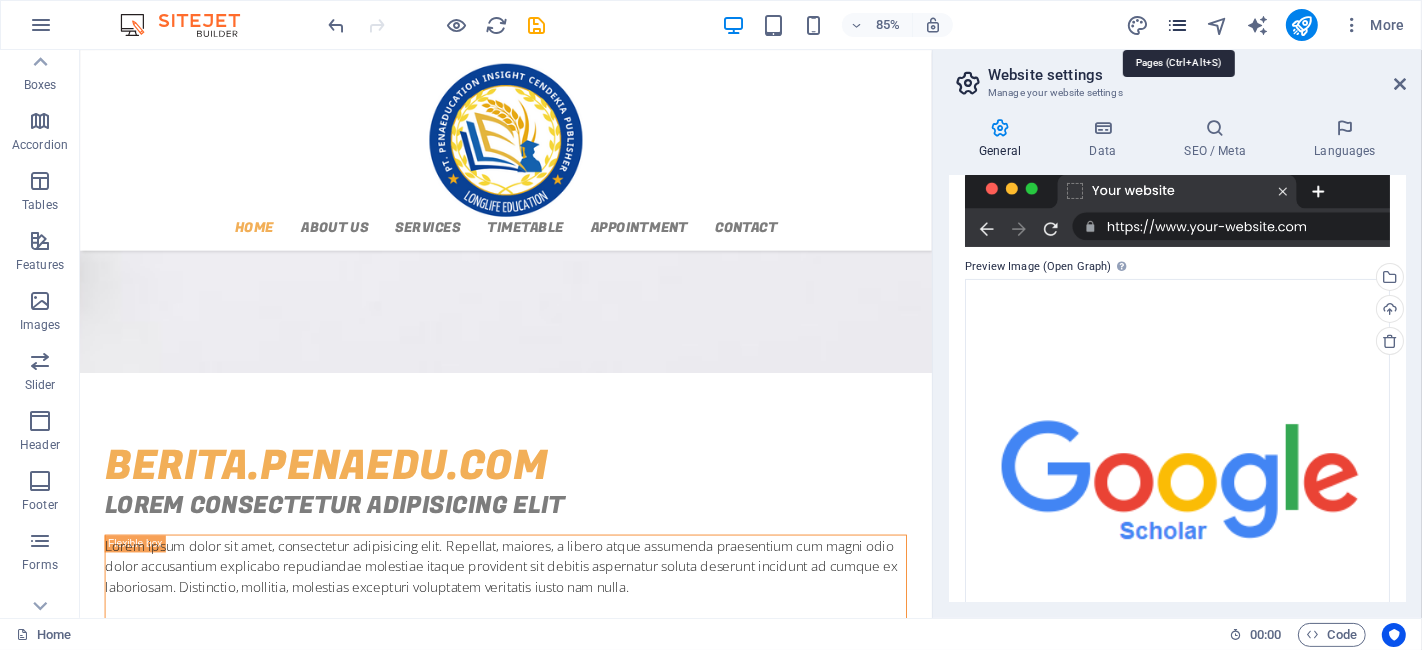 click at bounding box center (1177, 25) 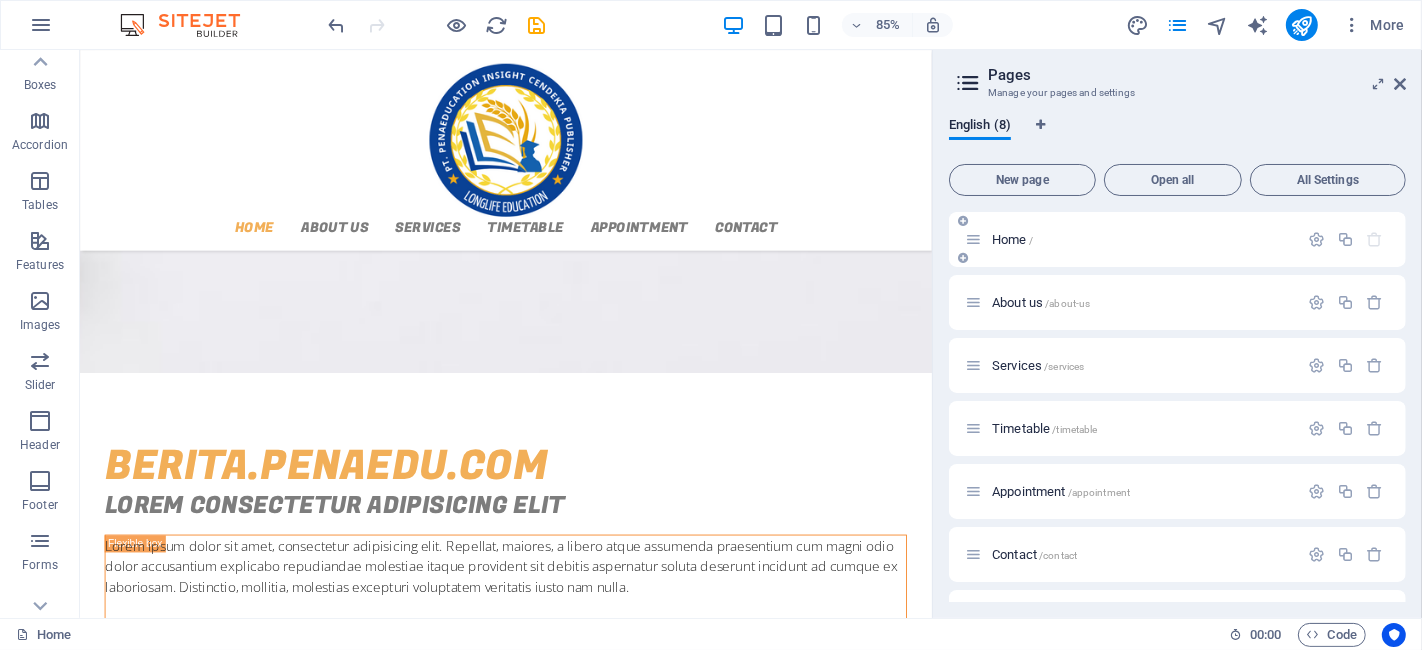 click on "Home /" at bounding box center (1142, 239) 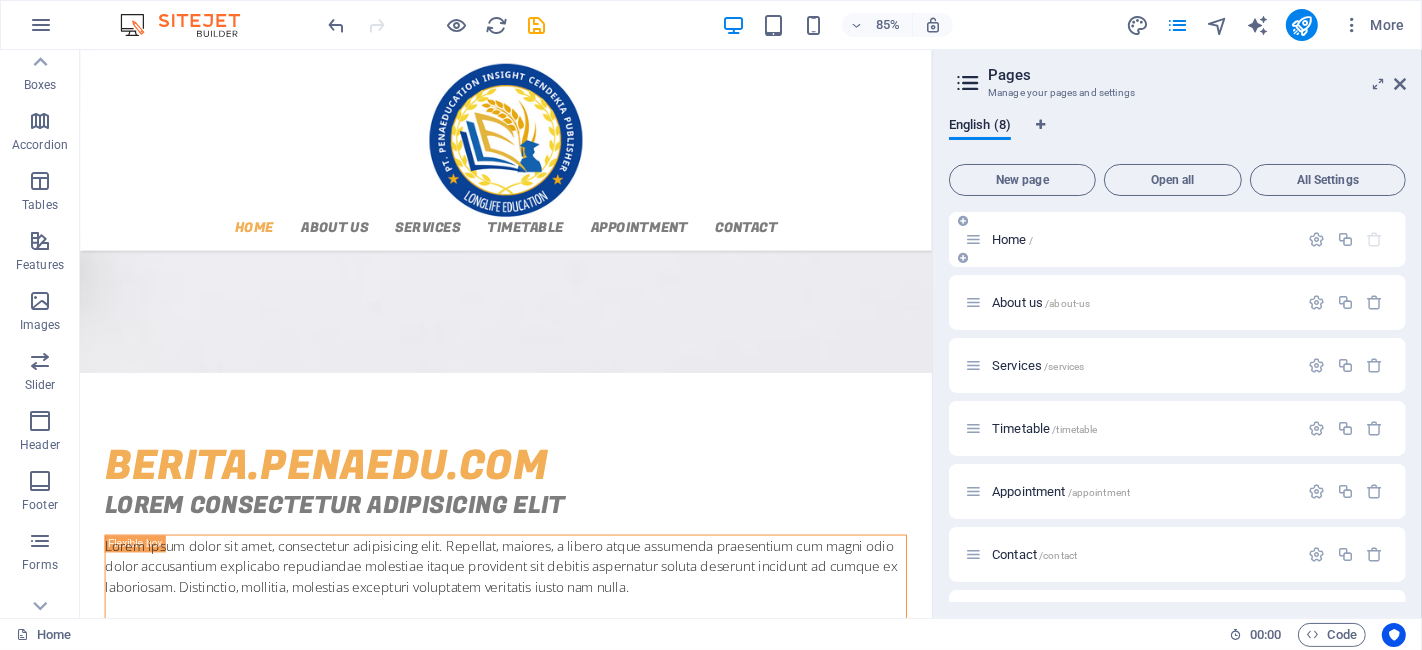 click at bounding box center [973, 239] 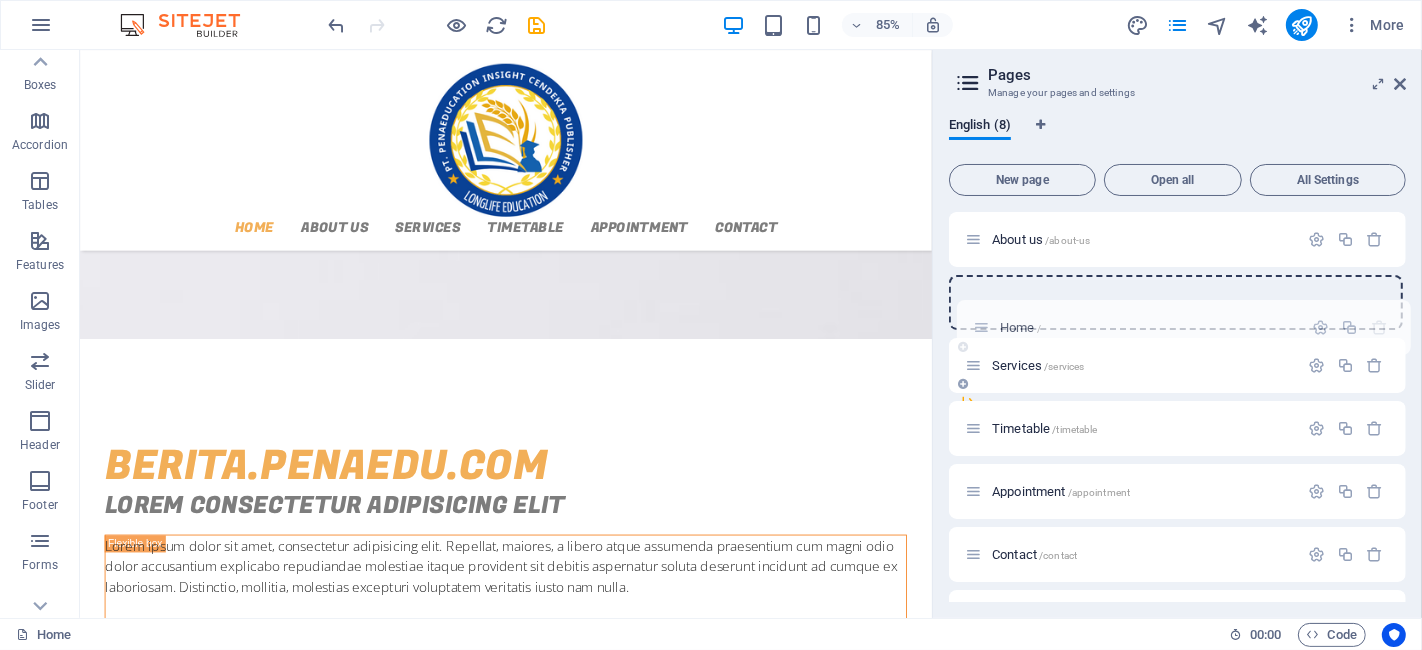 drag, startPoint x: 977, startPoint y: 241, endPoint x: 983, endPoint y: 333, distance: 92.19544 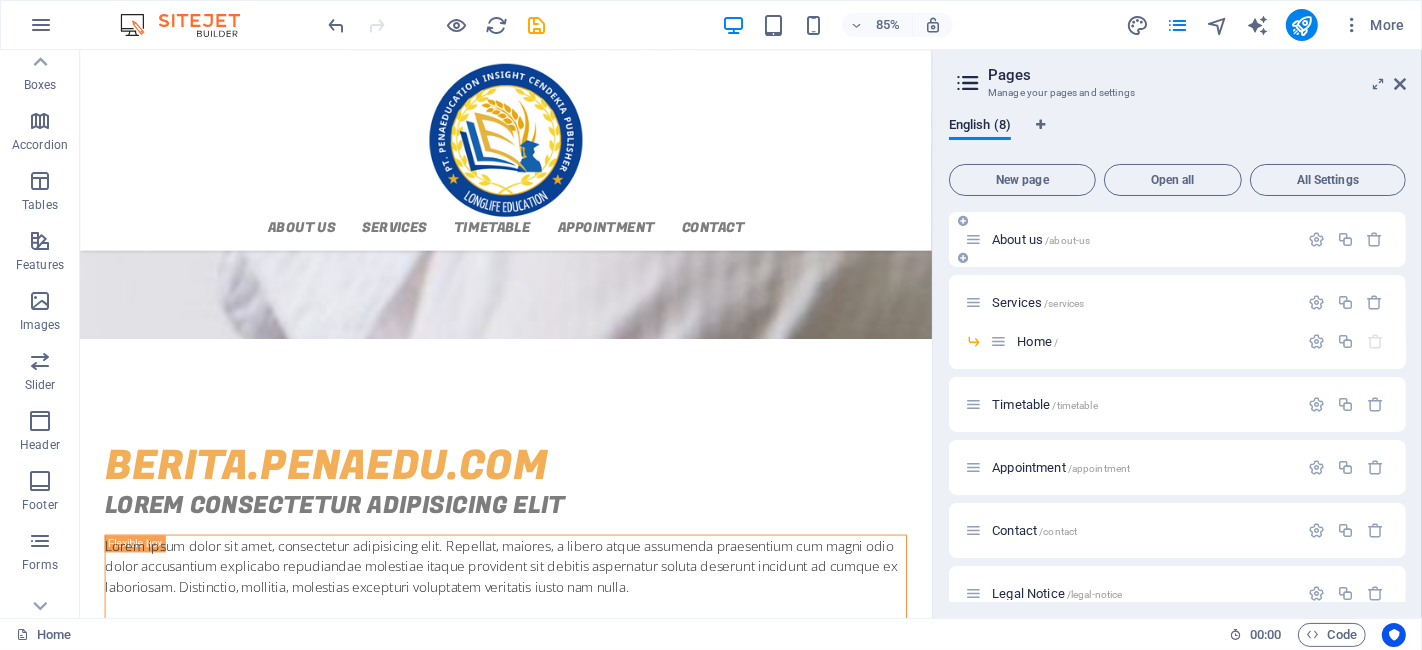 drag, startPoint x: 1044, startPoint y: 339, endPoint x: 1014, endPoint y: 245, distance: 98.67117 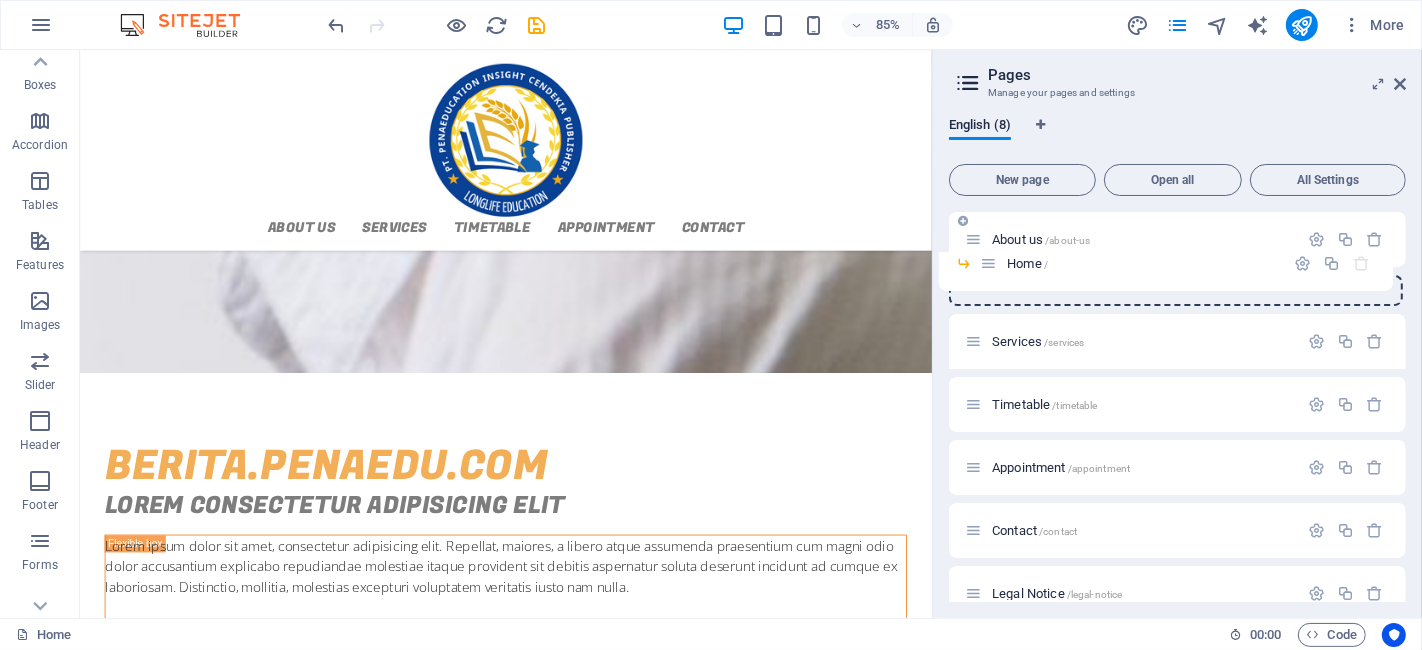 drag, startPoint x: 1001, startPoint y: 324, endPoint x: 991, endPoint y: 265, distance: 59.841457 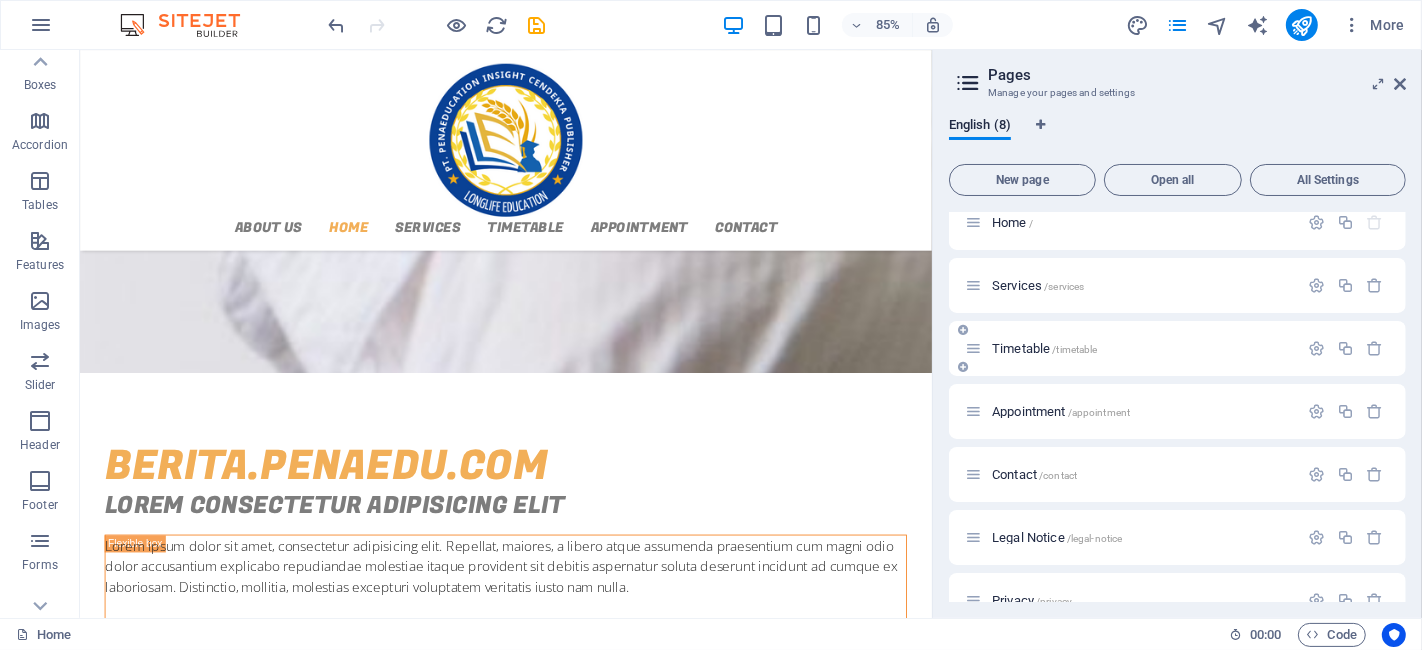 scroll, scrollTop: 111, scrollLeft: 0, axis: vertical 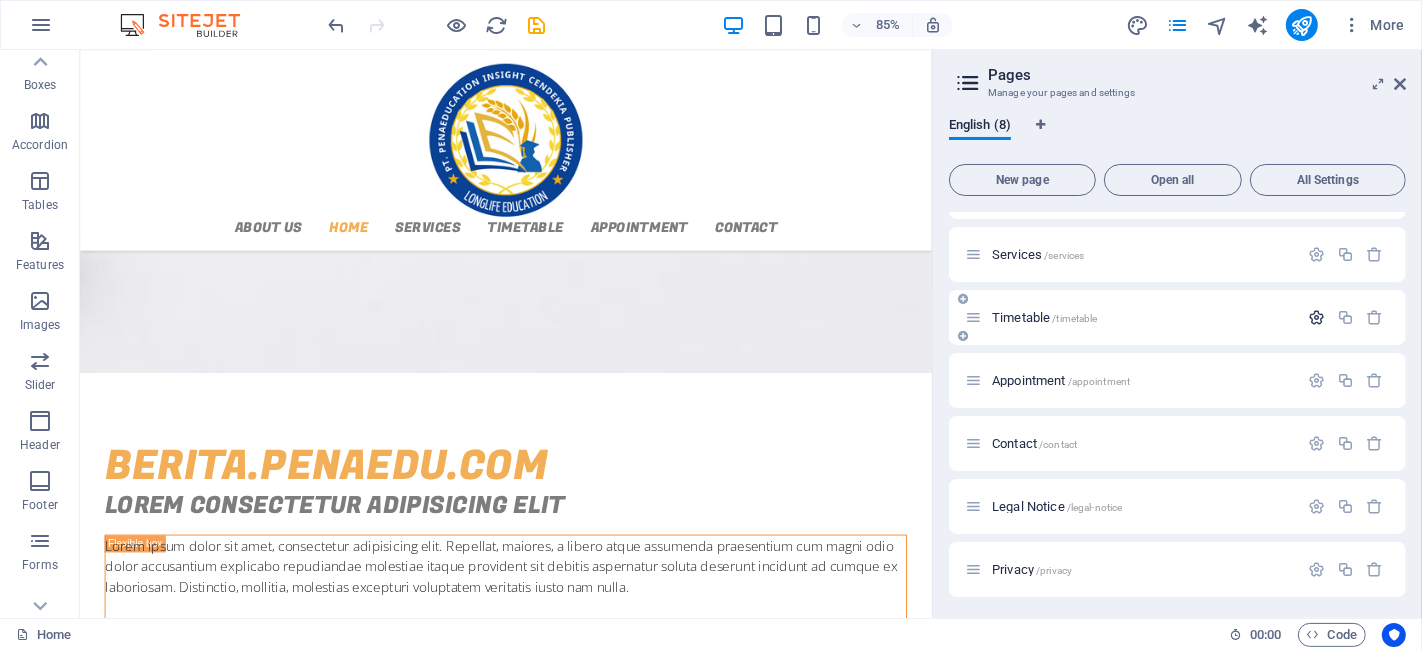click at bounding box center (1316, 317) 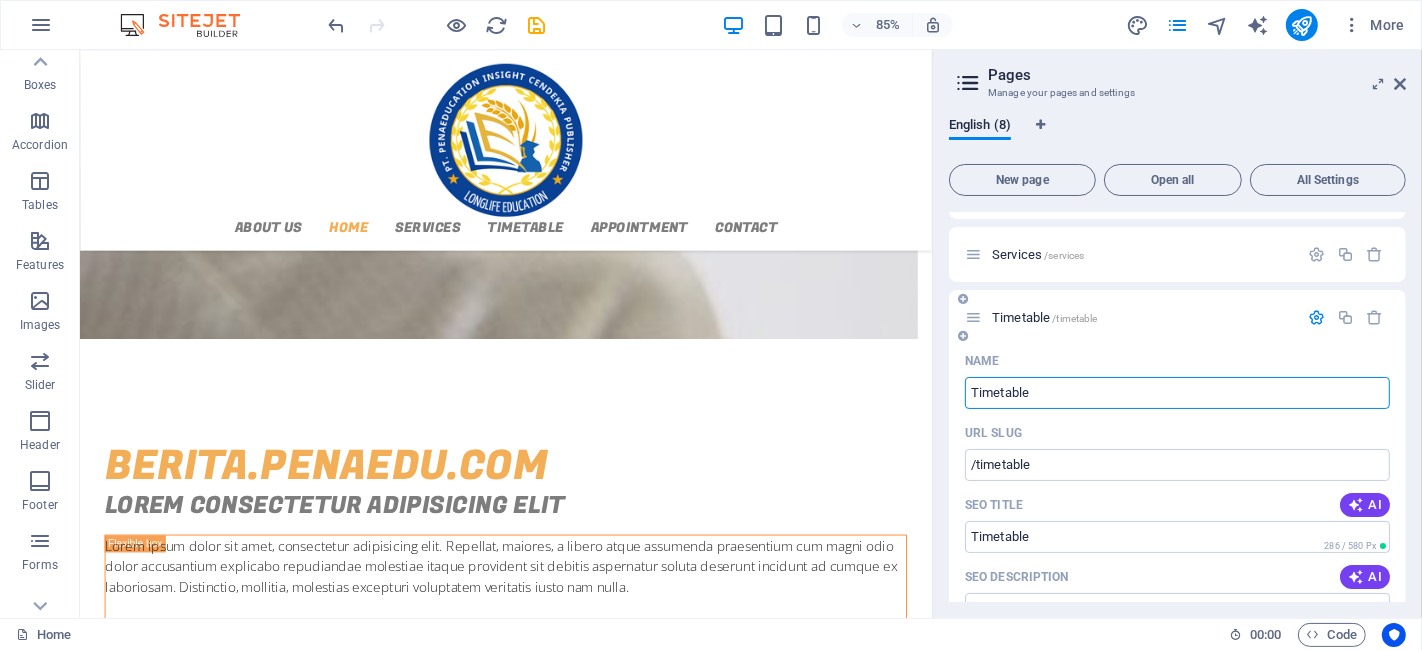 click at bounding box center [973, 317] 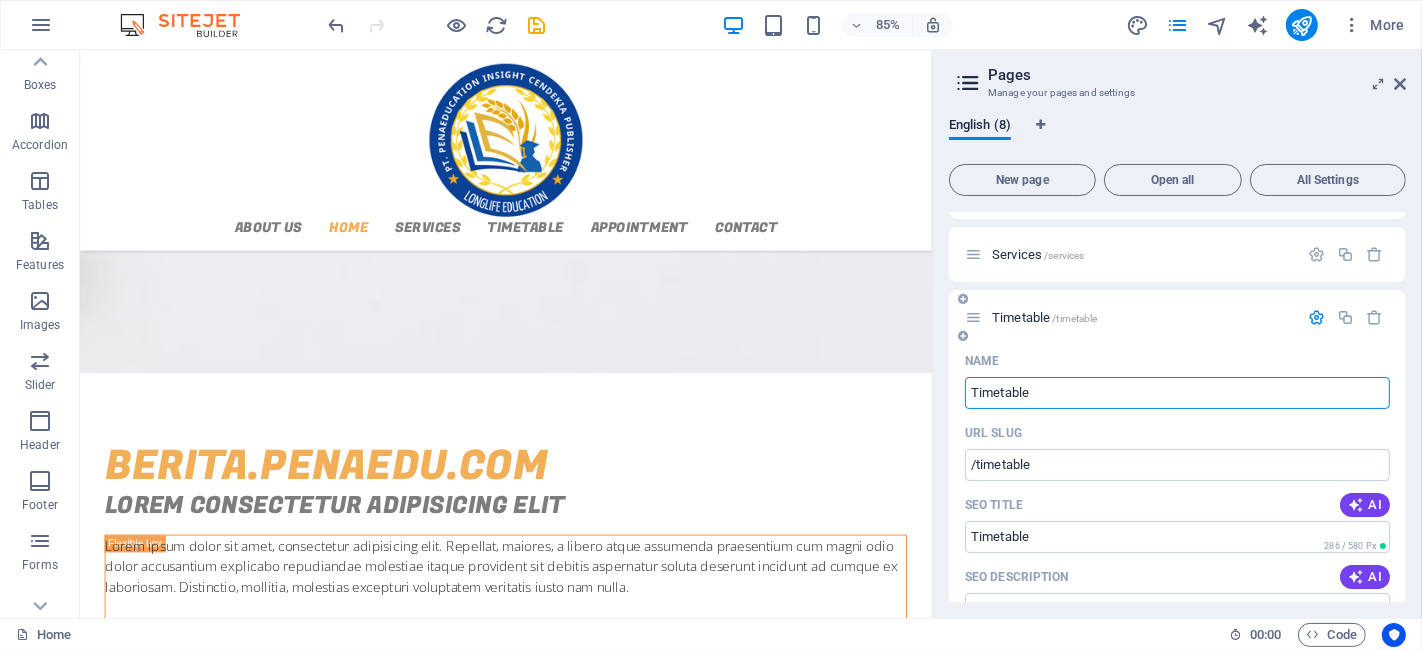 click at bounding box center [973, 317] 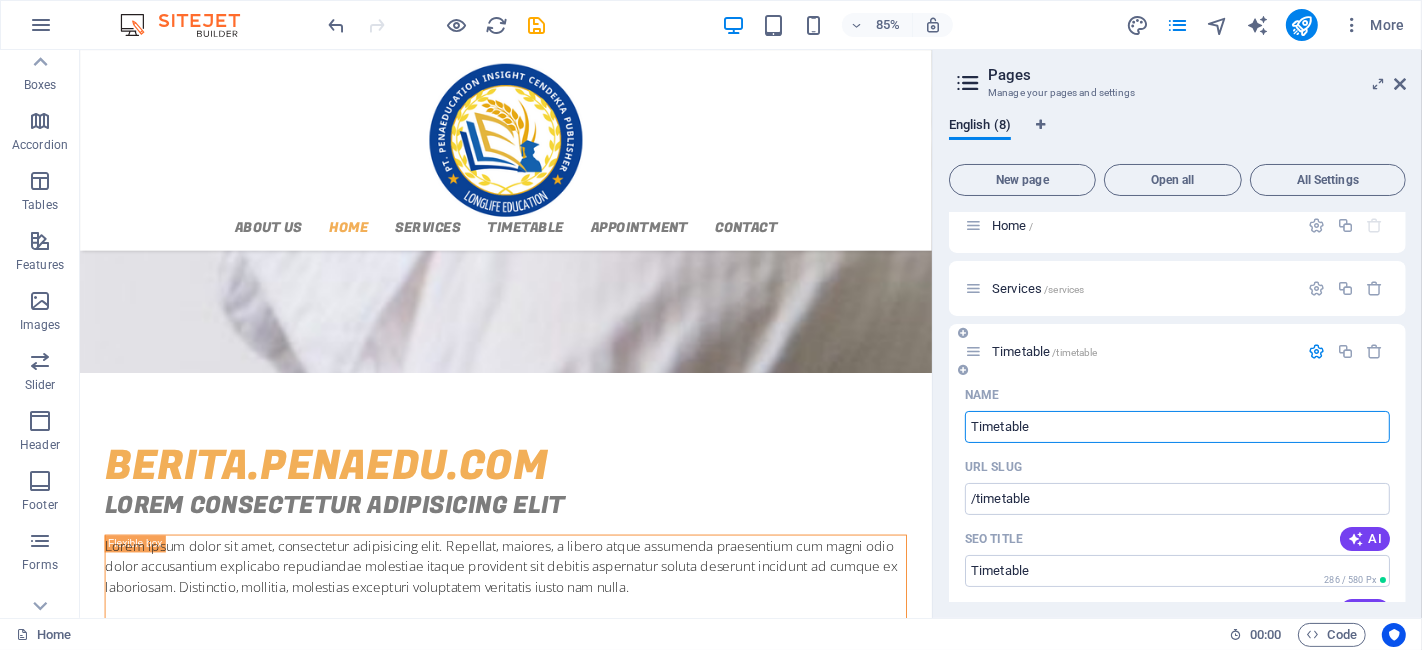 scroll, scrollTop: 111, scrollLeft: 0, axis: vertical 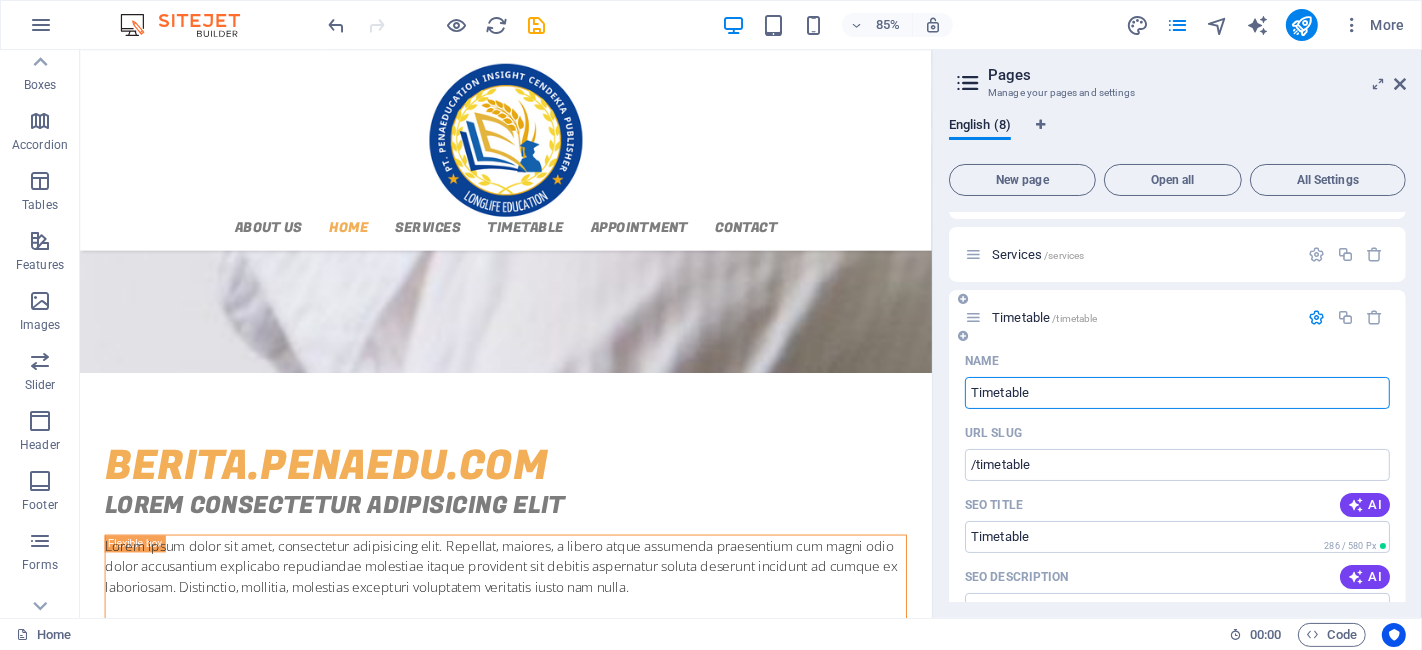 click on "Timetable" at bounding box center [1177, 393] 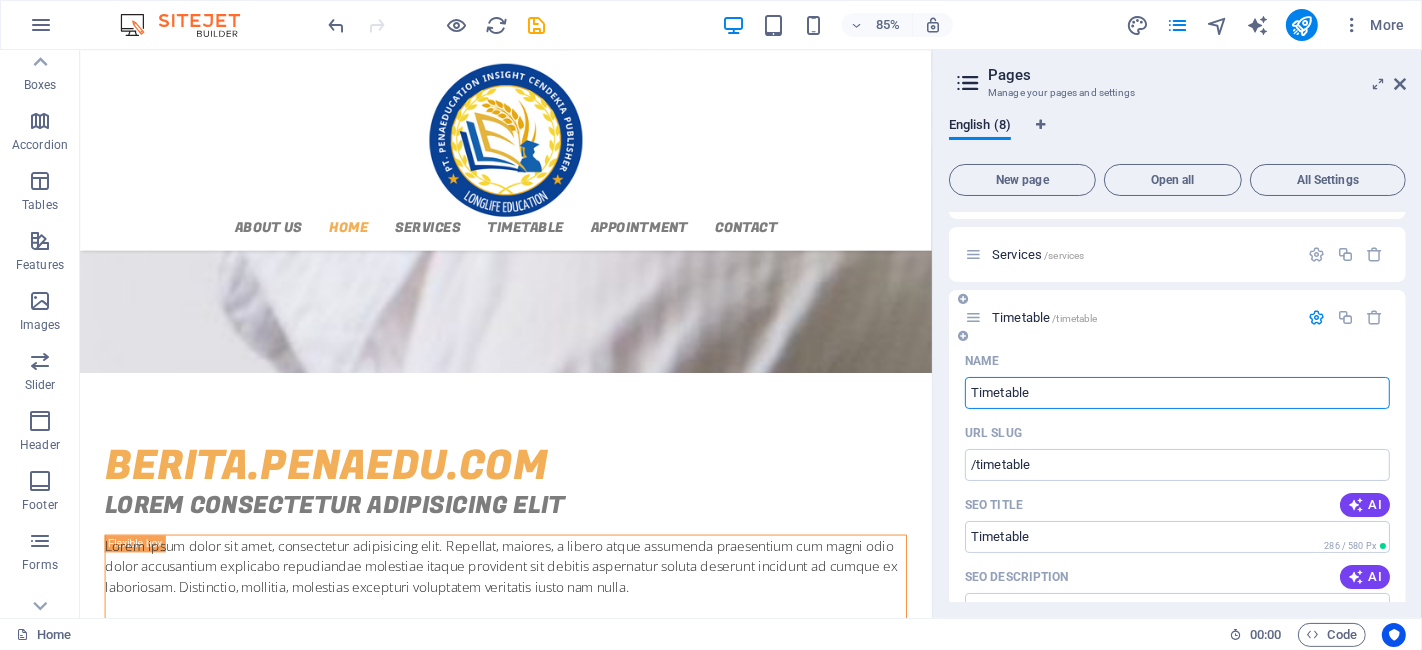 click on "Timetable" at bounding box center [1177, 393] 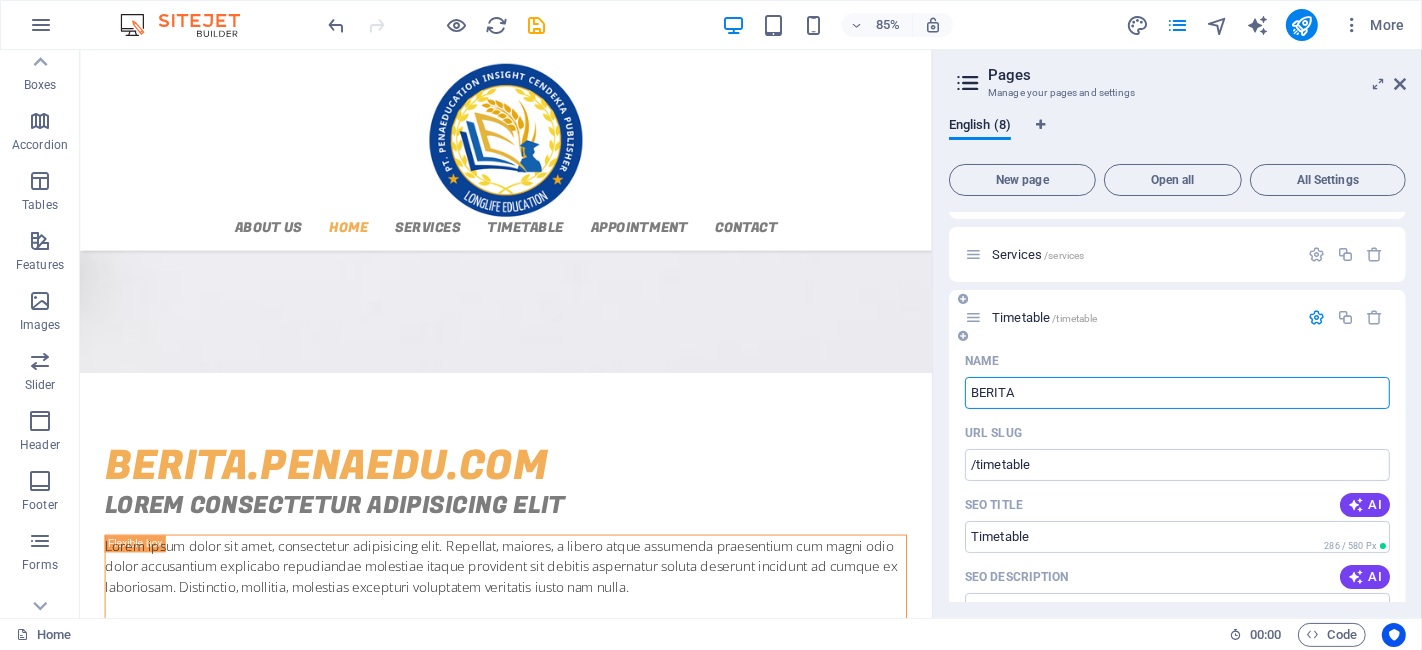 type on "BERITA" 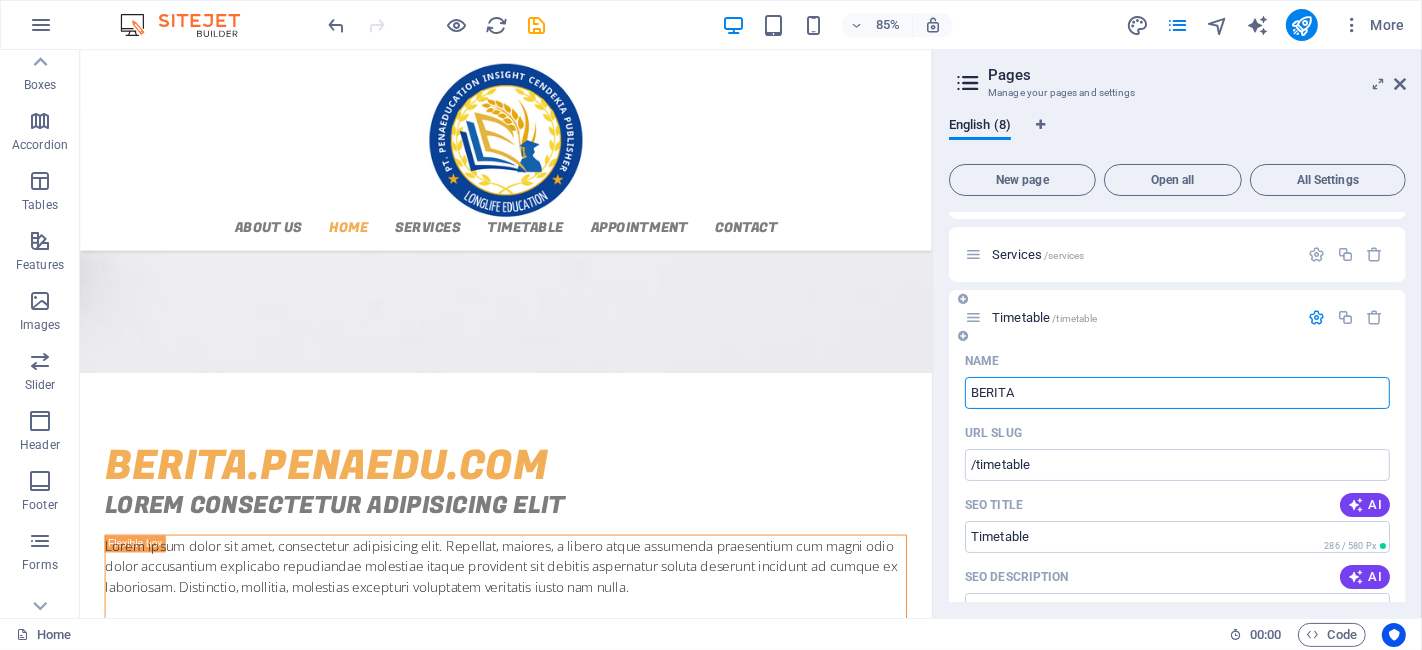type on "/berita" 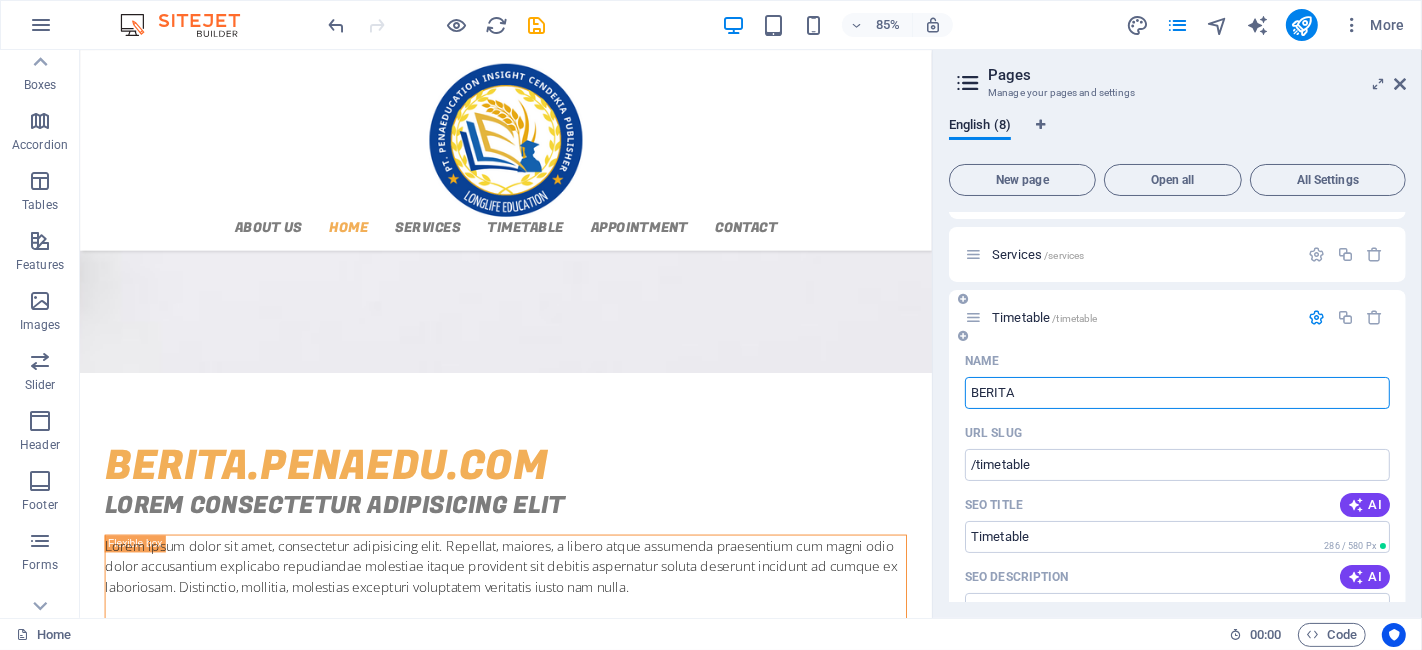 type on "BERITA" 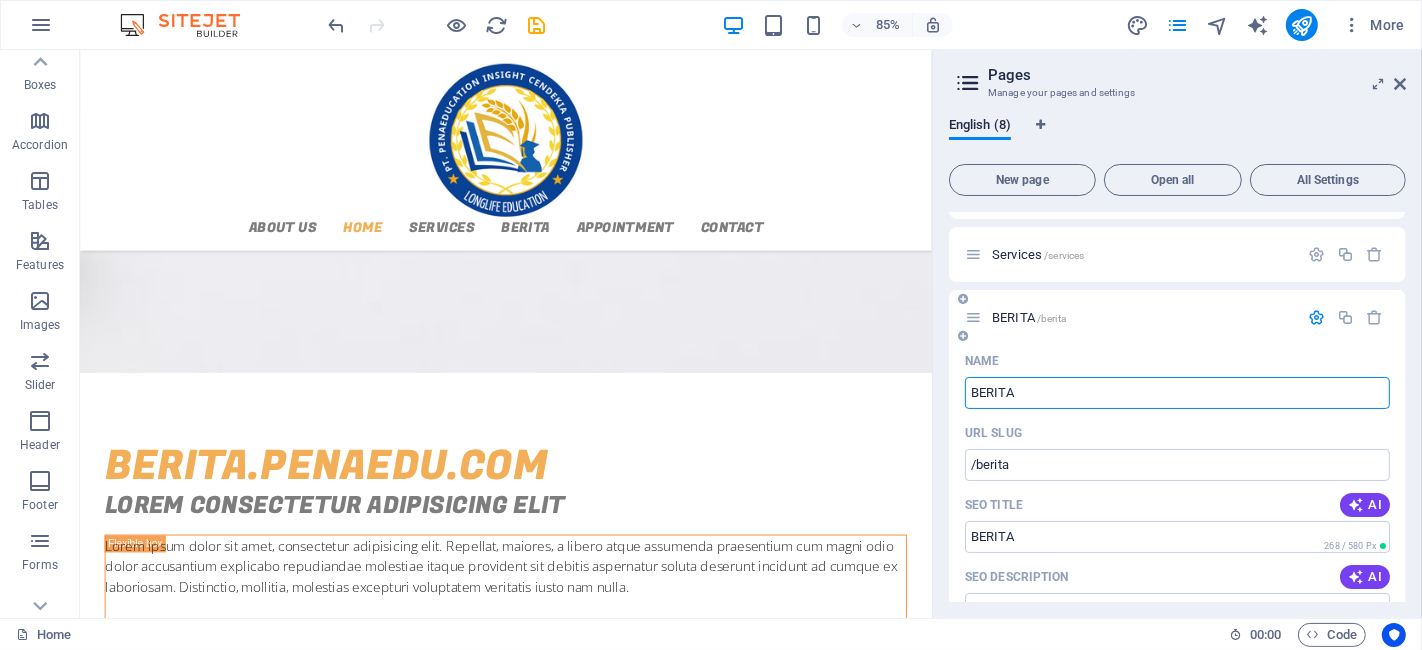 type on "BERITA" 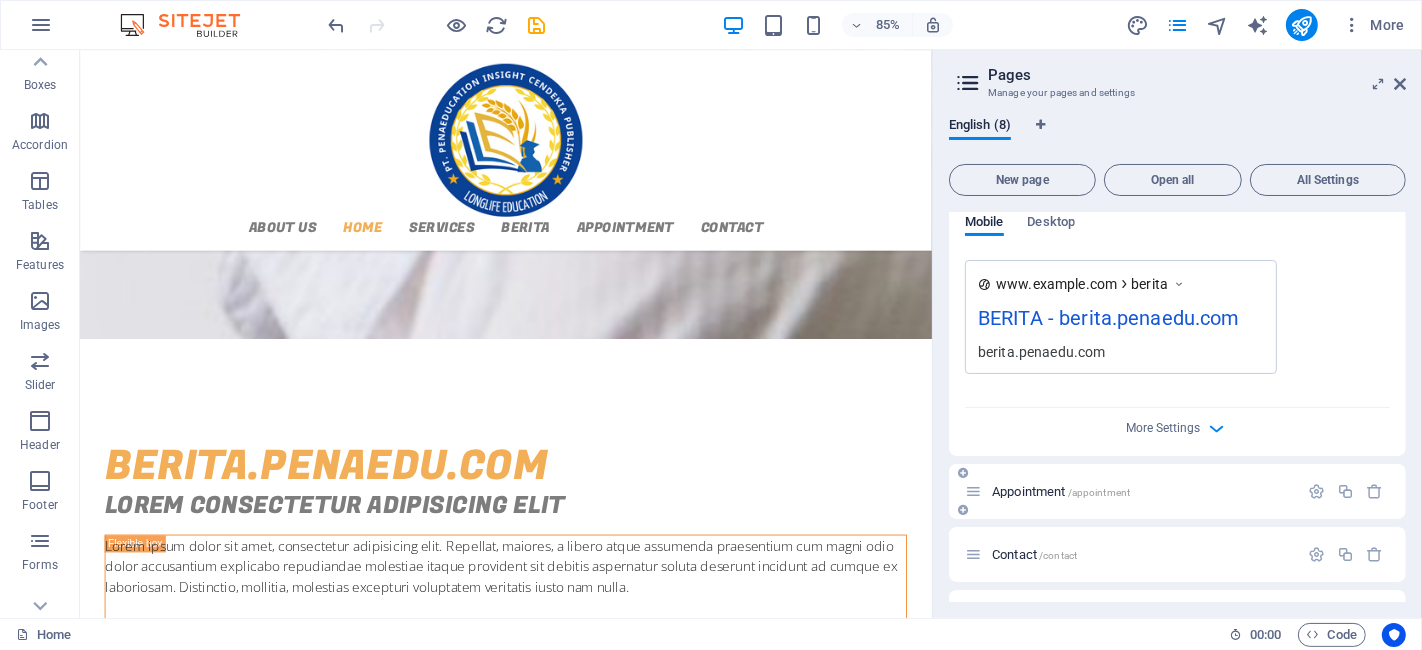 scroll, scrollTop: 777, scrollLeft: 0, axis: vertical 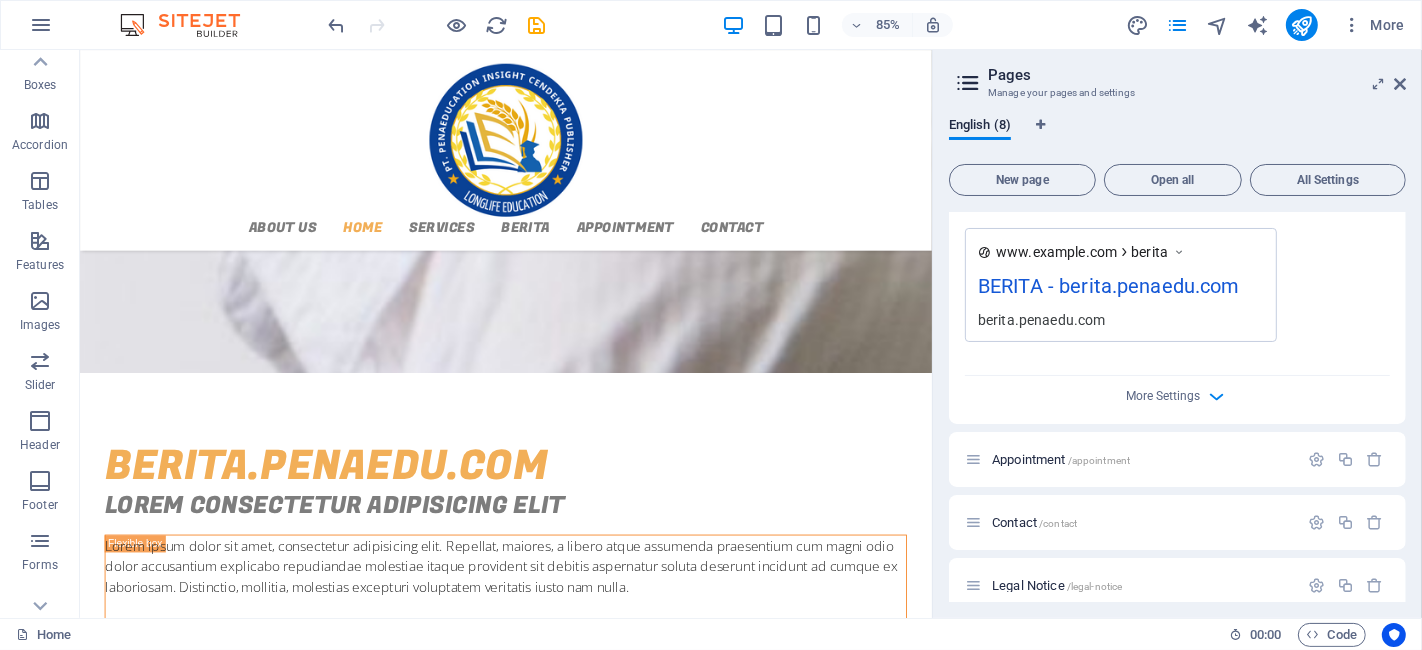 click on "More Settings" at bounding box center (1177, 392) 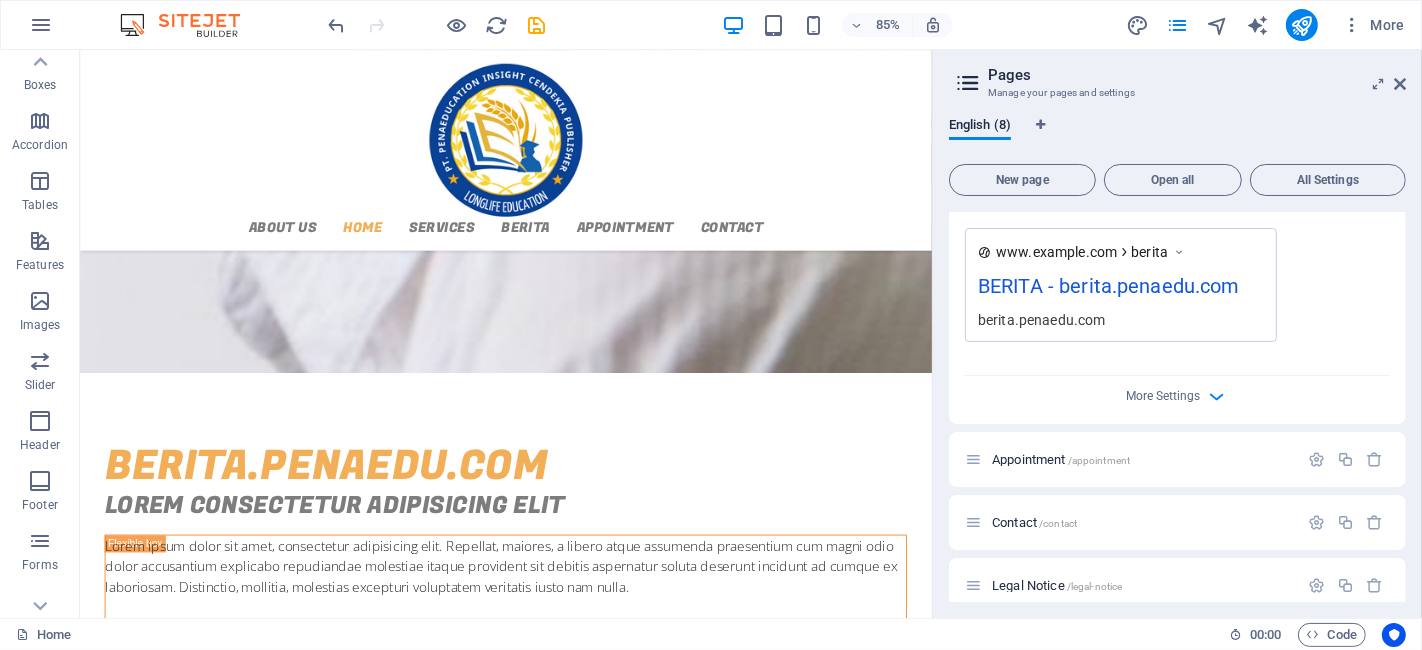 click on "More Settings" at bounding box center [1177, 392] 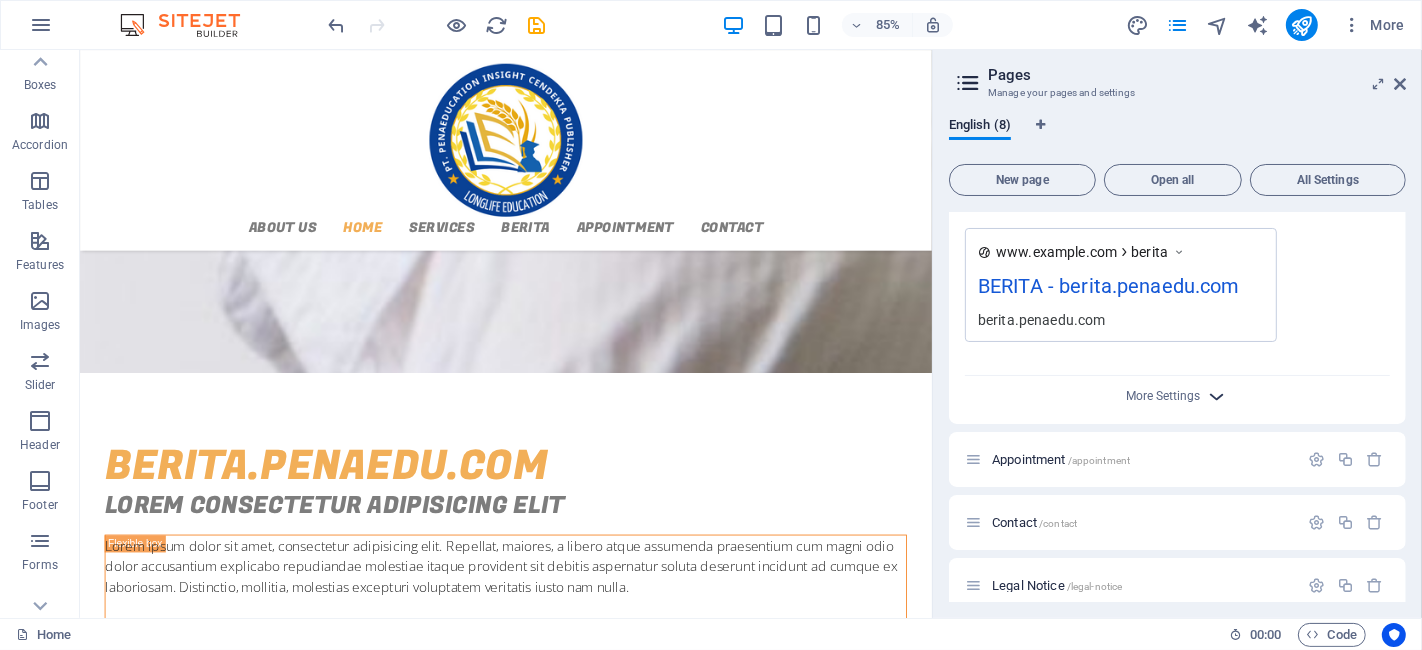 click at bounding box center (1217, 396) 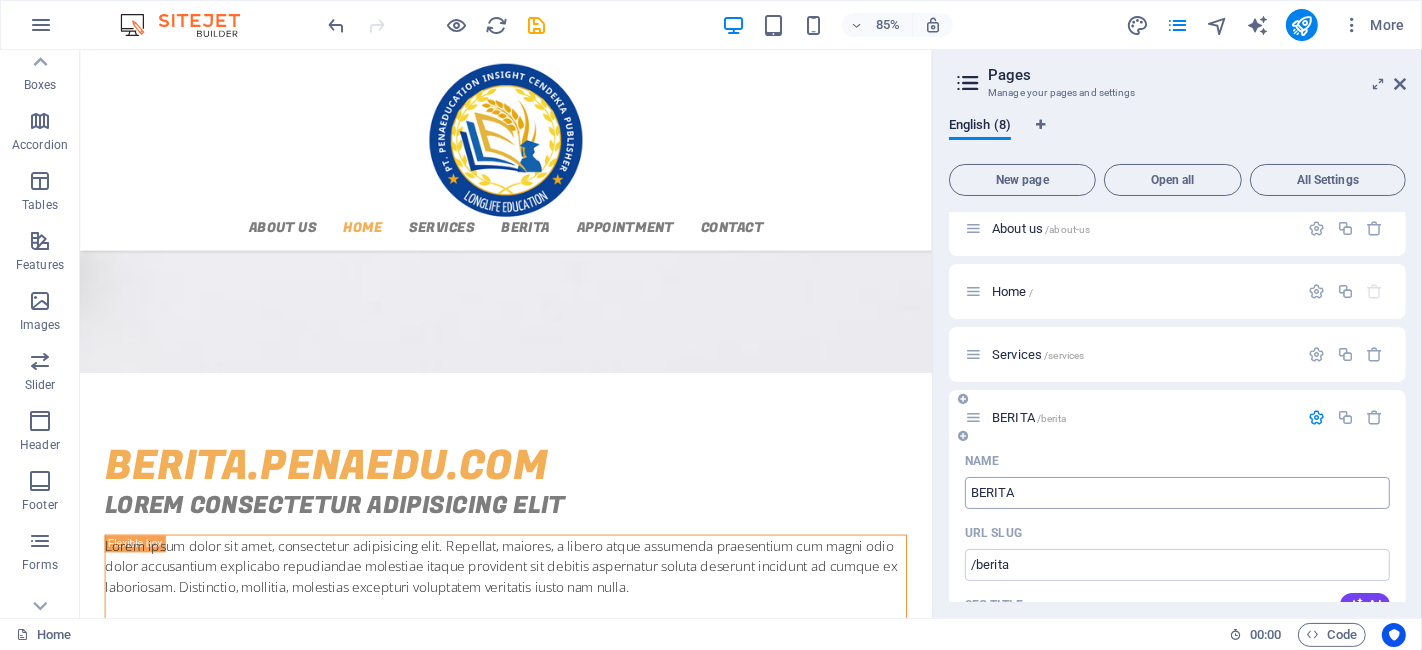 scroll, scrollTop: 0, scrollLeft: 0, axis: both 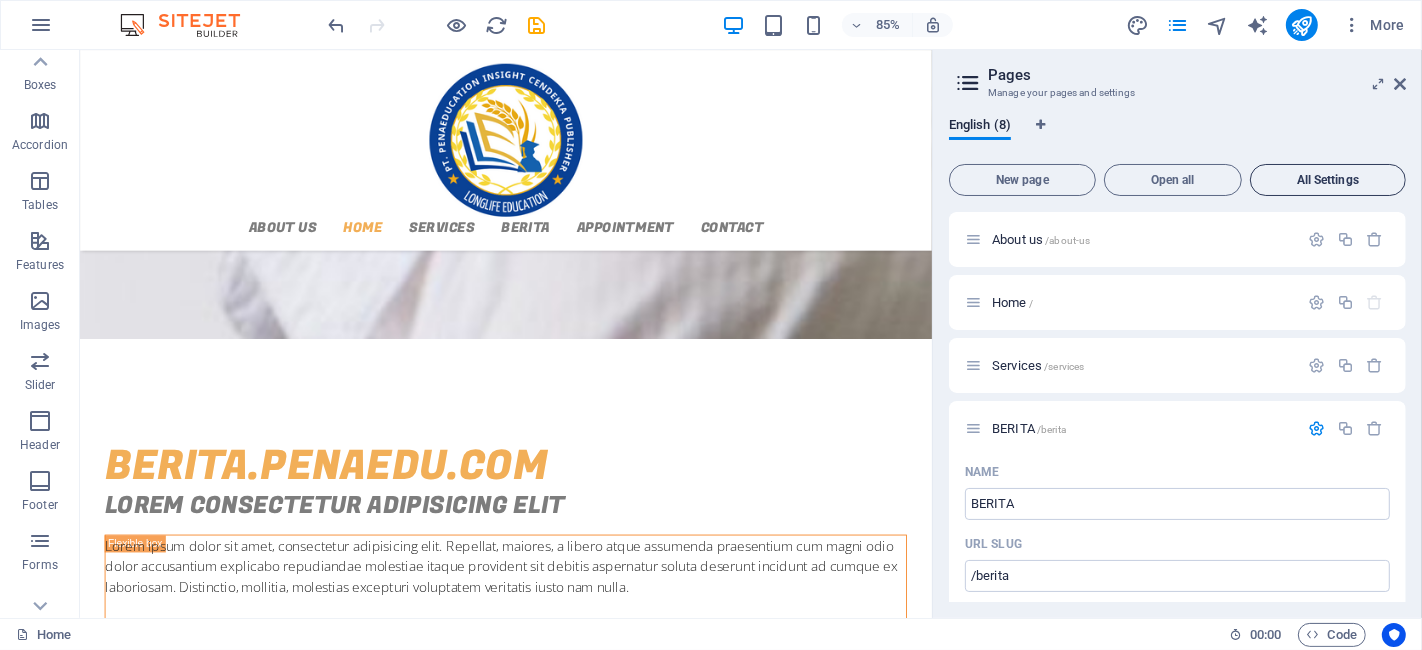 click on "All Settings" at bounding box center (1328, 180) 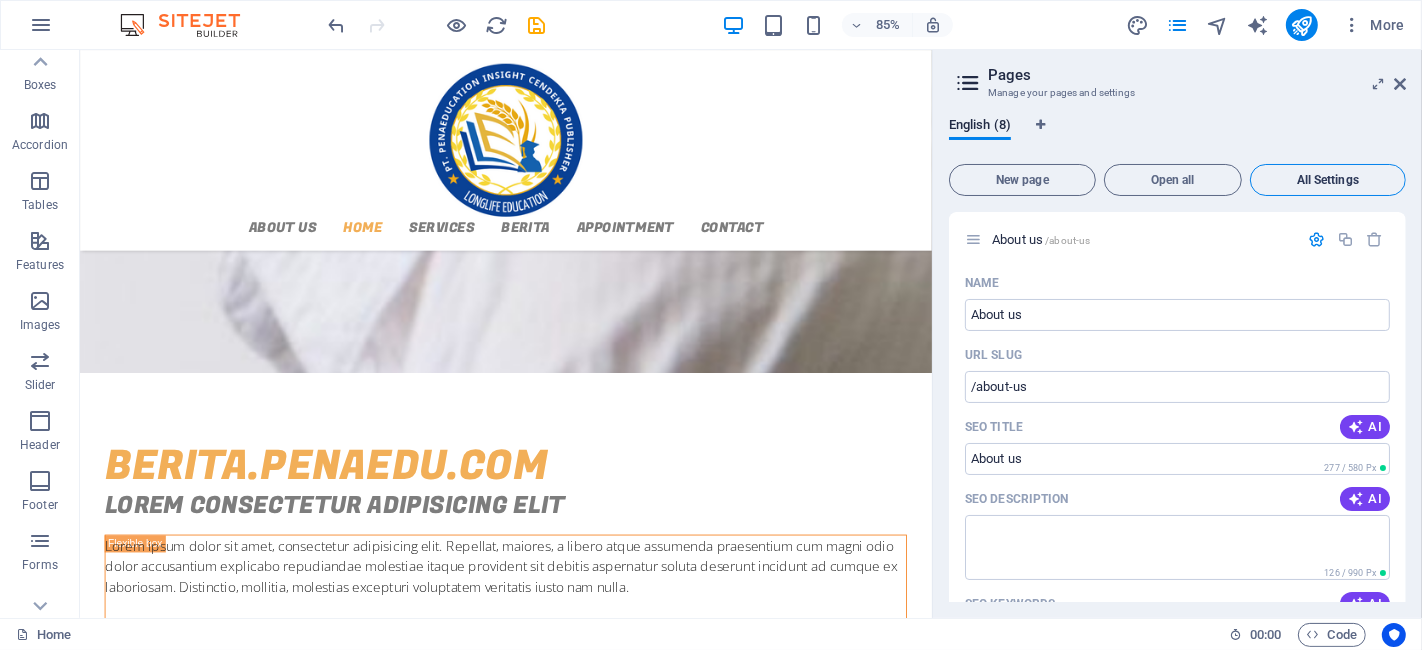 scroll, scrollTop: 5931, scrollLeft: 0, axis: vertical 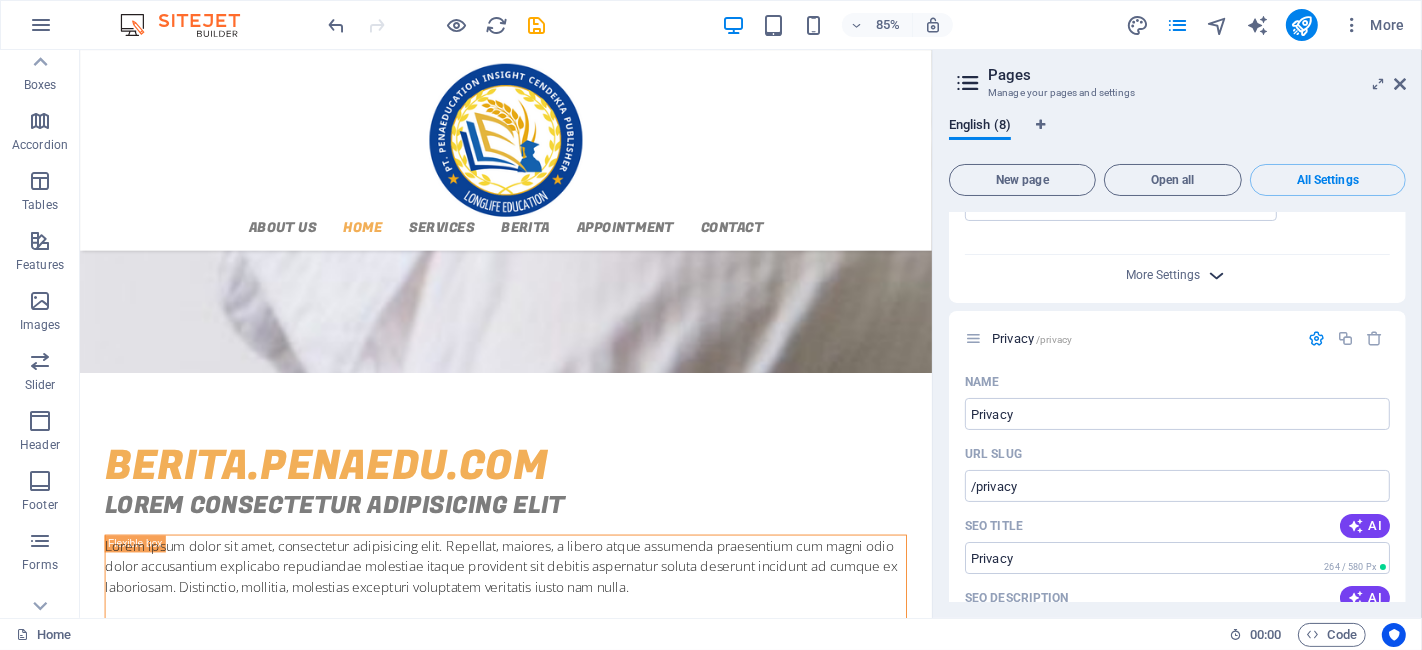 click at bounding box center (1217, 275) 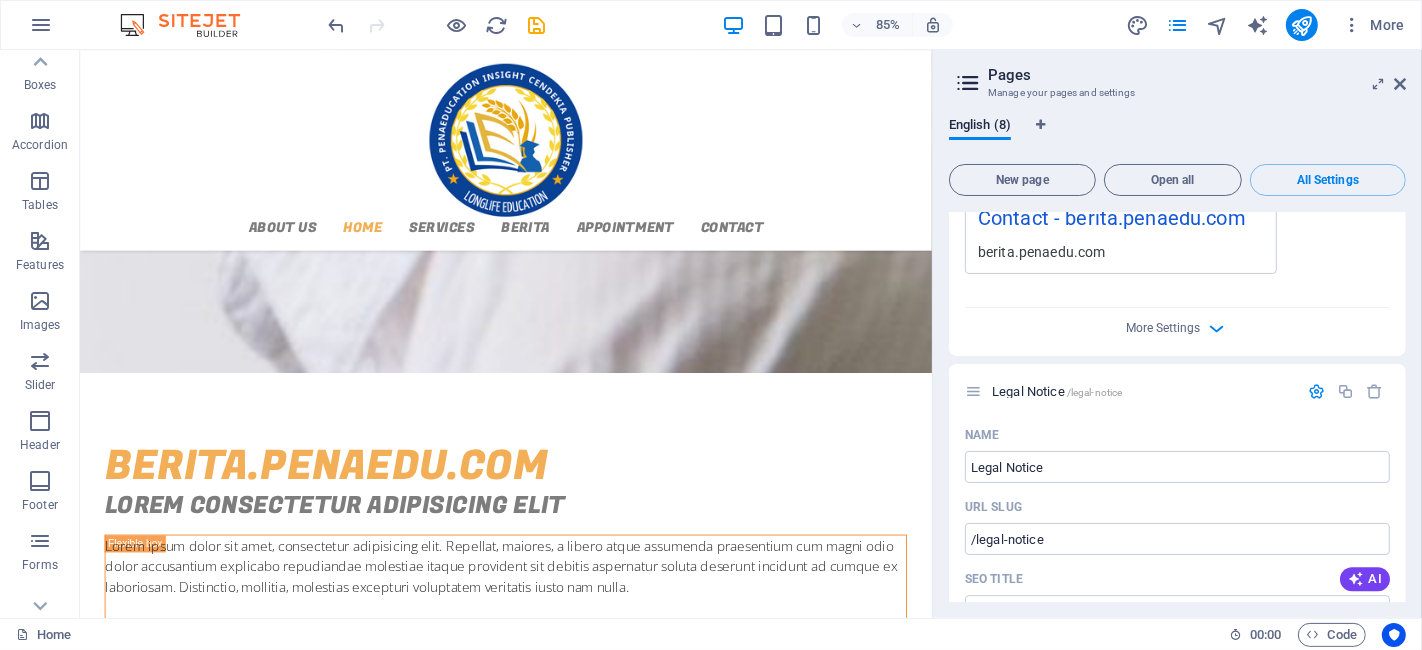 scroll, scrollTop: 4597, scrollLeft: 0, axis: vertical 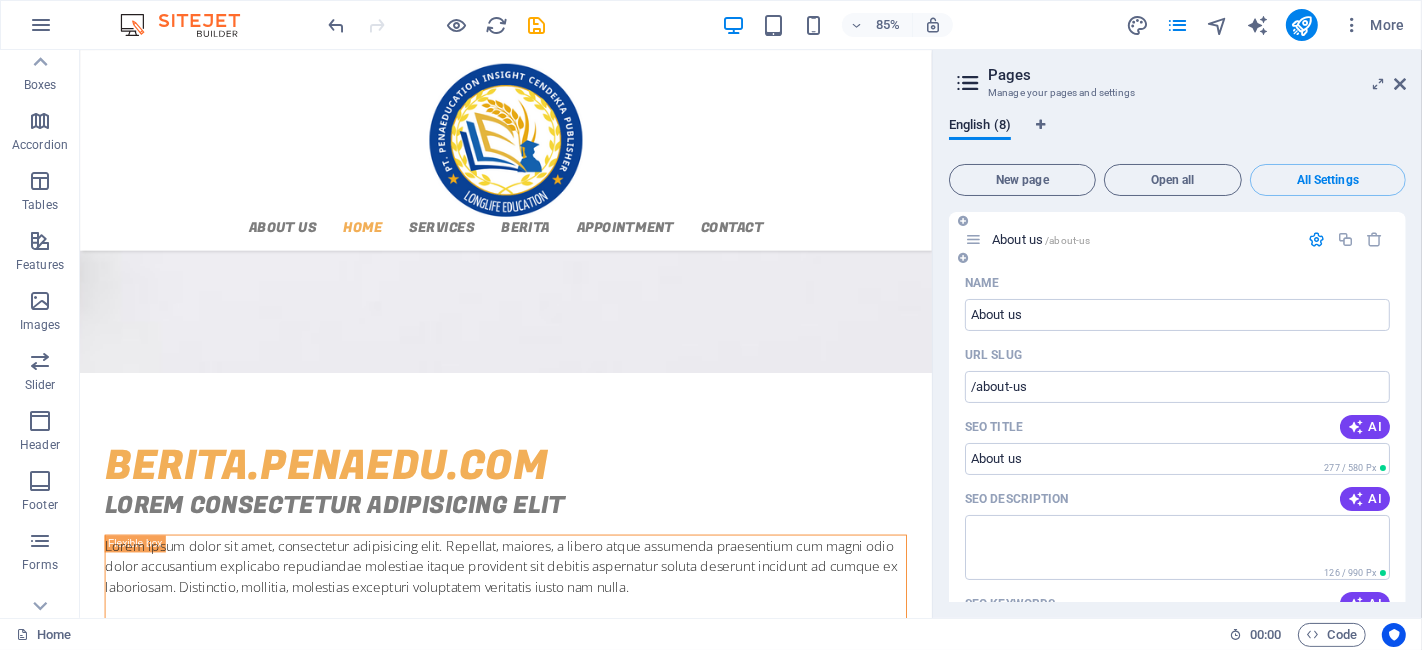 click at bounding box center [973, 239] 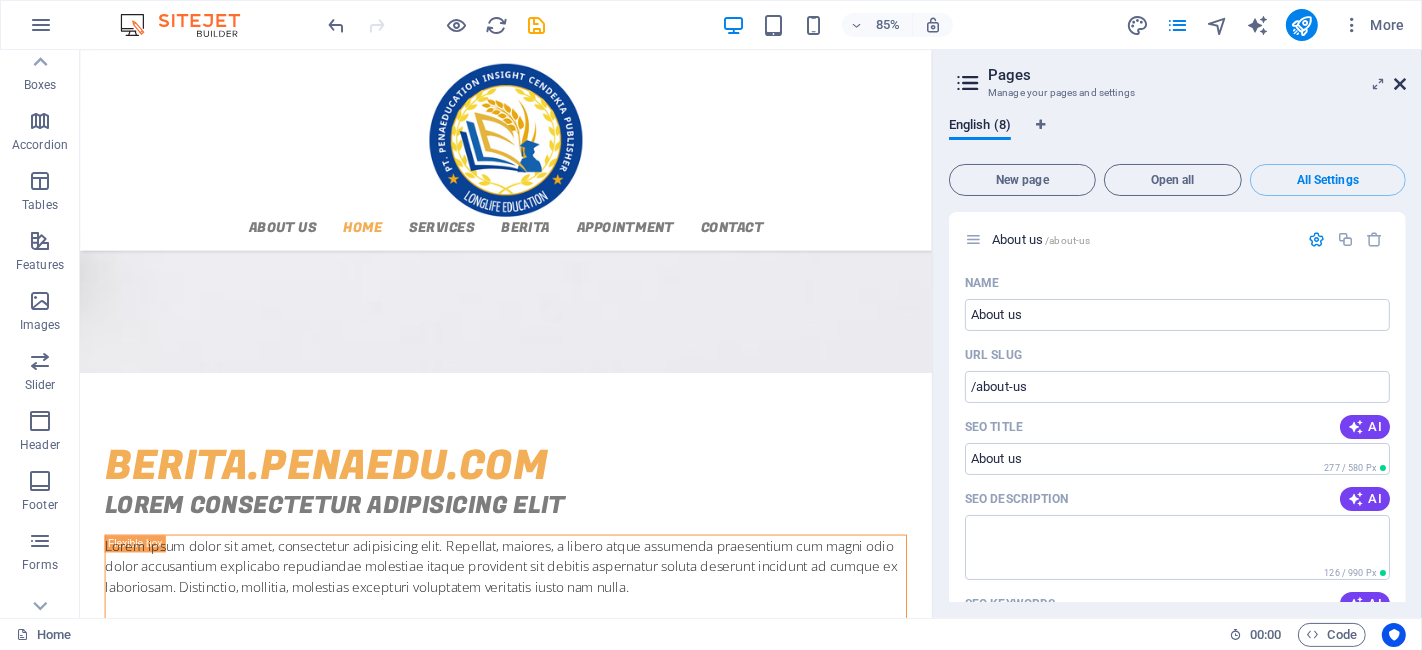 click at bounding box center [1400, 84] 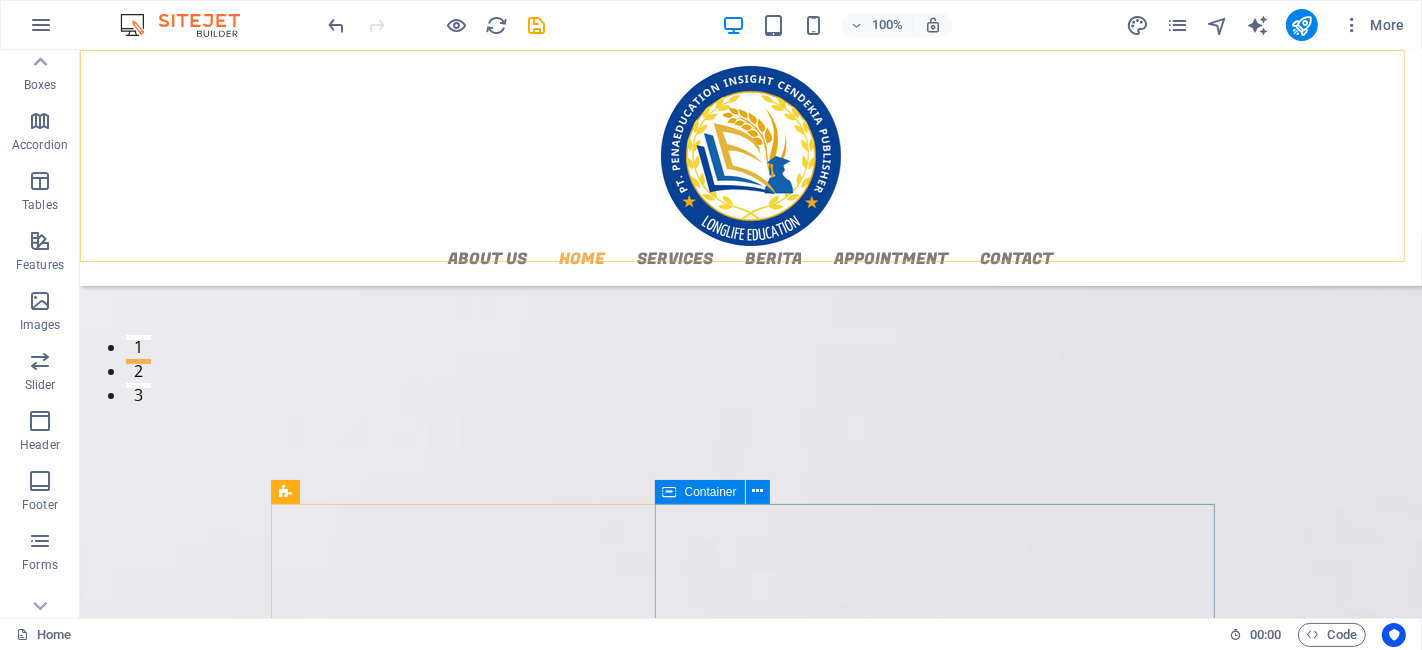 scroll, scrollTop: 0, scrollLeft: 0, axis: both 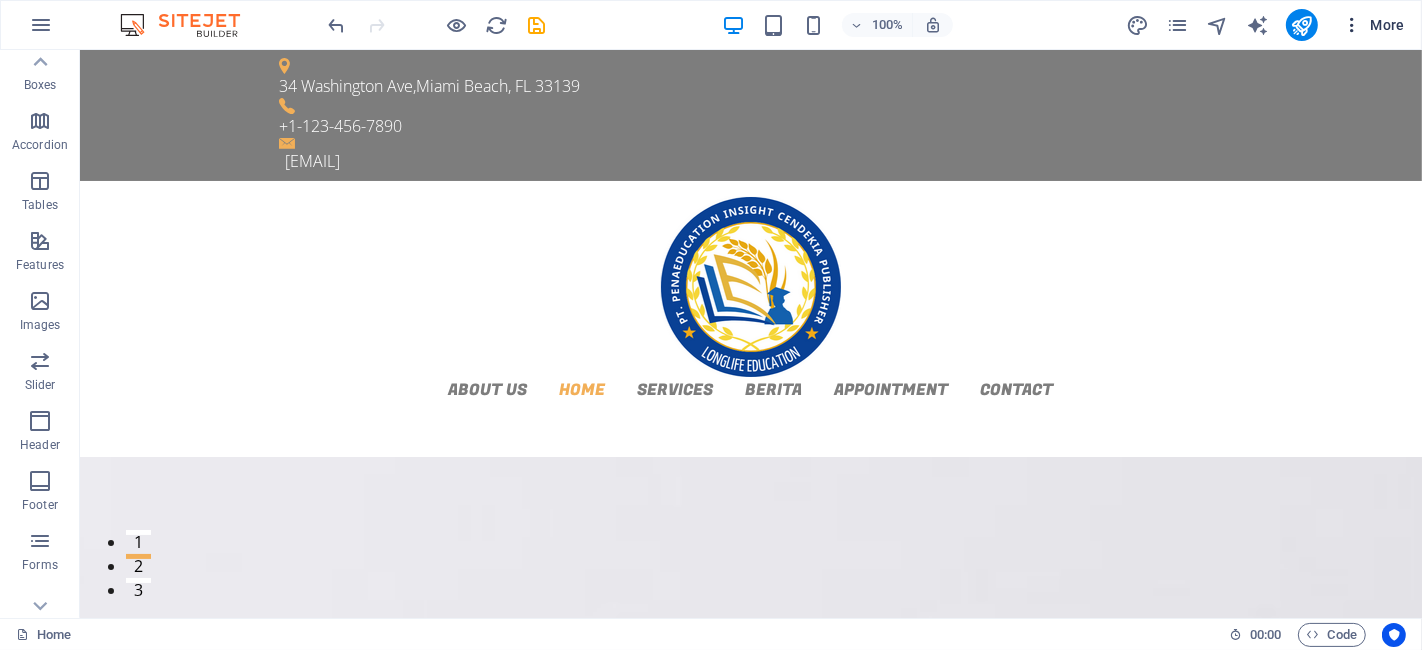 click on "More" at bounding box center [1373, 25] 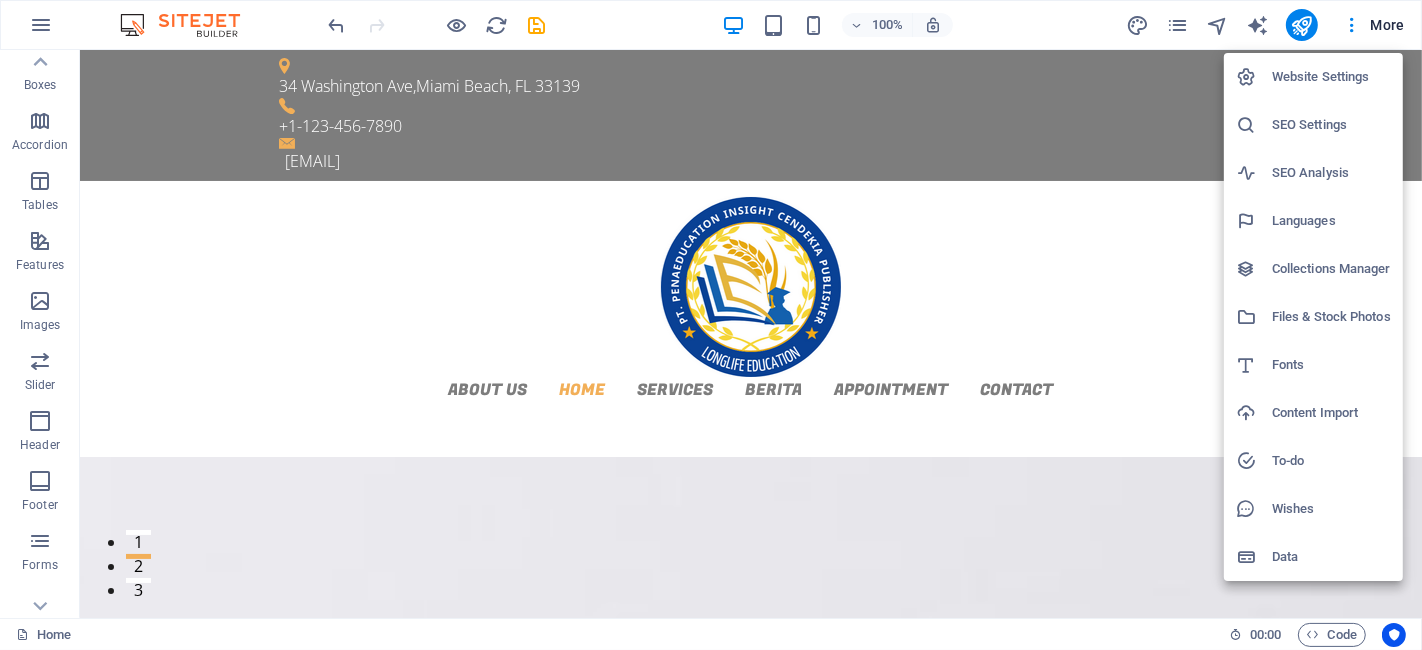 click on "Website Settings" at bounding box center [1331, 77] 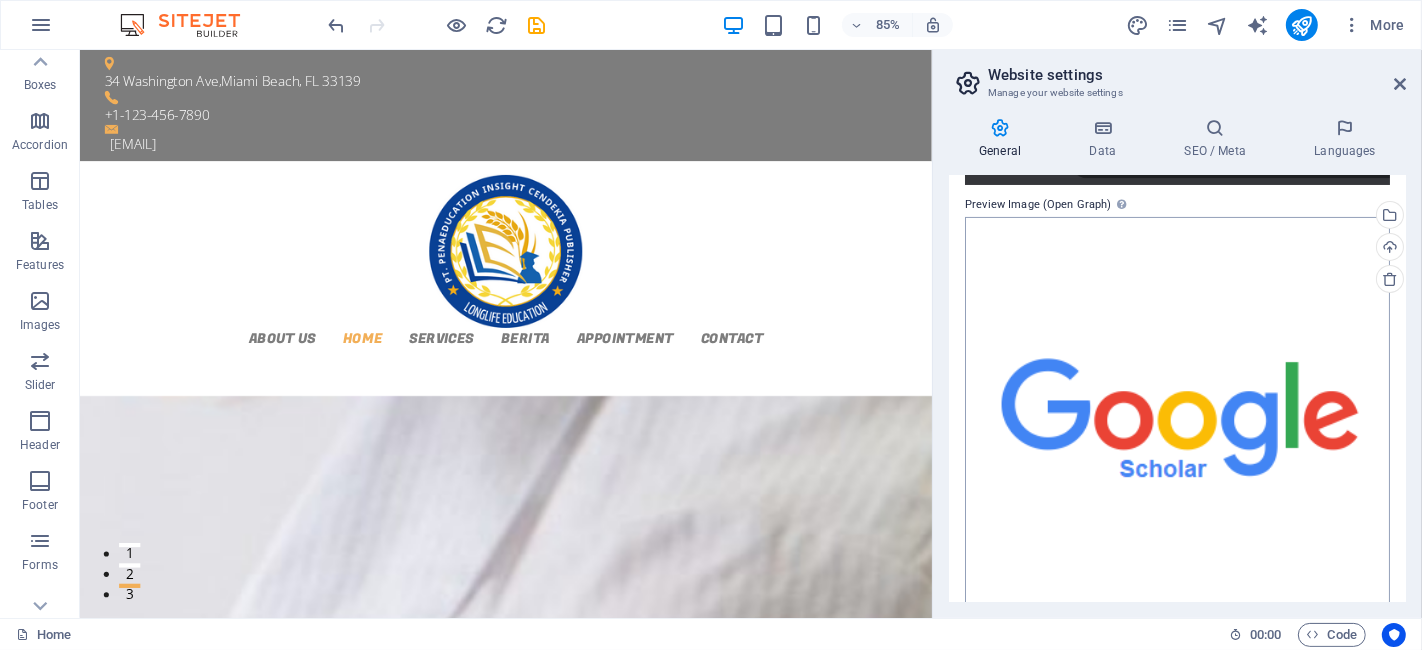 scroll, scrollTop: 425, scrollLeft: 0, axis: vertical 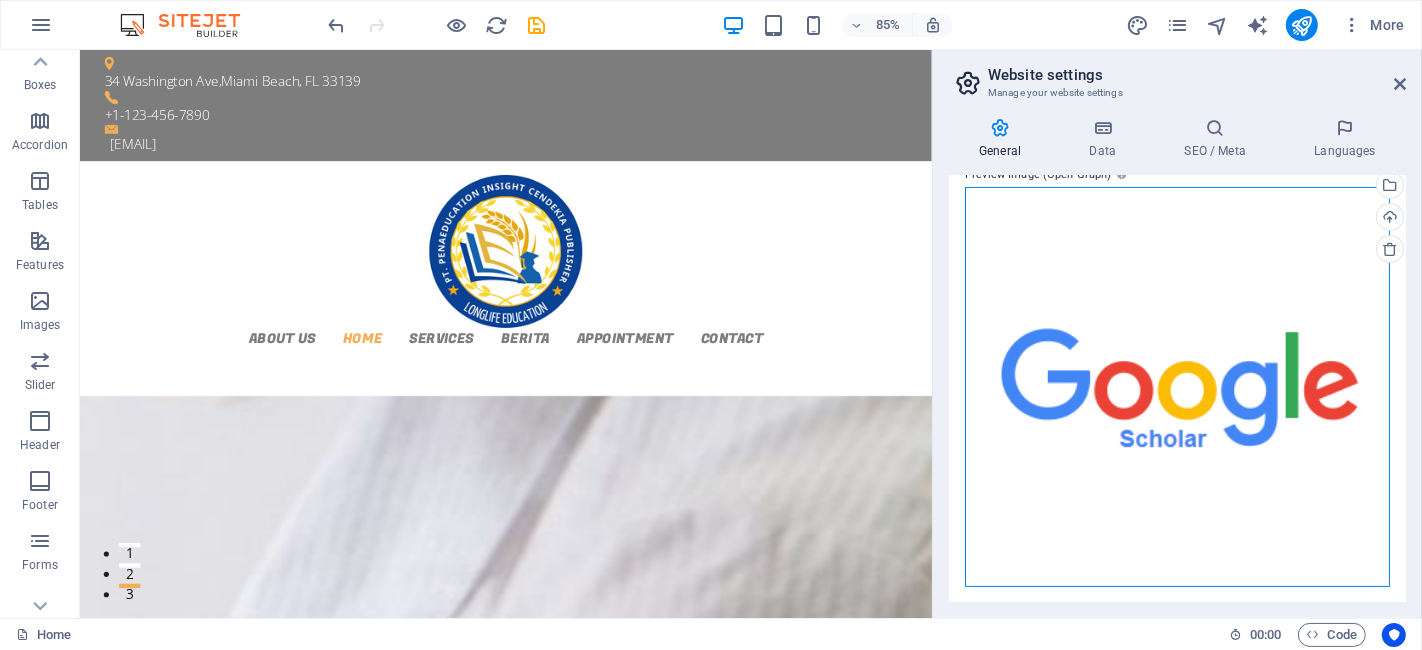 click on "Drag files here, click to choose files or select files from Files or our free stock photos & videos" at bounding box center [1177, 387] 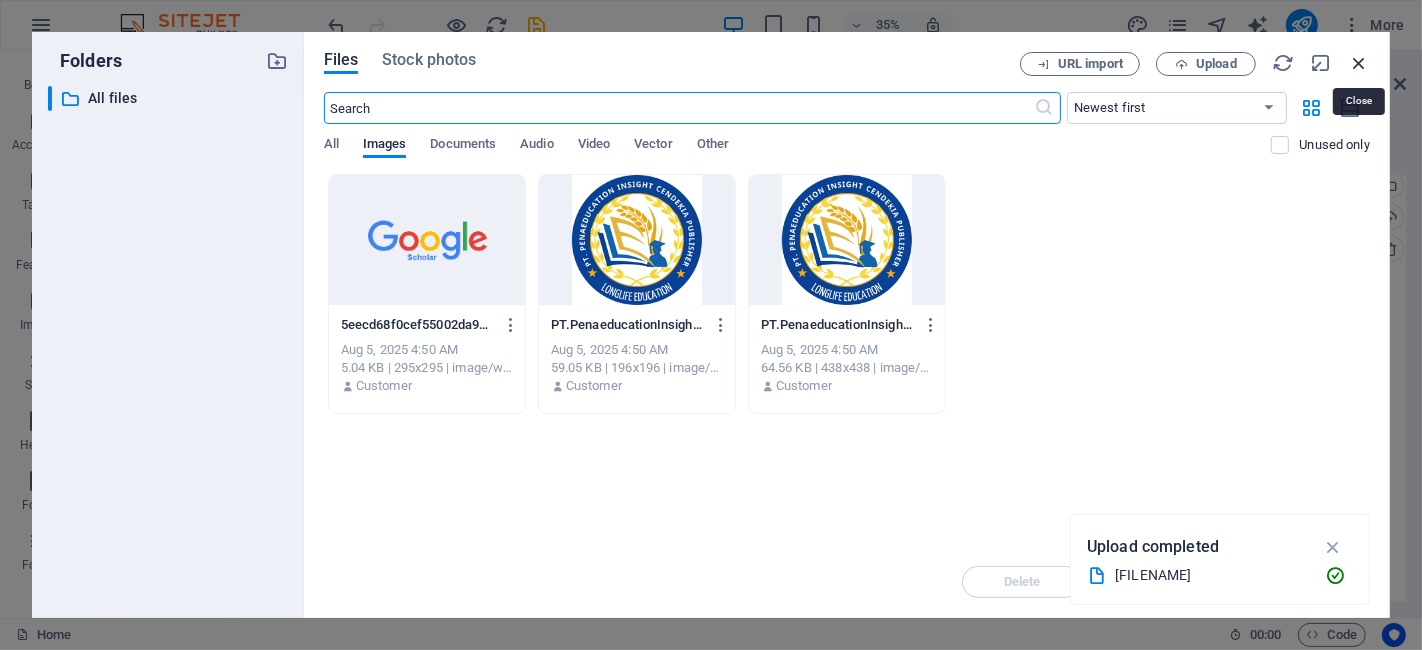 click at bounding box center (1359, 63) 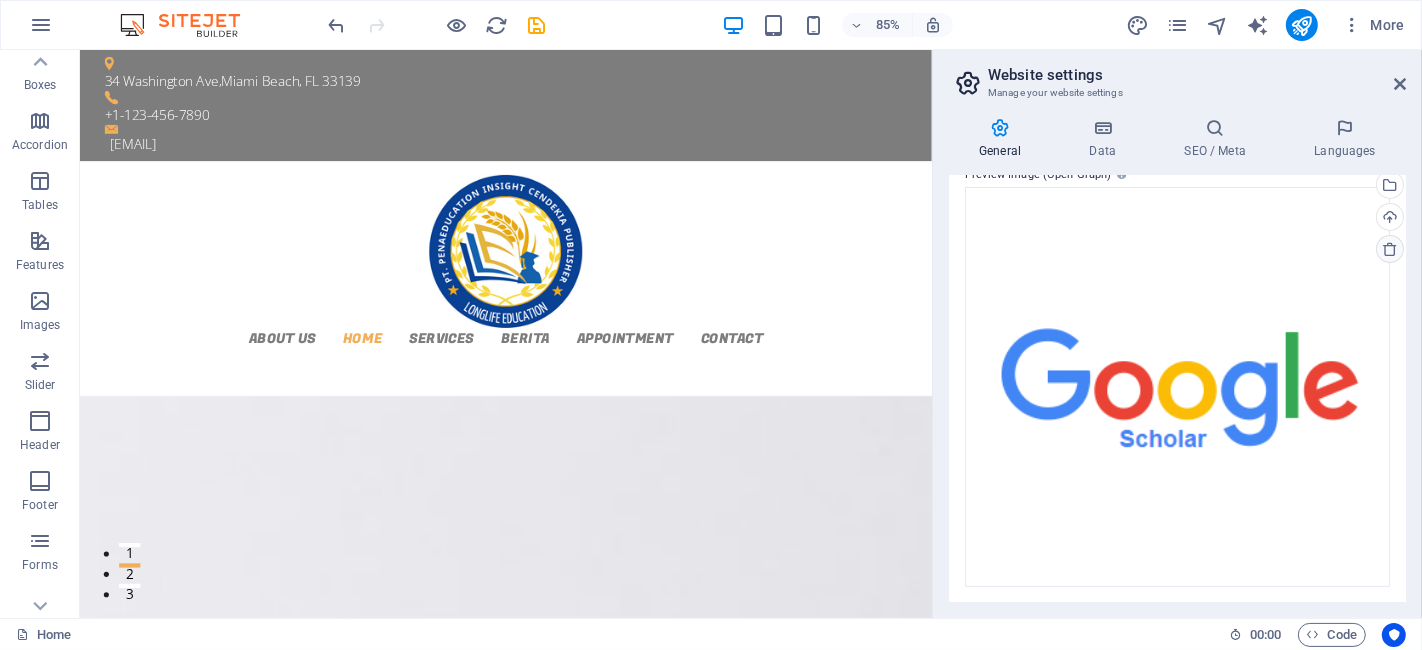 click at bounding box center [1390, 249] 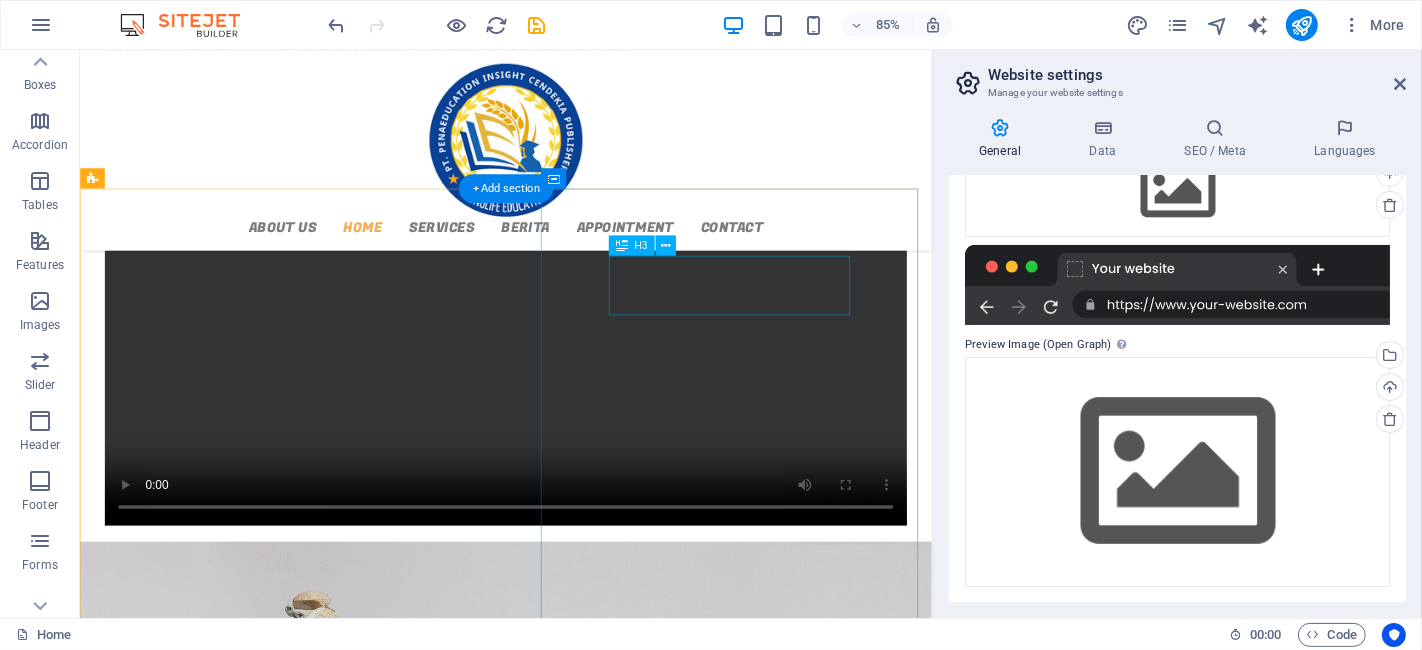 scroll, scrollTop: 1111, scrollLeft: 0, axis: vertical 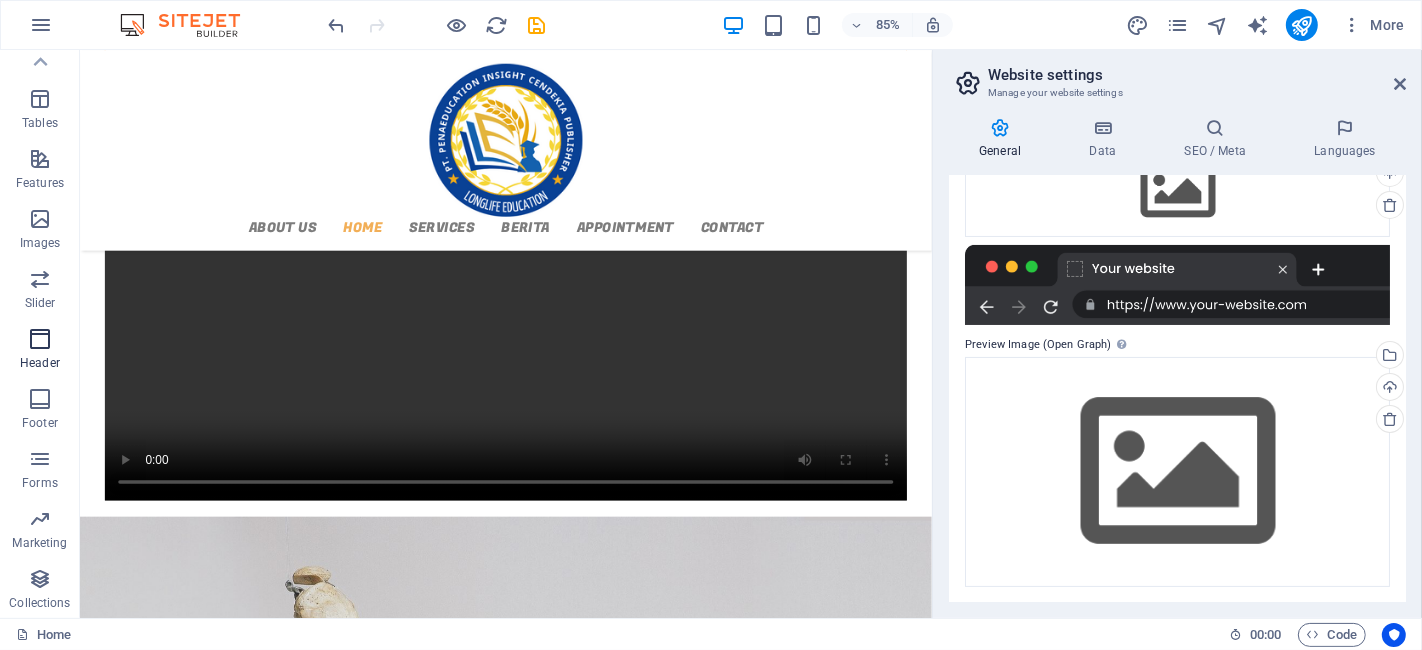 click at bounding box center [40, 339] 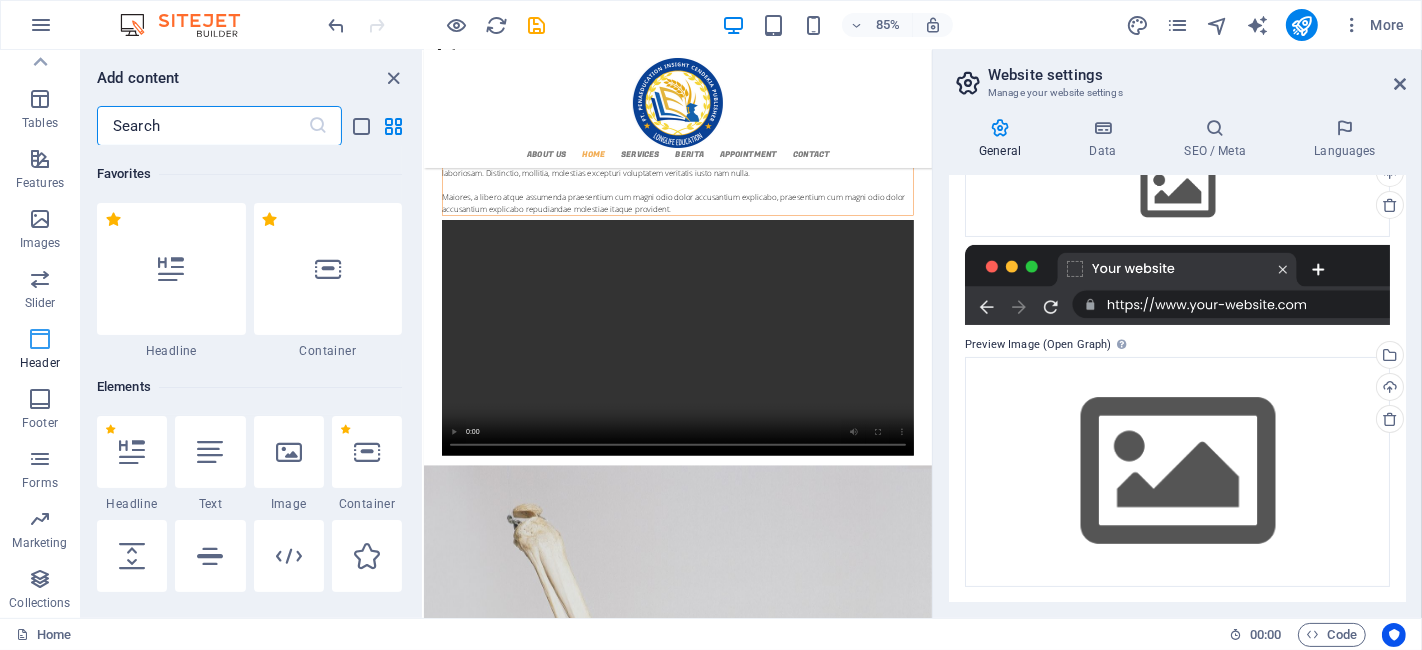 scroll, scrollTop: 1391, scrollLeft: 0, axis: vertical 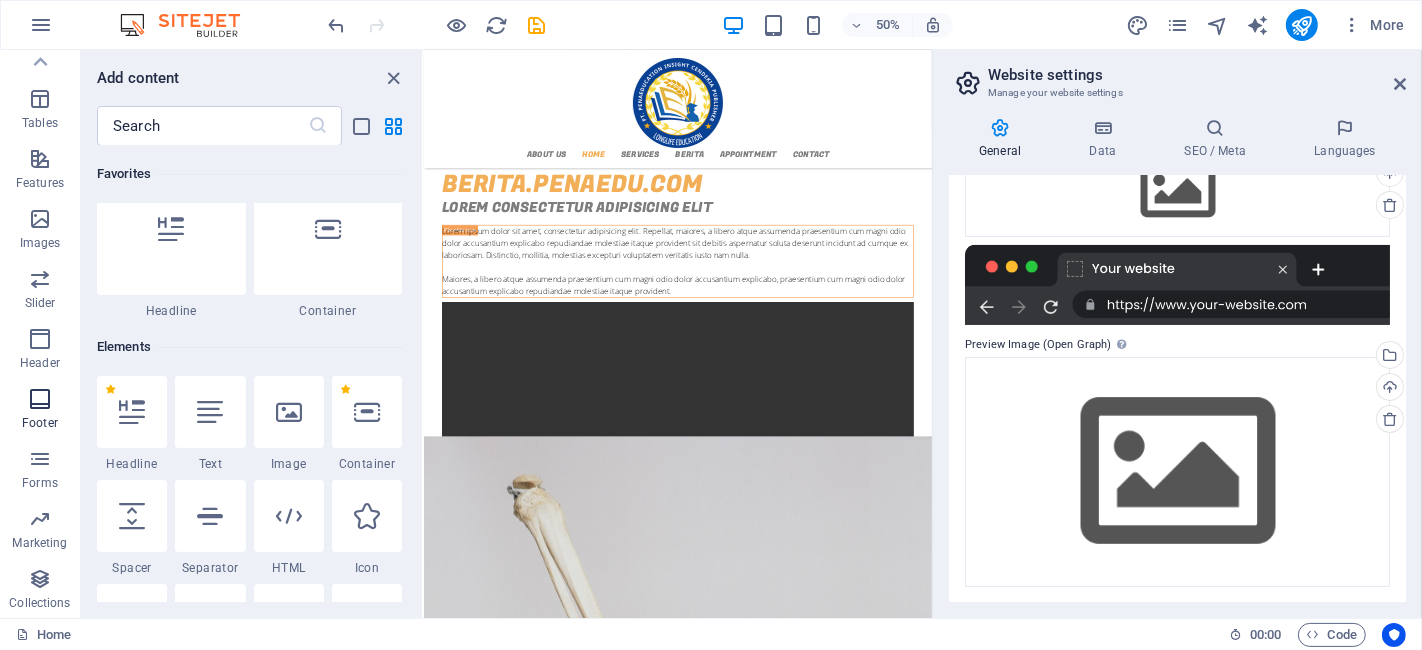 click at bounding box center (40, 399) 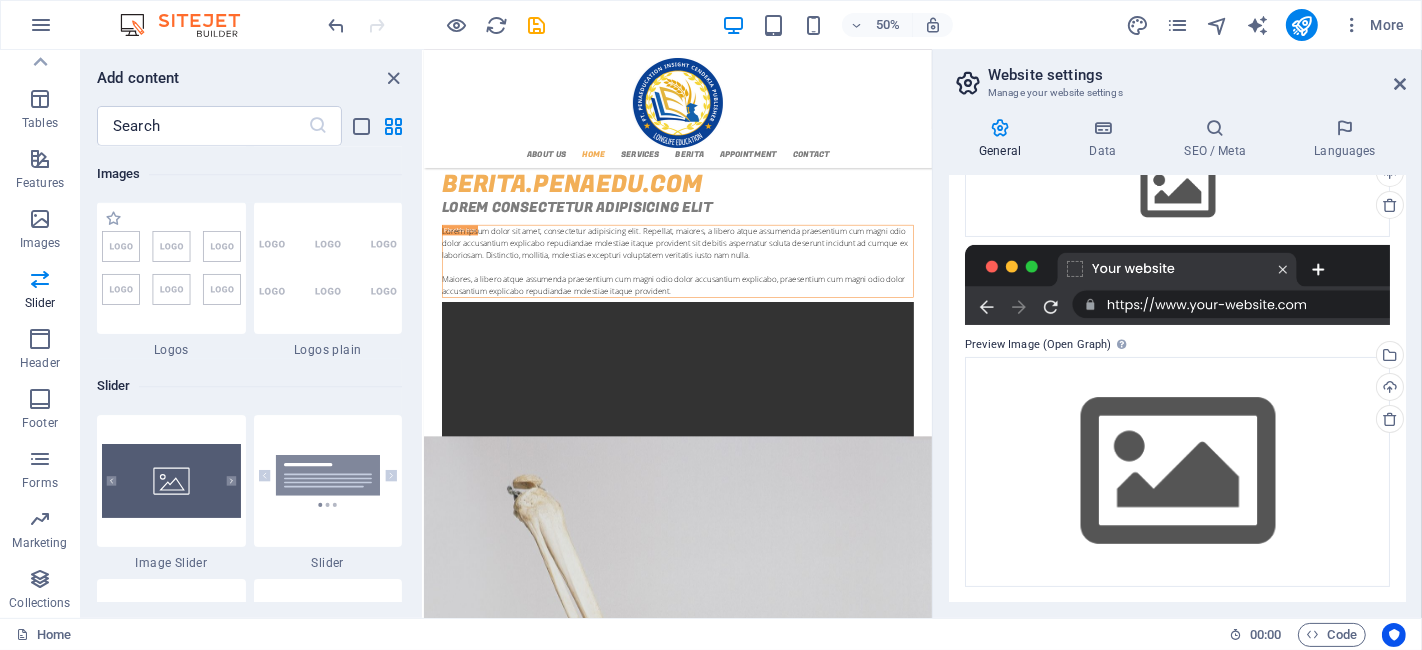 scroll, scrollTop: 10348, scrollLeft: 0, axis: vertical 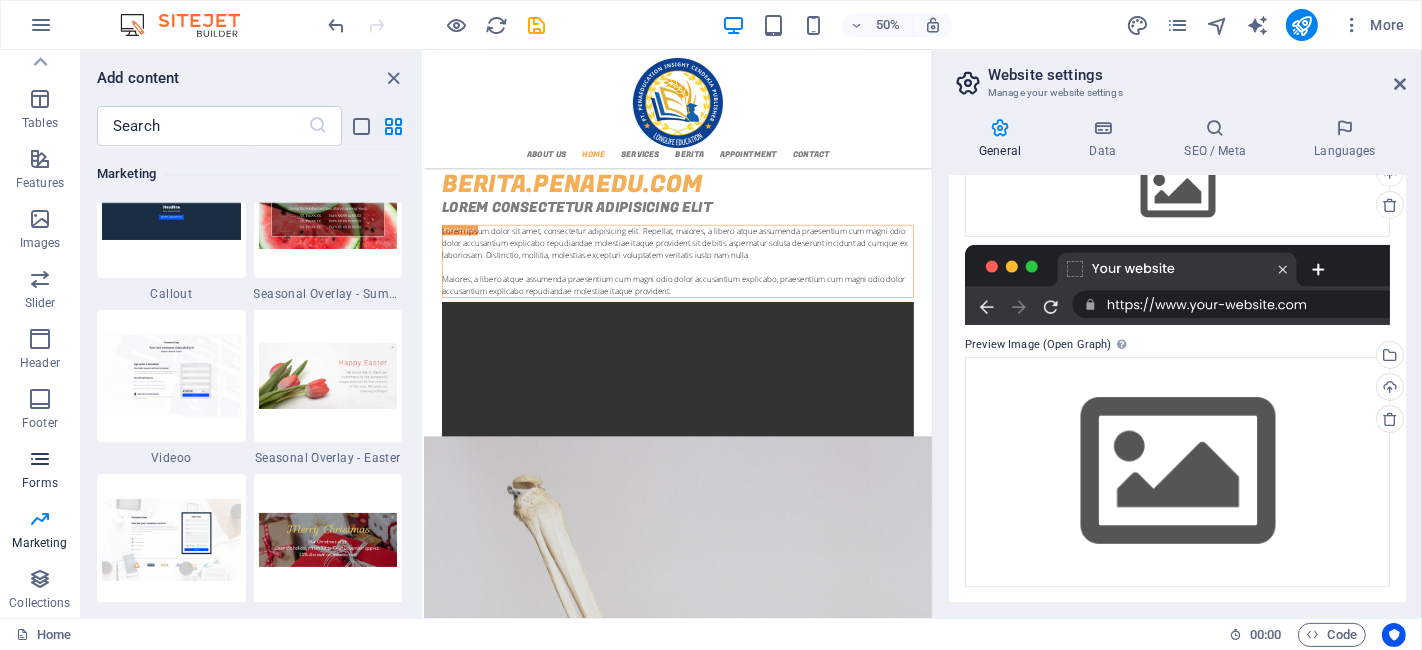click at bounding box center [40, 459] 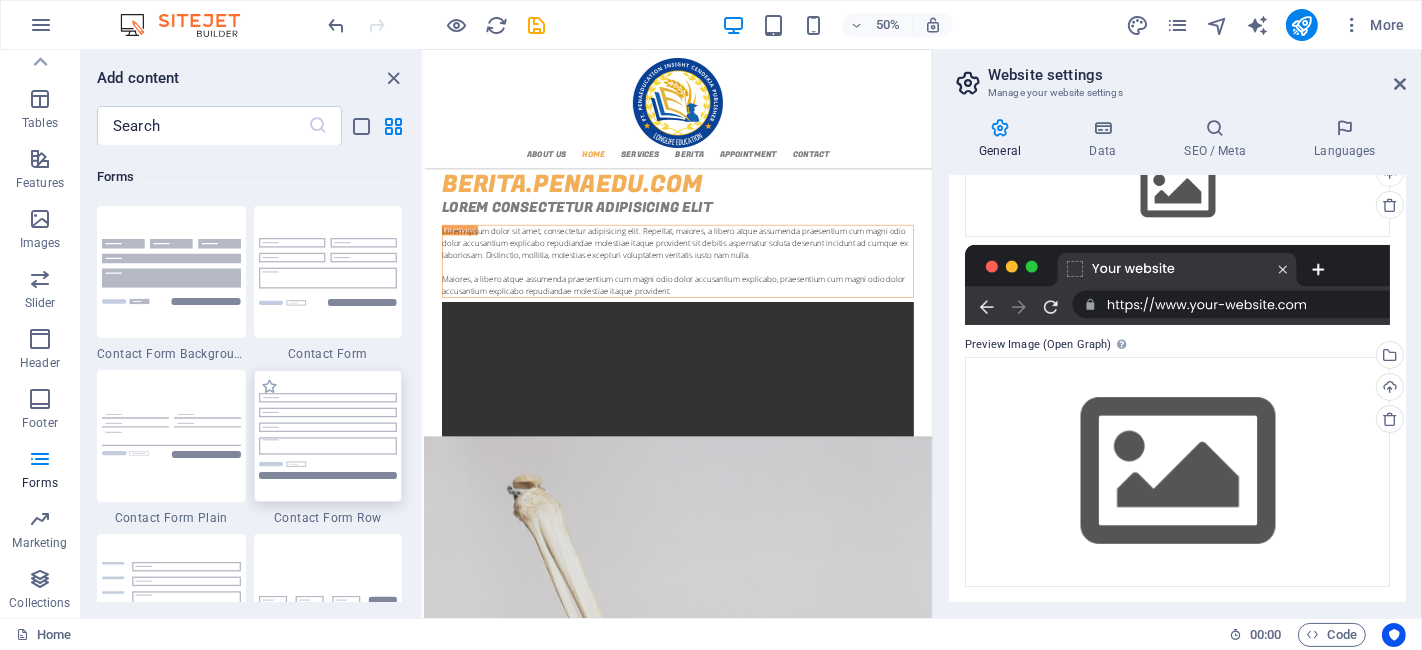 scroll, scrollTop: 14597, scrollLeft: 0, axis: vertical 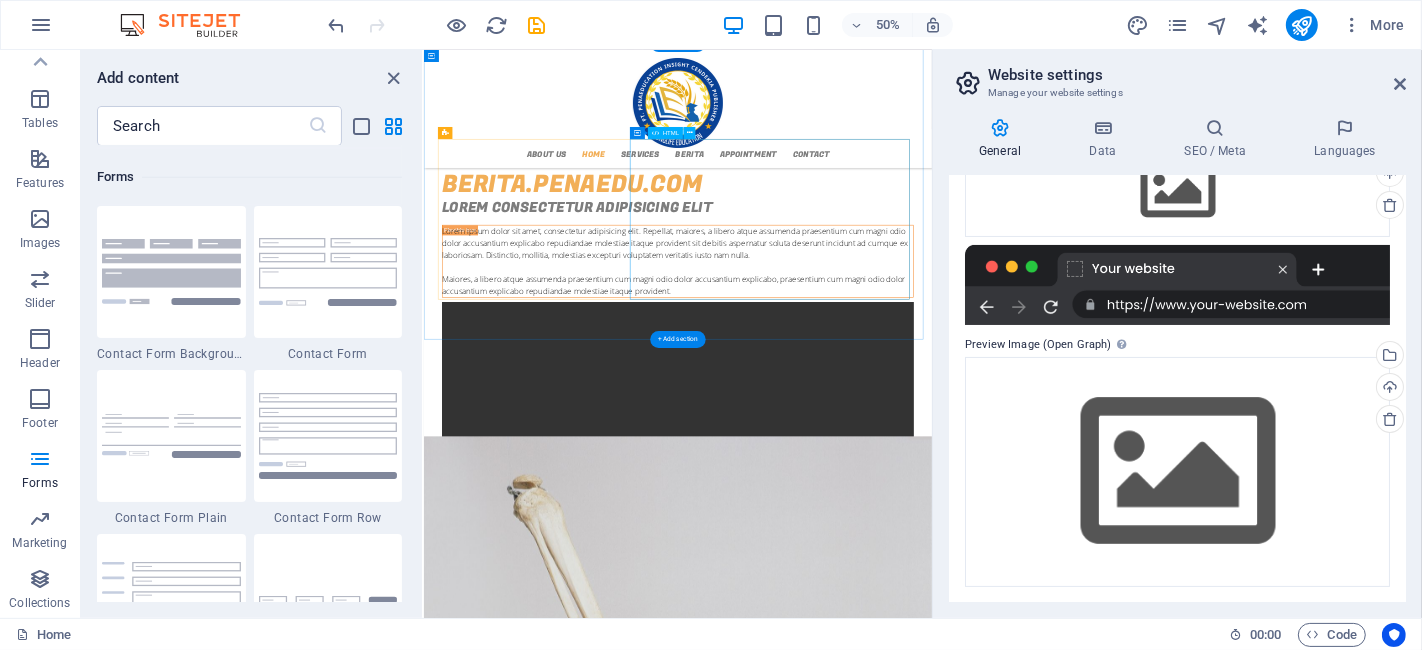 click at bounding box center (931, 792) 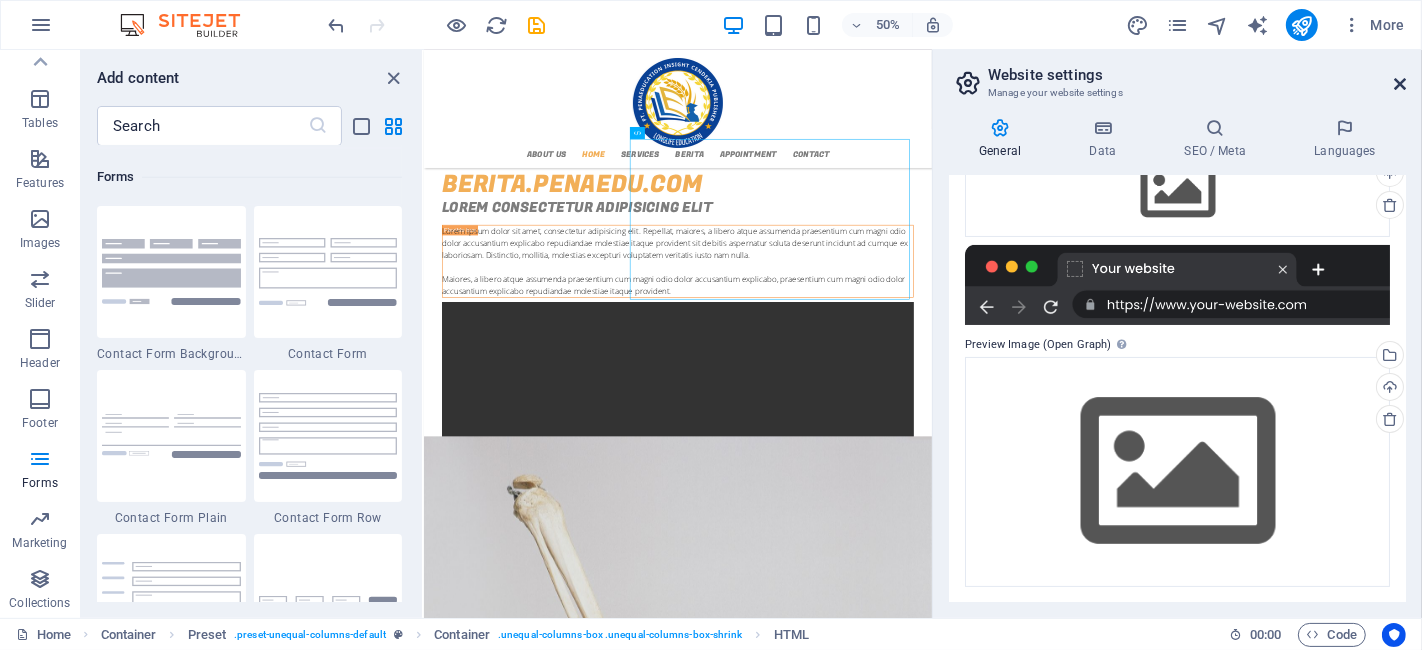 click at bounding box center [1400, 84] 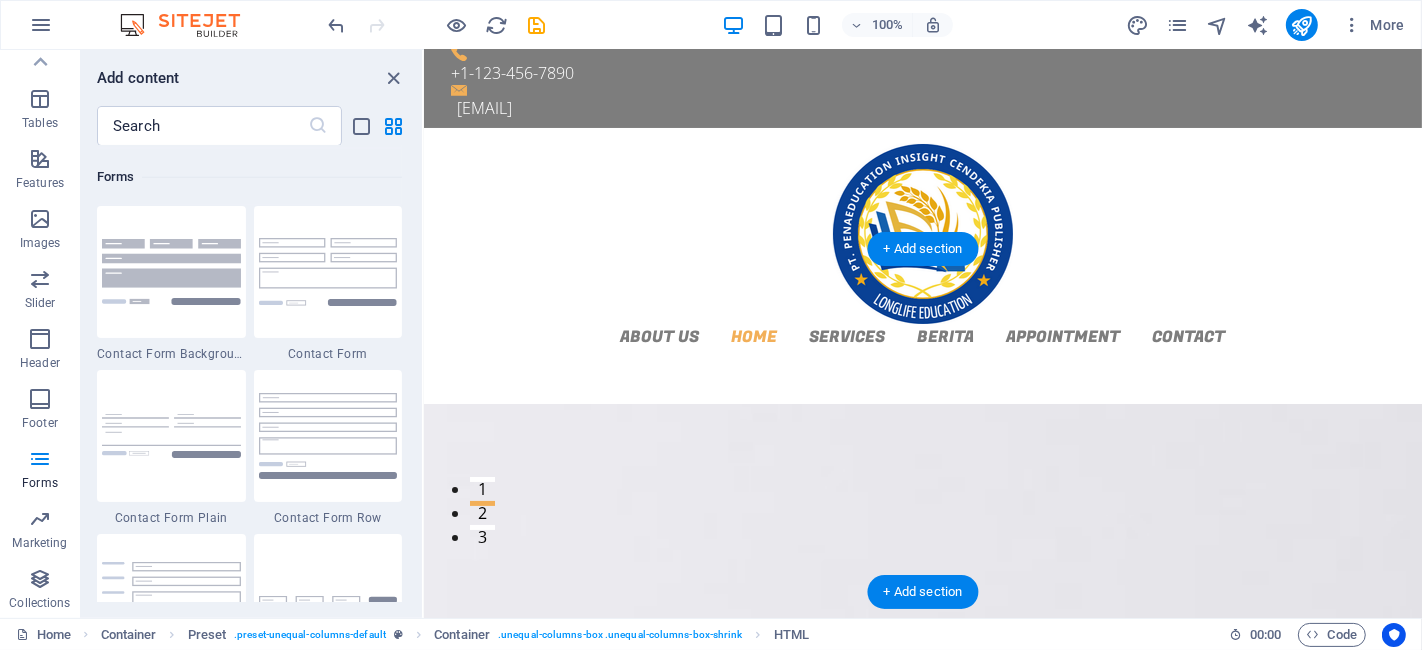 scroll, scrollTop: 0, scrollLeft: 0, axis: both 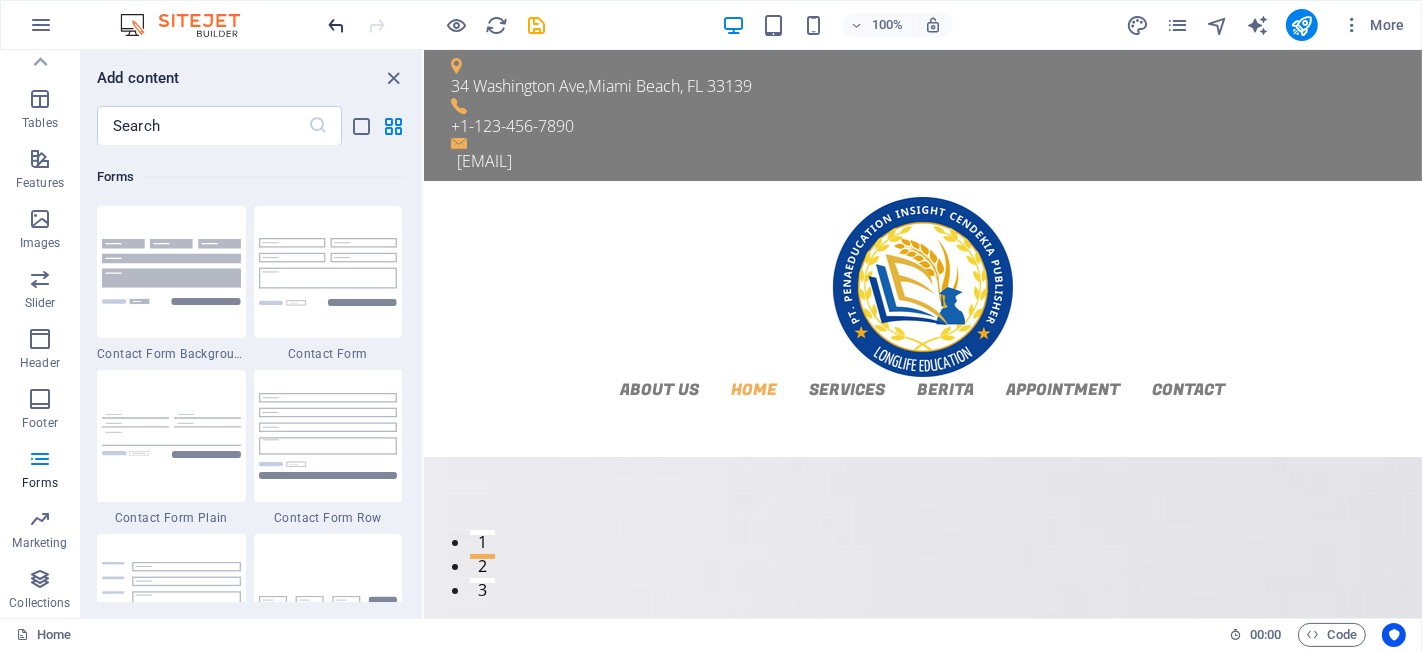 click at bounding box center (337, 25) 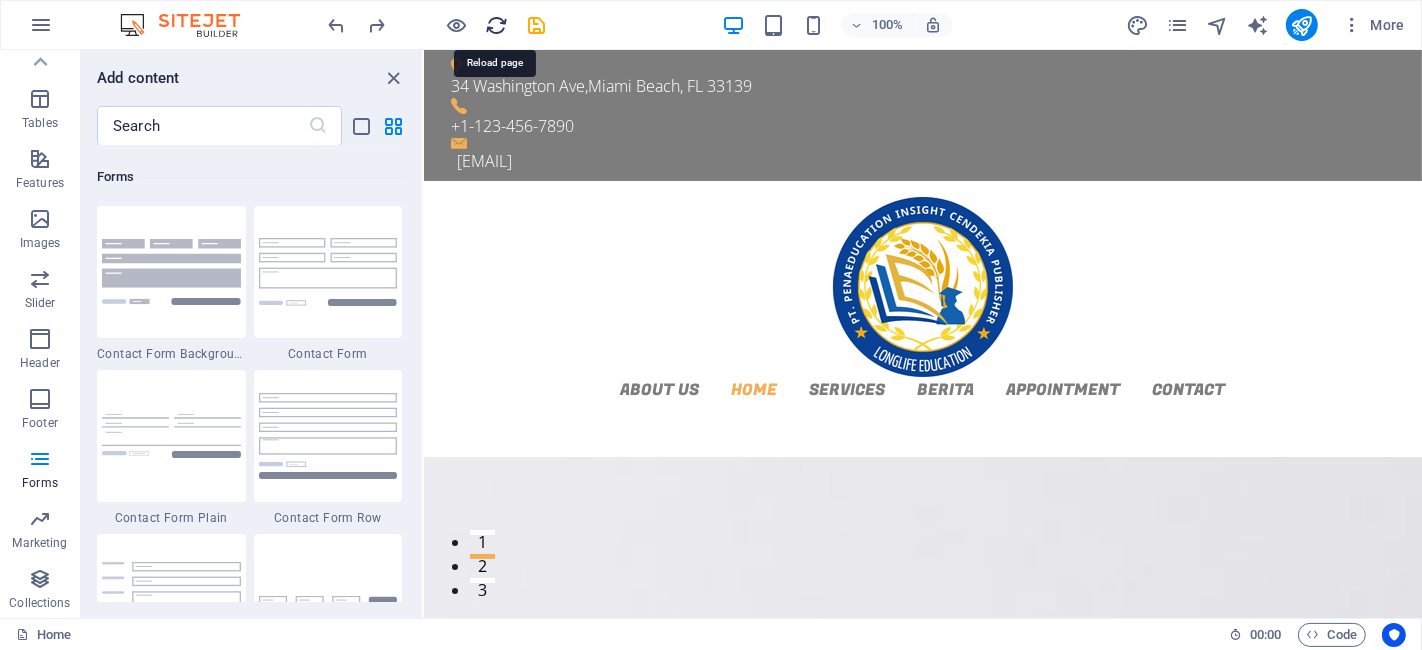 click at bounding box center [497, 25] 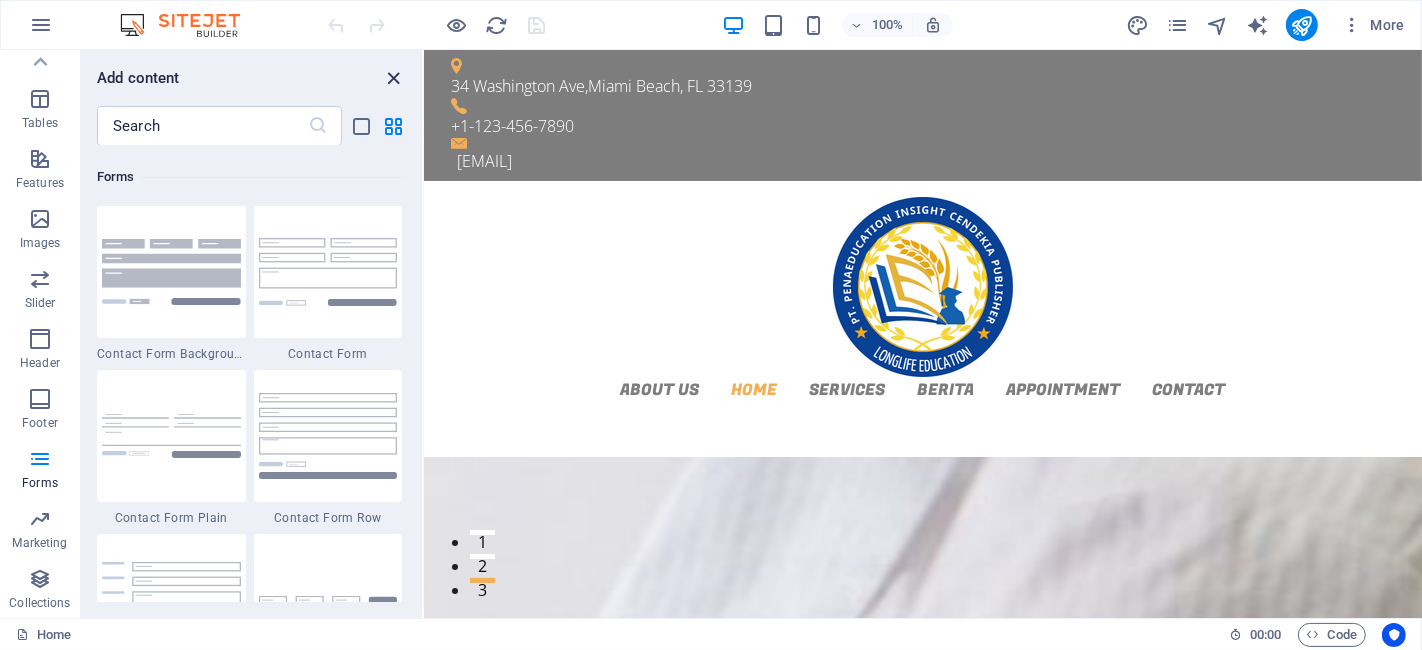 click at bounding box center (394, 78) 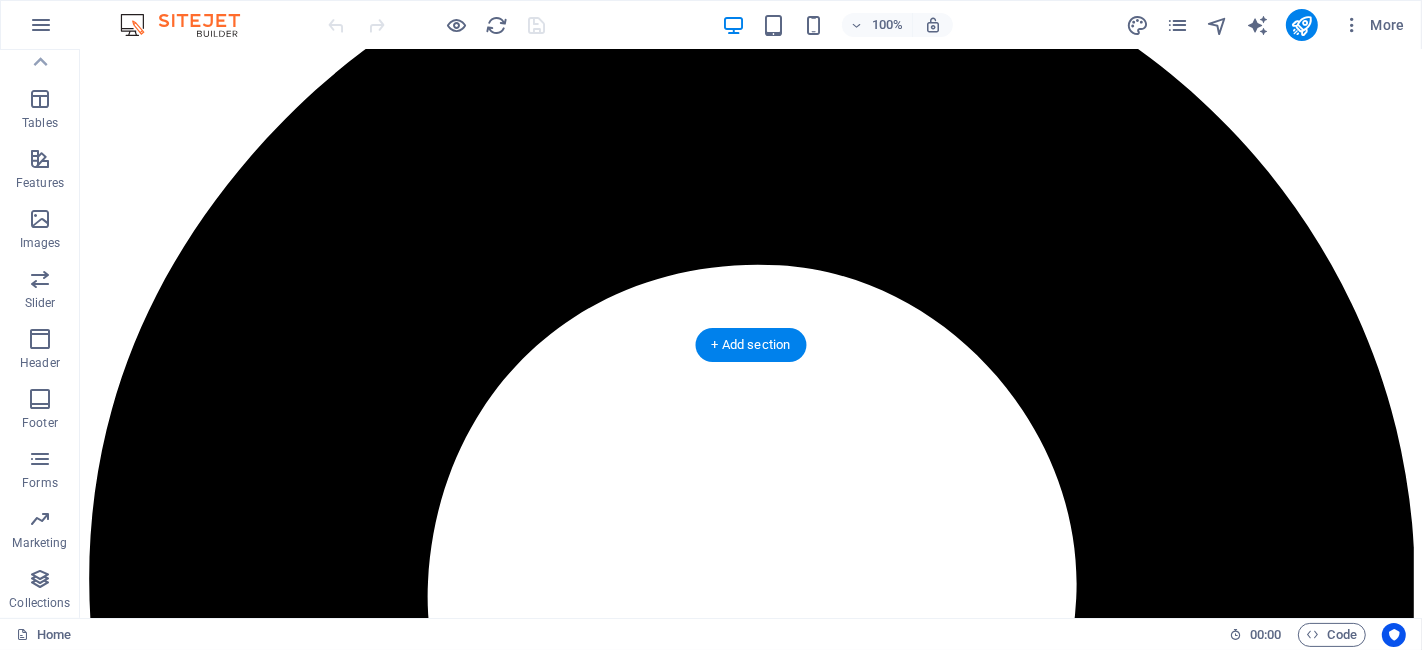 scroll, scrollTop: 0, scrollLeft: 0, axis: both 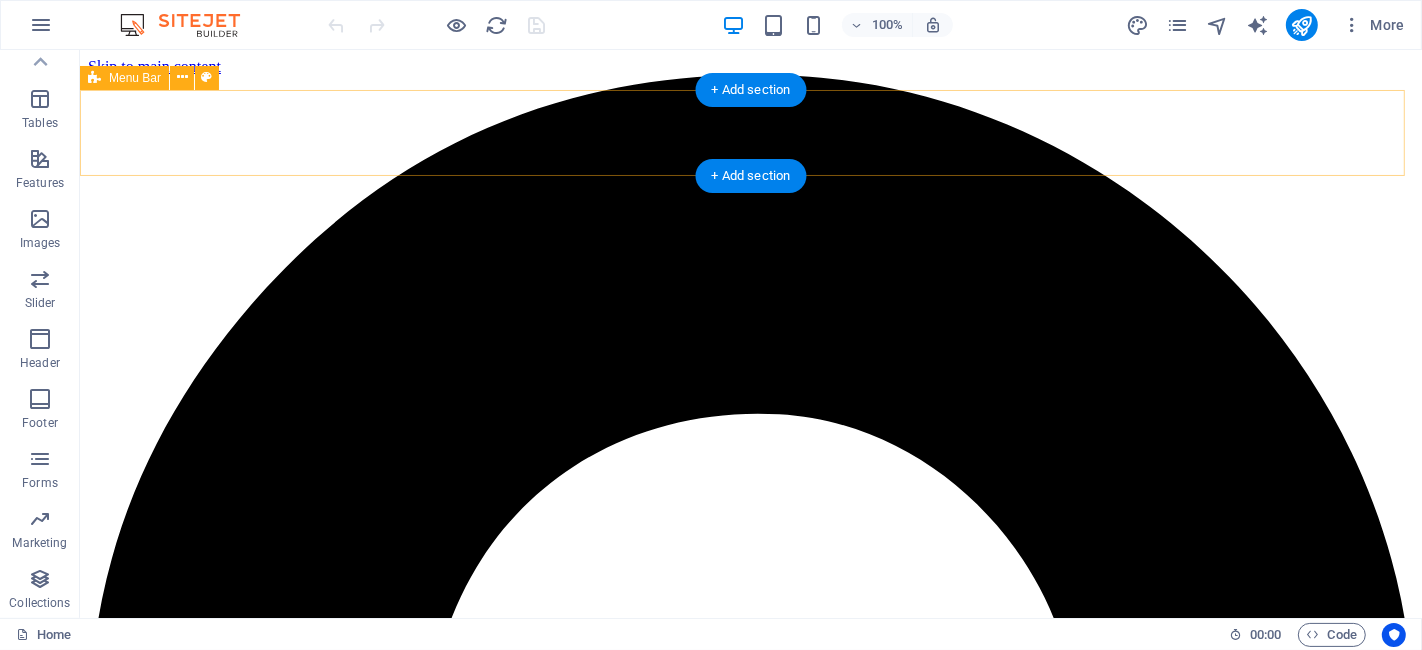 click on "About us Home Services BERITA Appointment Contact" at bounding box center (750, 4506) 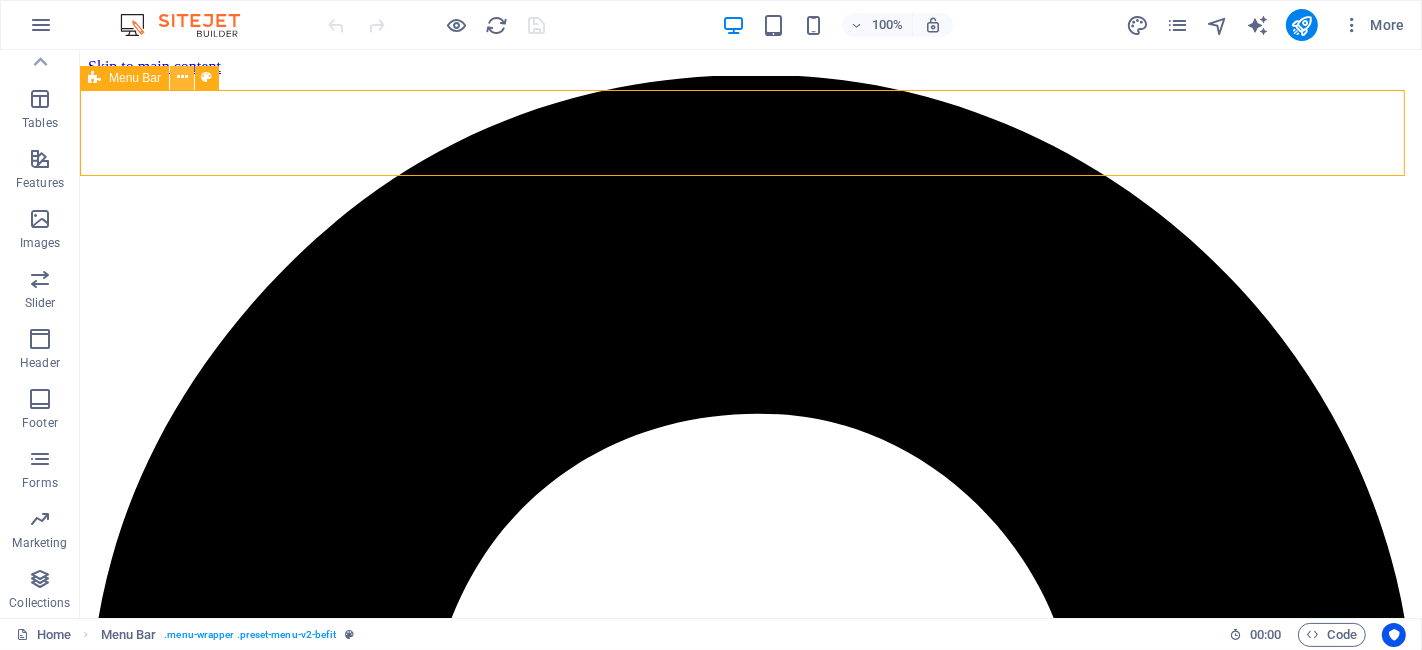 click at bounding box center [182, 77] 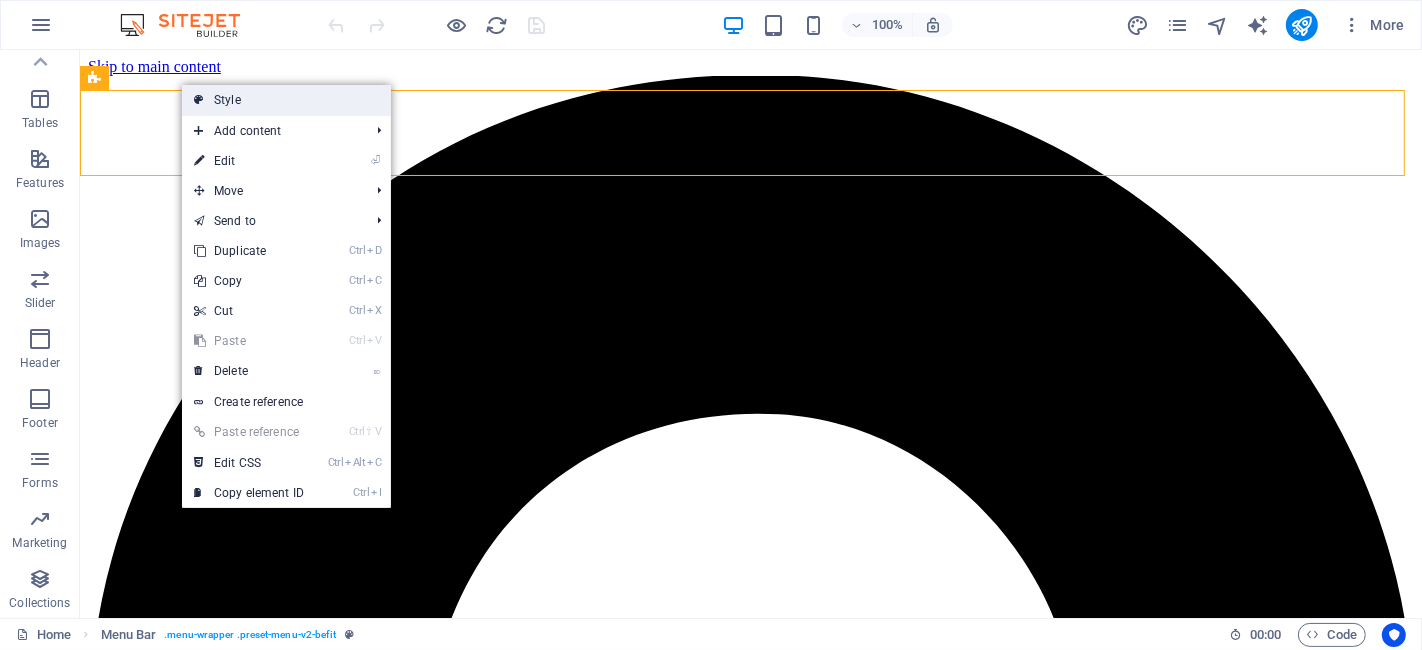 click on "Style" at bounding box center (286, 100) 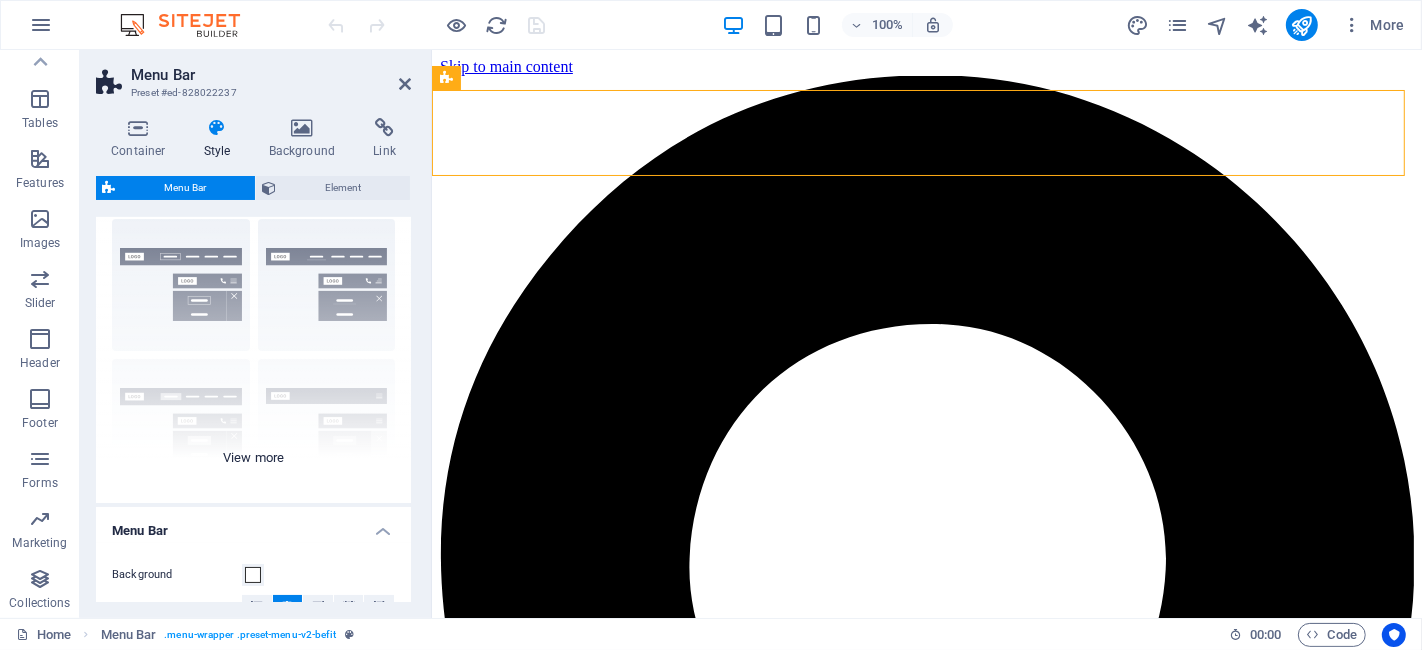 scroll, scrollTop: 0, scrollLeft: 0, axis: both 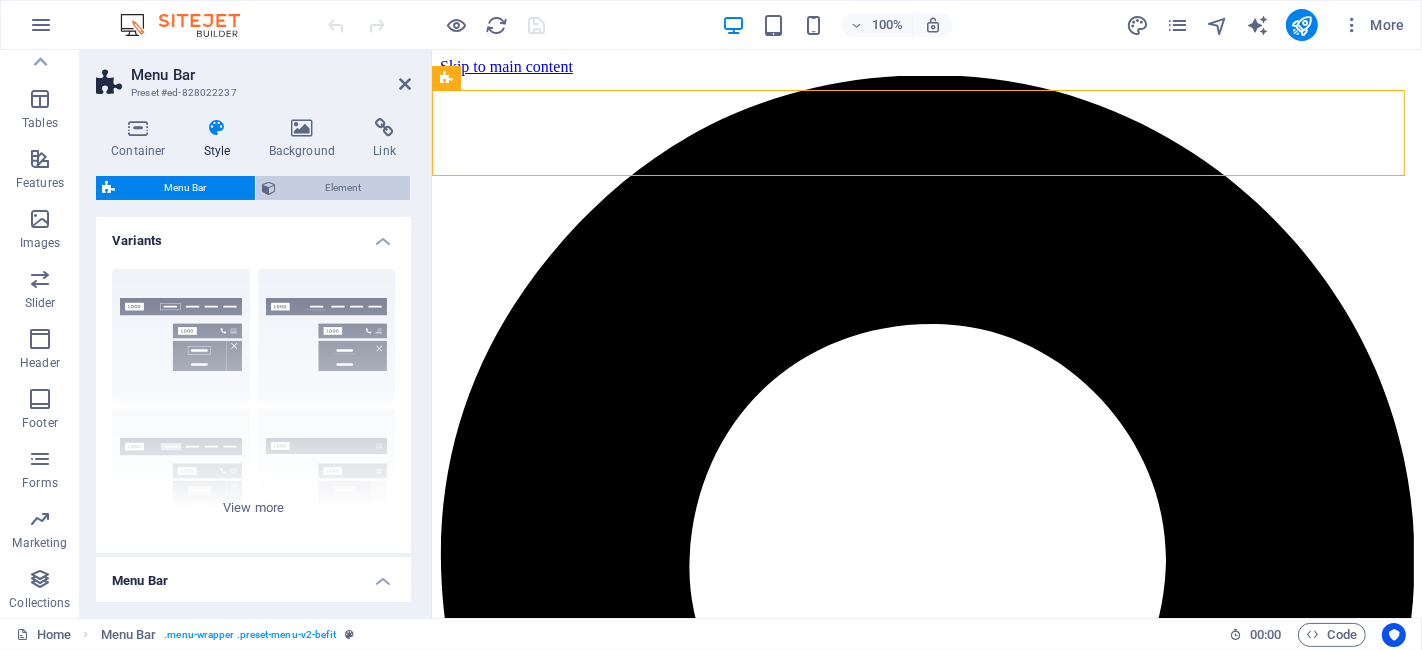 click on "Element" at bounding box center [343, 188] 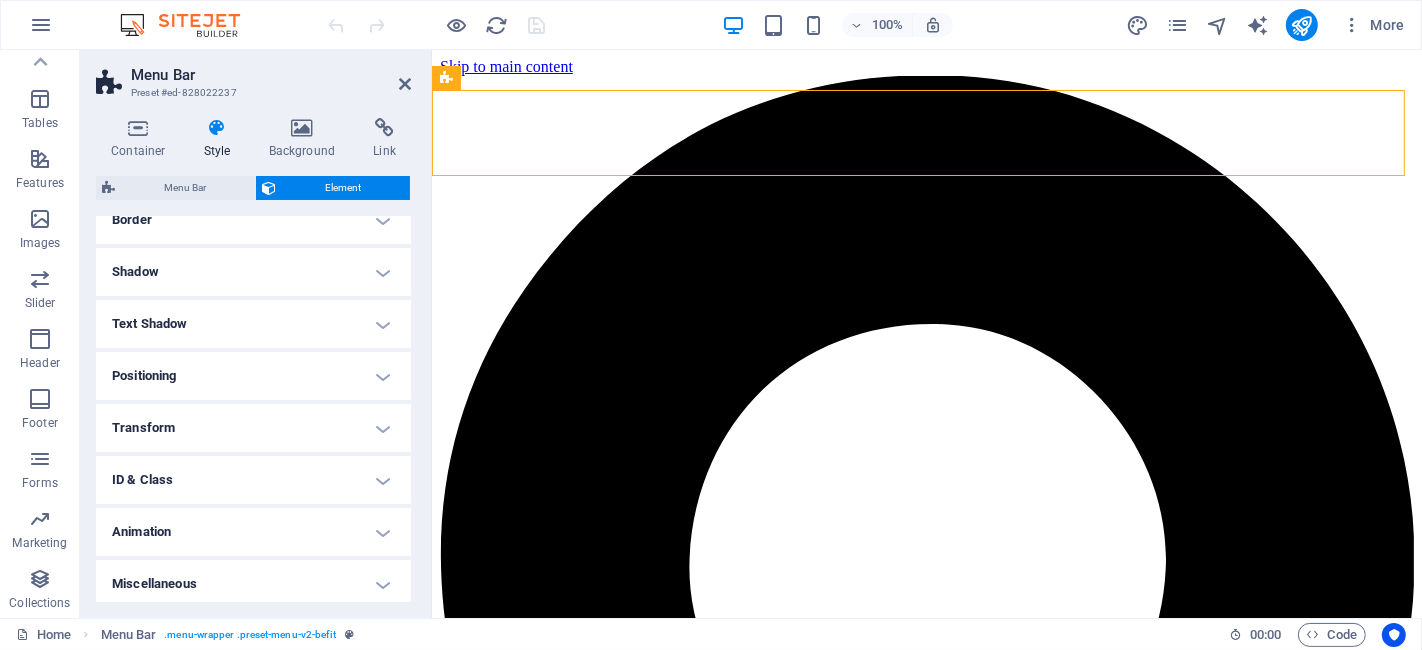 scroll, scrollTop: 245, scrollLeft: 0, axis: vertical 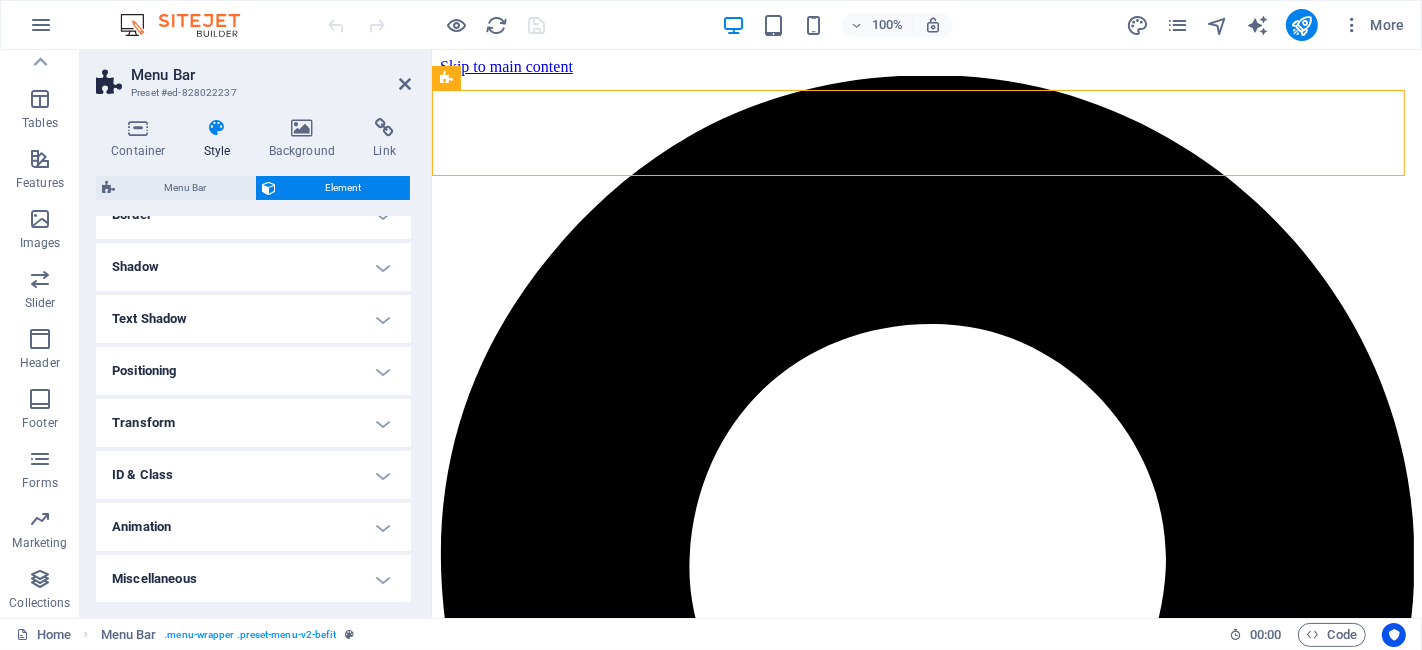 click on "Text Shadow" at bounding box center [253, 319] 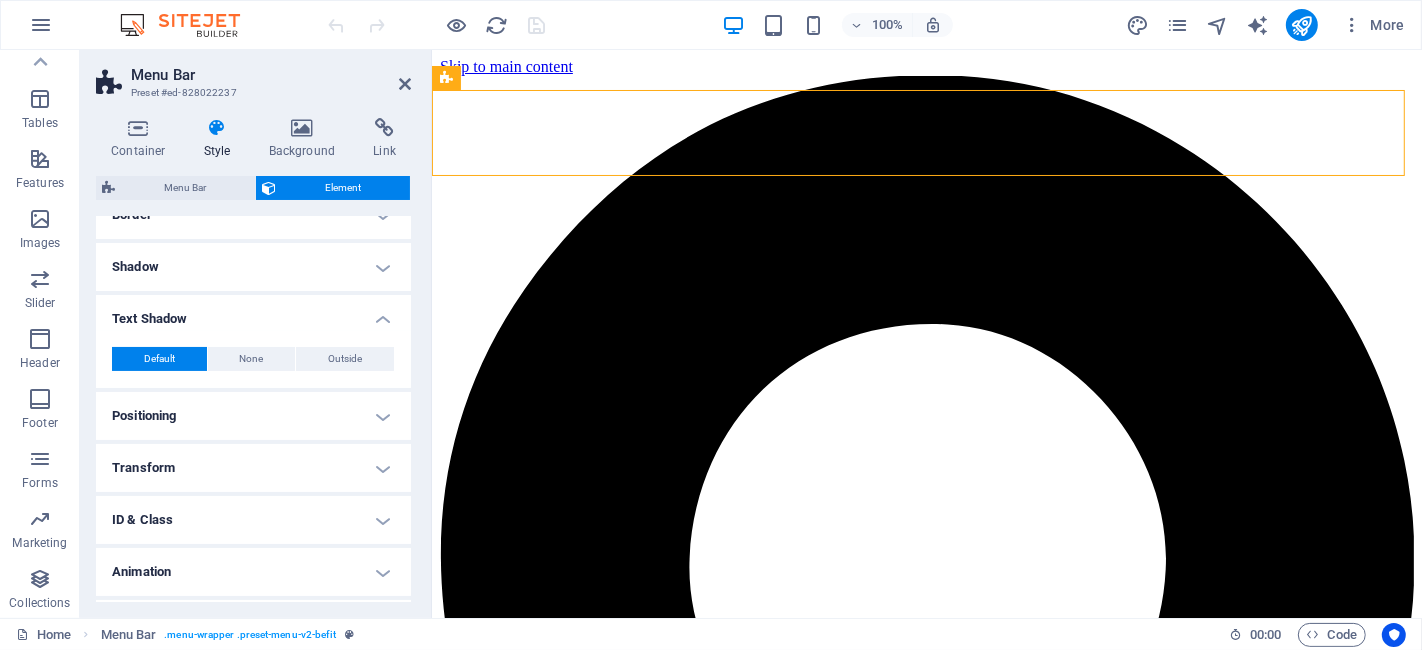 click on "Text Shadow" at bounding box center [253, 313] 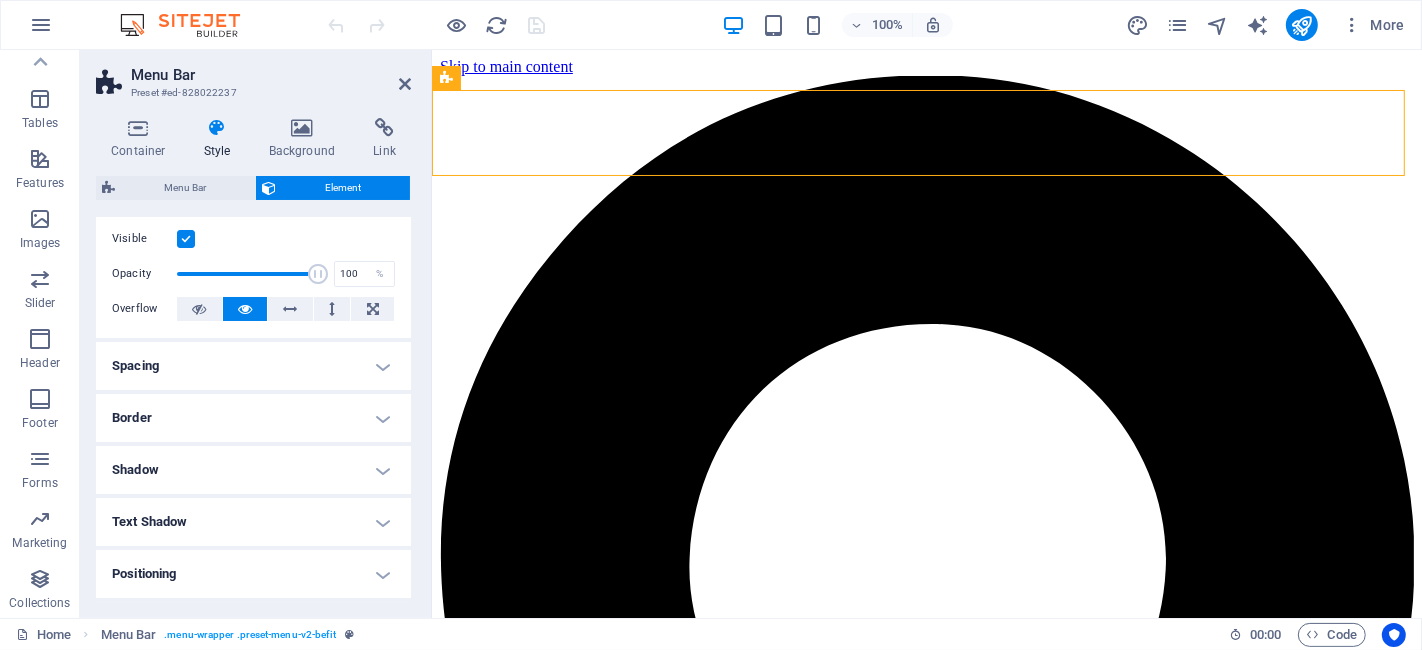 scroll, scrollTop: 22, scrollLeft: 0, axis: vertical 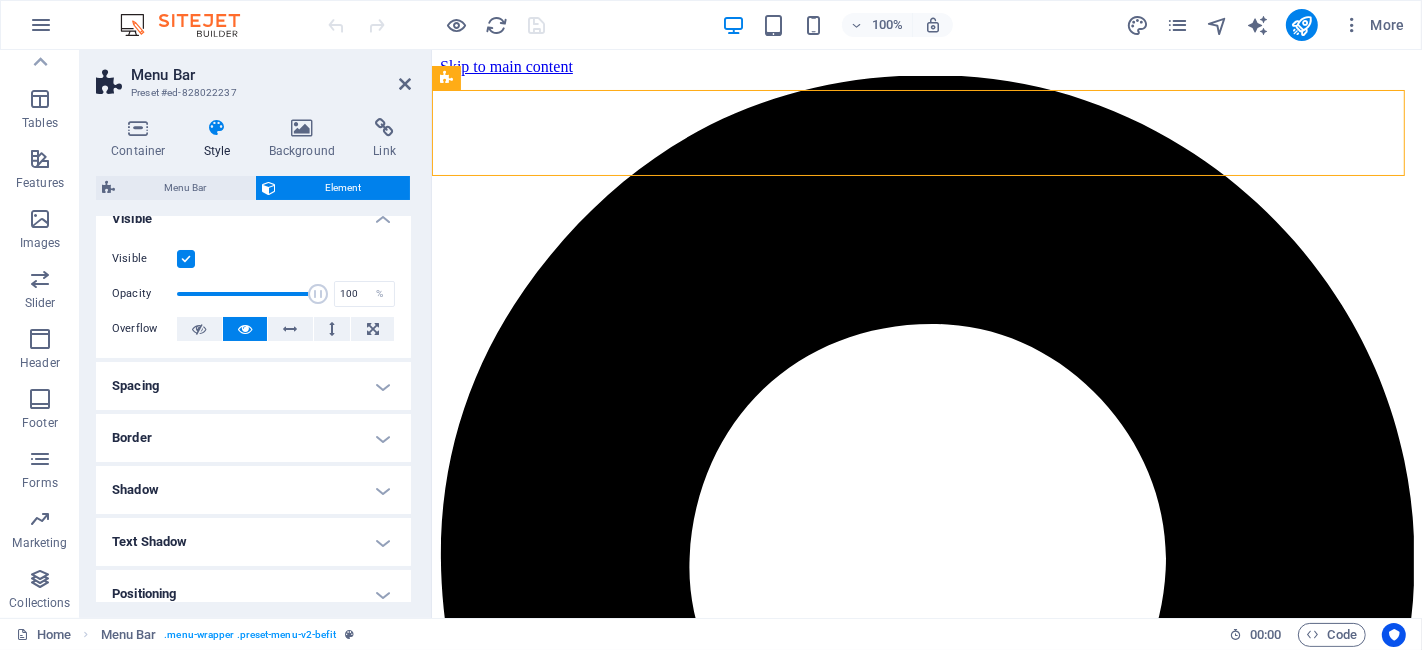 click on "Spacing" at bounding box center [253, 386] 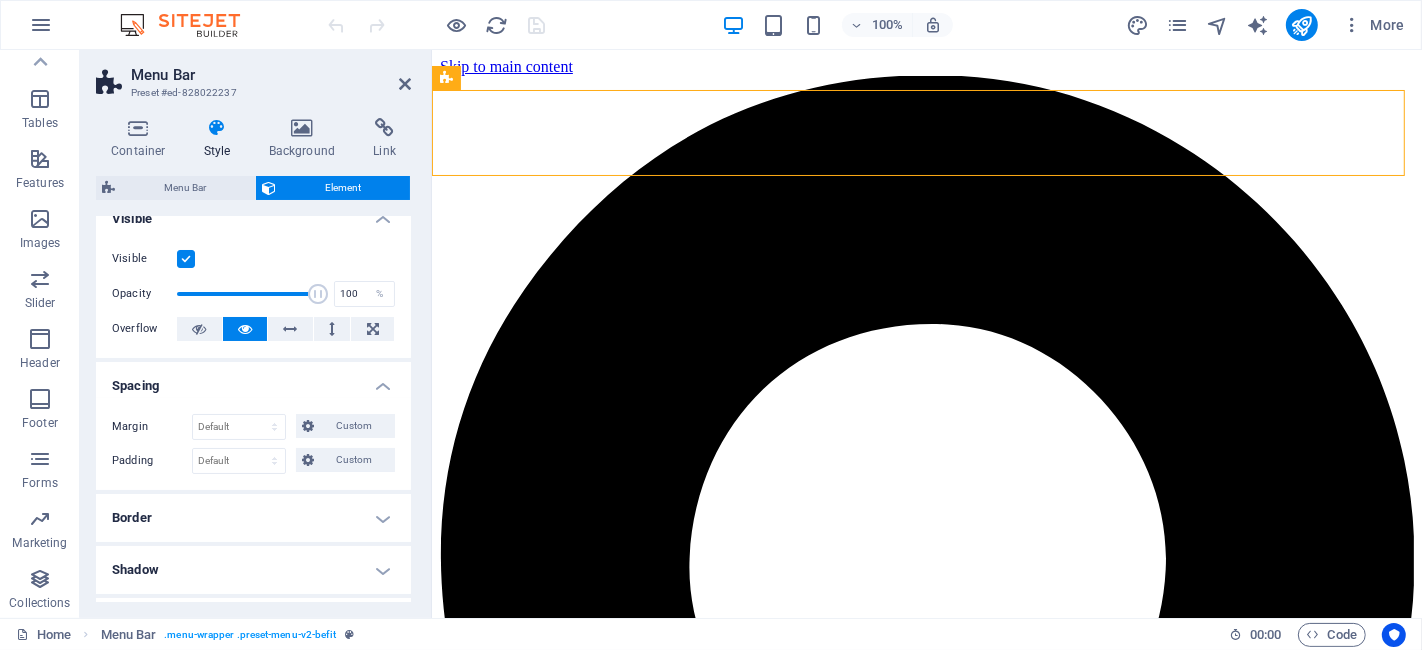 click on "Spacing" at bounding box center [253, 380] 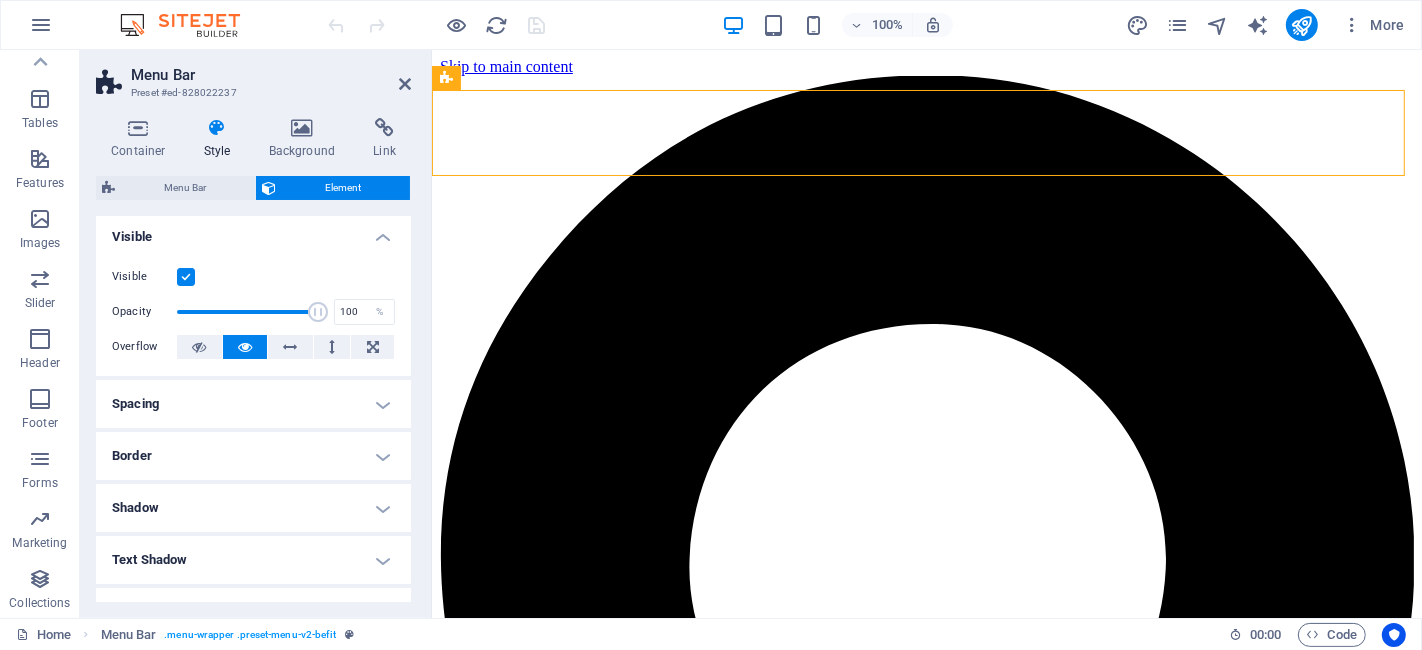 scroll, scrollTop: 0, scrollLeft: 0, axis: both 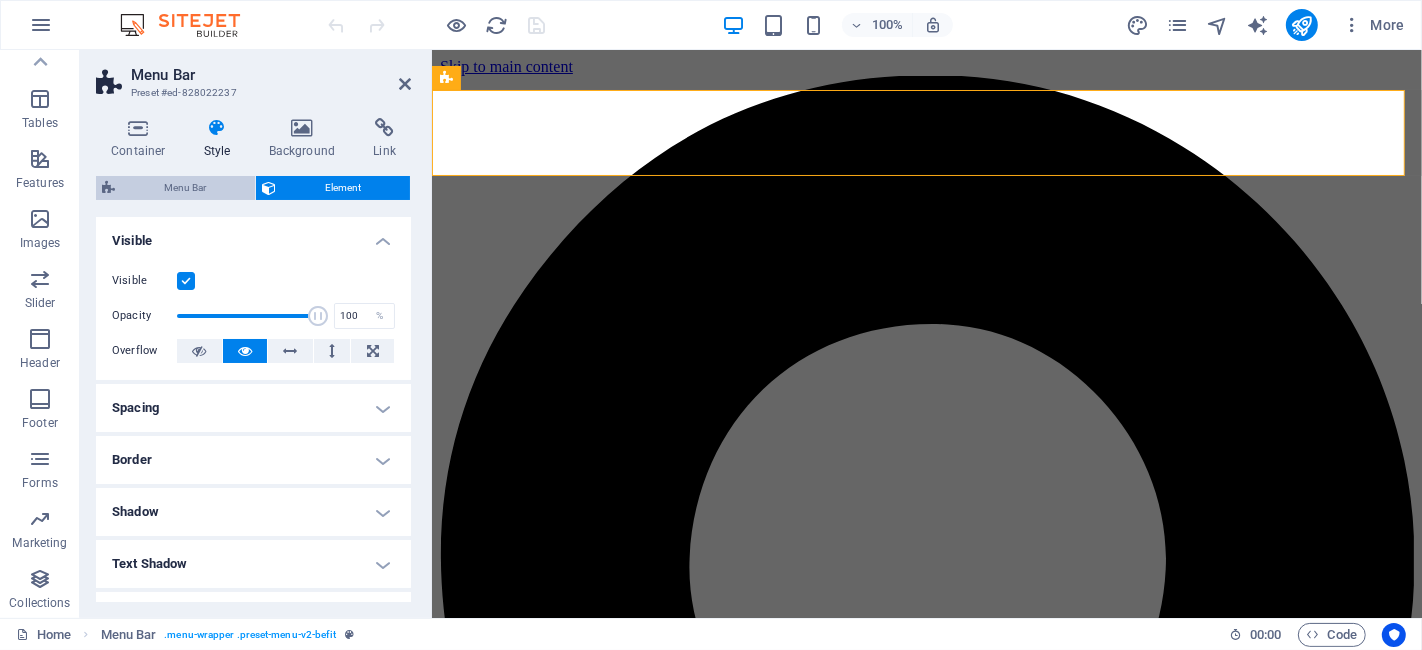 click on "Menu Bar" at bounding box center (185, 188) 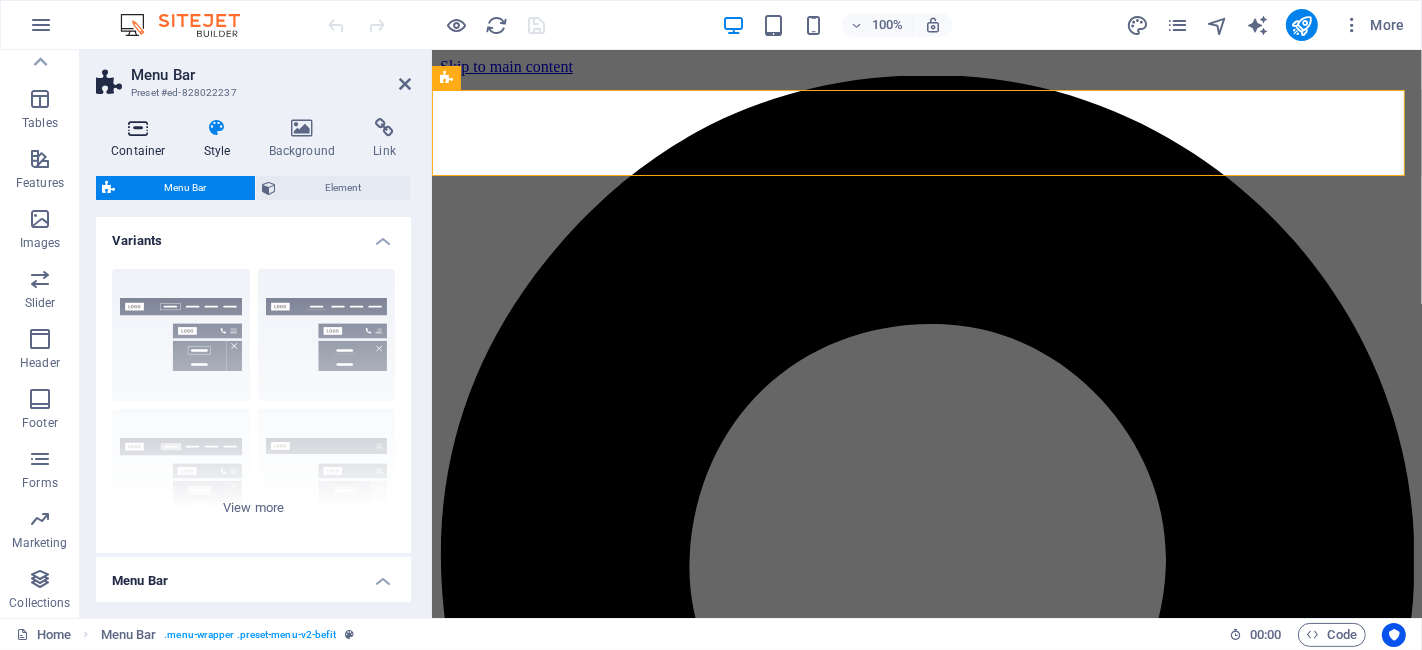 click on "Container" at bounding box center (142, 139) 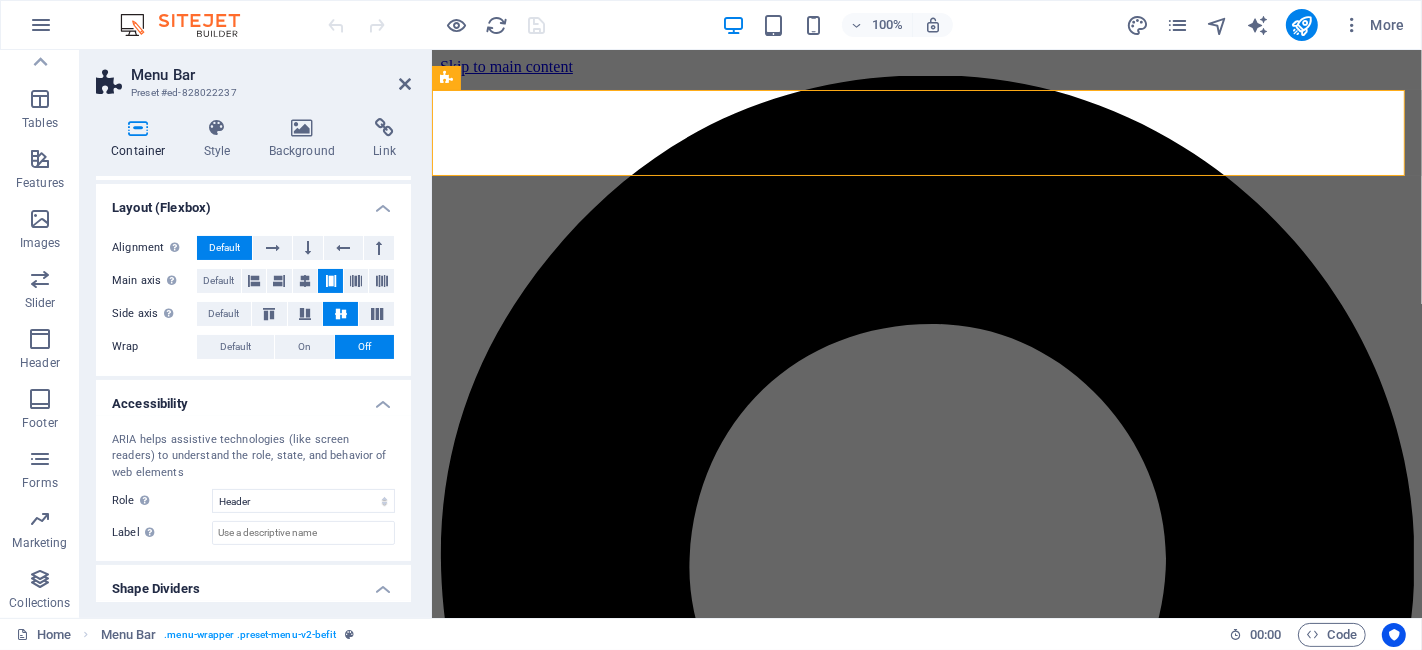 scroll, scrollTop: 314, scrollLeft: 0, axis: vertical 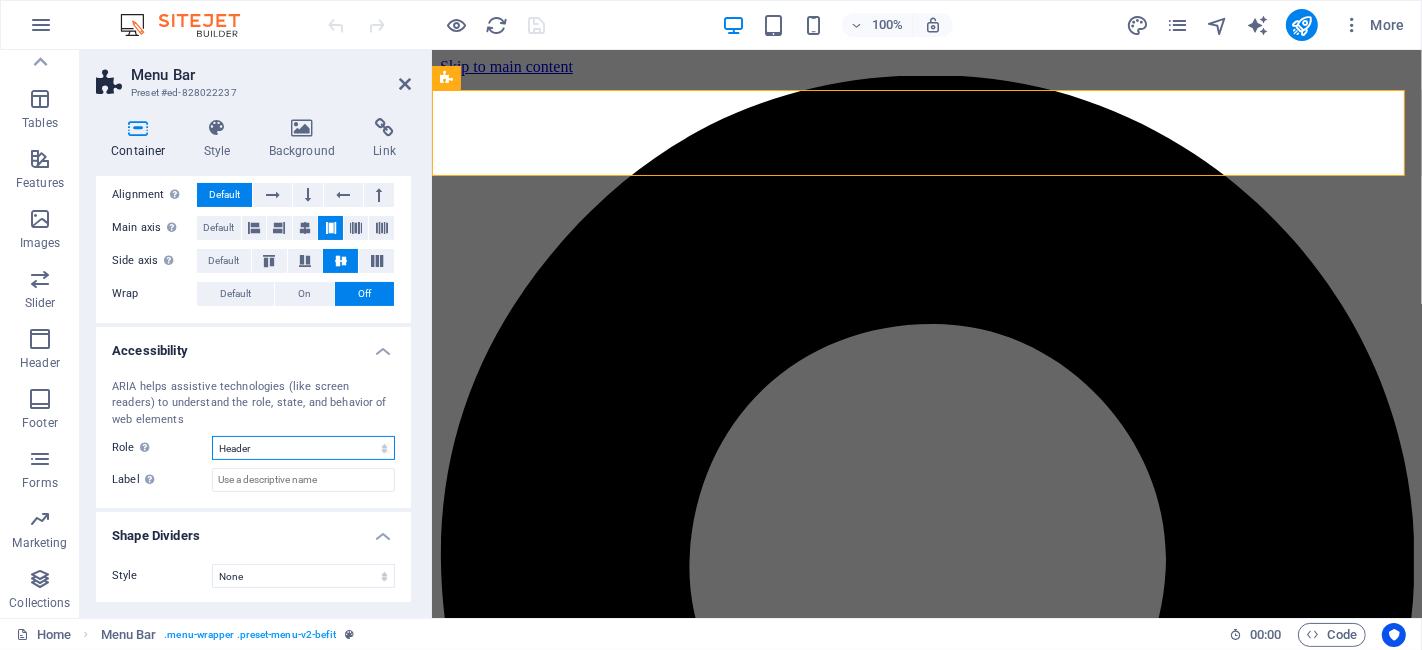 click on "None Alert Article Banner Comment Complementary Dialog Footer Header Marquee Presentation Region Section Separator Status Timer" at bounding box center (303, 448) 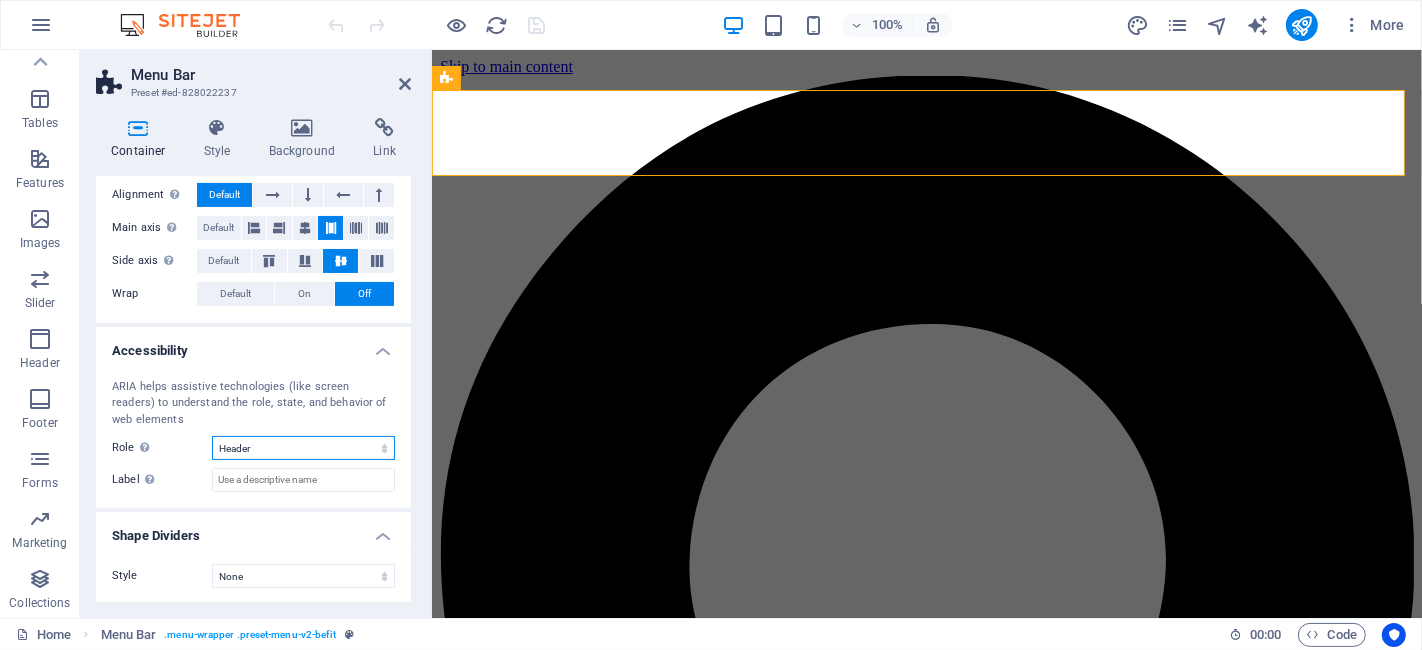 select on "none" 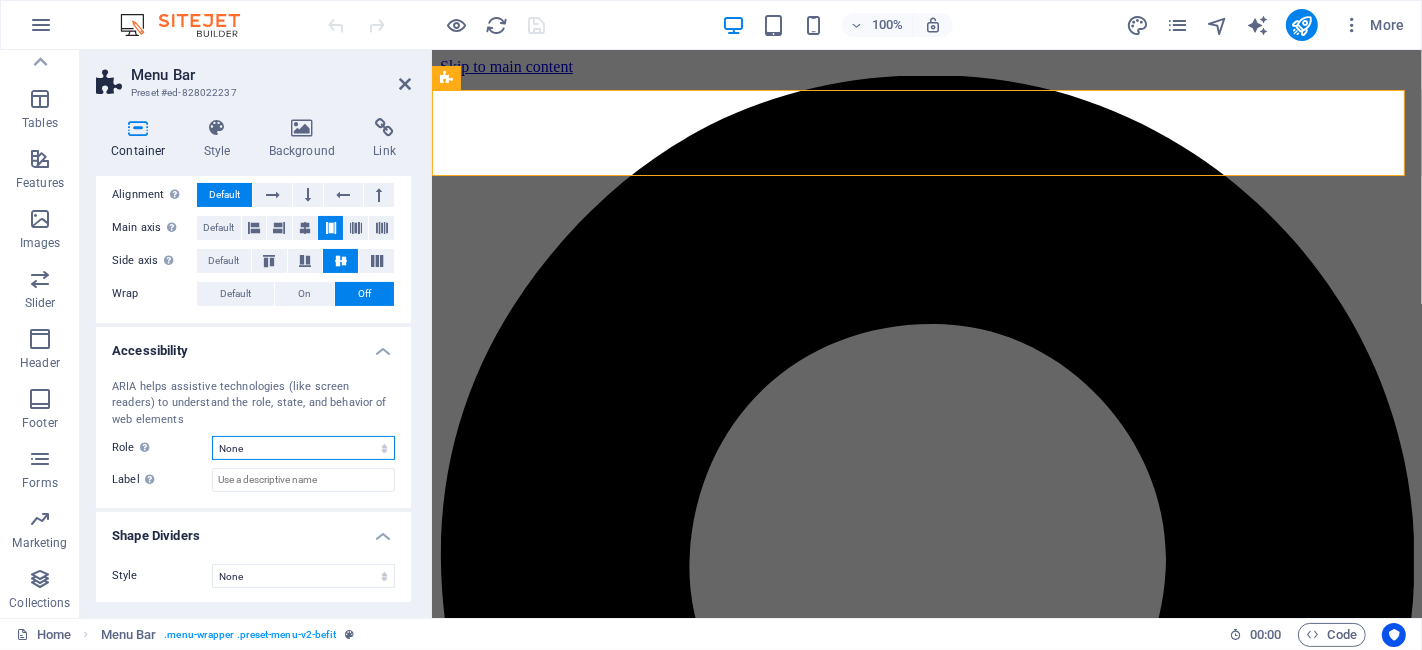 click on "None Alert Article Banner Comment Complementary Dialog Footer Header Marquee Presentation Region Section Separator Status Timer" at bounding box center (303, 448) 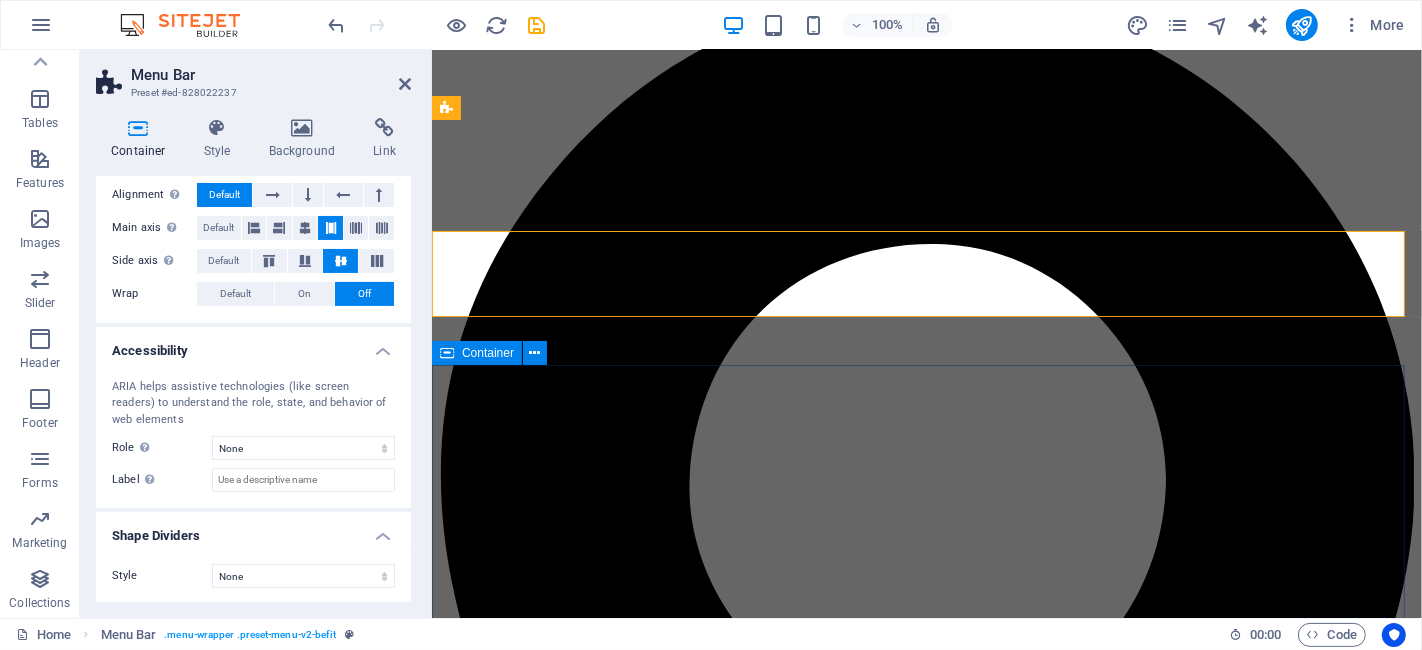scroll, scrollTop: 0, scrollLeft: 0, axis: both 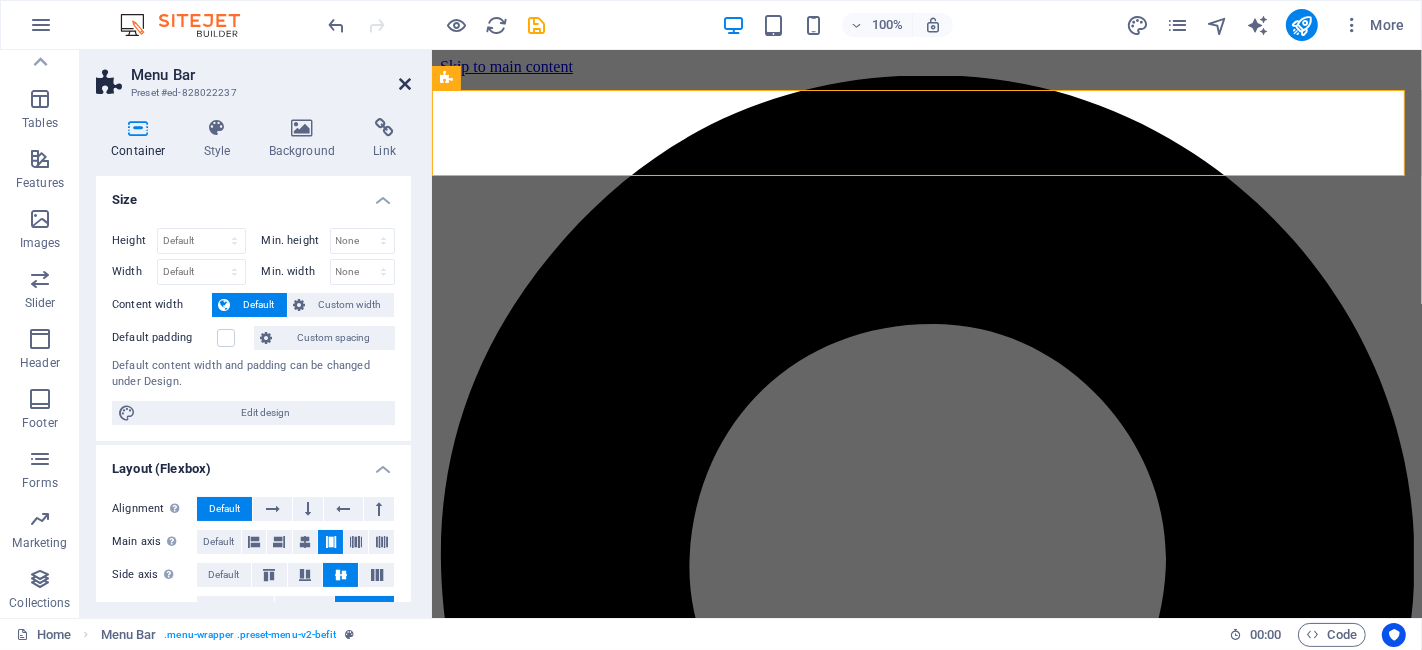 click at bounding box center [405, 84] 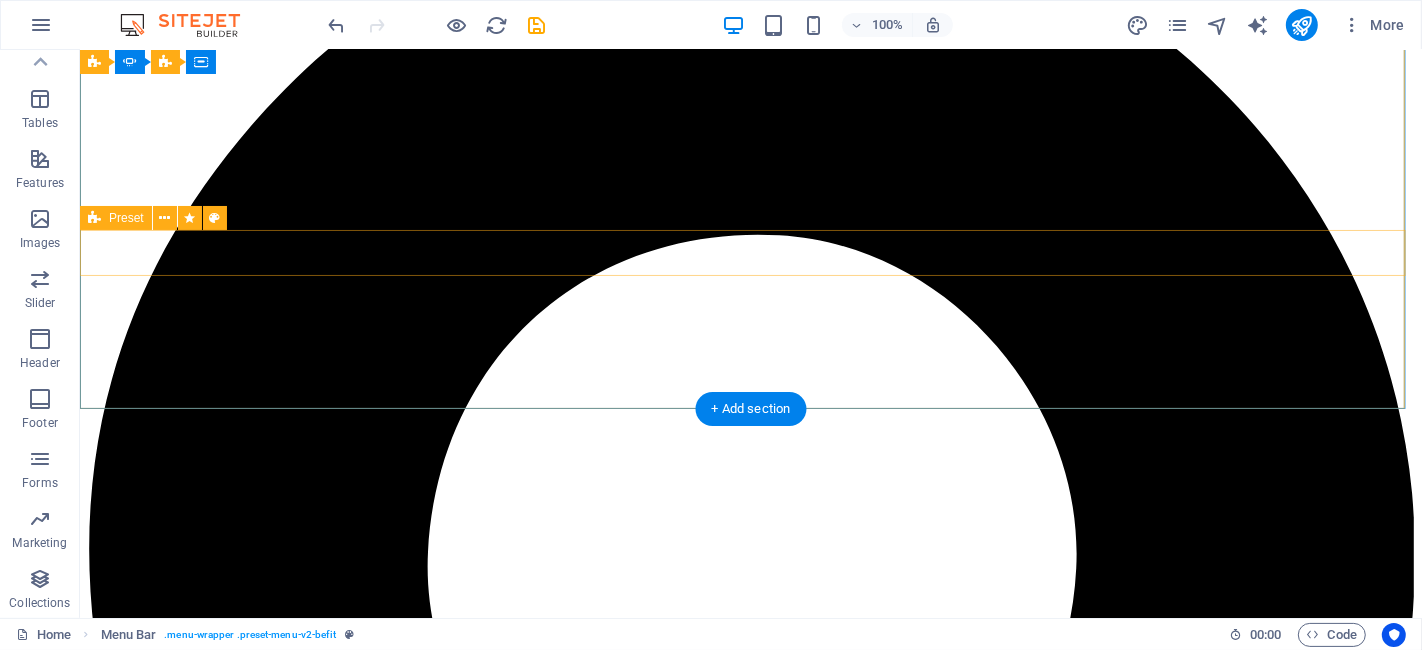 scroll, scrollTop: 333, scrollLeft: 0, axis: vertical 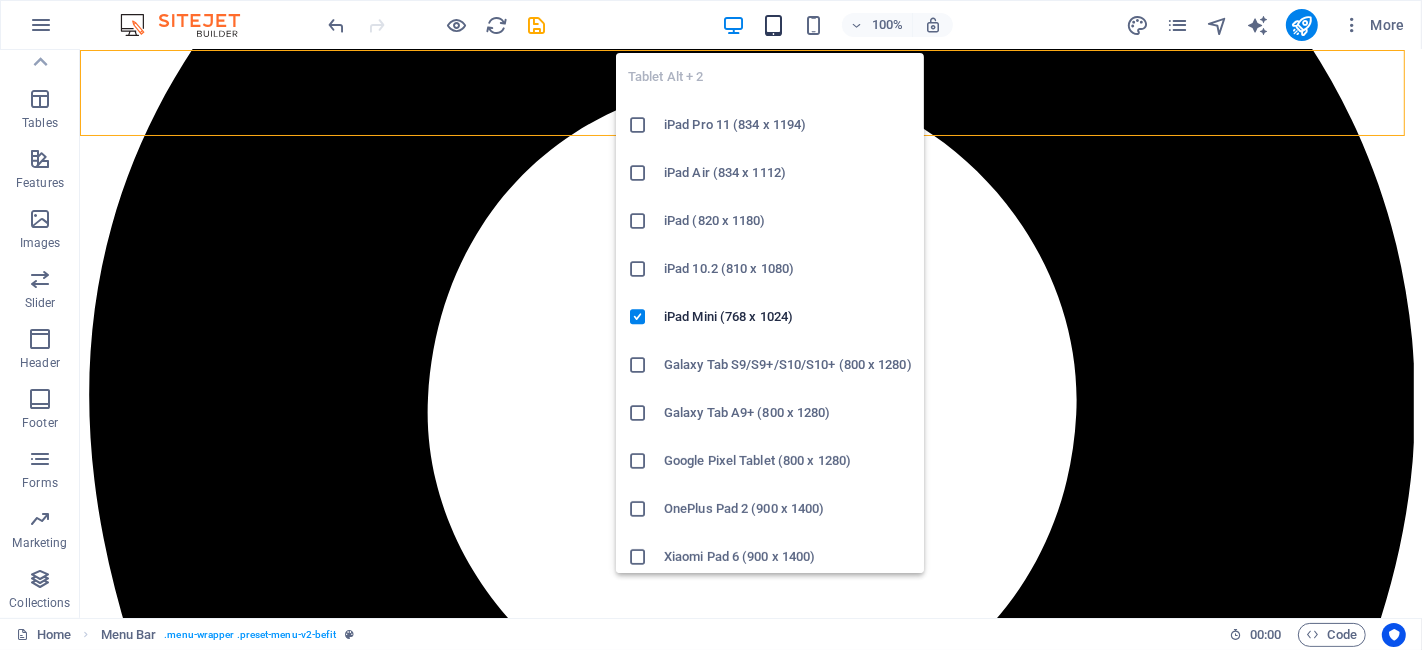 click at bounding box center [773, 25] 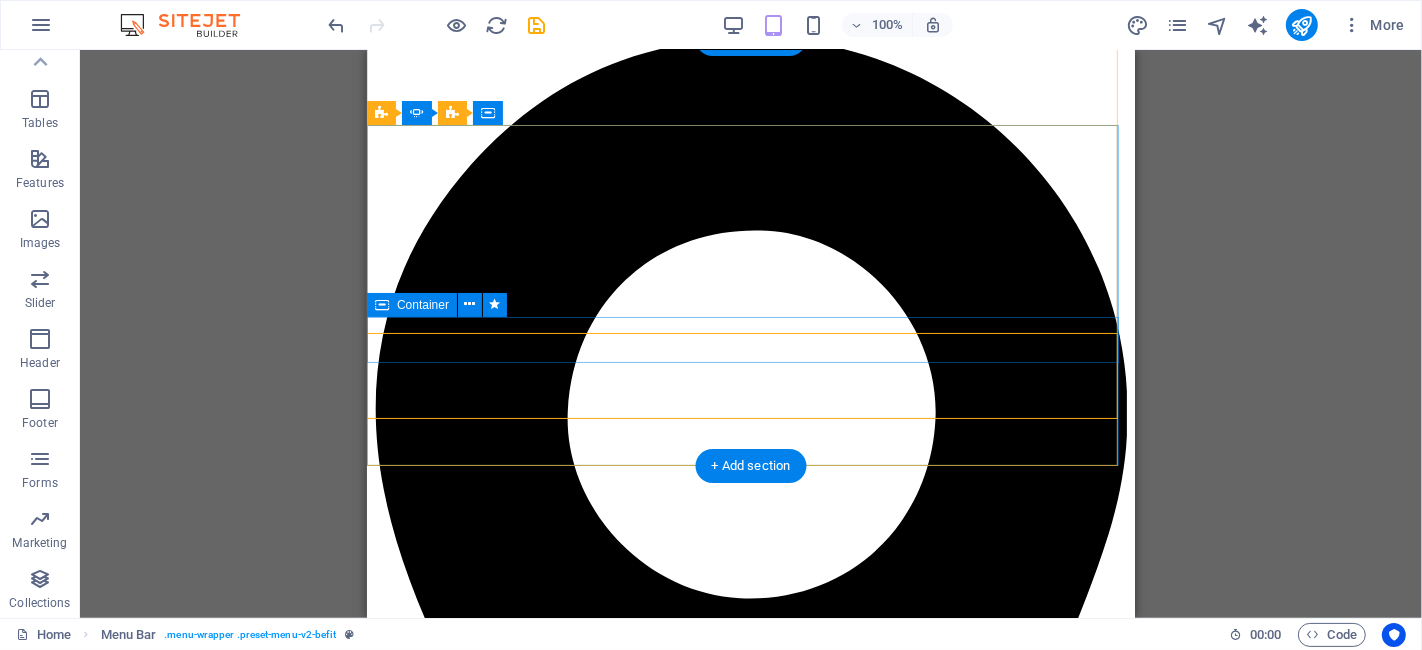 scroll, scrollTop: 0, scrollLeft: 0, axis: both 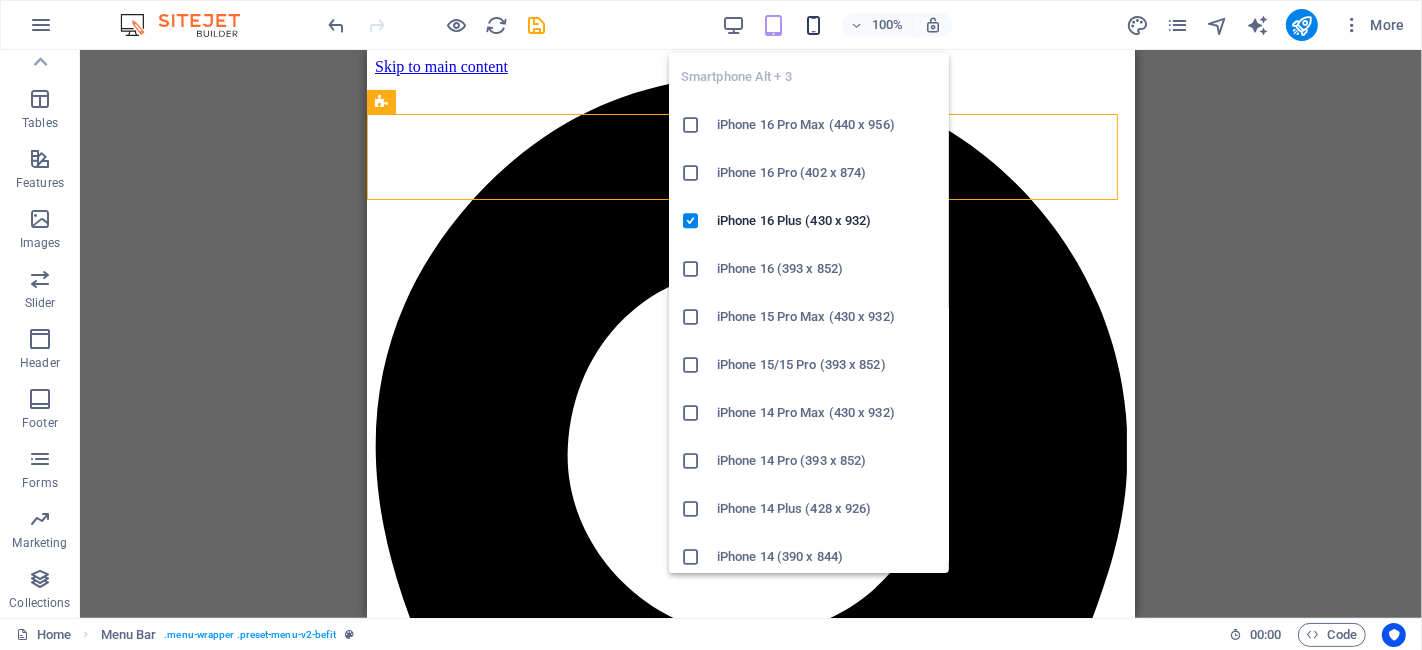 click at bounding box center [813, 25] 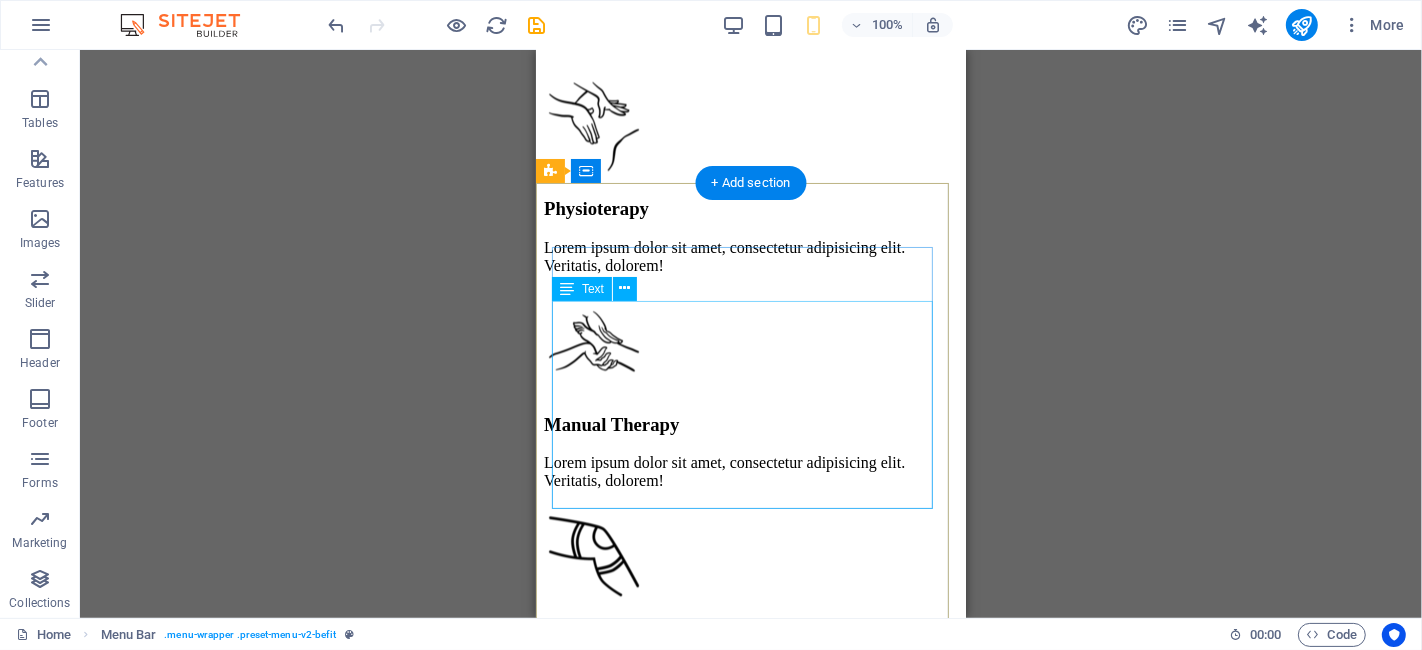 scroll, scrollTop: 3888, scrollLeft: 0, axis: vertical 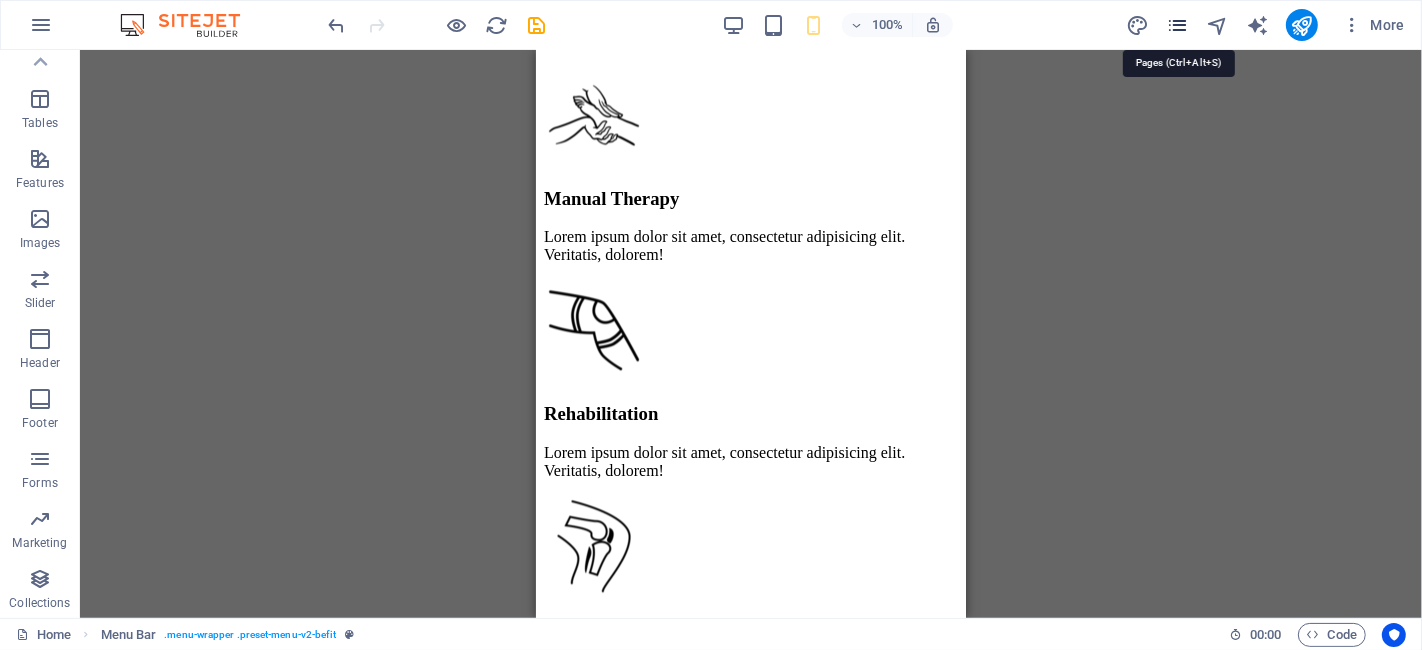 click at bounding box center (1177, 25) 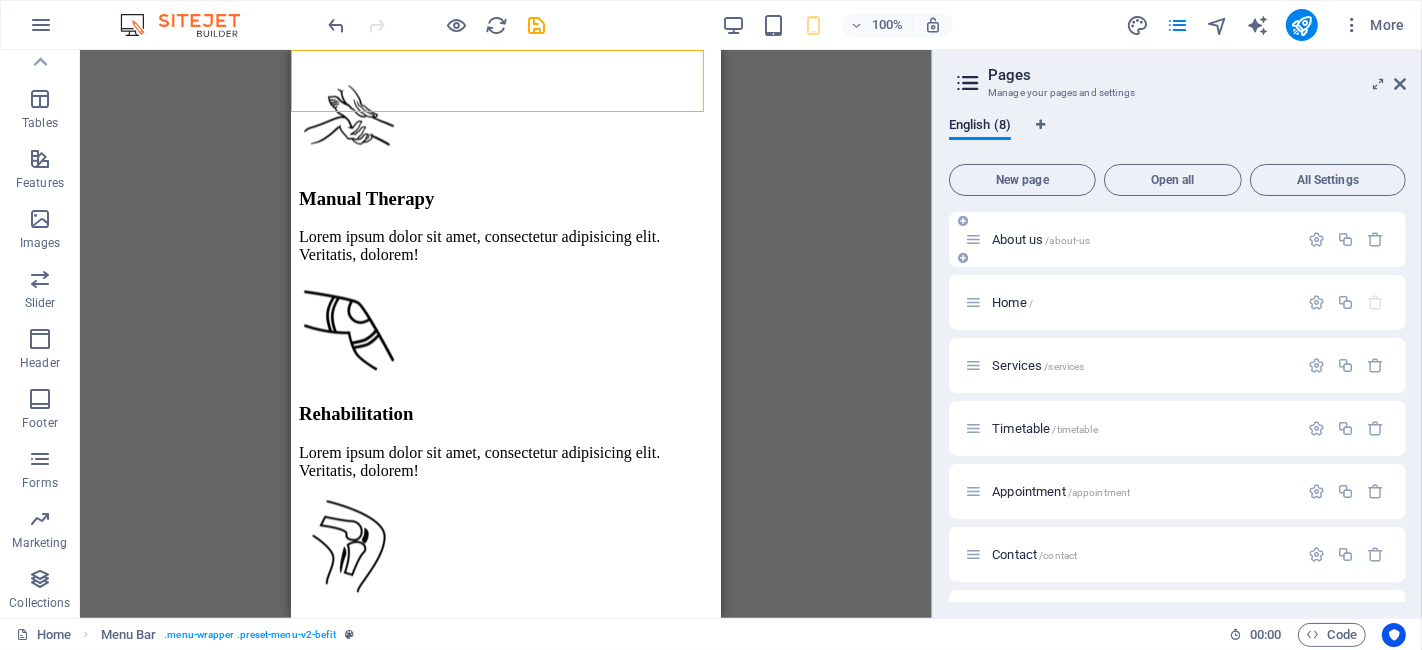 click on "About us /about-us" at bounding box center [1041, 239] 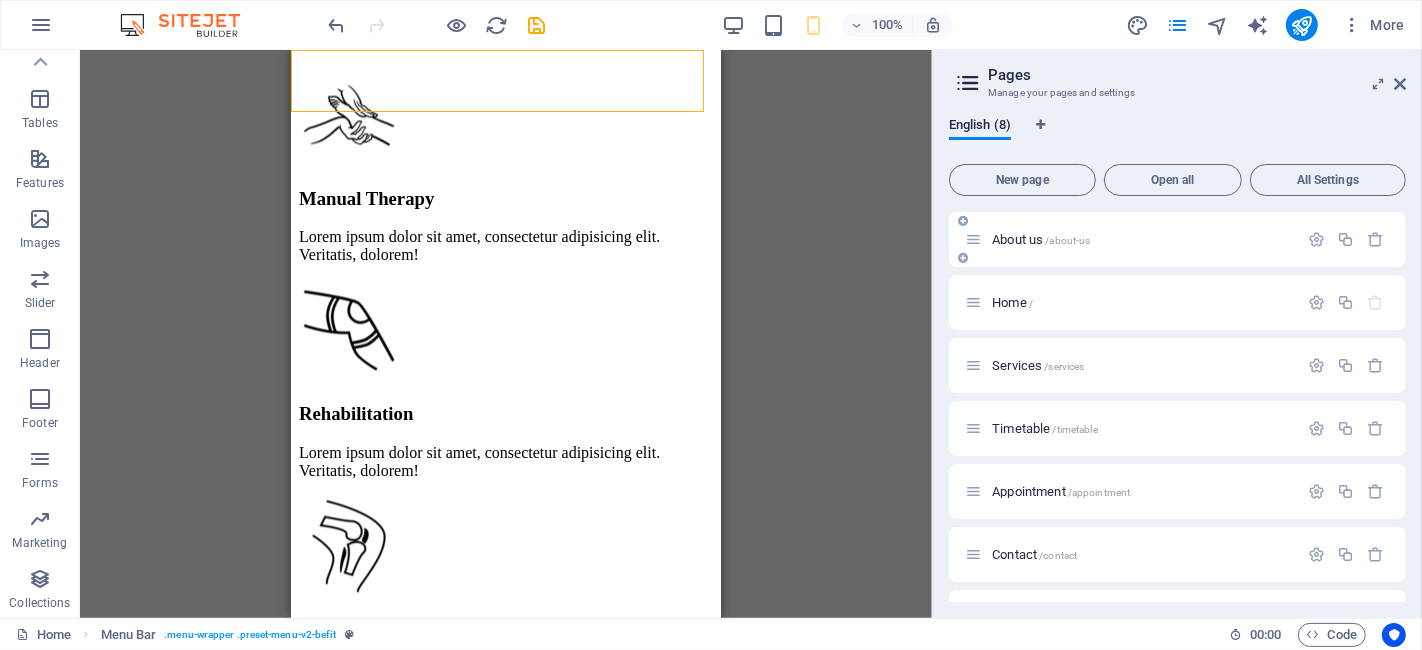 scroll, scrollTop: 0, scrollLeft: 0, axis: both 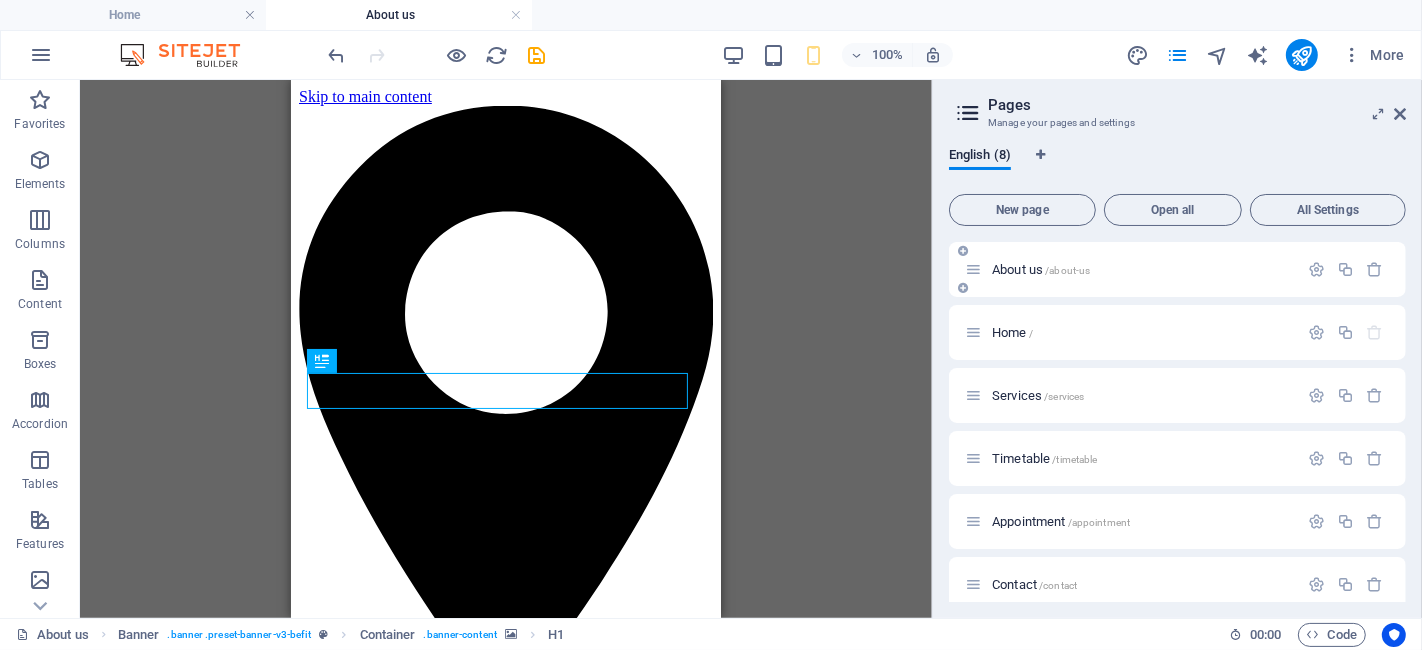 drag, startPoint x: 1016, startPoint y: 330, endPoint x: 1007, endPoint y: 264, distance: 66.61081 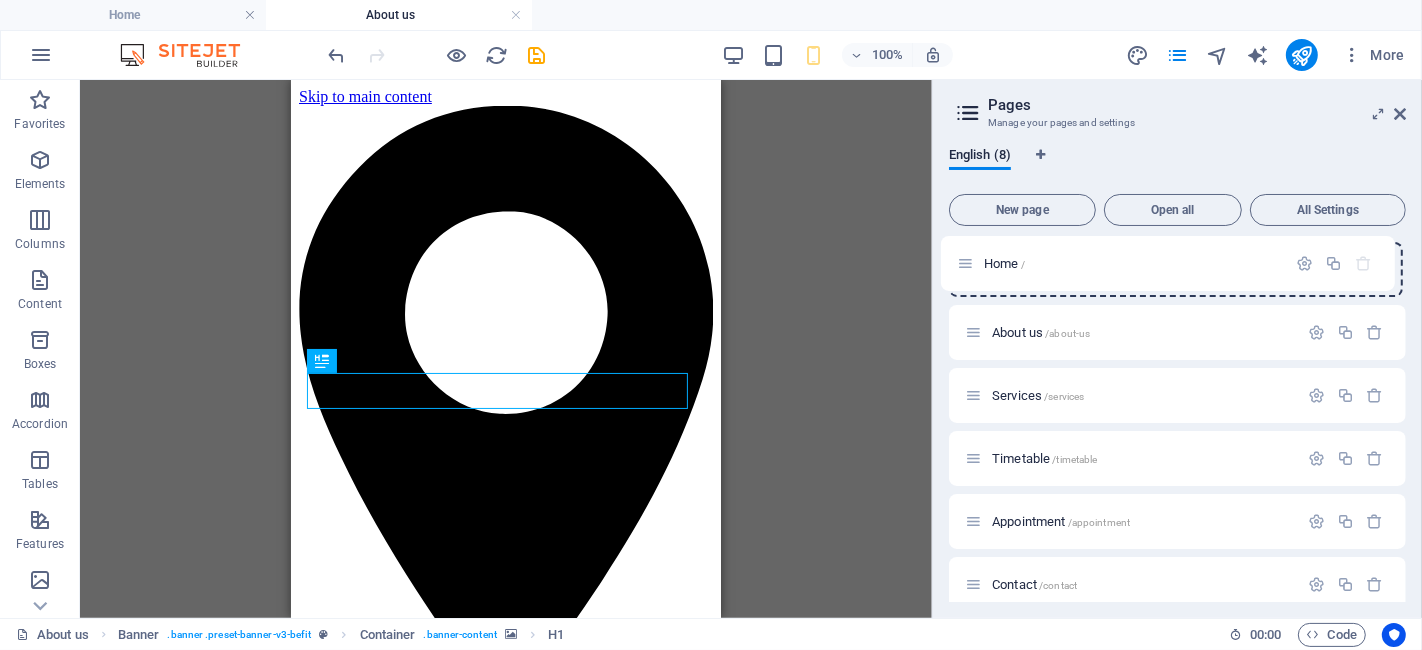 drag, startPoint x: 980, startPoint y: 332, endPoint x: 966, endPoint y: 258, distance: 75.31268 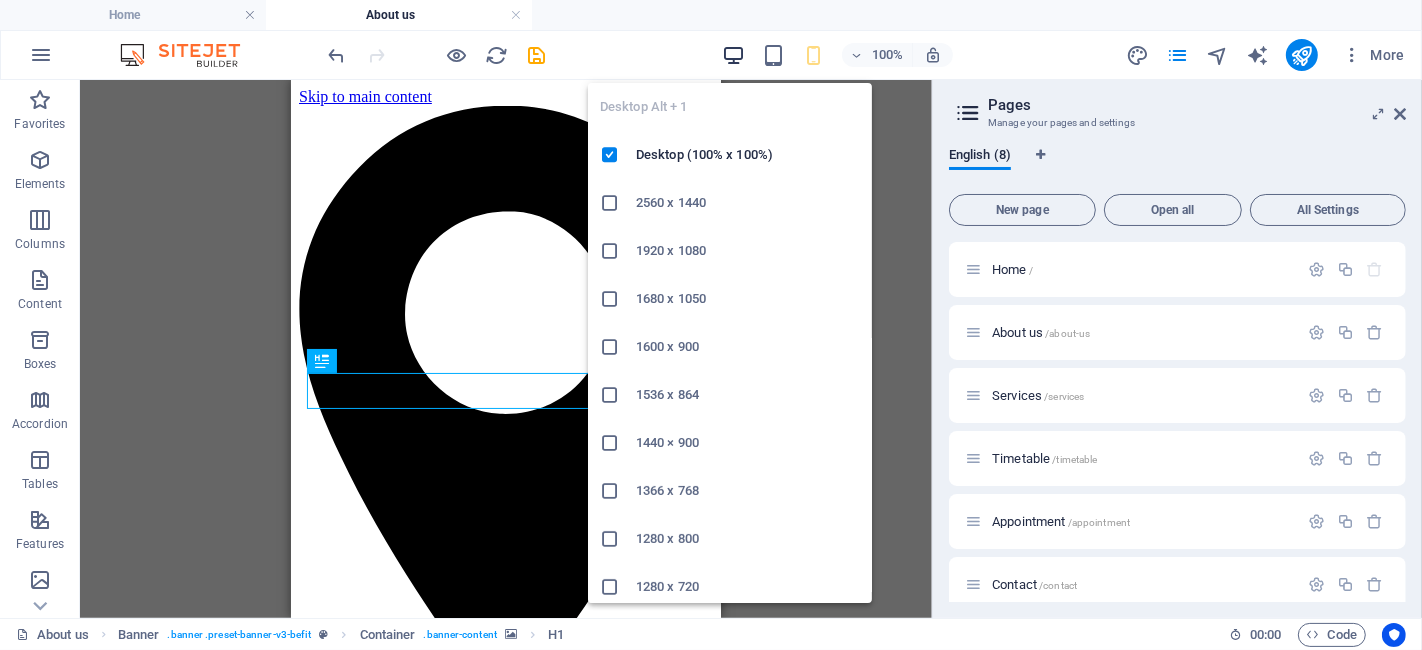 click at bounding box center [733, 55] 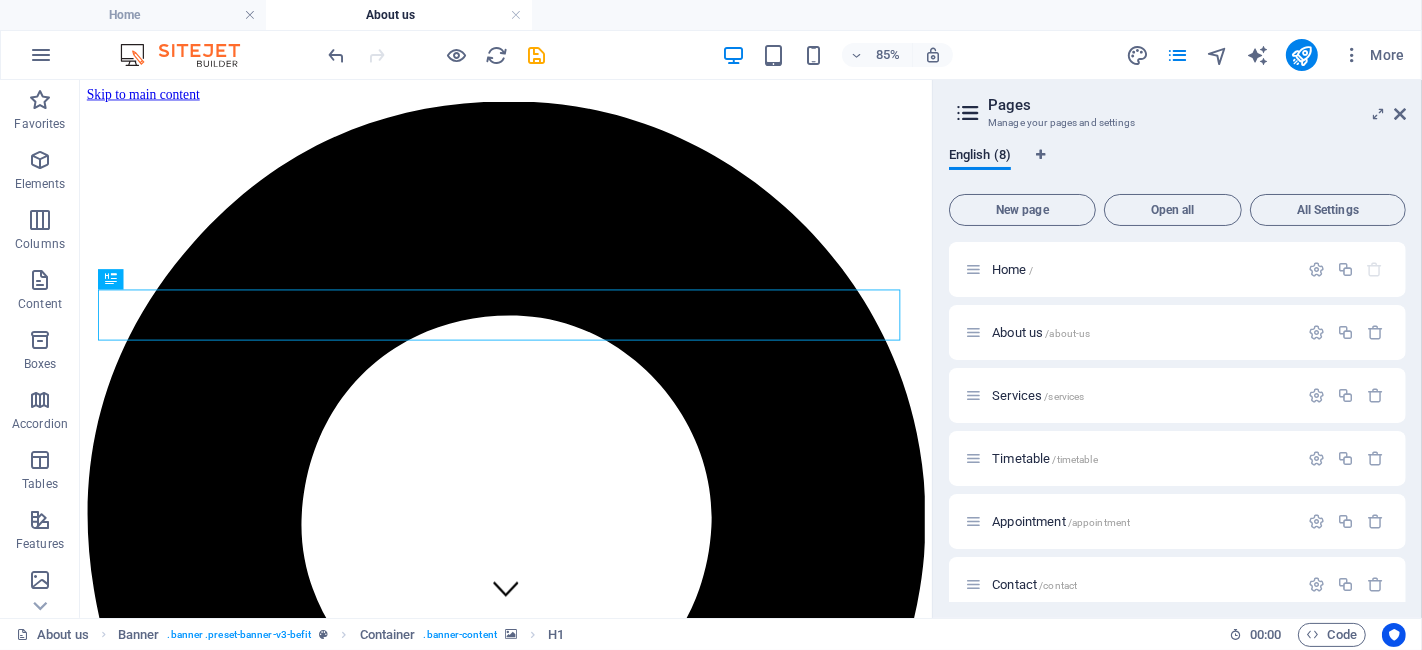 scroll, scrollTop: 142, scrollLeft: 0, axis: vertical 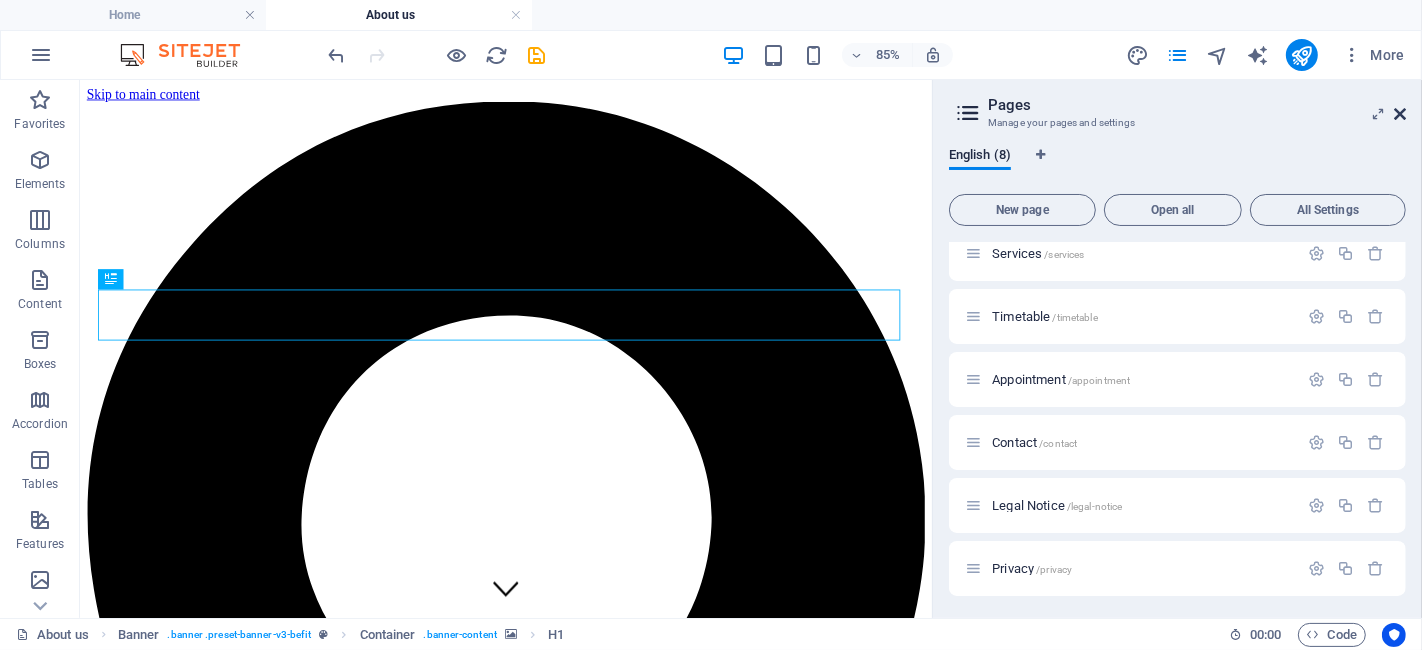 click at bounding box center [1400, 114] 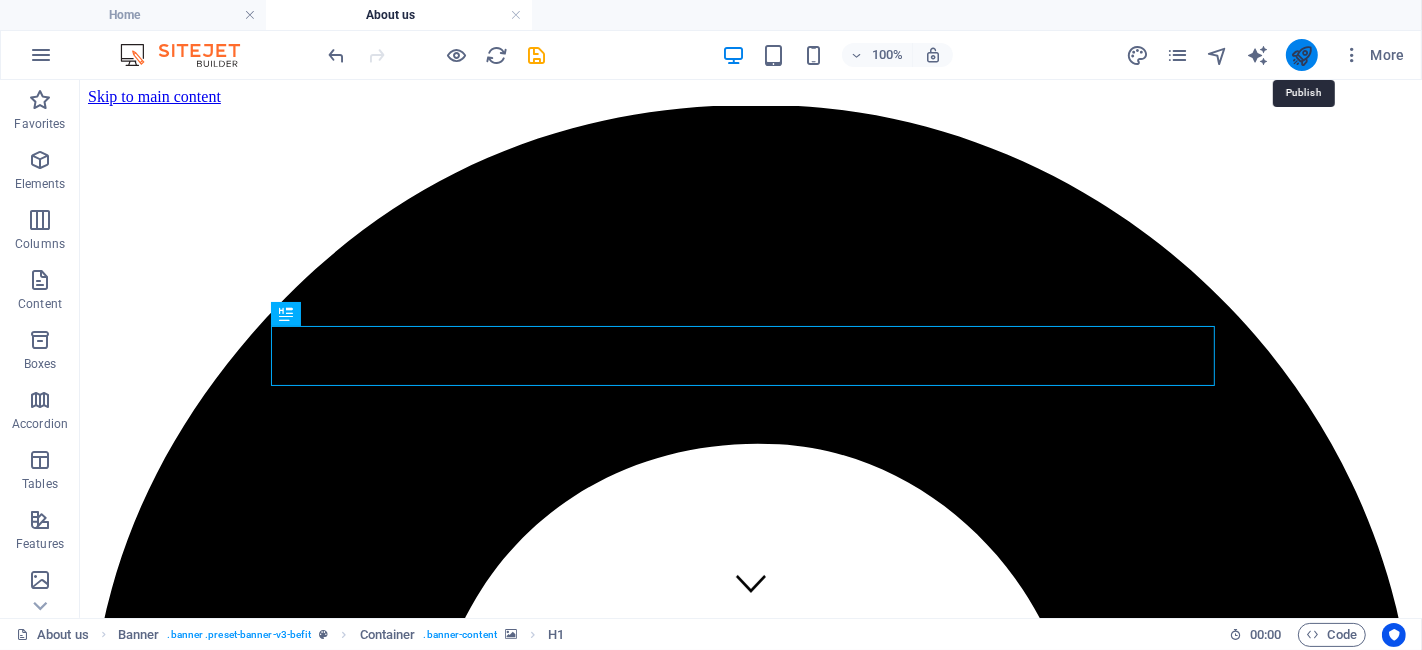click at bounding box center [1301, 55] 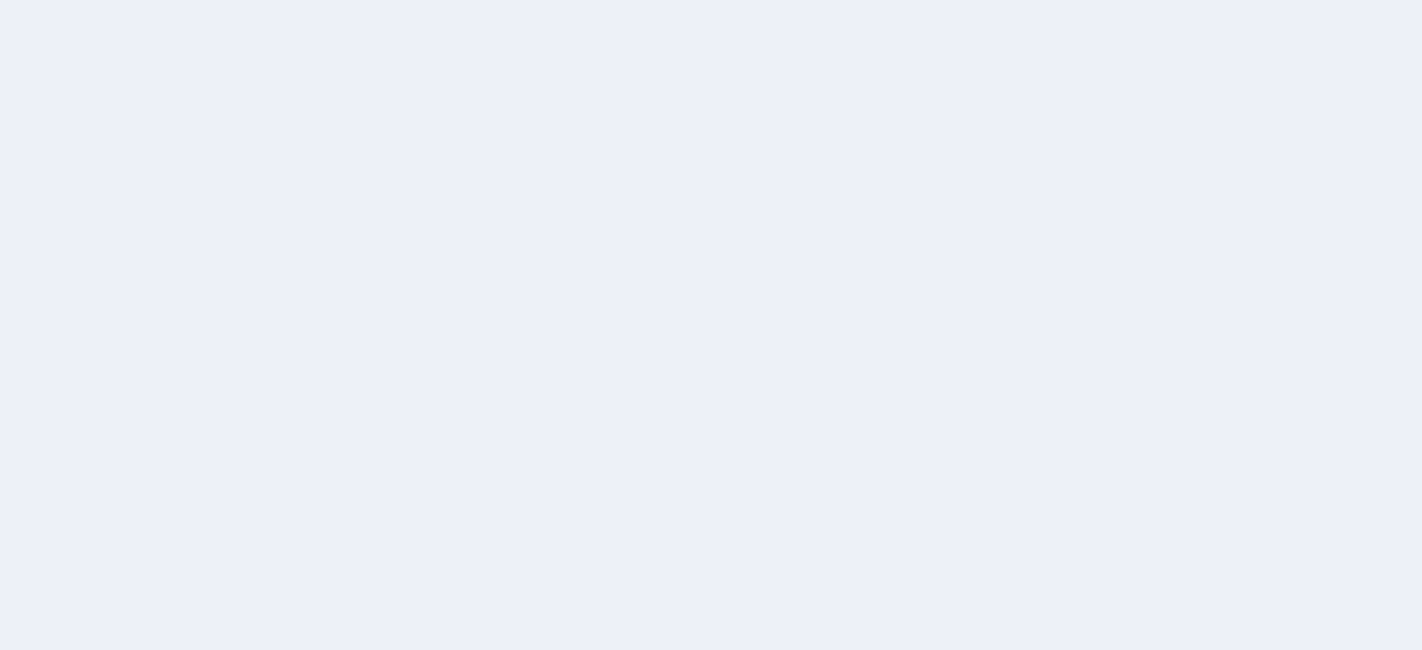 scroll, scrollTop: 0, scrollLeft: 0, axis: both 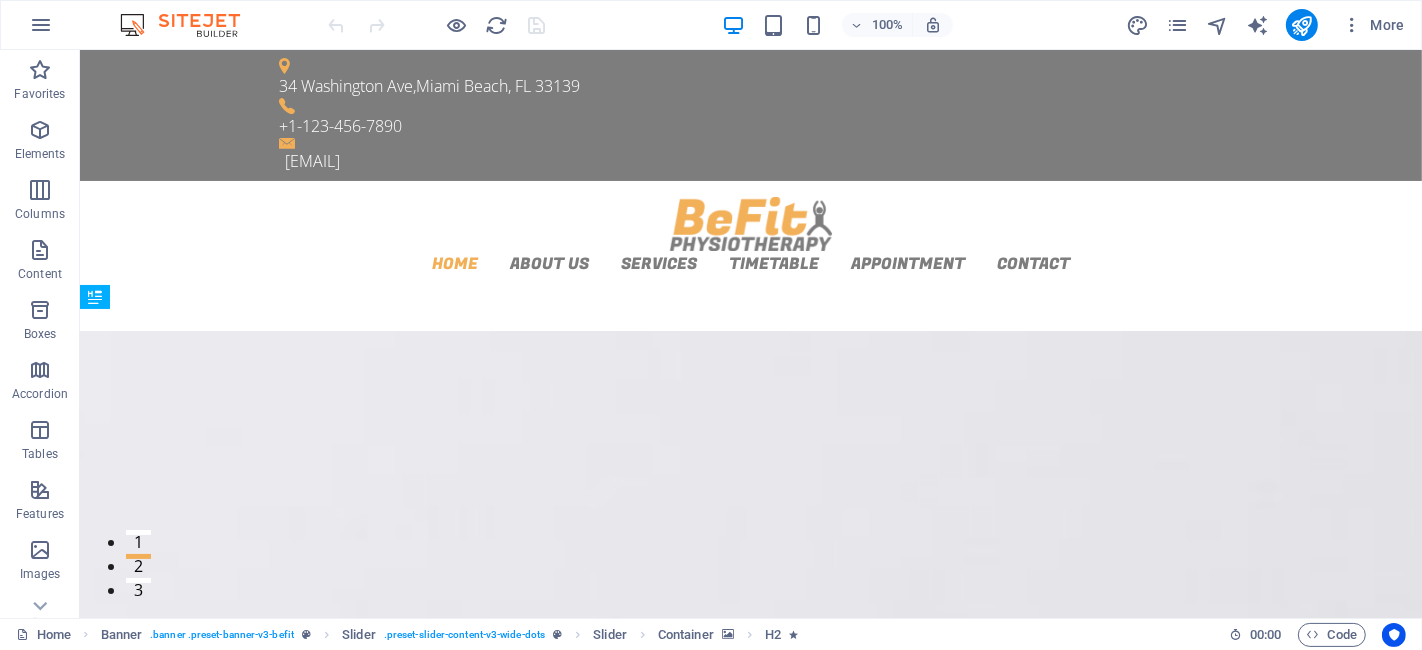 drag, startPoint x: 1375, startPoint y: 80, endPoint x: 1364, endPoint y: 247, distance: 167.36188 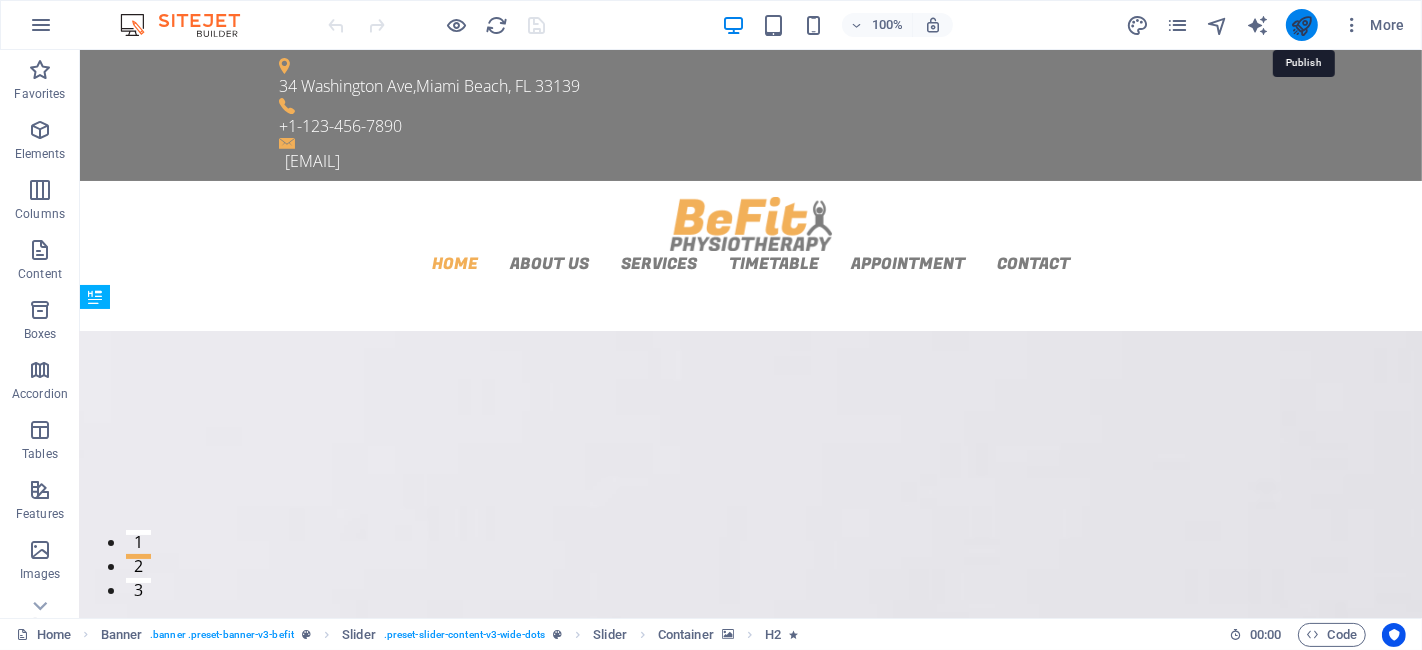 click at bounding box center (1301, 25) 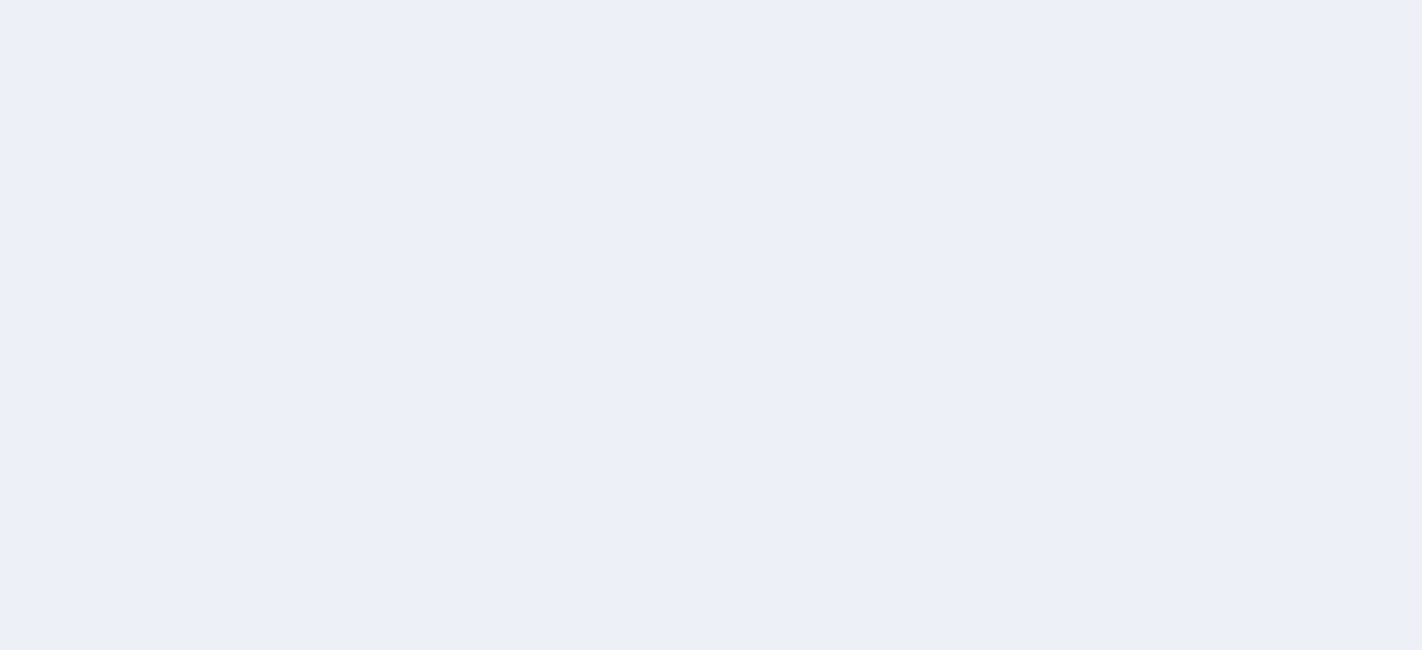 scroll, scrollTop: 0, scrollLeft: 0, axis: both 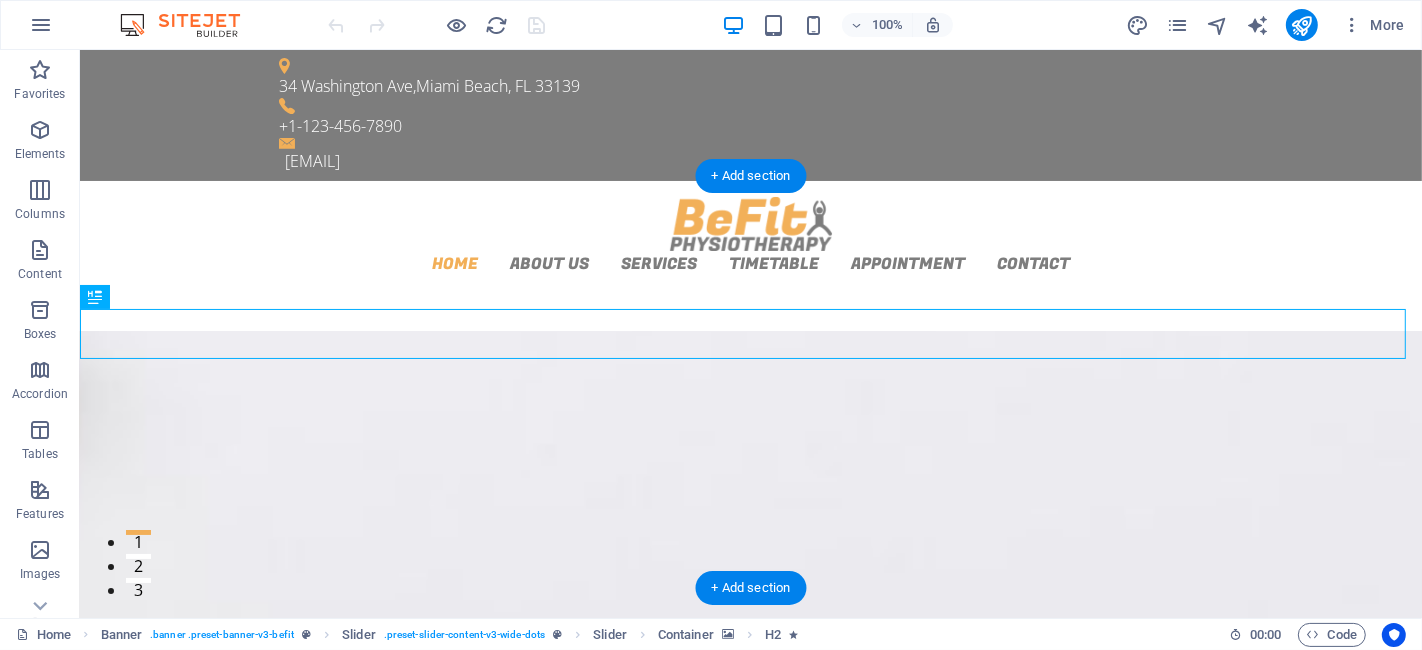 click at bounding box center (-584, 1007) 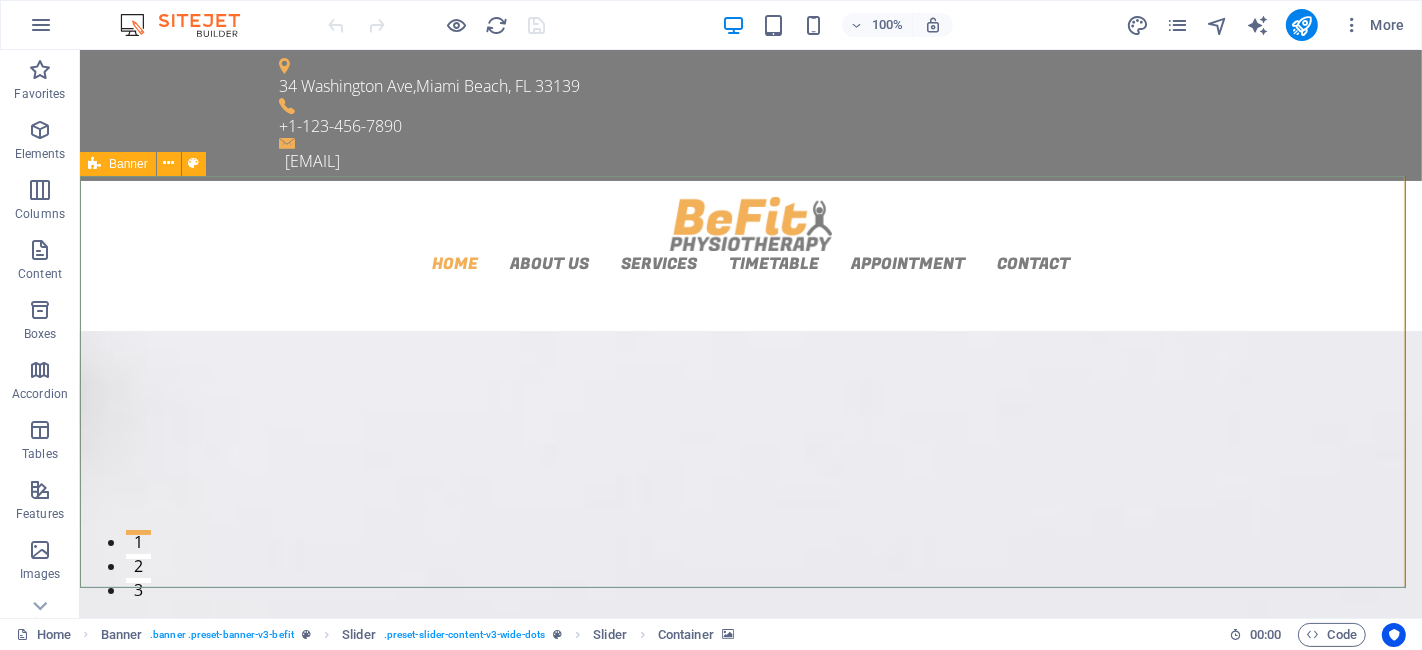 click on "Banner" at bounding box center [128, 164] 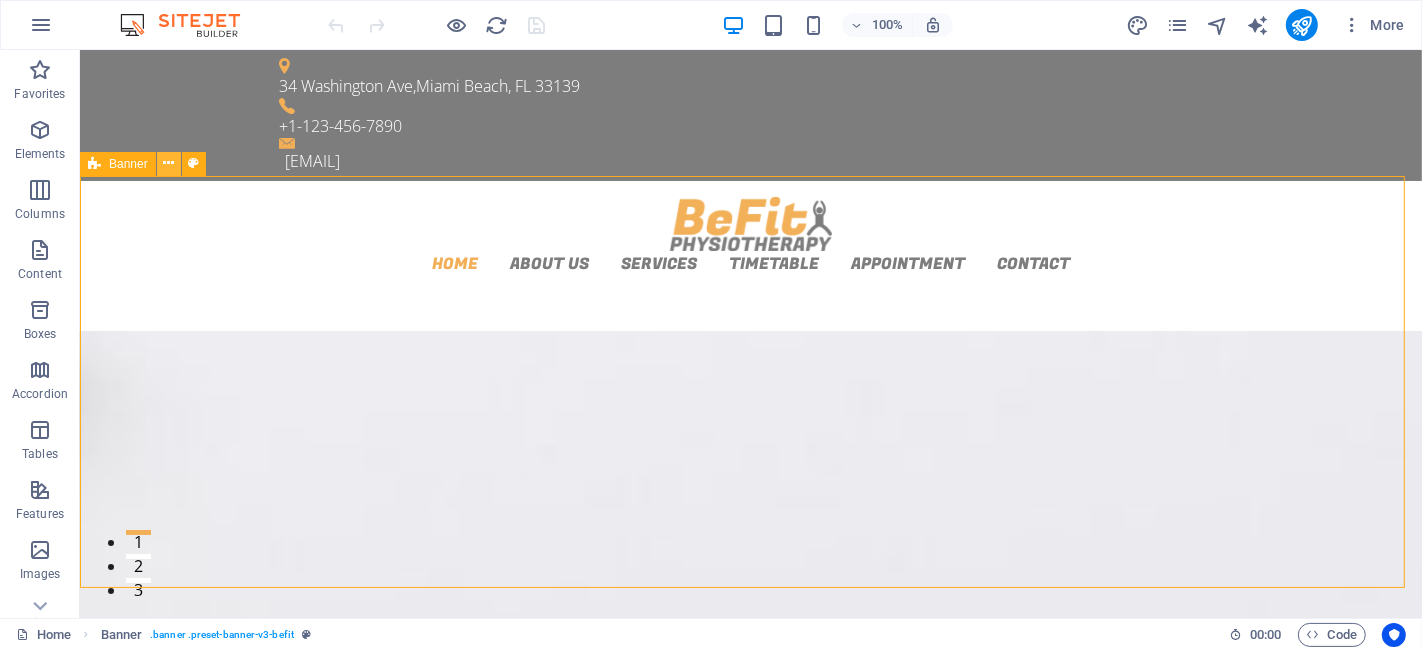 click at bounding box center [168, 163] 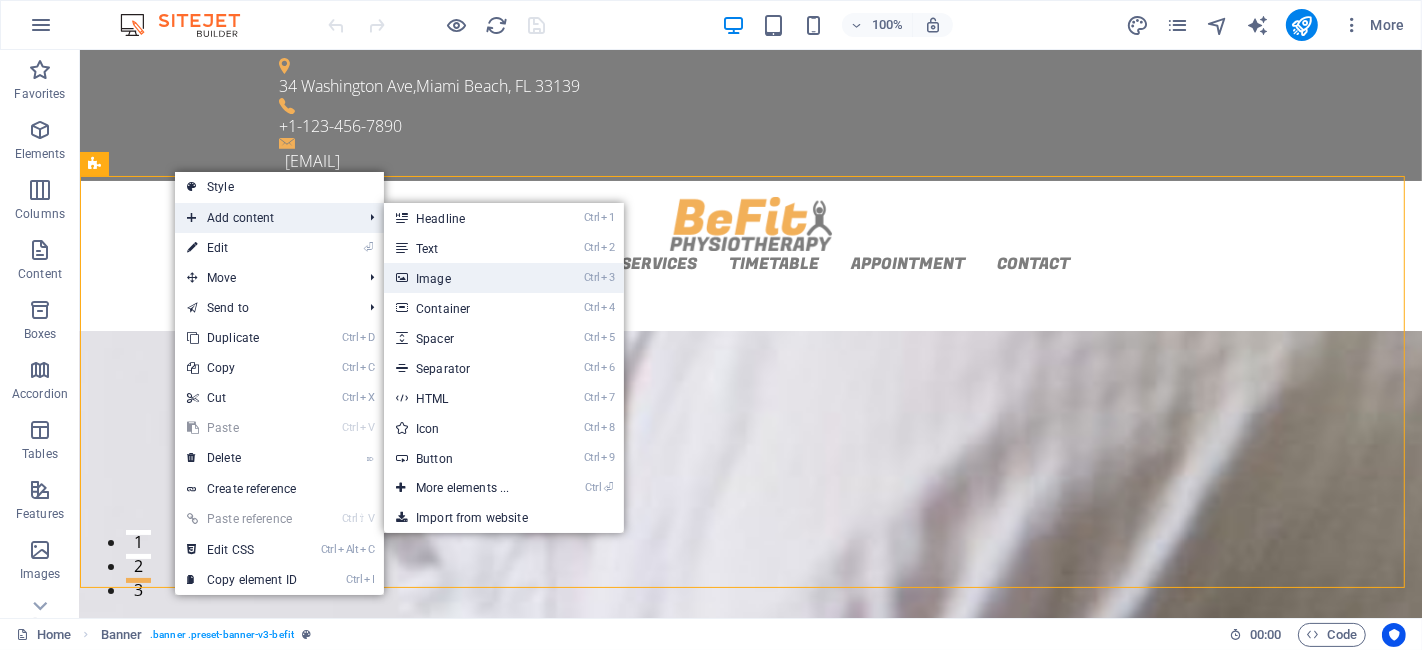 click on "Ctrl 3  Image" at bounding box center [466, 278] 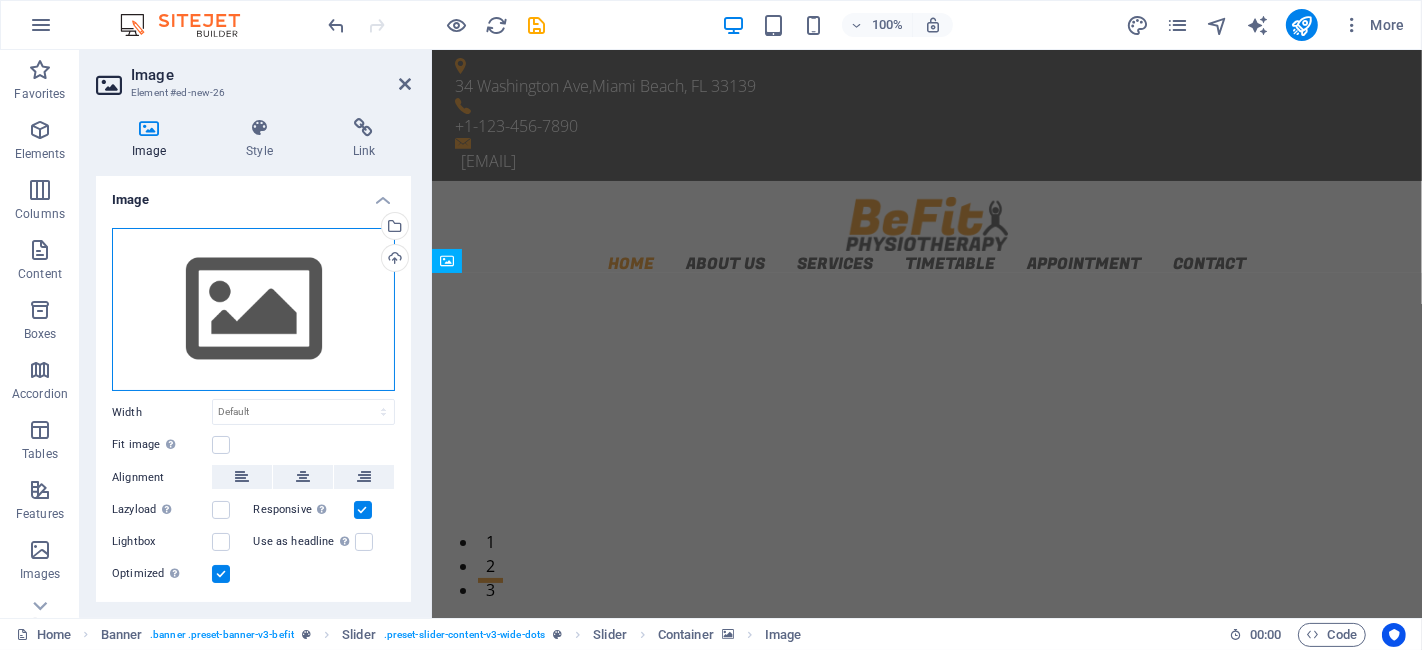 click on "Drag files here, click to choose files or select files from Files or our free stock photos & videos" at bounding box center (253, 310) 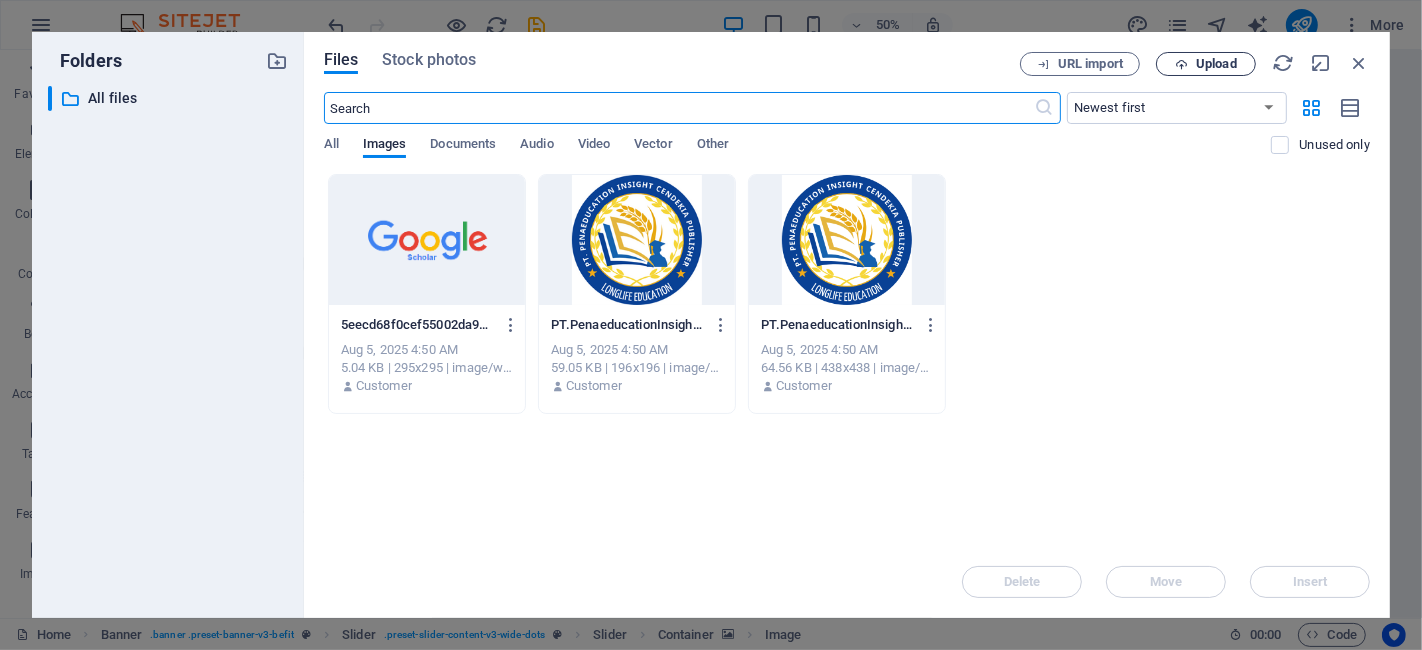 click on "Upload" at bounding box center (1216, 64) 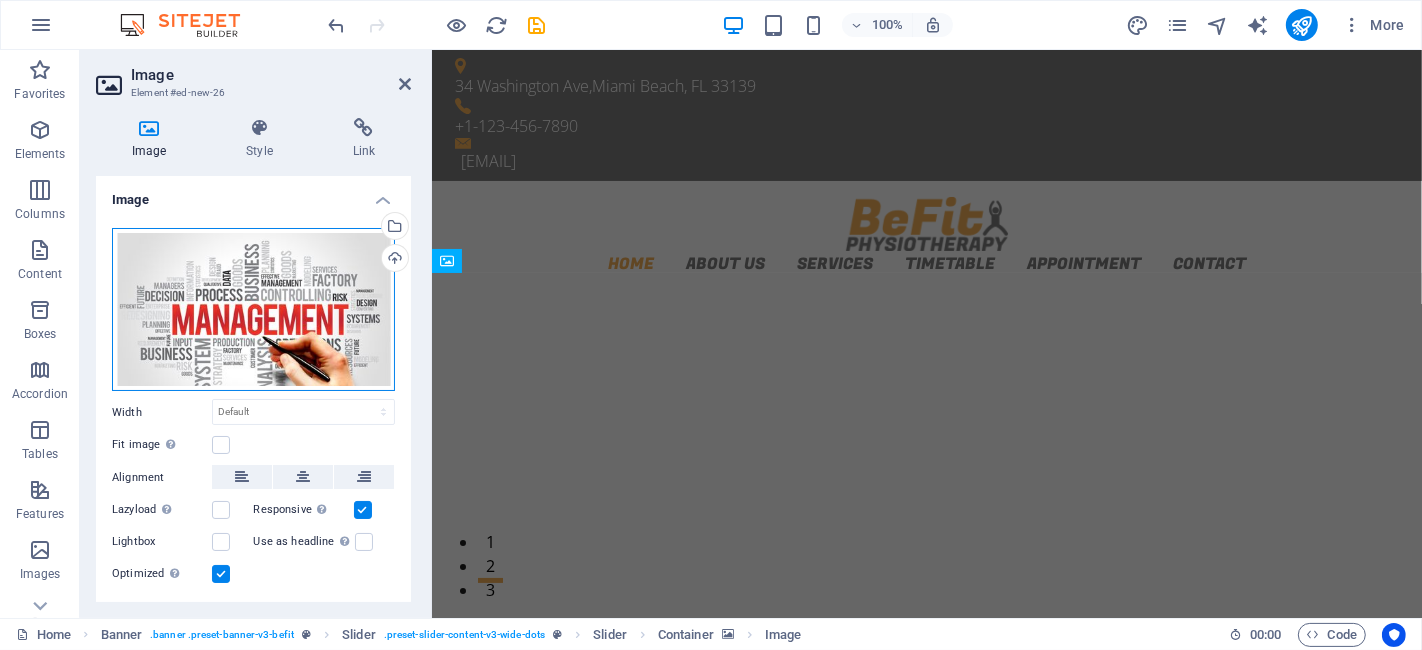 click on "Drag files here, click to choose files or select files from Files or our free stock photos & videos" at bounding box center (253, 310) 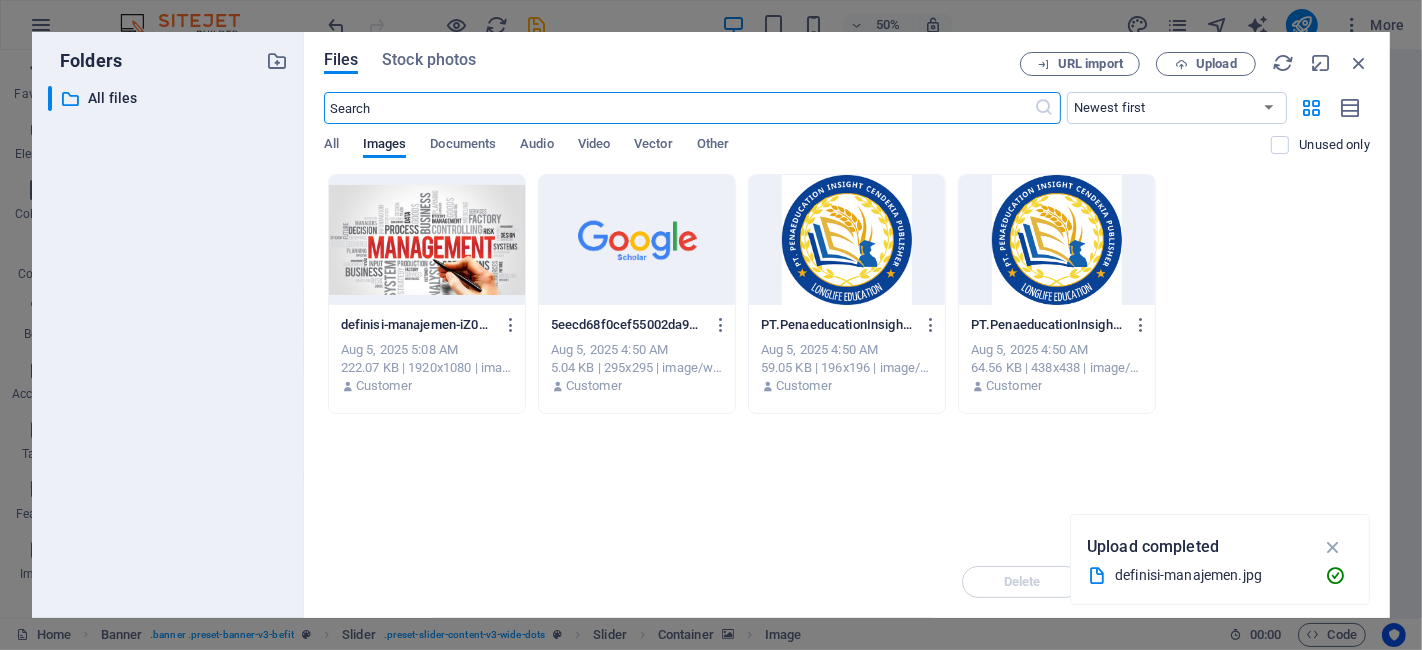click at bounding box center [427, 240] 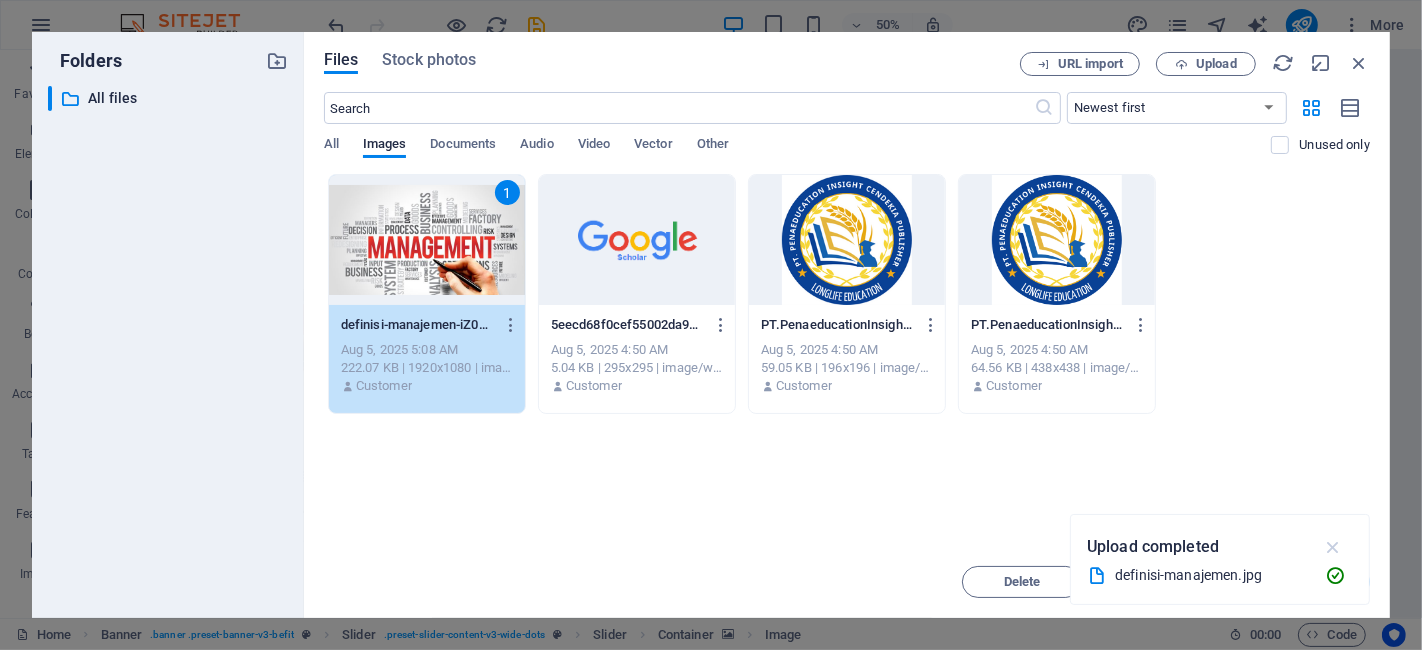 click at bounding box center [1333, 547] 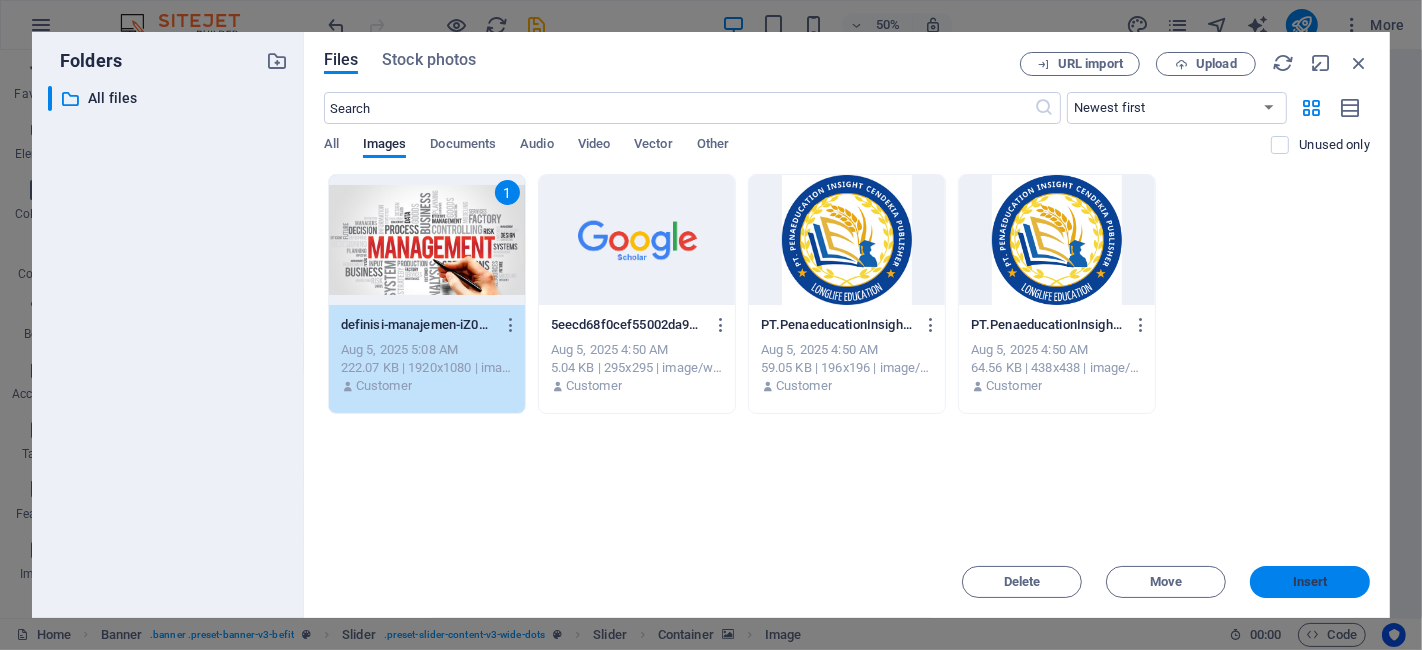 click on "Insert" at bounding box center [1310, 582] 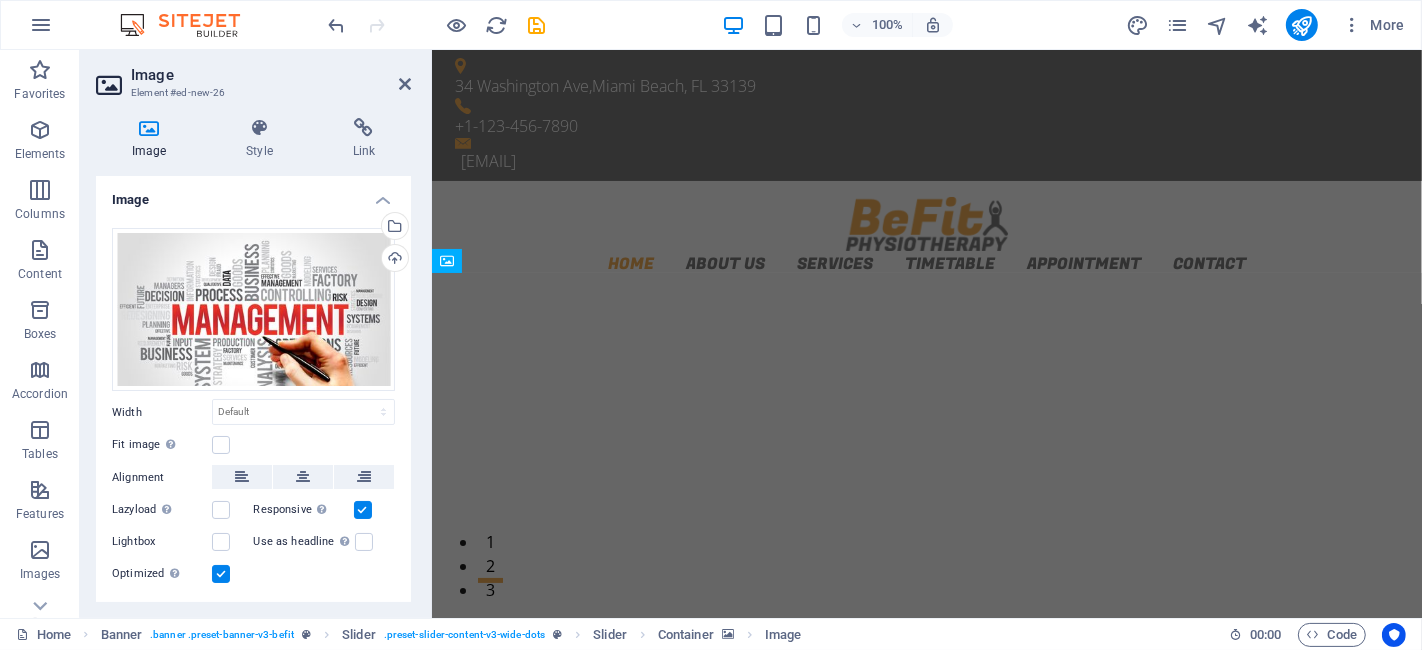 click at bounding box center (-2004, 3832) 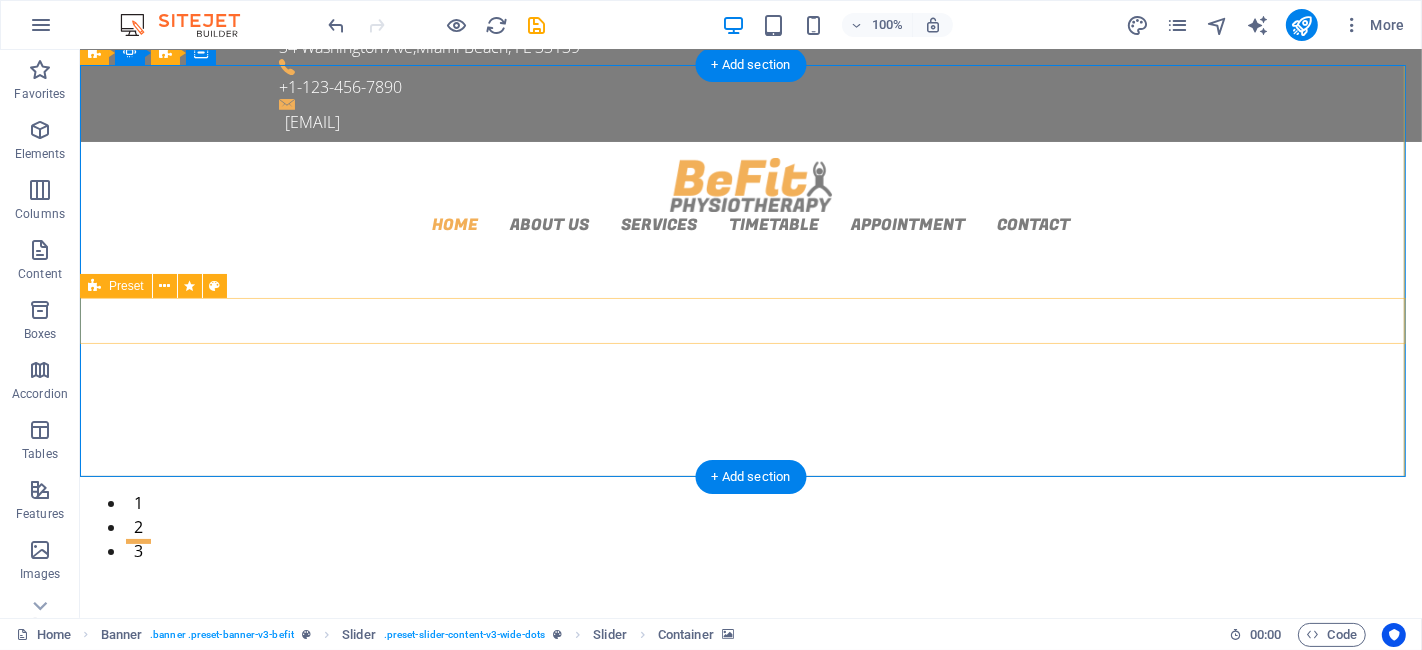 scroll, scrollTop: 0, scrollLeft: 0, axis: both 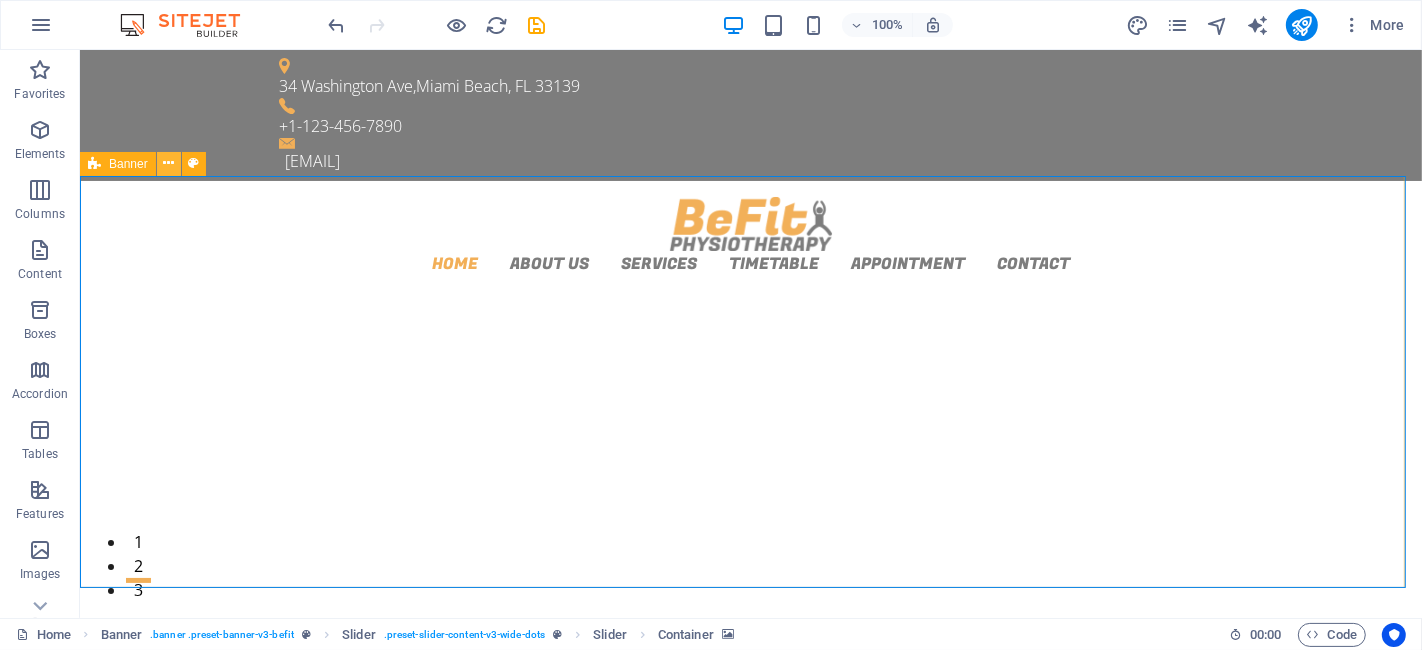 click at bounding box center [168, 163] 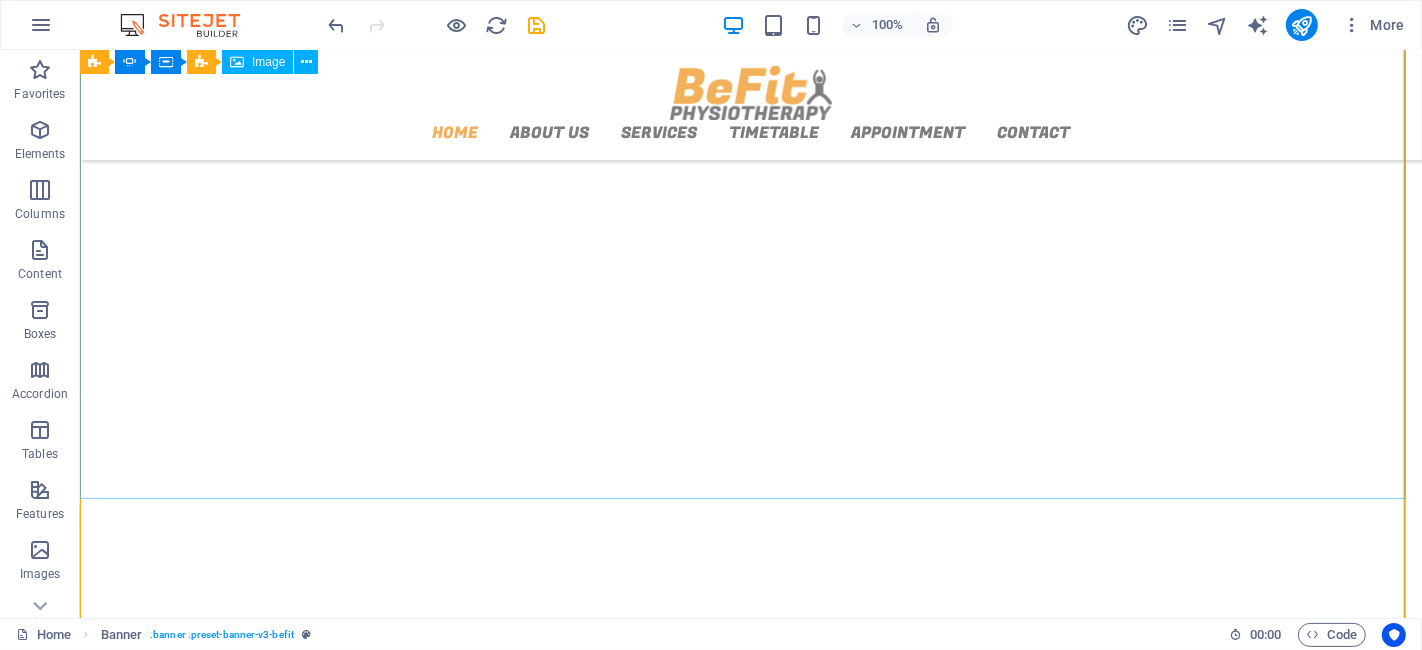 scroll, scrollTop: 777, scrollLeft: 0, axis: vertical 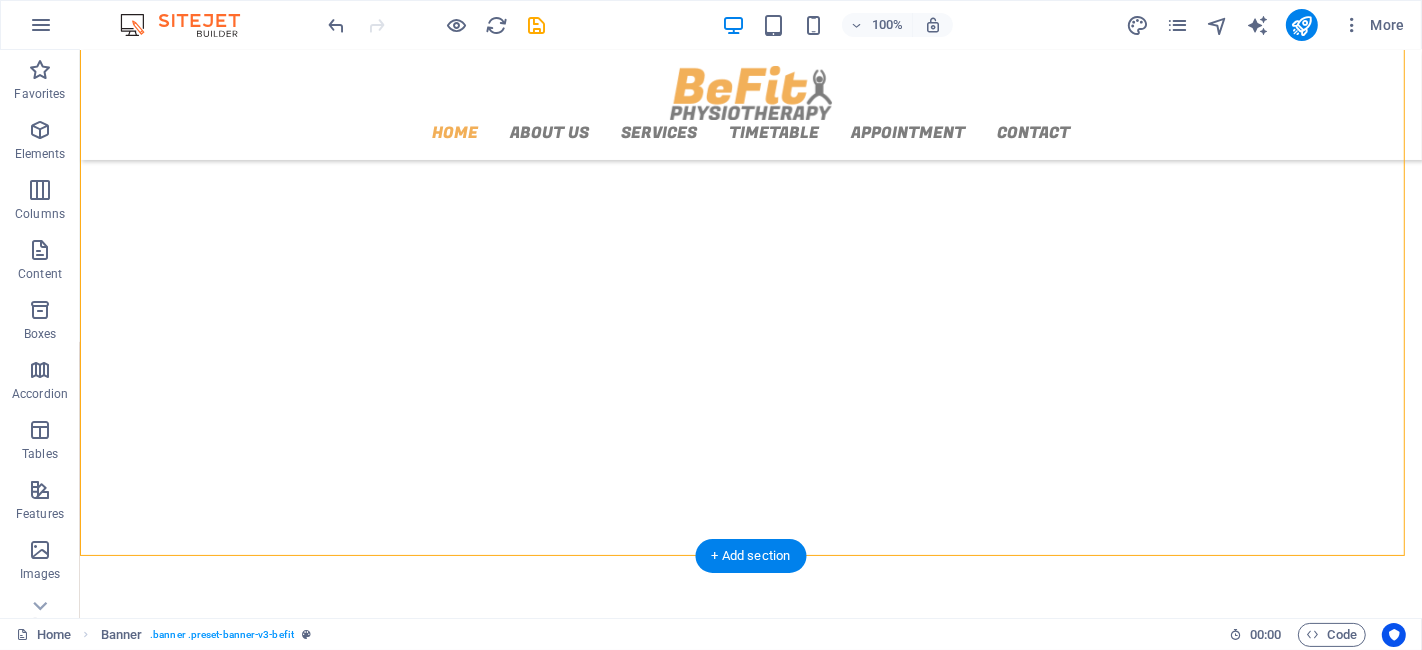 click at bounding box center (-584, 921) 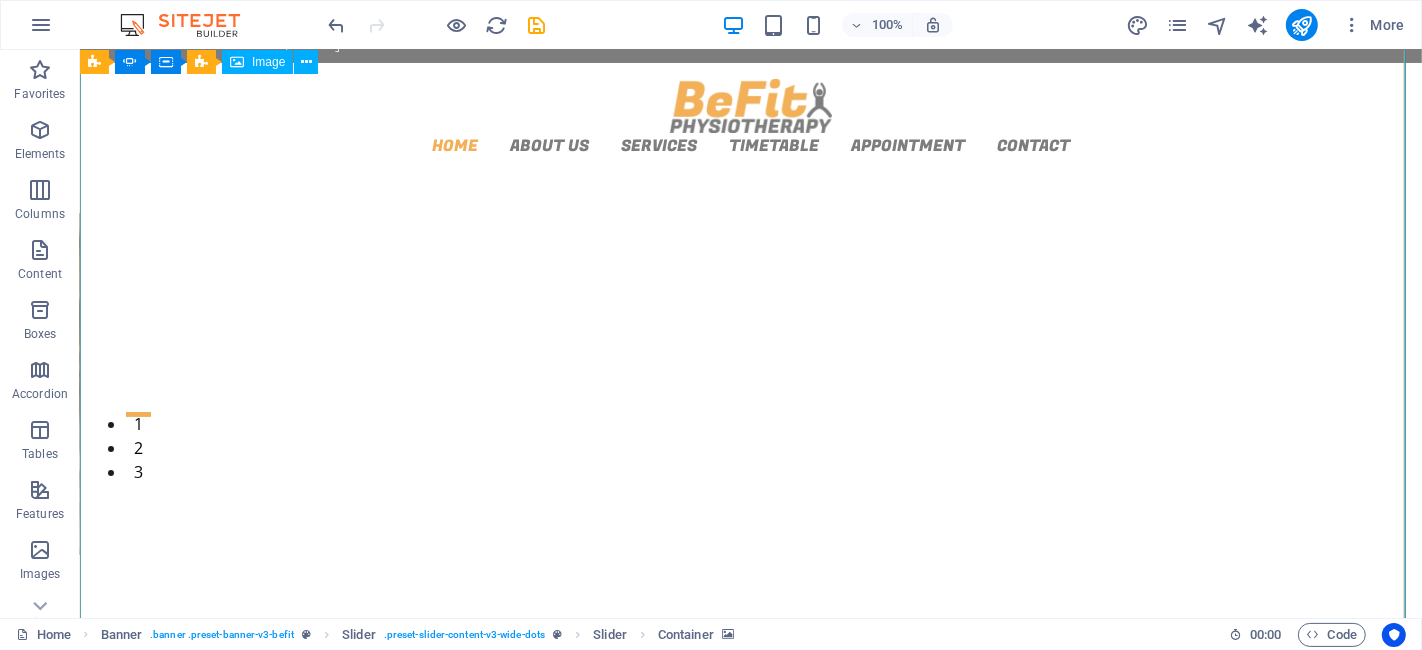 scroll, scrollTop: 0, scrollLeft: 0, axis: both 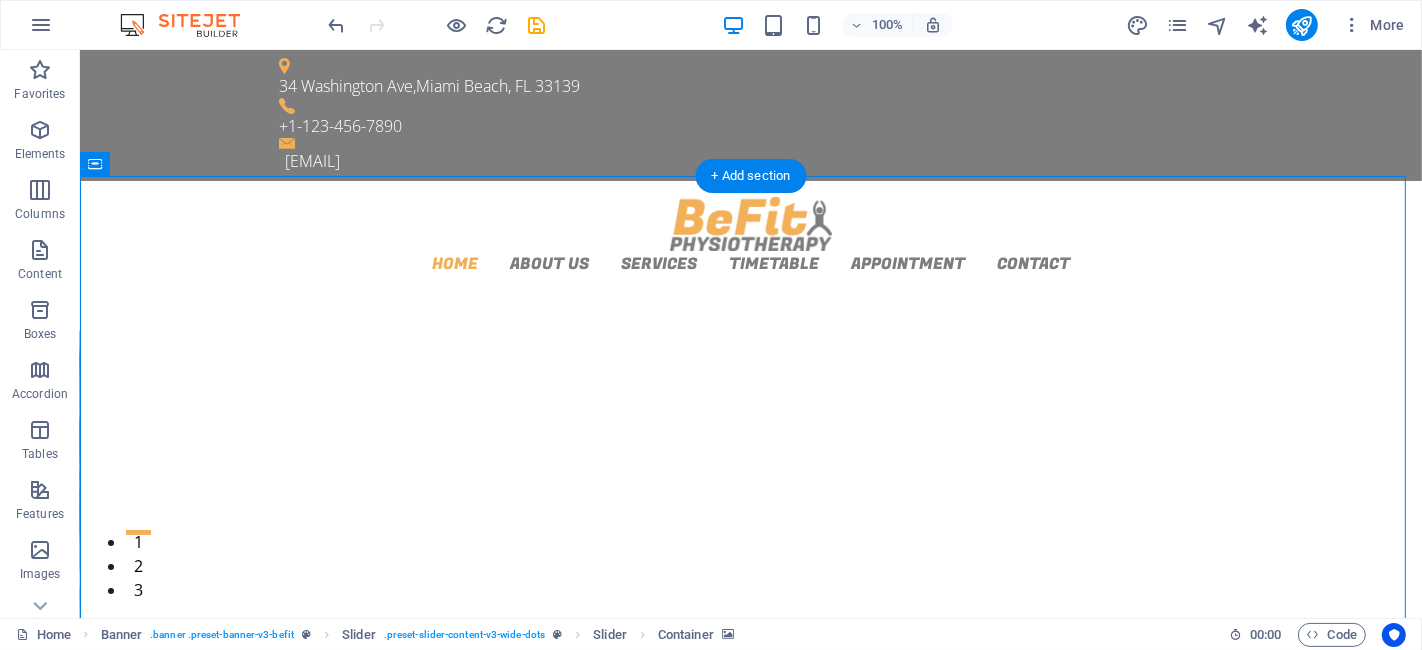 click at bounding box center [-584, 1722] 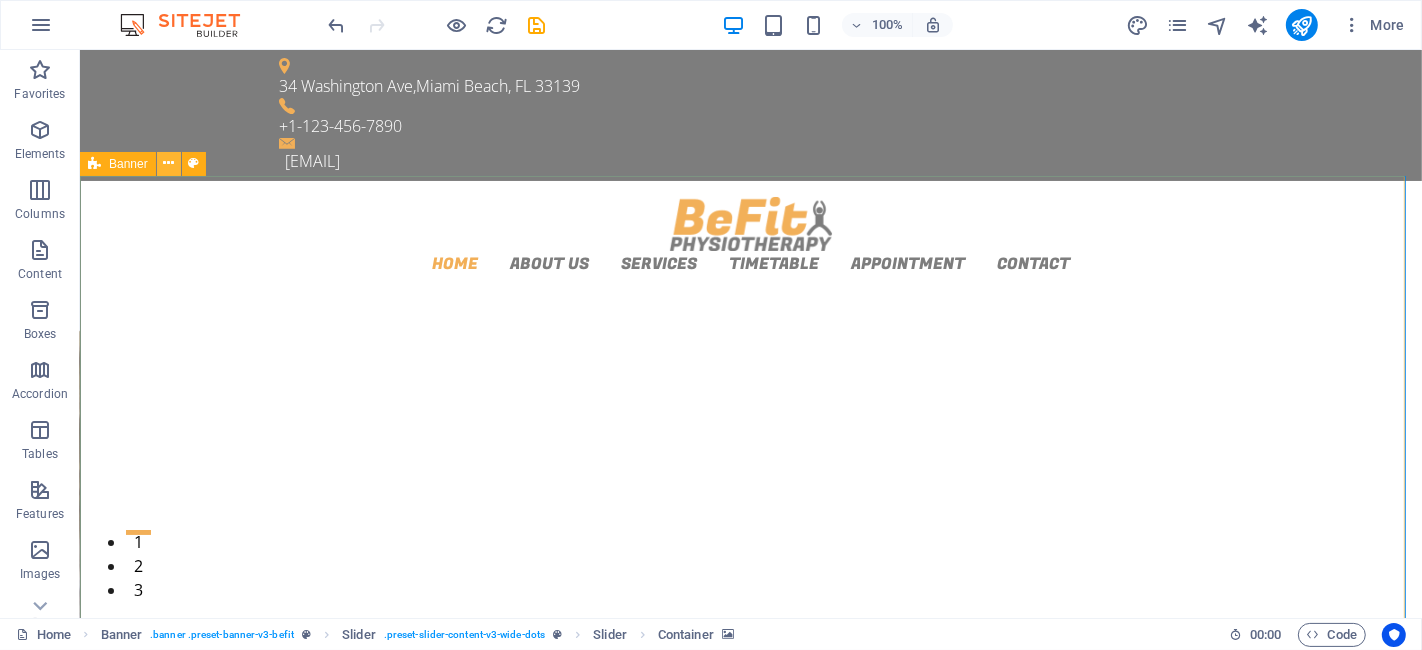 click at bounding box center [168, 163] 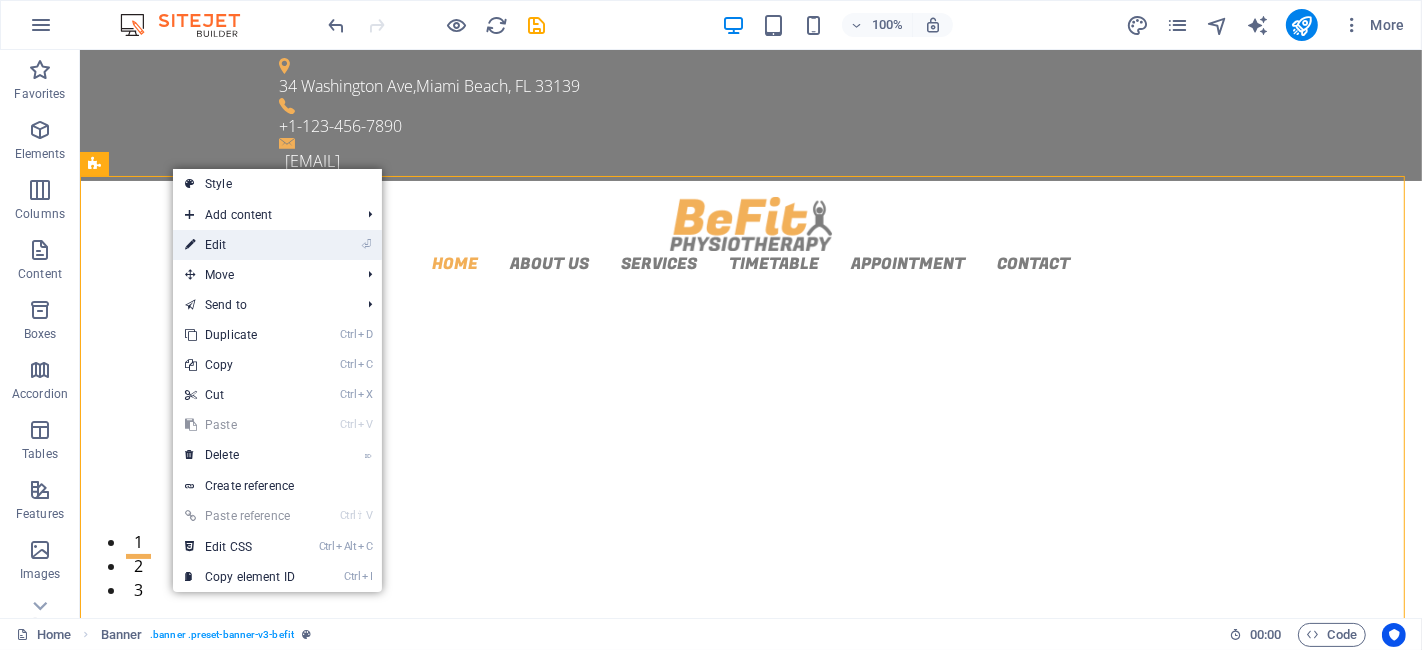 click on "⏎  Edit" at bounding box center (277, 245) 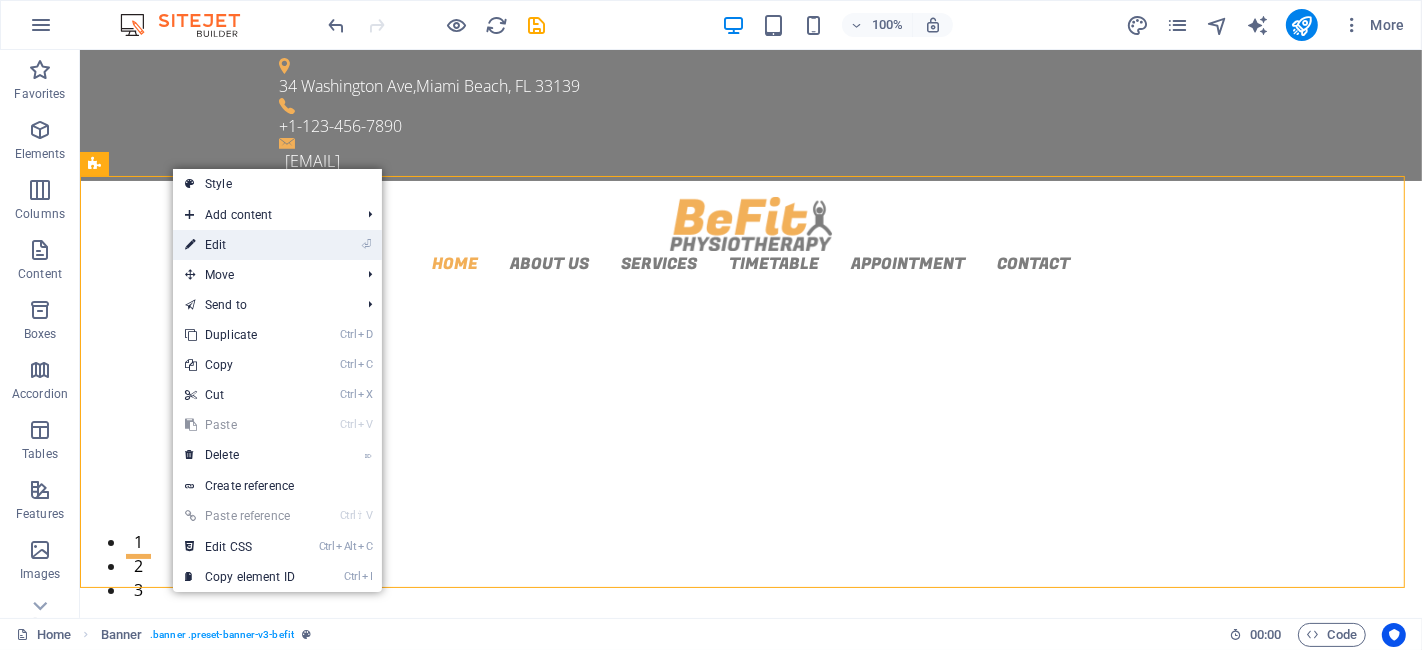 click on "⏎  Edit" at bounding box center [240, 245] 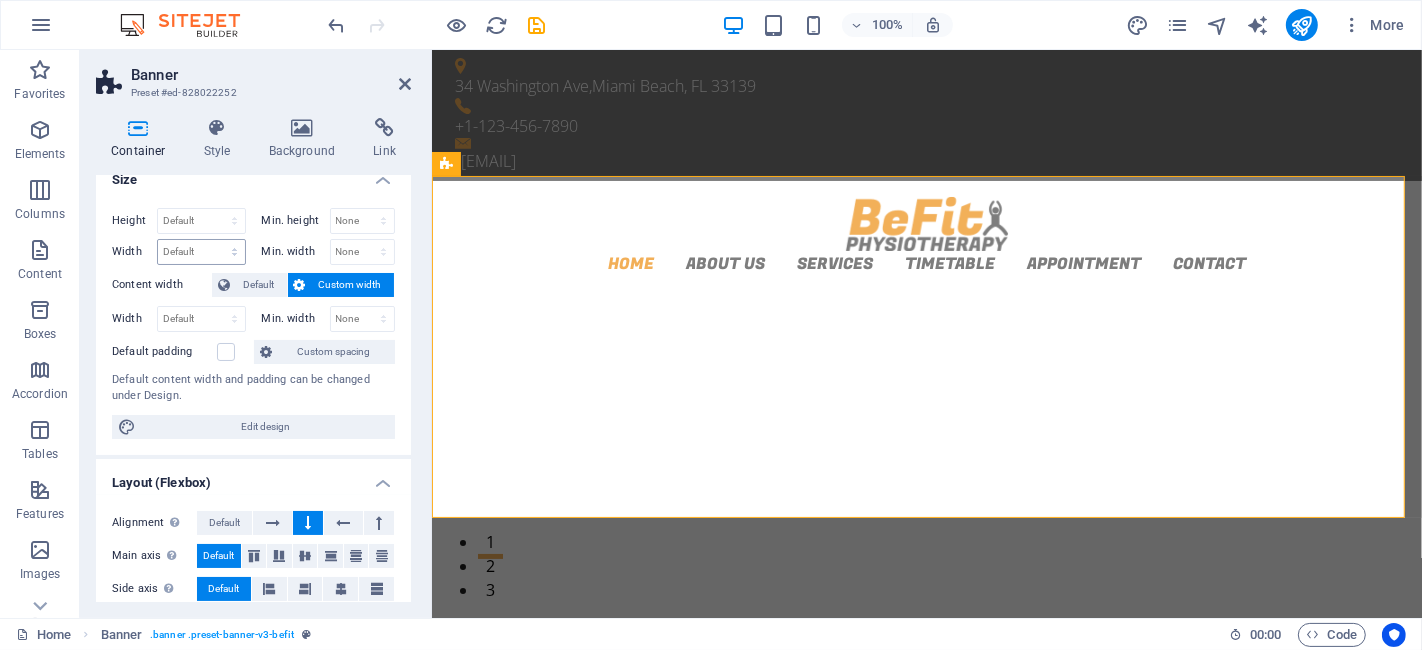 scroll, scrollTop: 0, scrollLeft: 0, axis: both 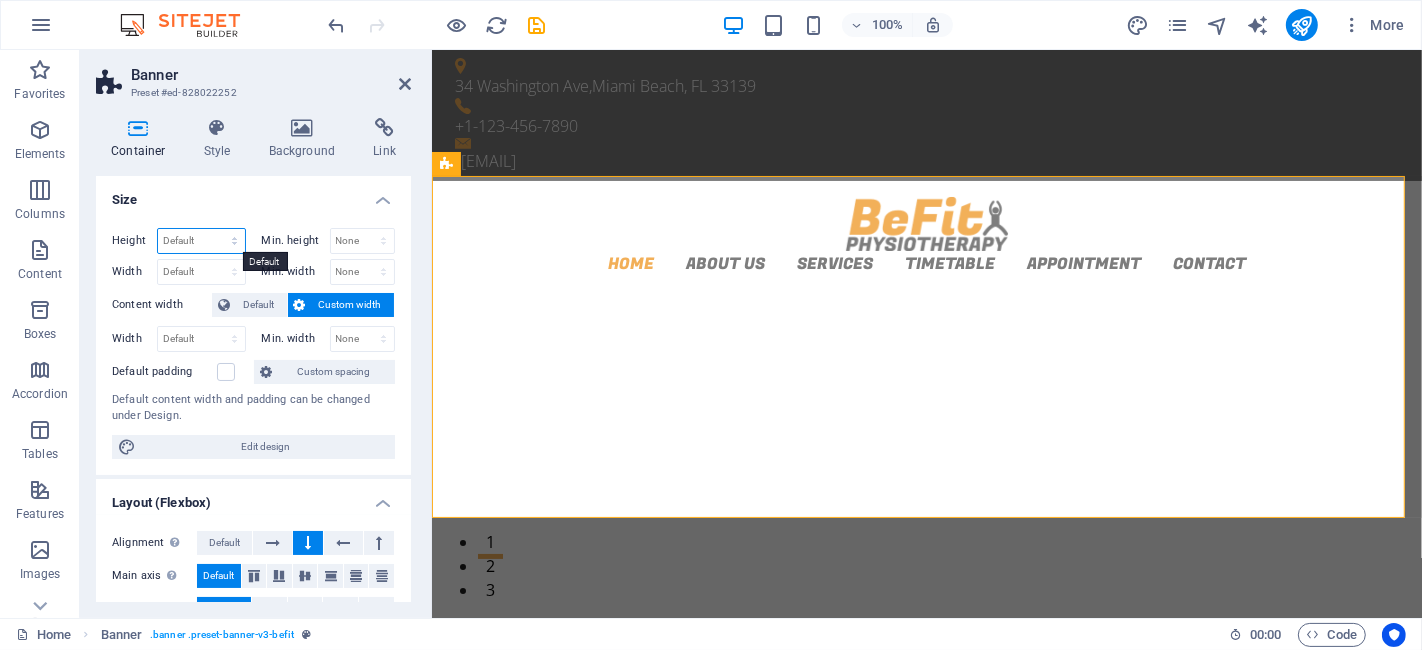 click on "Default px rem % vh vw" at bounding box center (201, 241) 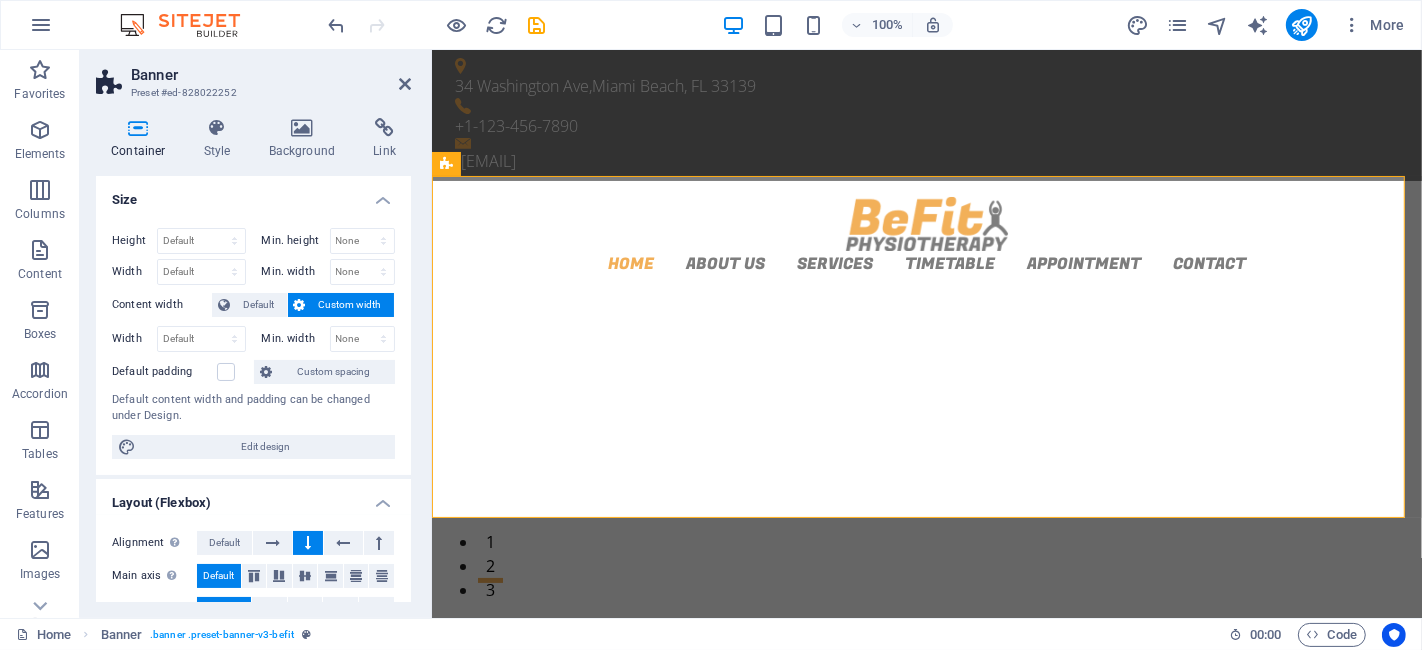 click on "Size" at bounding box center [253, 194] 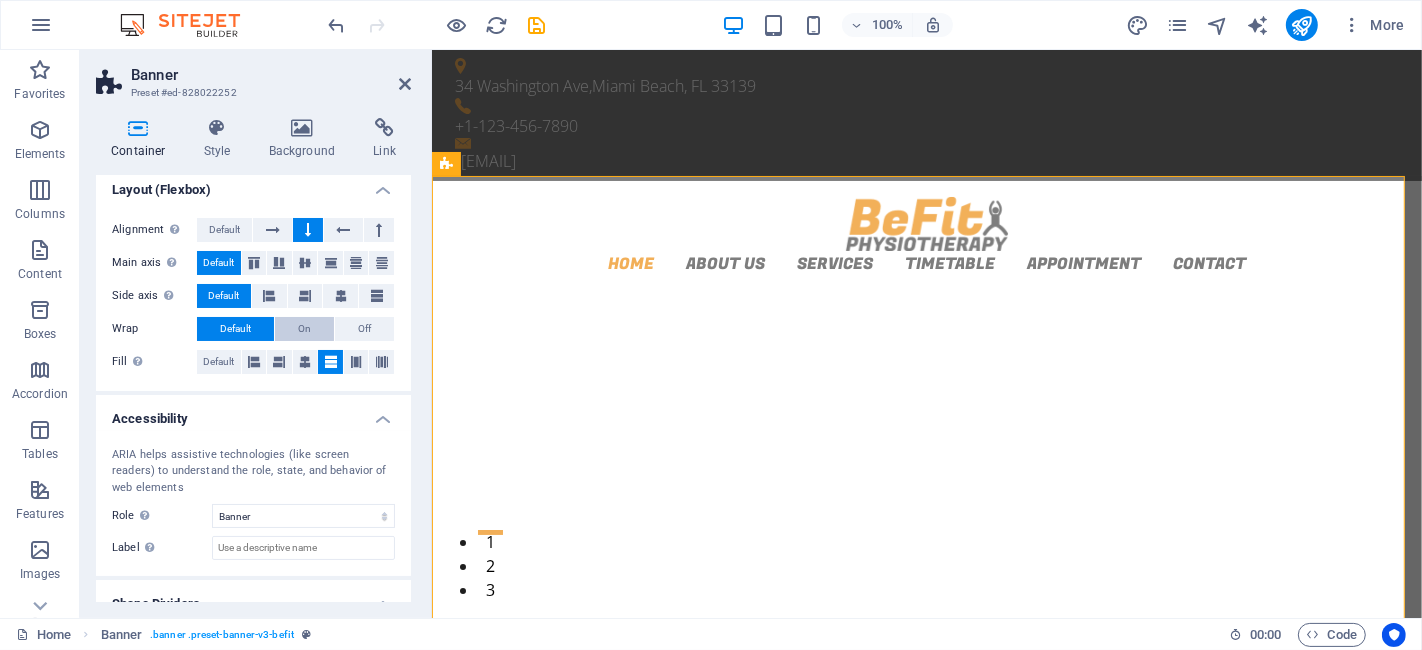 scroll, scrollTop: 0, scrollLeft: 0, axis: both 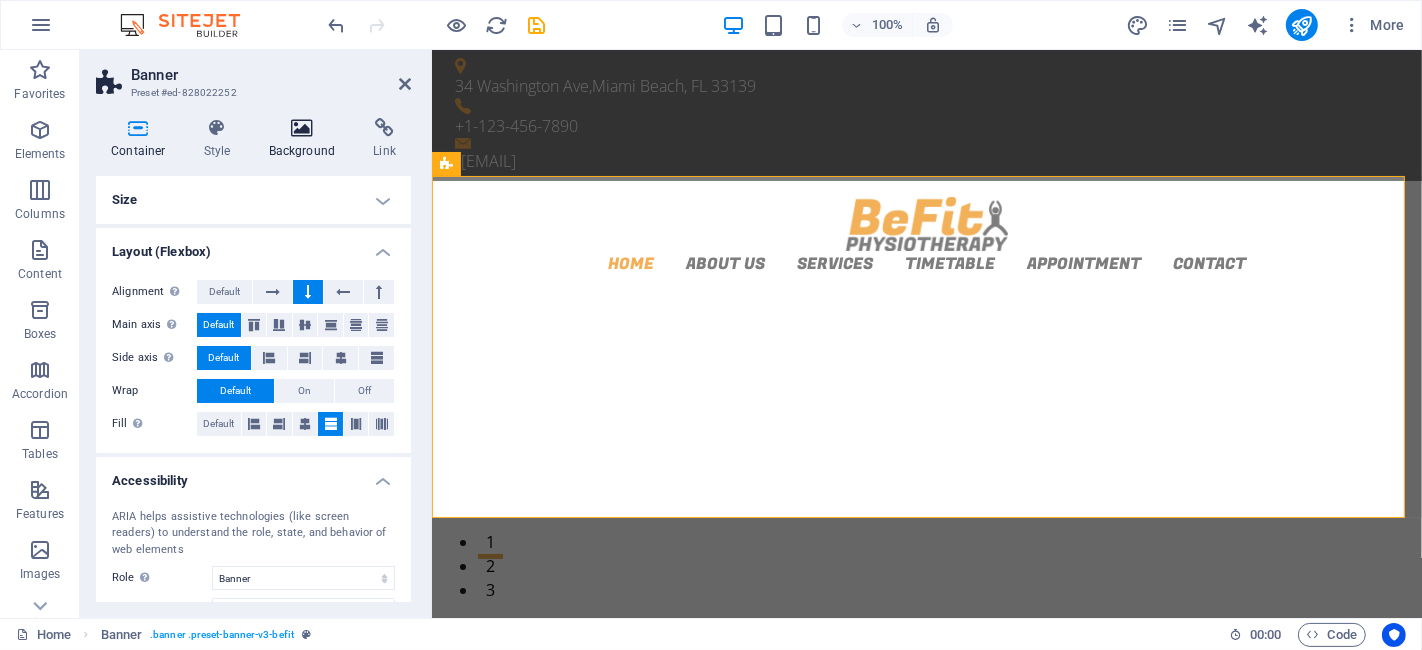 click at bounding box center (302, 128) 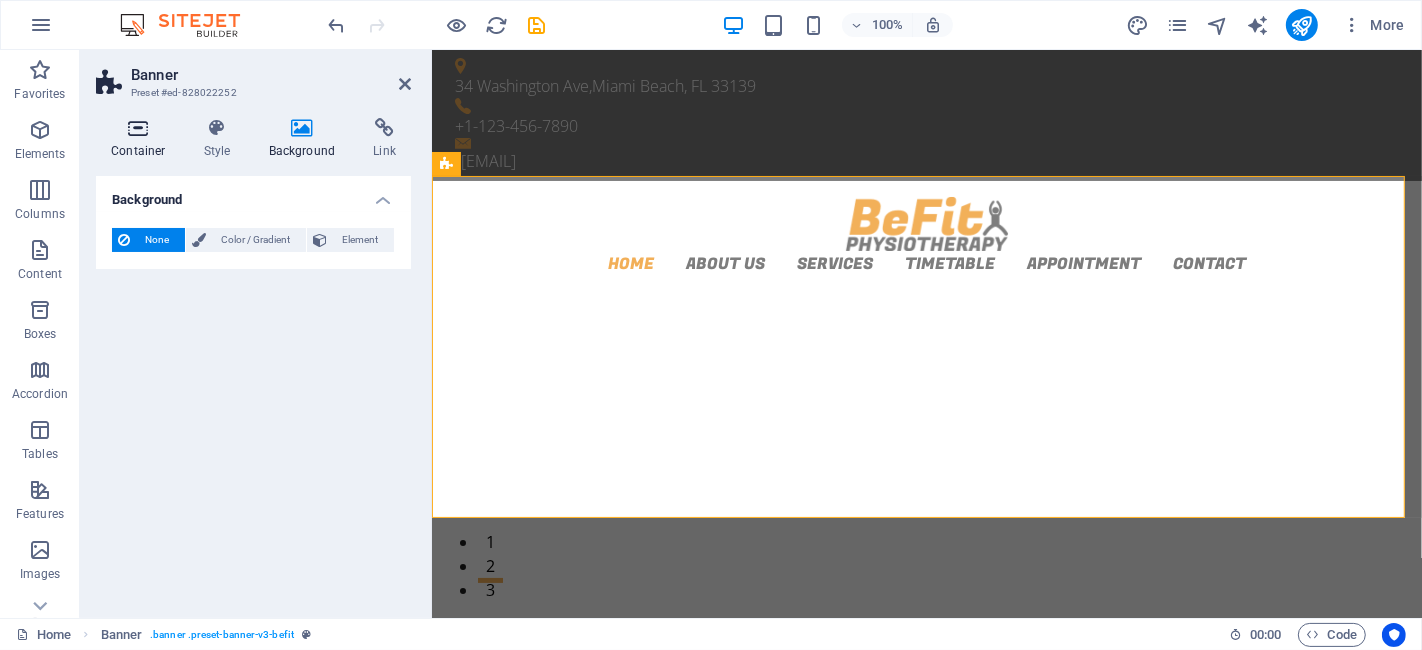 click on "Container" at bounding box center (142, 139) 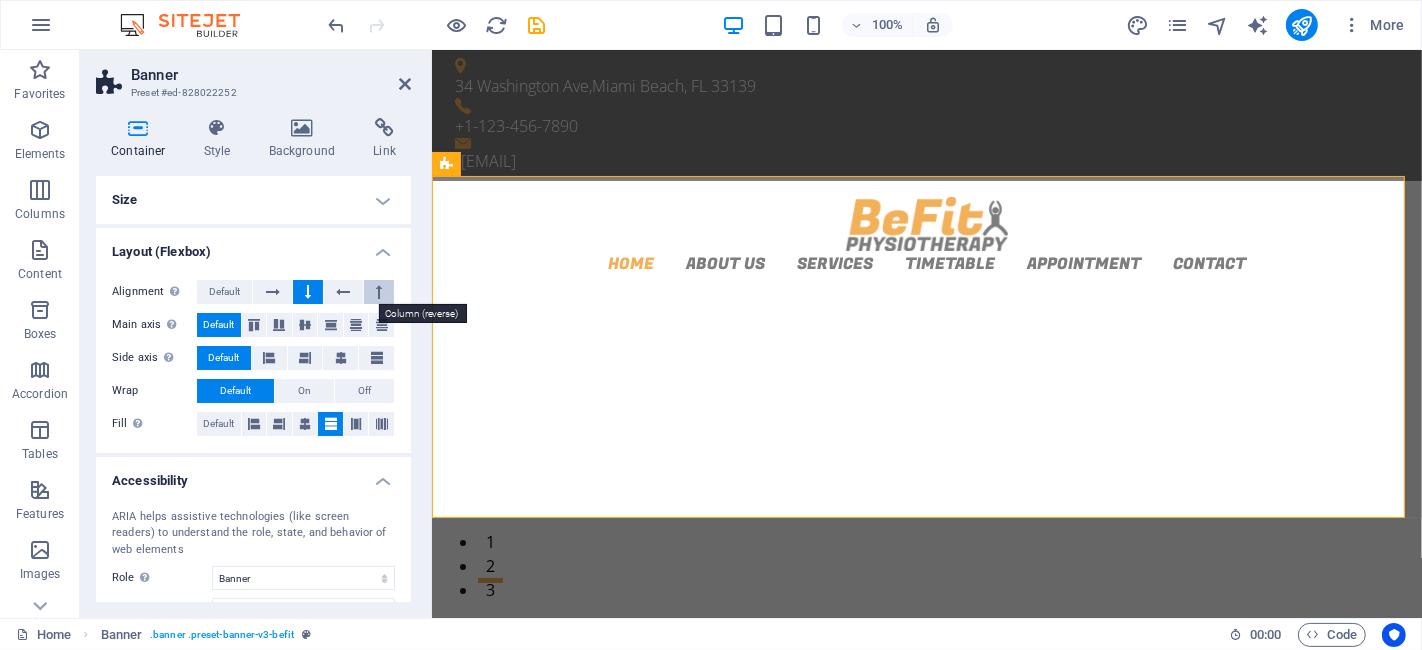 click at bounding box center (379, 292) 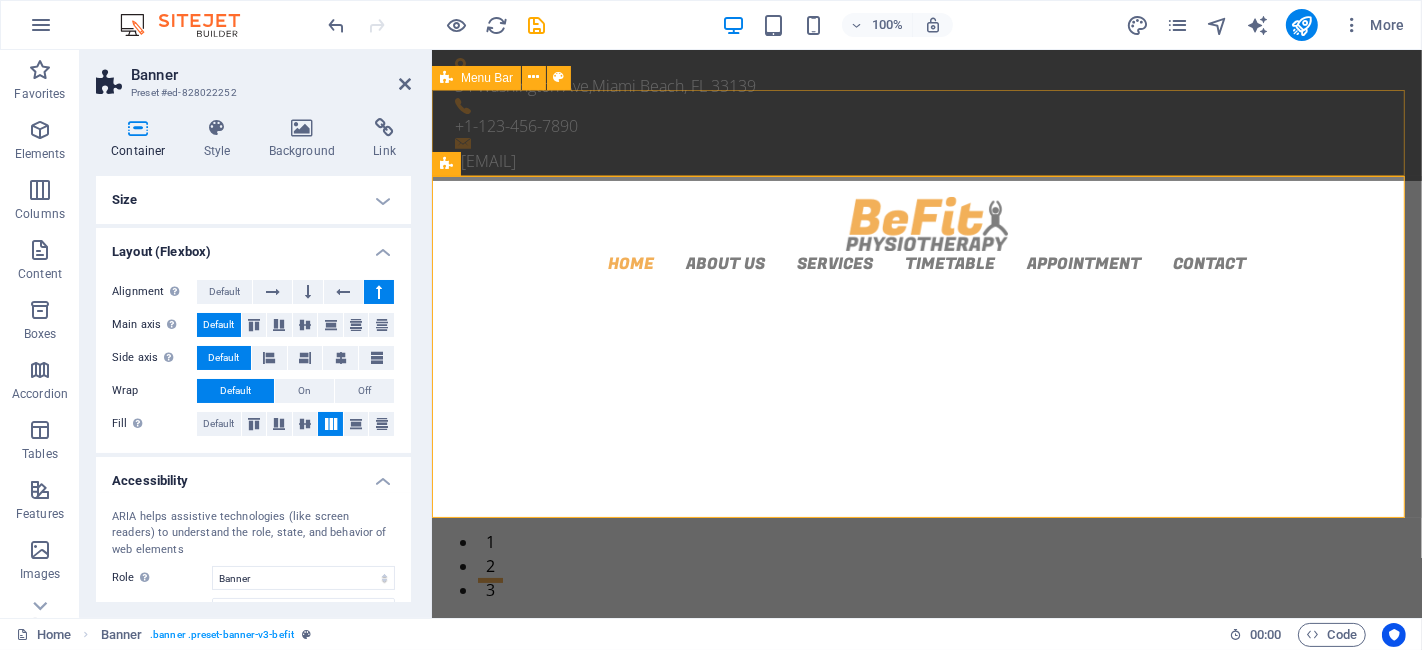 drag, startPoint x: 845, startPoint y: 178, endPoint x: 845, endPoint y: 153, distance: 25 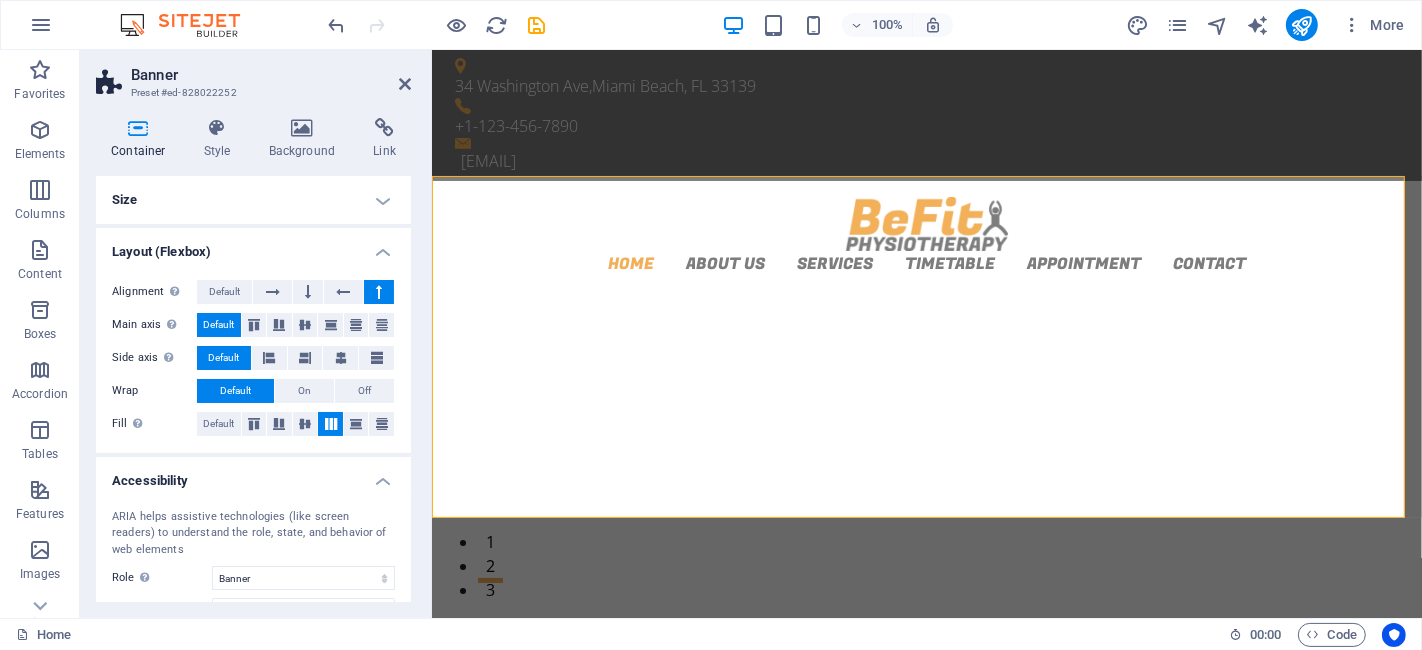 click at bounding box center [-2004, 3832] 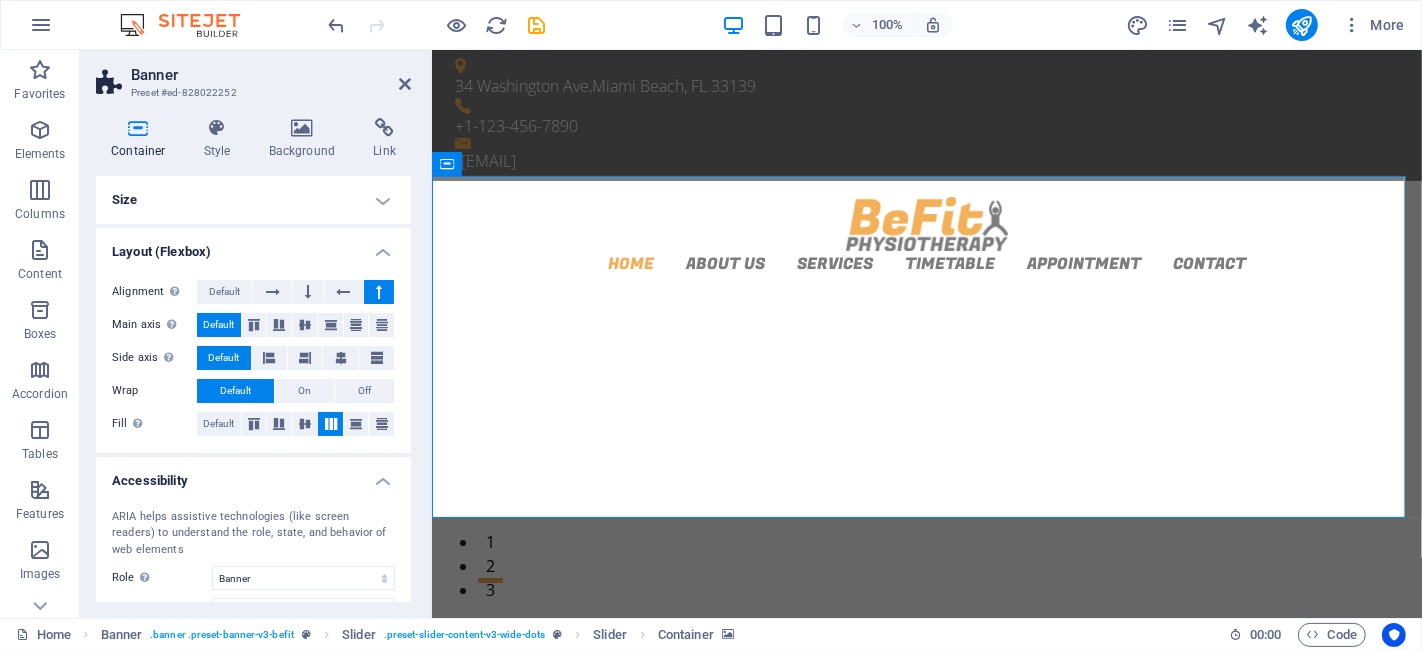 click at bounding box center (-2004, 3832) 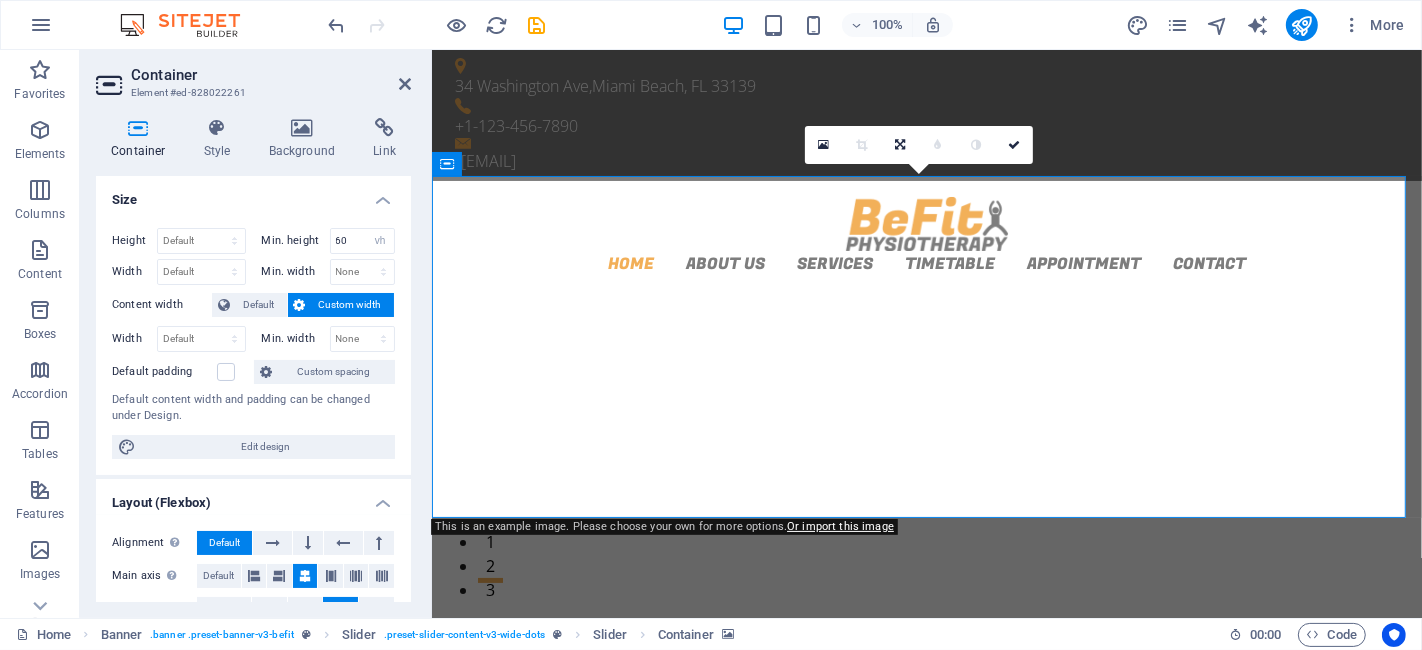 drag, startPoint x: 819, startPoint y: 236, endPoint x: 859, endPoint y: 181, distance: 68.007355 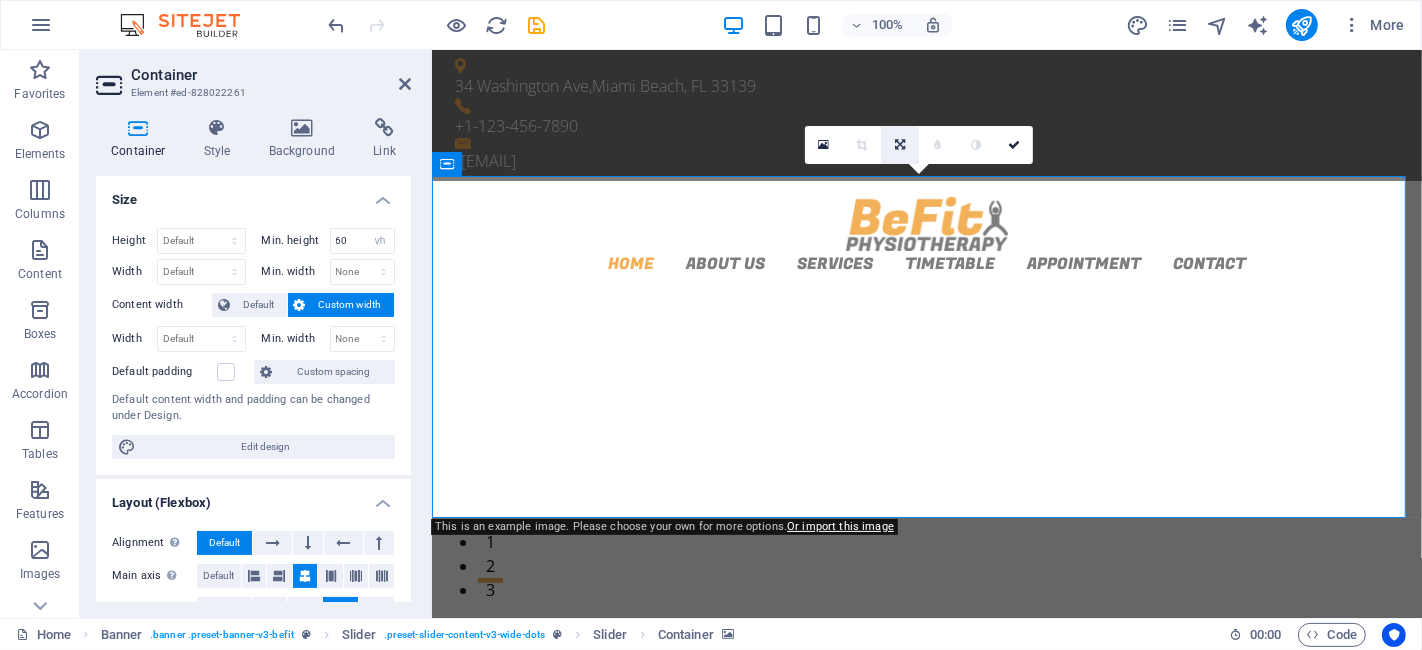 click at bounding box center [900, 145] 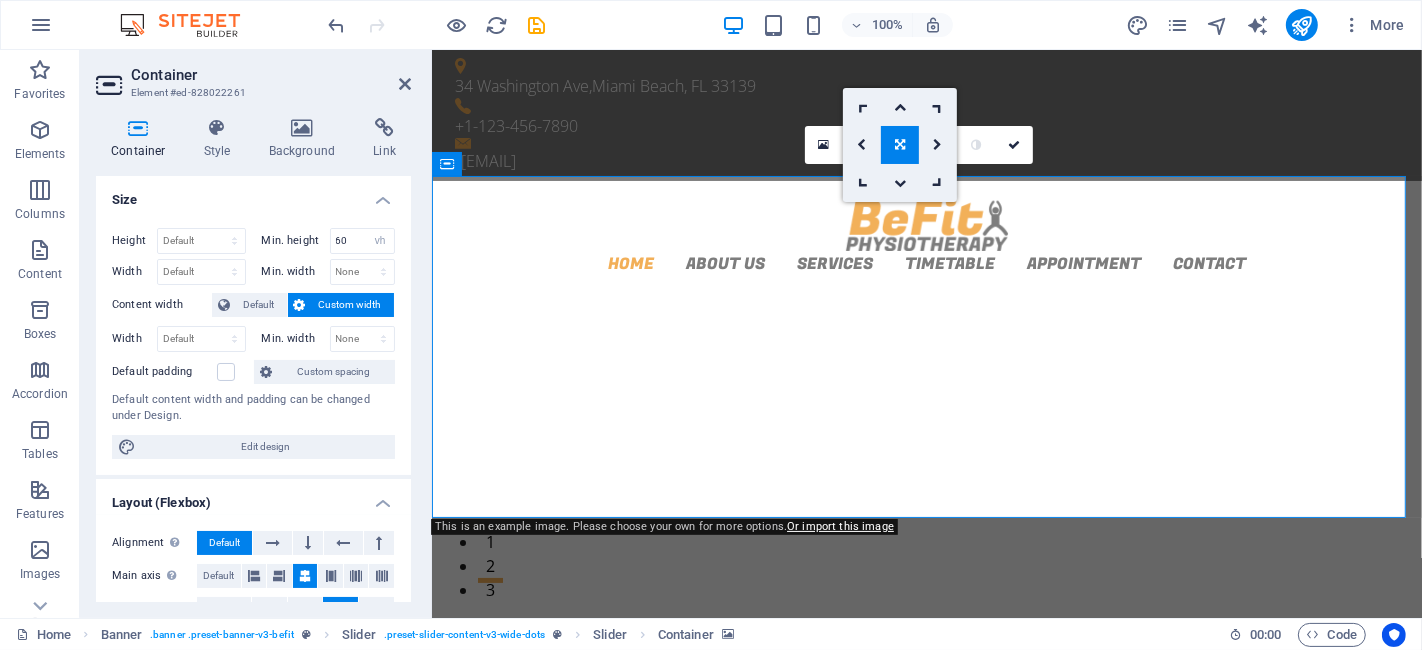 click at bounding box center [900, 145] 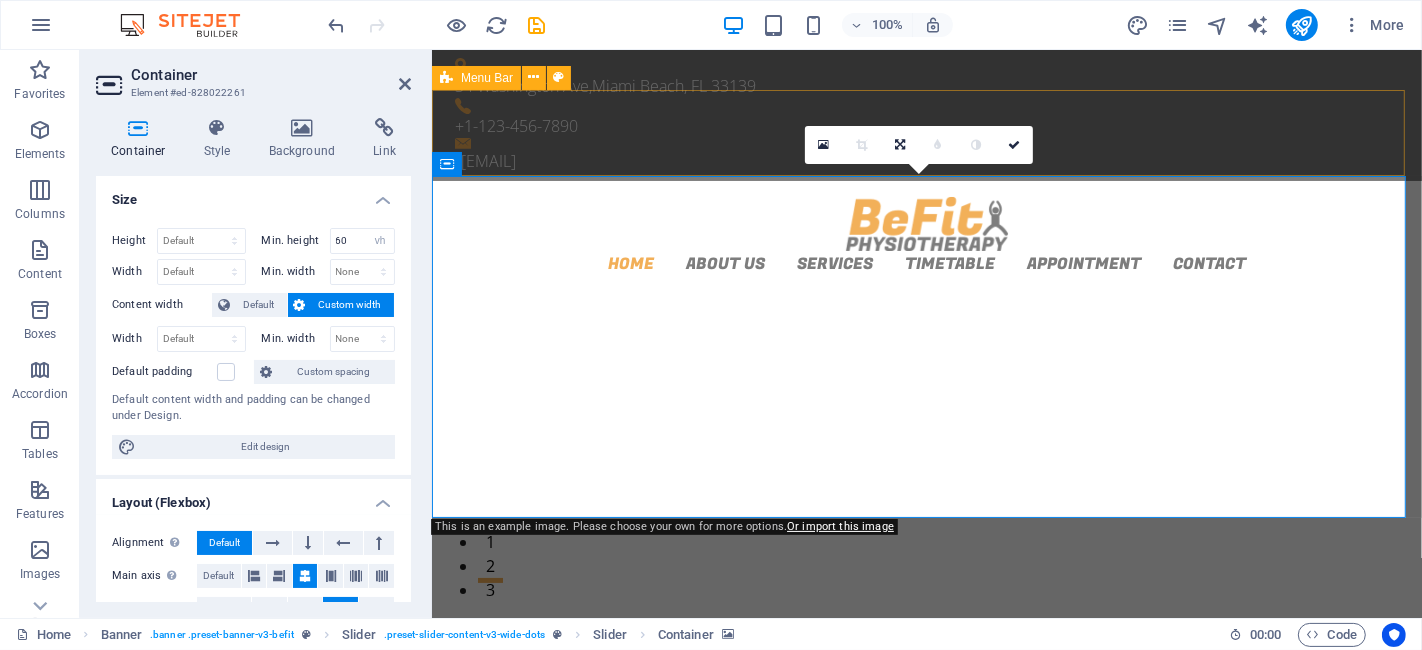 drag, startPoint x: 824, startPoint y: 206, endPoint x: 832, endPoint y: 164, distance: 42.755116 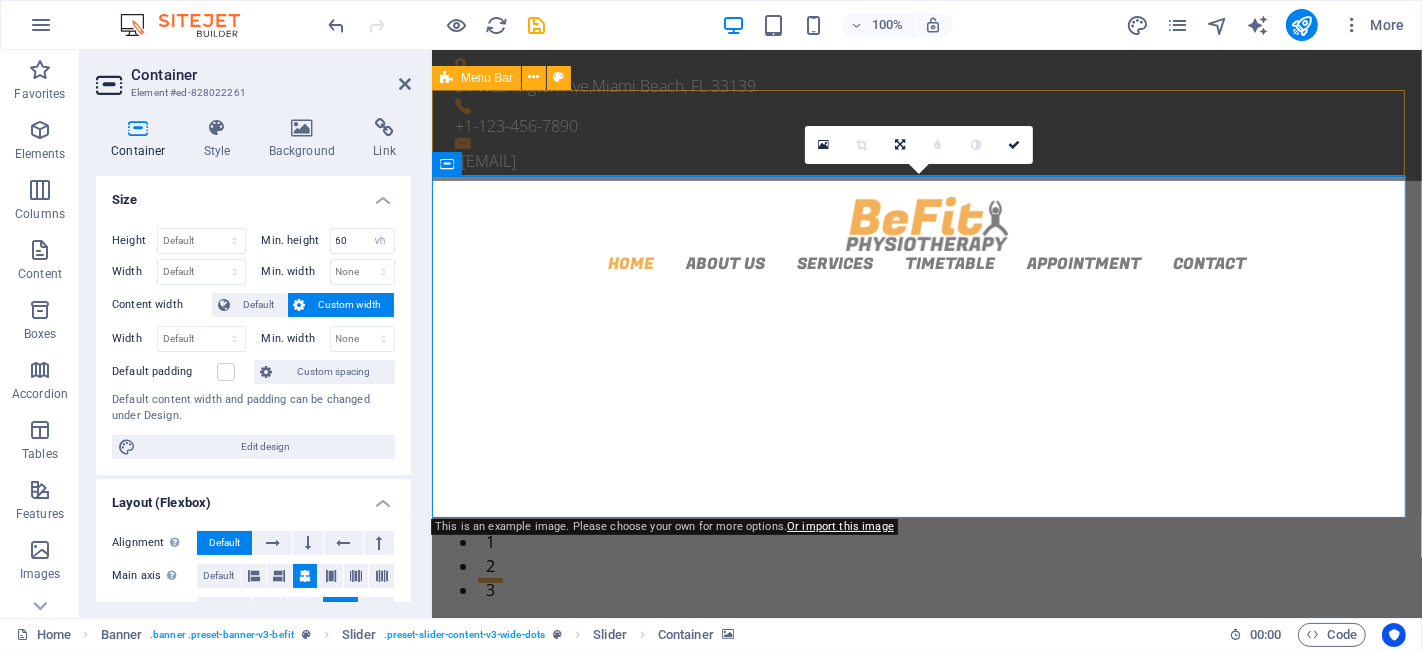 click on "34 Washington Ave ,  Miami Beach, FL   33139 +1-123-456-7890 d39e0bf3166e56231de53cc22693fd@cpanel.local Home About us Services Timetable Appointment Contact Welcome to  berita.penaedu.com Lorem Ipsum is simply dummy text of the printing Learn more Get Appointment We make you strong again Lorem ipsum dolor sit amet, consectetur adipisicing Learn more View Timetable Manual Therapy & Massages Porro voluptas vitae aliquam iste ullam sapiente!  Learn more View Details Welcome to  berita.penaedu.com Lorem Ipsum is simply dummy text of the printing Learn more Get Appointment We make you strong again Lorem ipsum dolor sit amet, consectetur adipisicing Learn more View Timetable 1 2 3 berita.penaedu.com Lorem consectetur adipisicing elit Maiores, a libero atque assumenda praesentium cum magni odio dolor accusantium explicabo, praesentium cum magni odio dolor accusantium explicabo repudiandae molestiae itaque provident.
We Resolve your Problem Contact us Services we provide Physioterapy Manual Therapy ," at bounding box center (926, 2755) 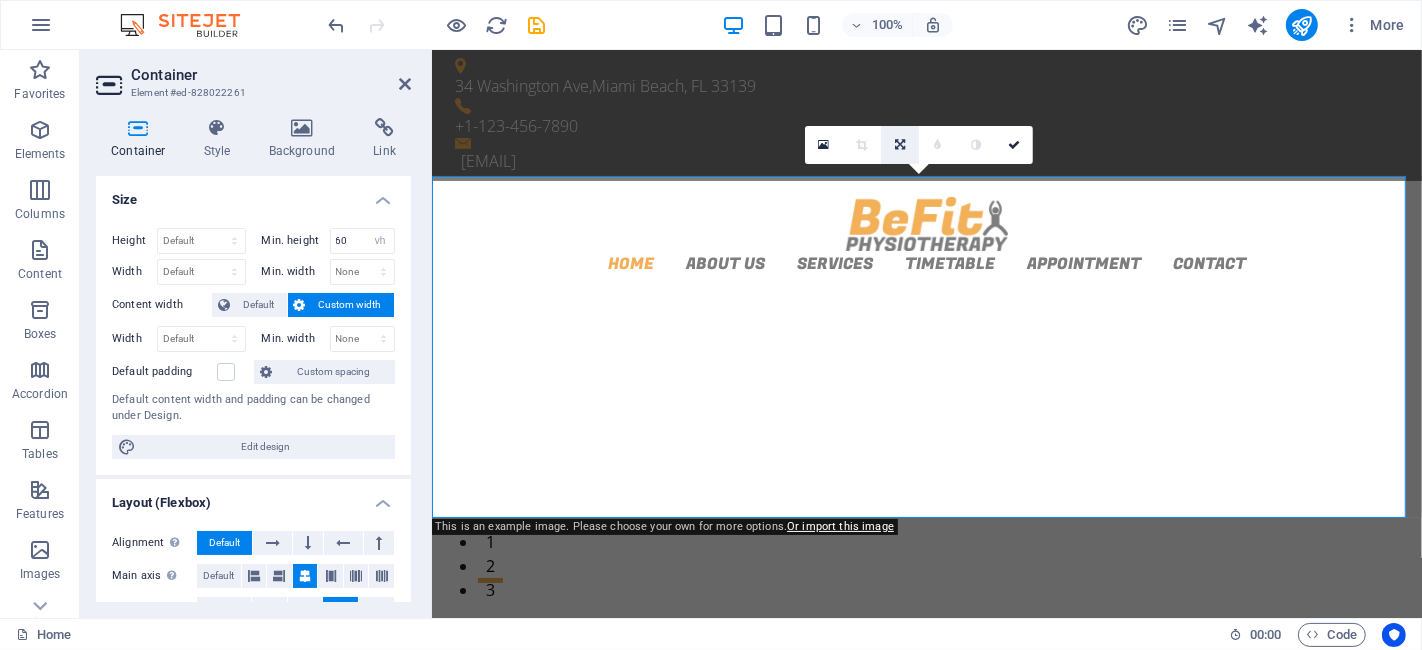 click at bounding box center (900, 145) 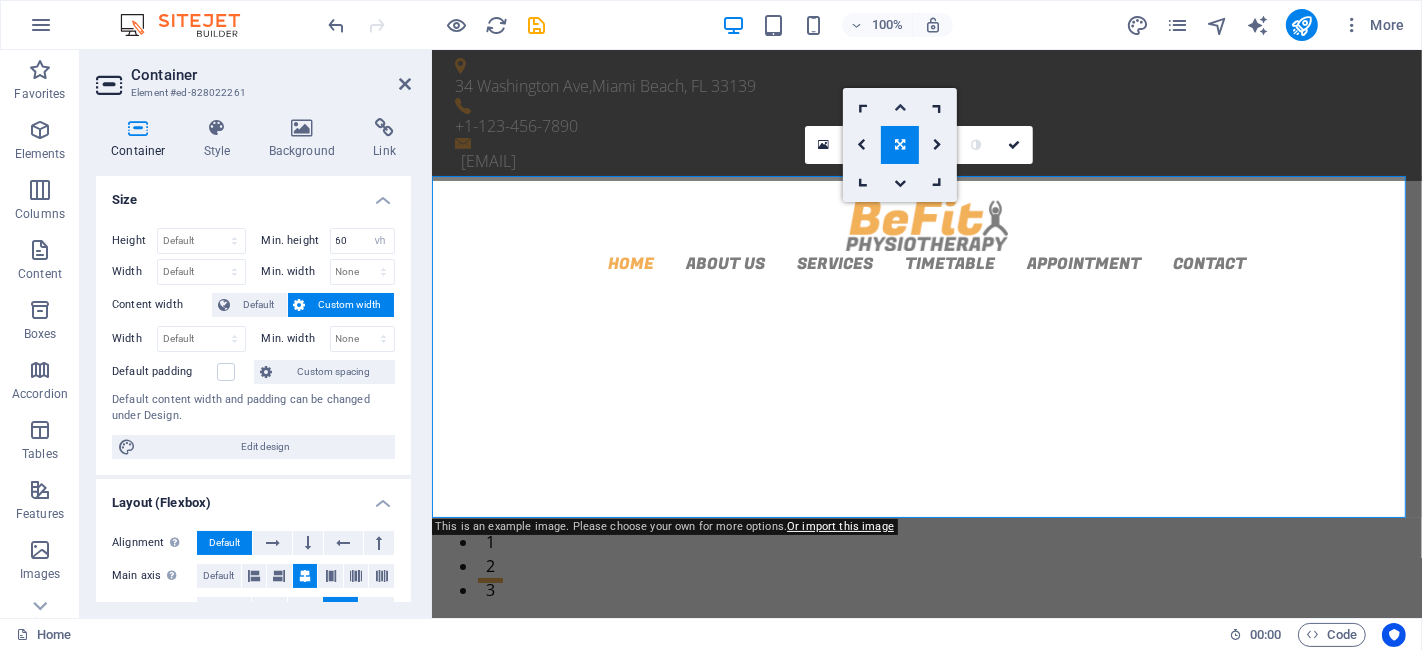 click at bounding box center [900, 107] 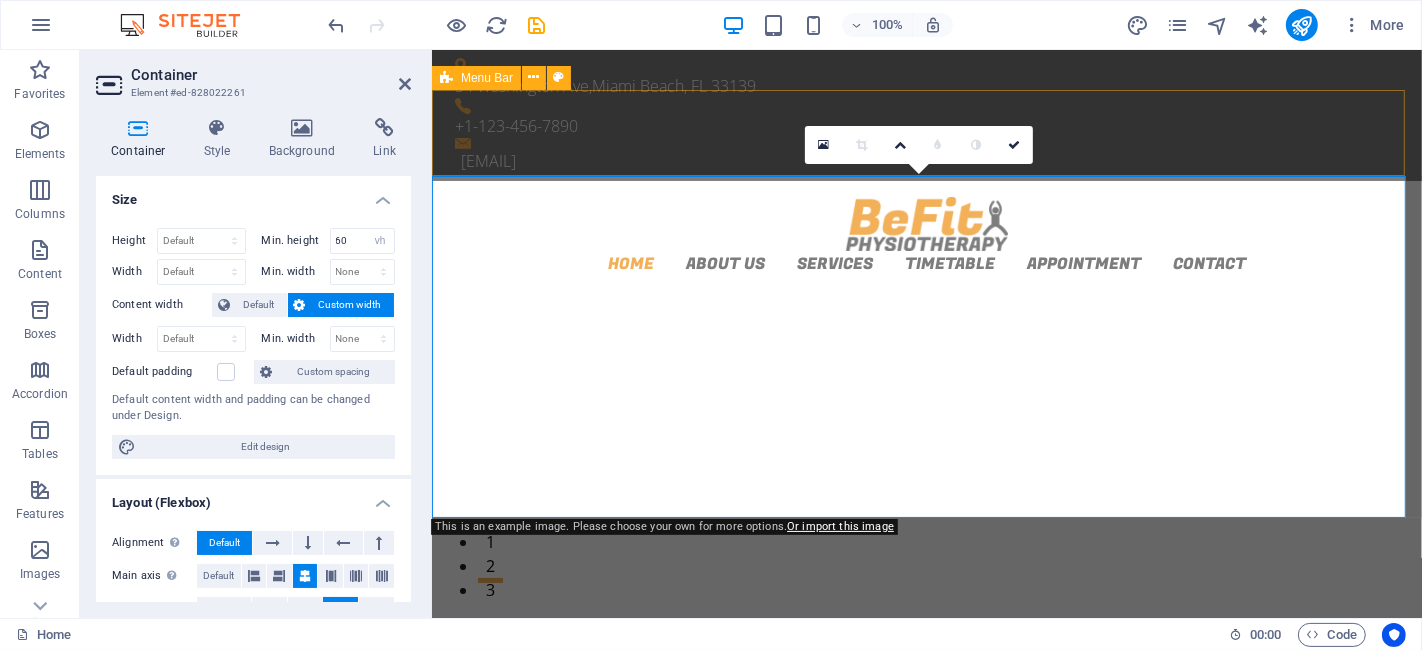 click on "Home About us Services Timetable Appointment Contact" at bounding box center [926, 236] 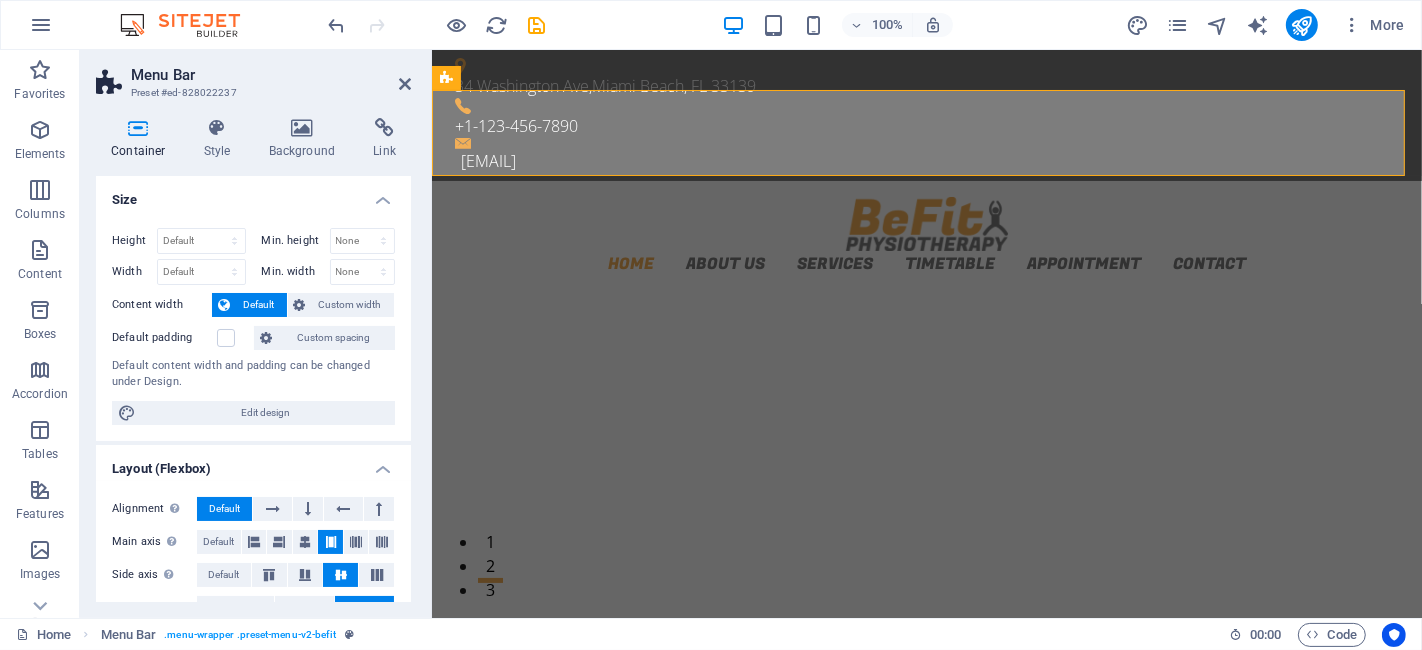 click at bounding box center [-2004, 3832] 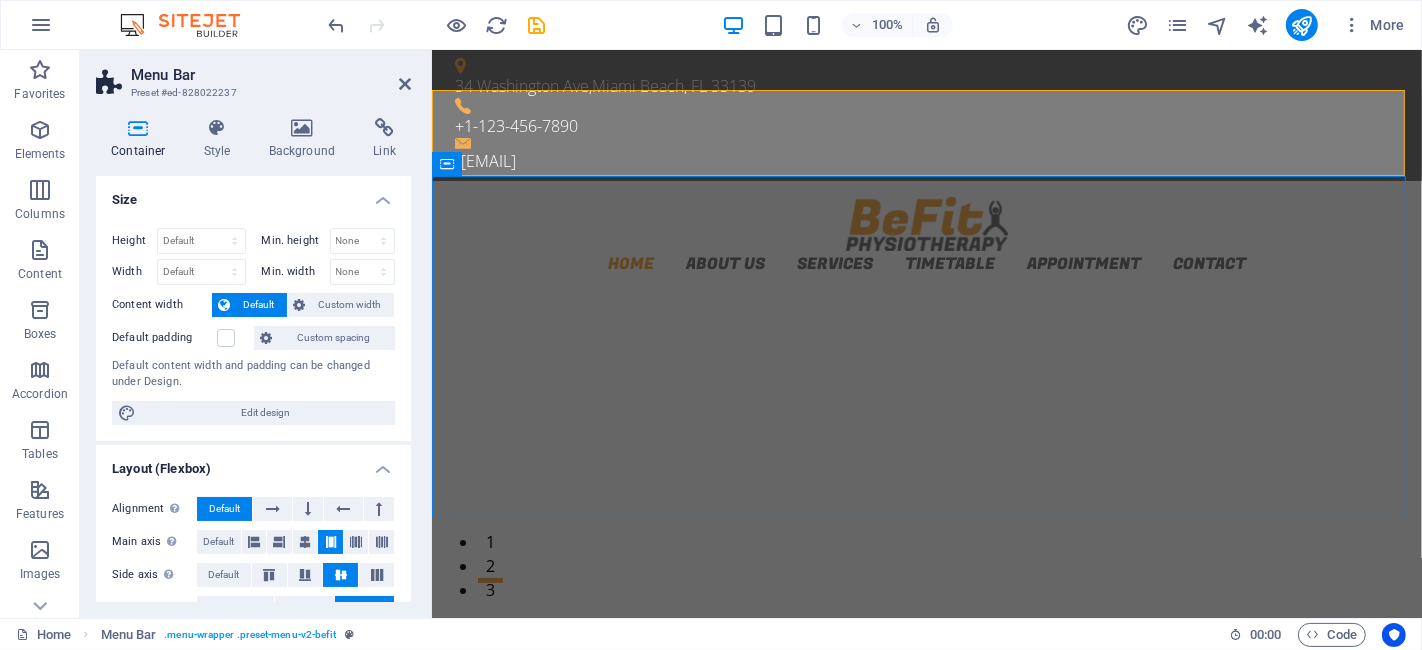 click at bounding box center (-2004, 3832) 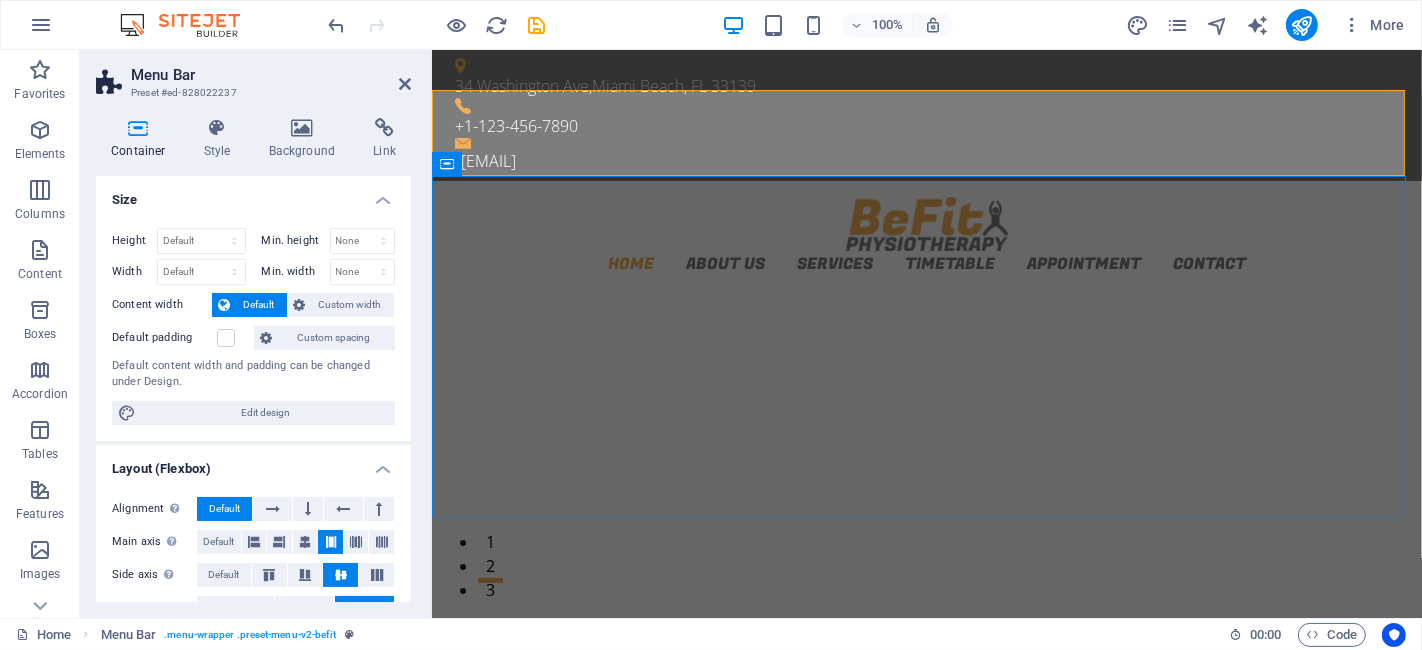 select on "vh" 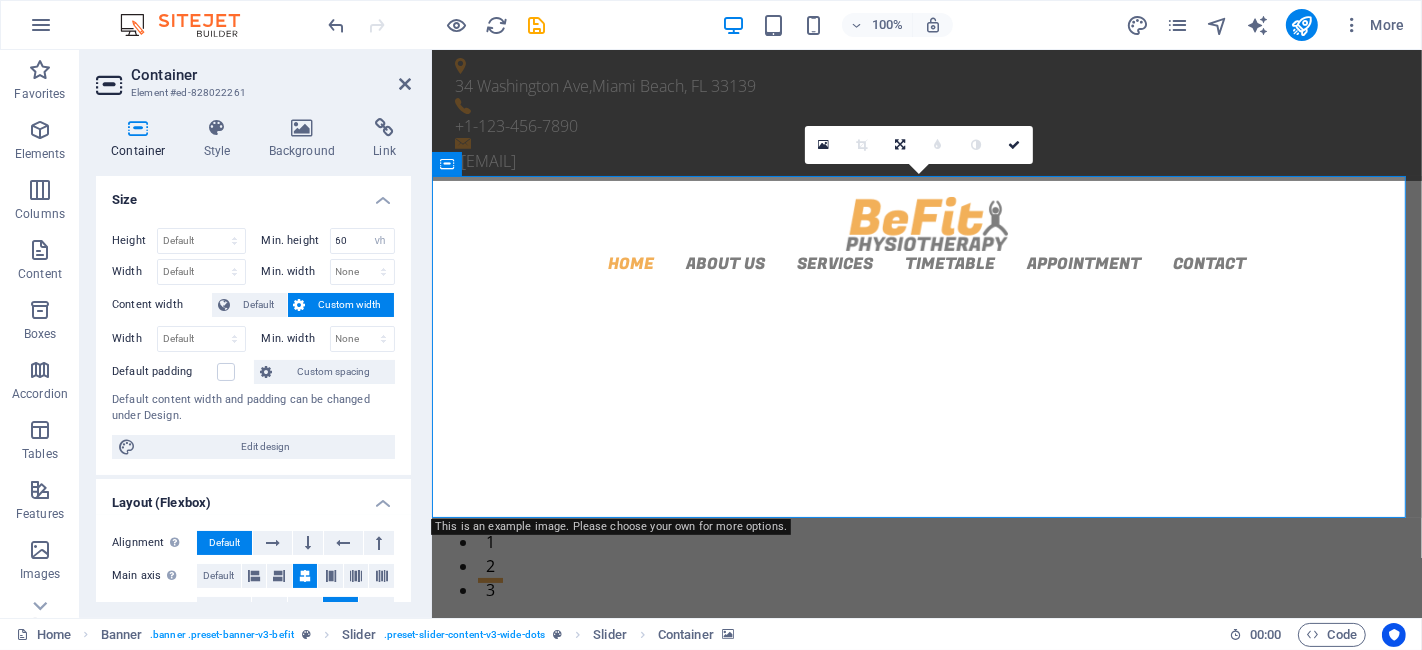 click at bounding box center [-2004, 3832] 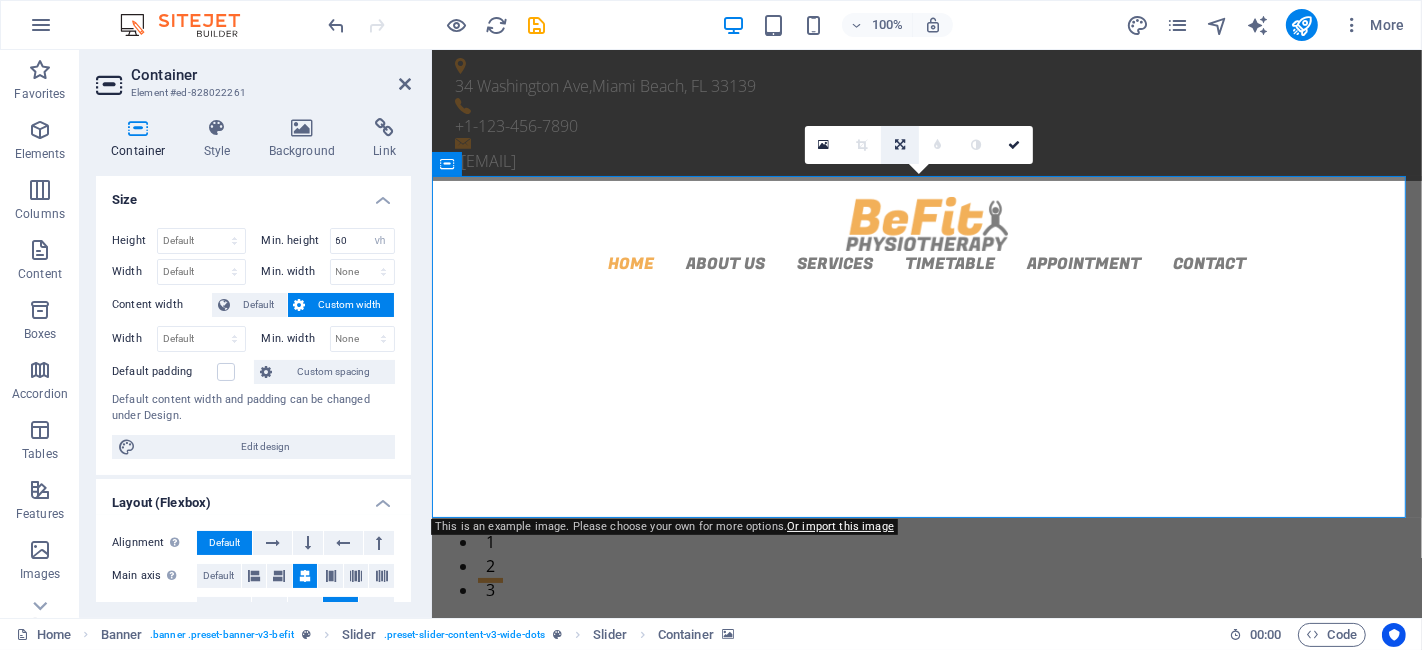 click at bounding box center (900, 145) 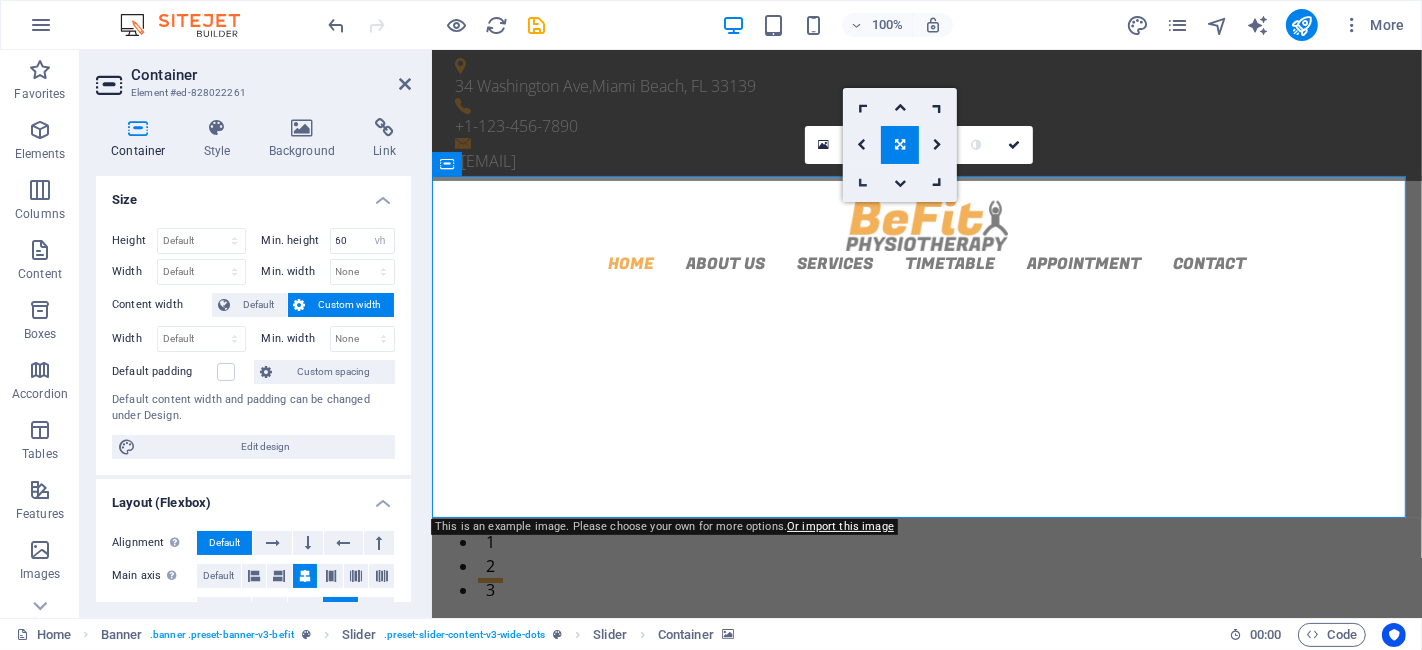click at bounding box center (861, 182) 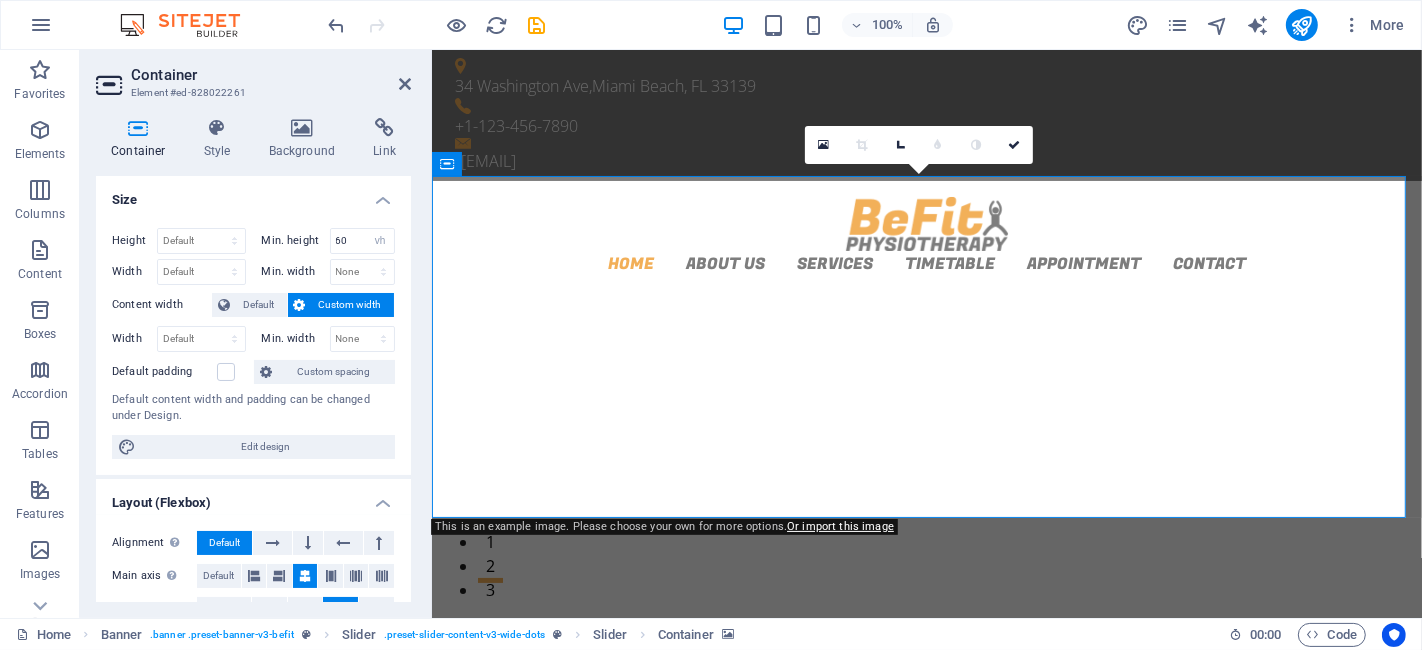 drag, startPoint x: 806, startPoint y: 235, endPoint x: 875, endPoint y: 199, distance: 77.82673 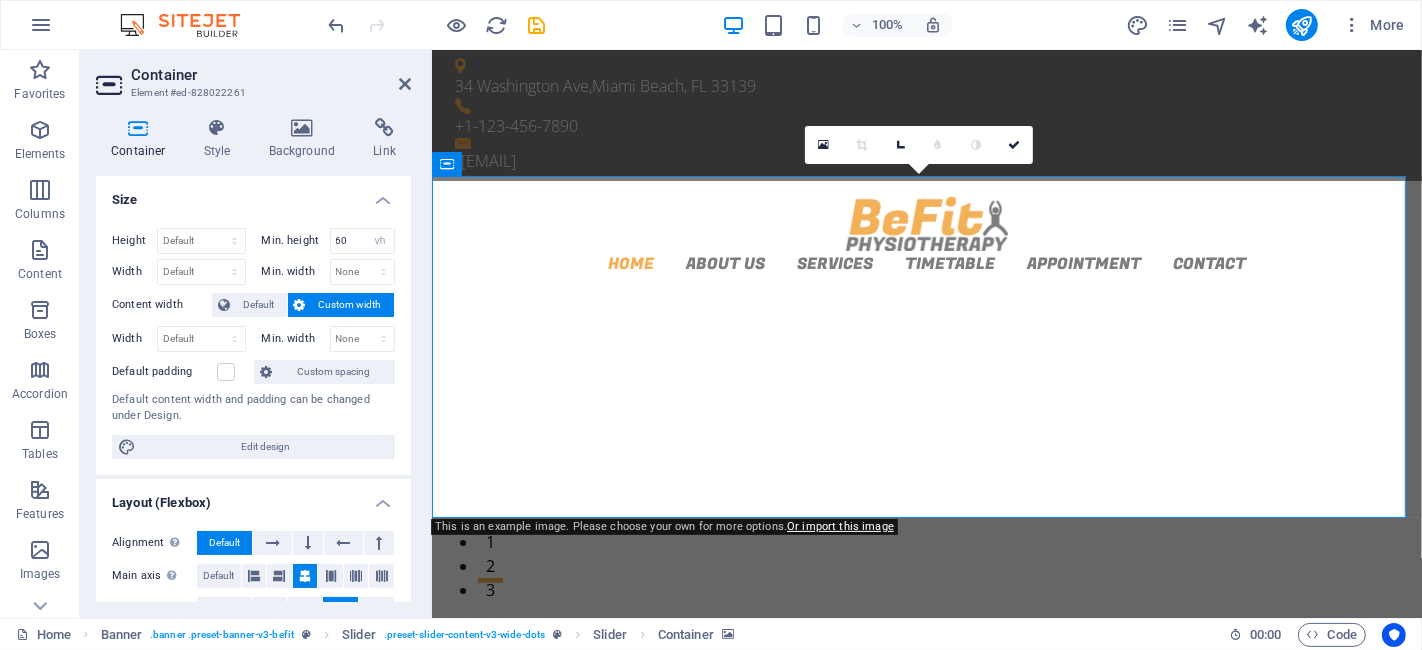 click at bounding box center (-2004, 3832) 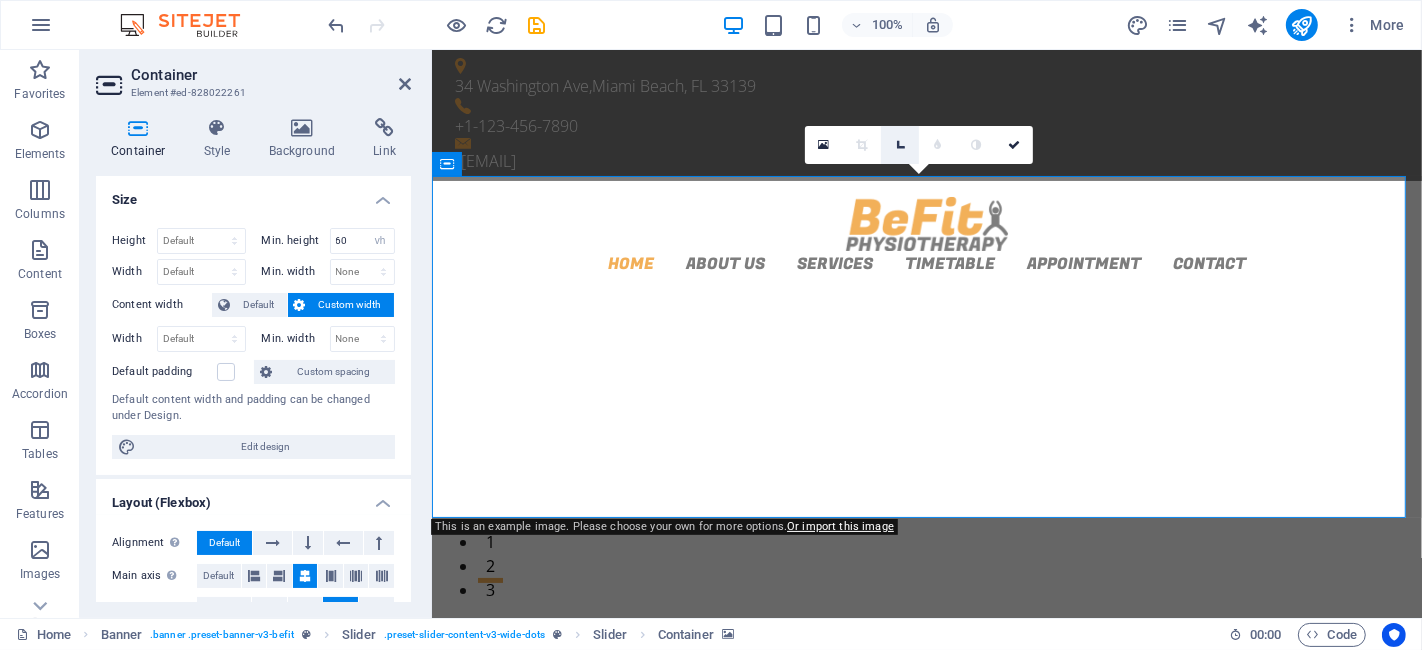 click at bounding box center (899, 144) 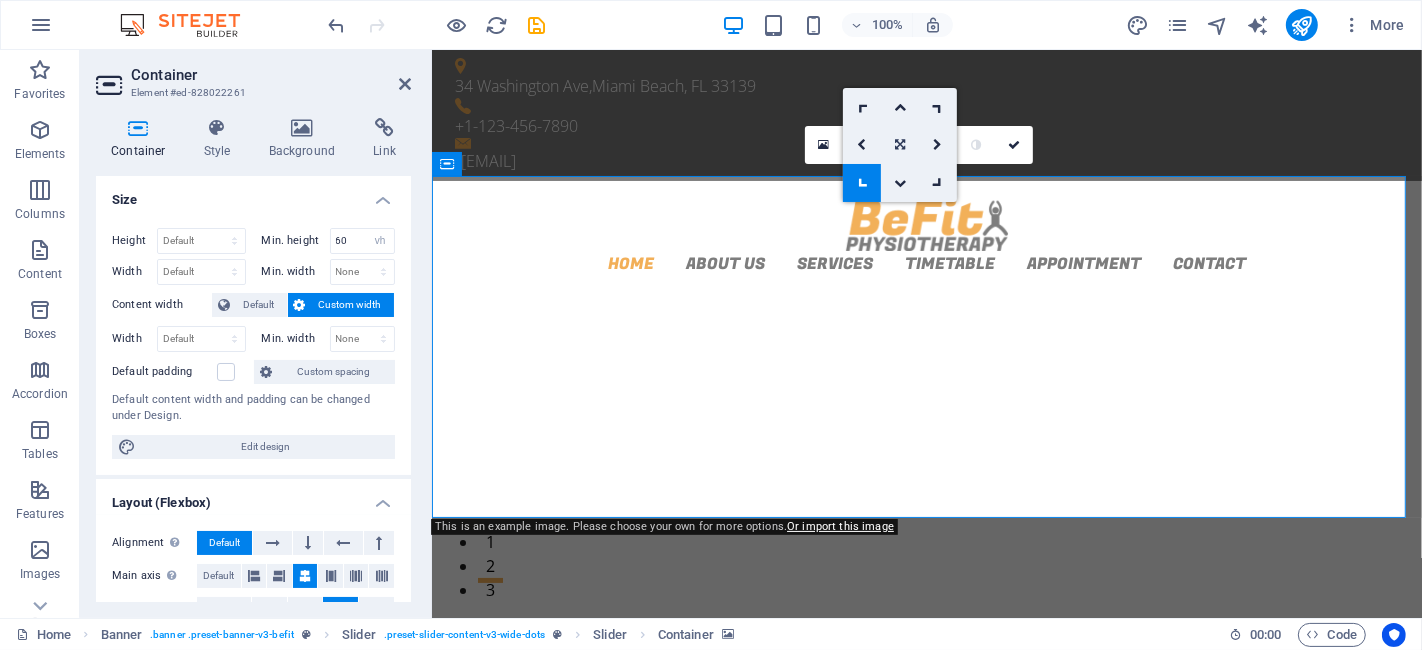 click at bounding box center [900, 145] 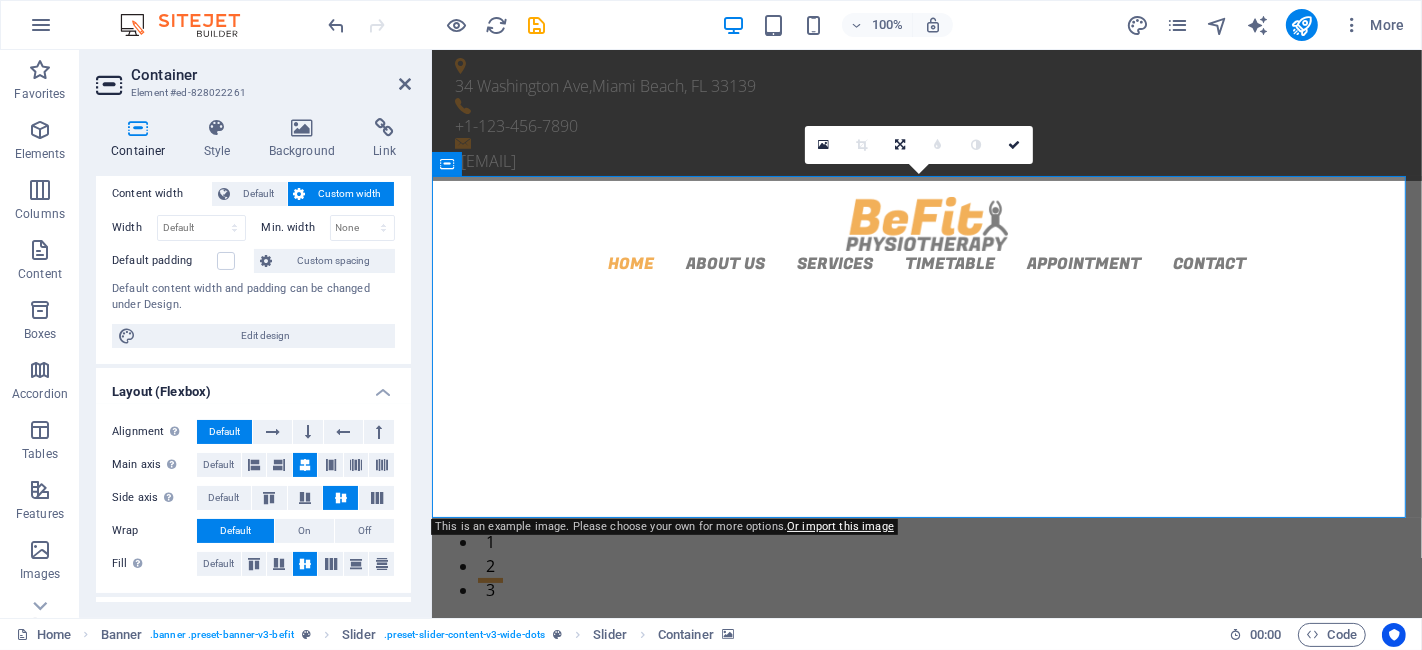 scroll, scrollTop: 0, scrollLeft: 0, axis: both 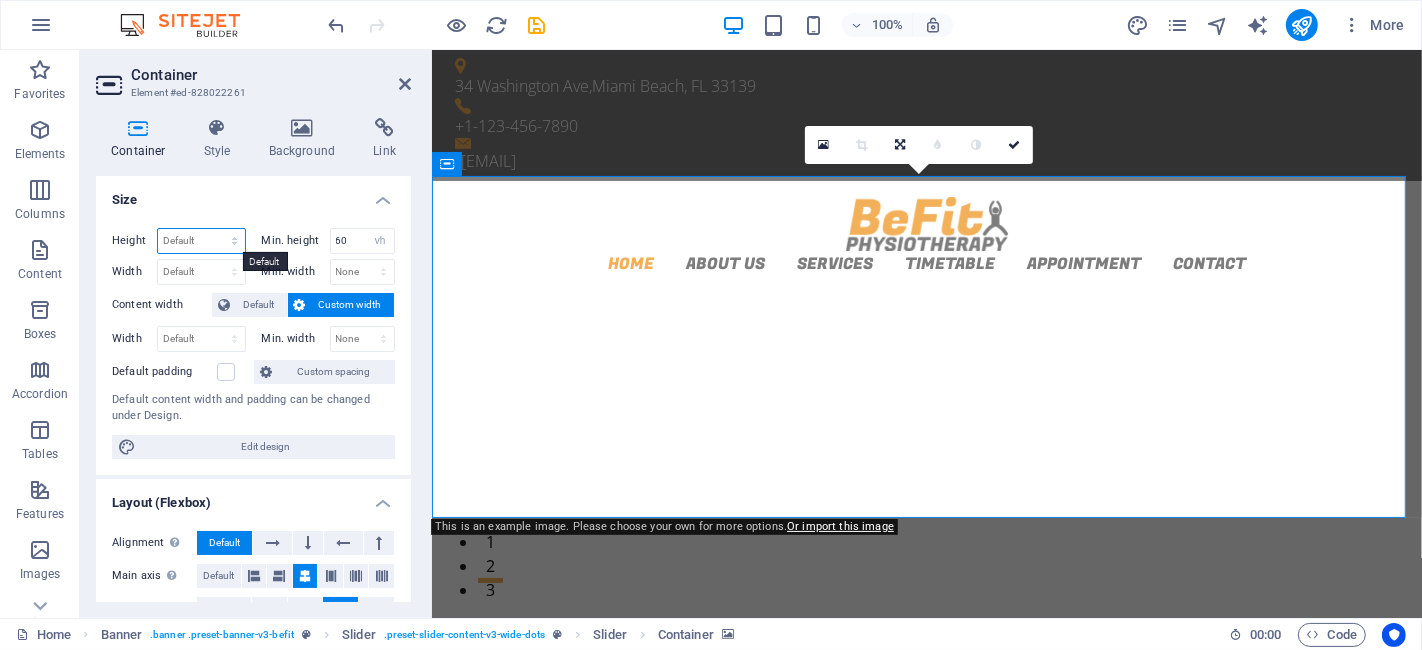 click on "Default px rem % vh vw" at bounding box center [201, 241] 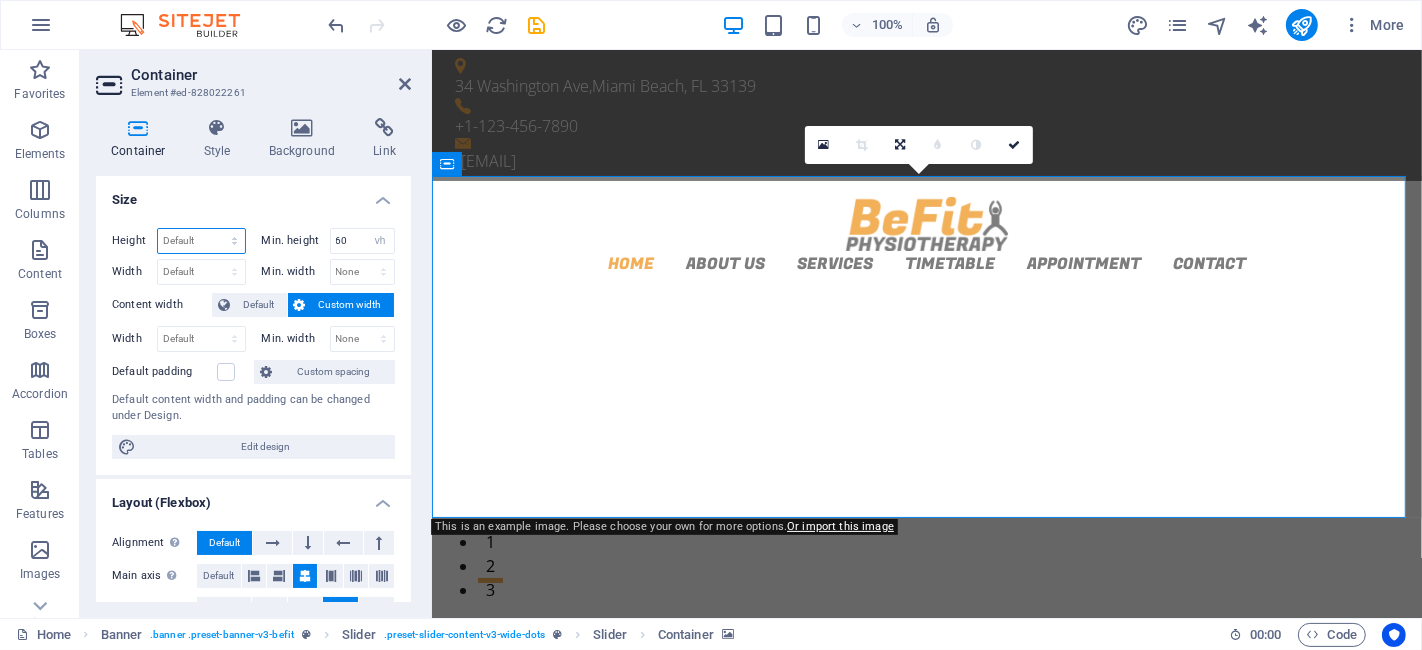 select on "vh" 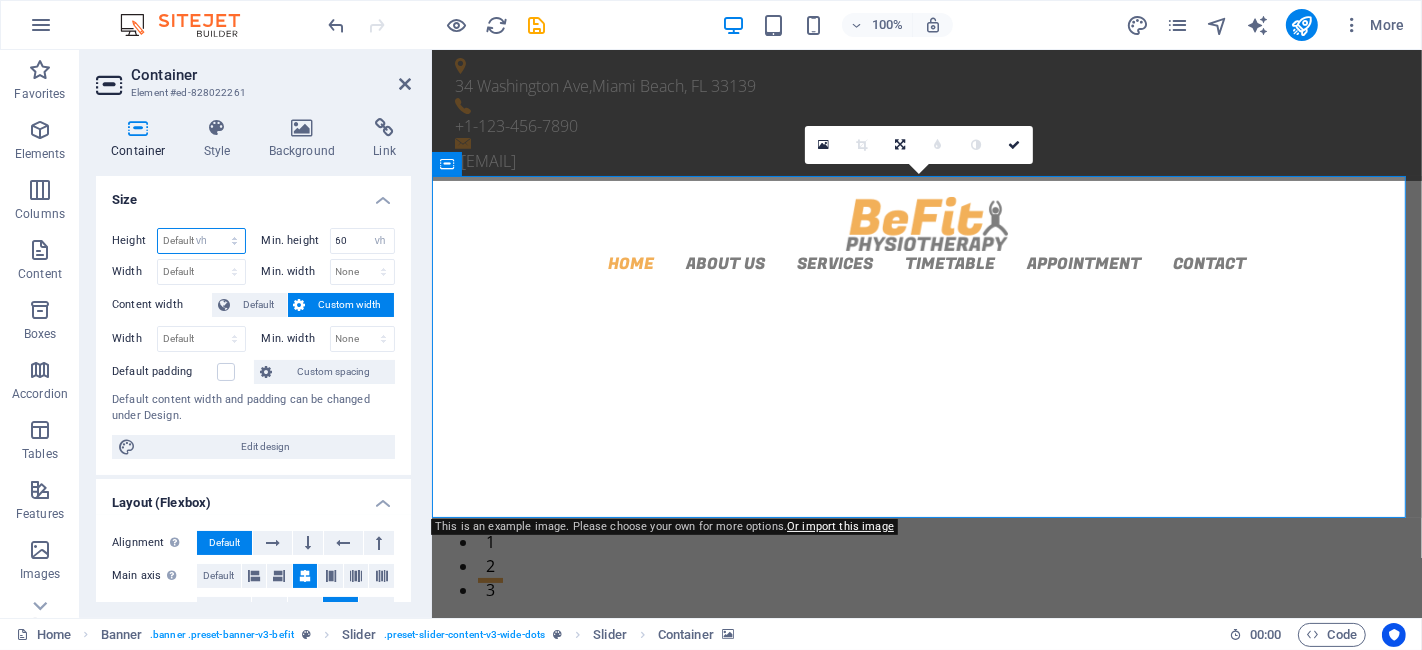 click on "Default px rem % vh vw" at bounding box center [201, 241] 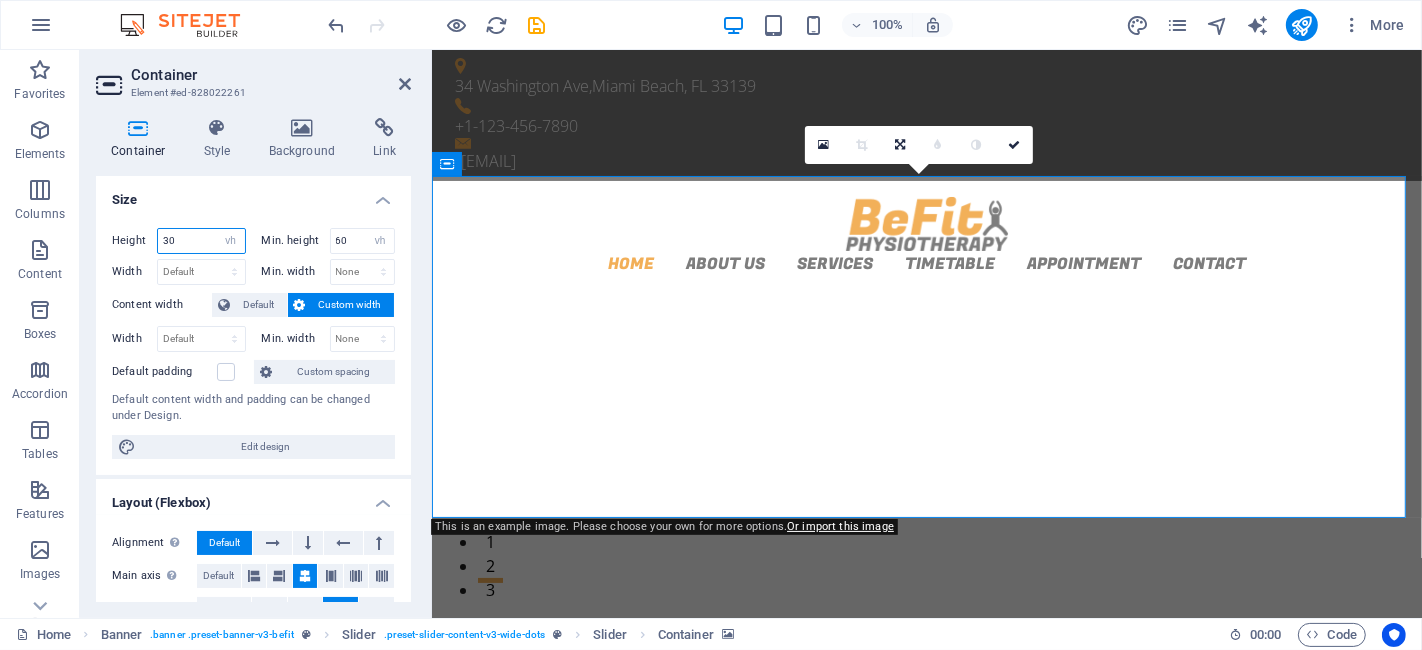 type on "30" 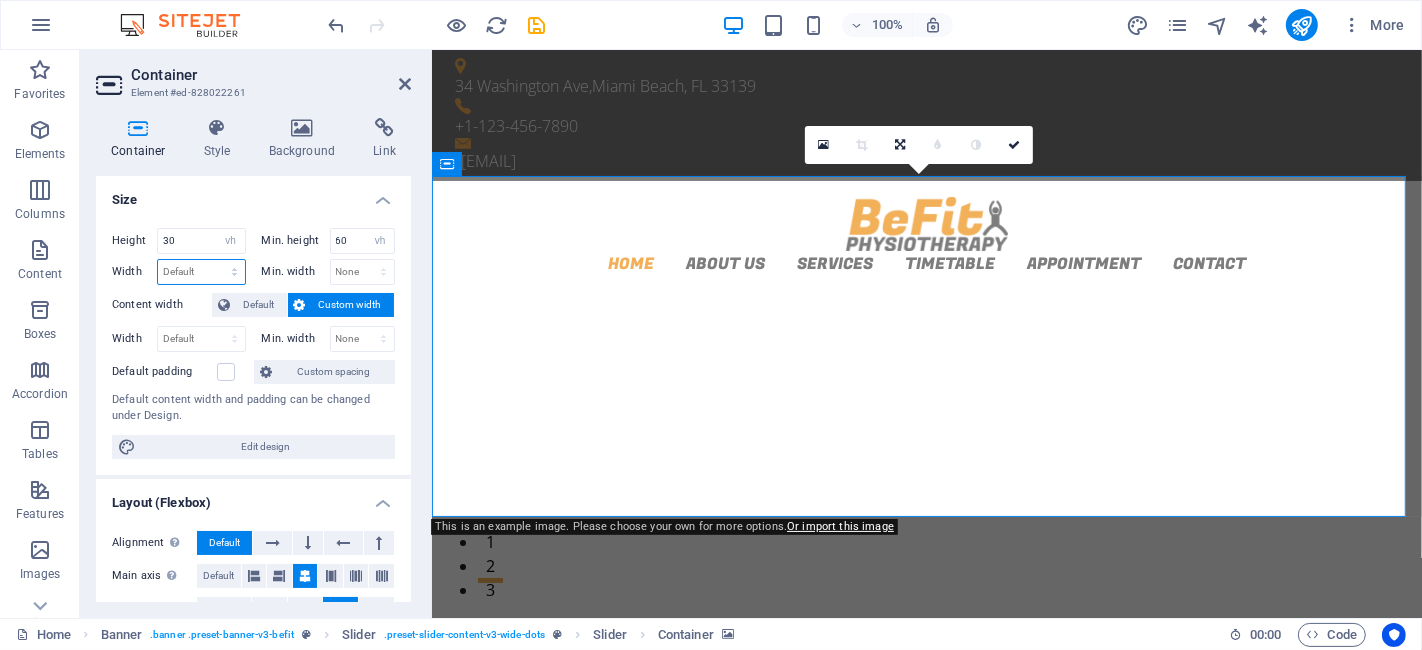 click on "Default px rem % em vh vw" at bounding box center [201, 272] 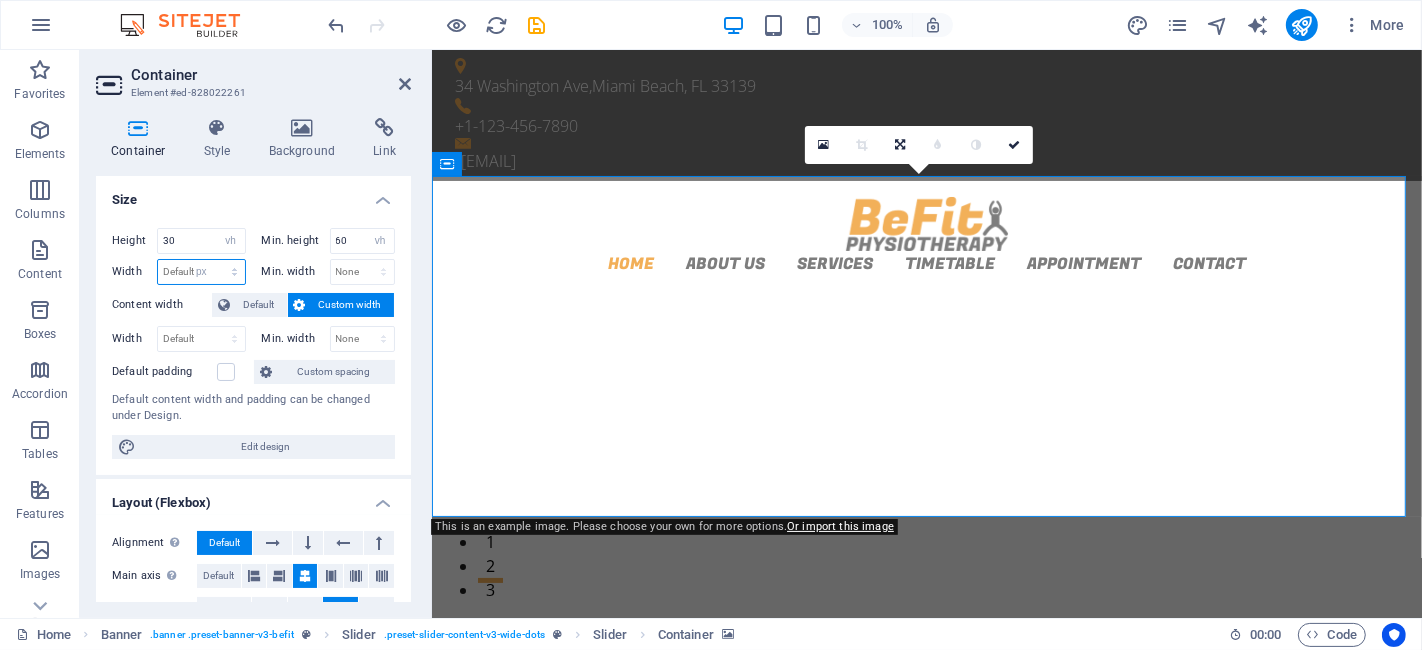 click on "Default px rem % em vh vw" at bounding box center (201, 272) 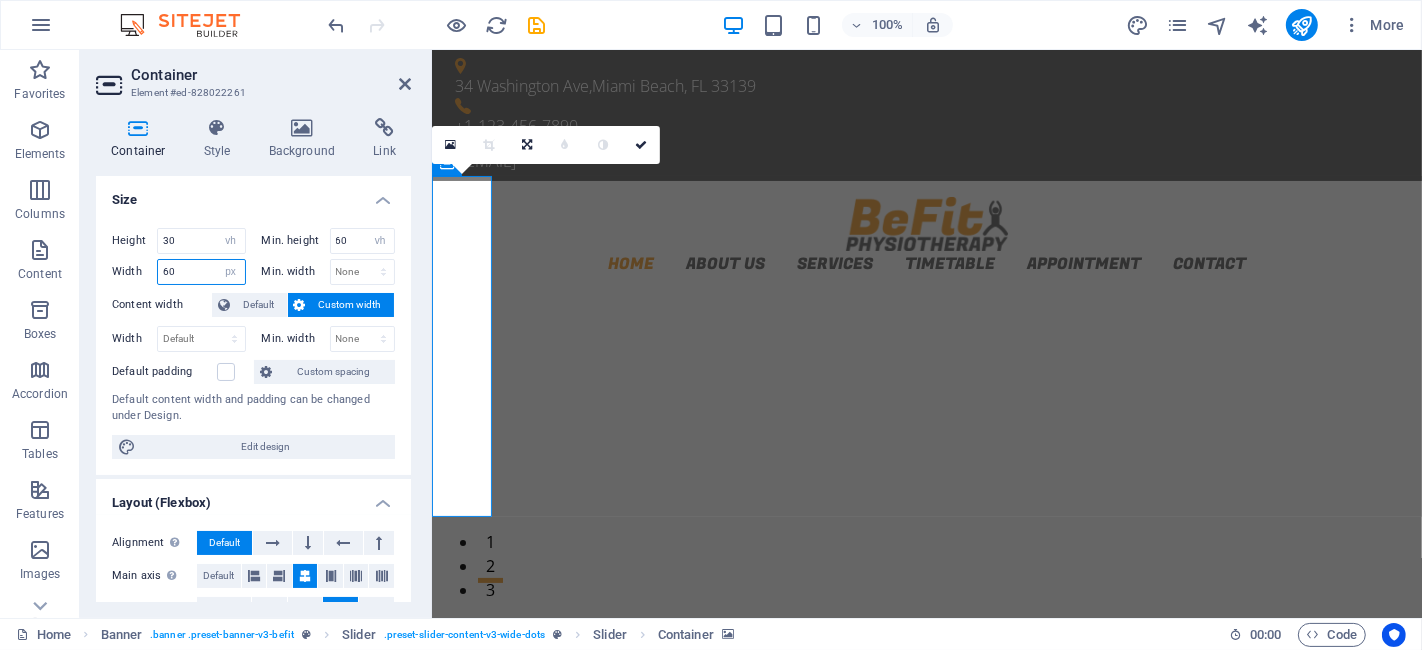 click on "60" at bounding box center [201, 272] 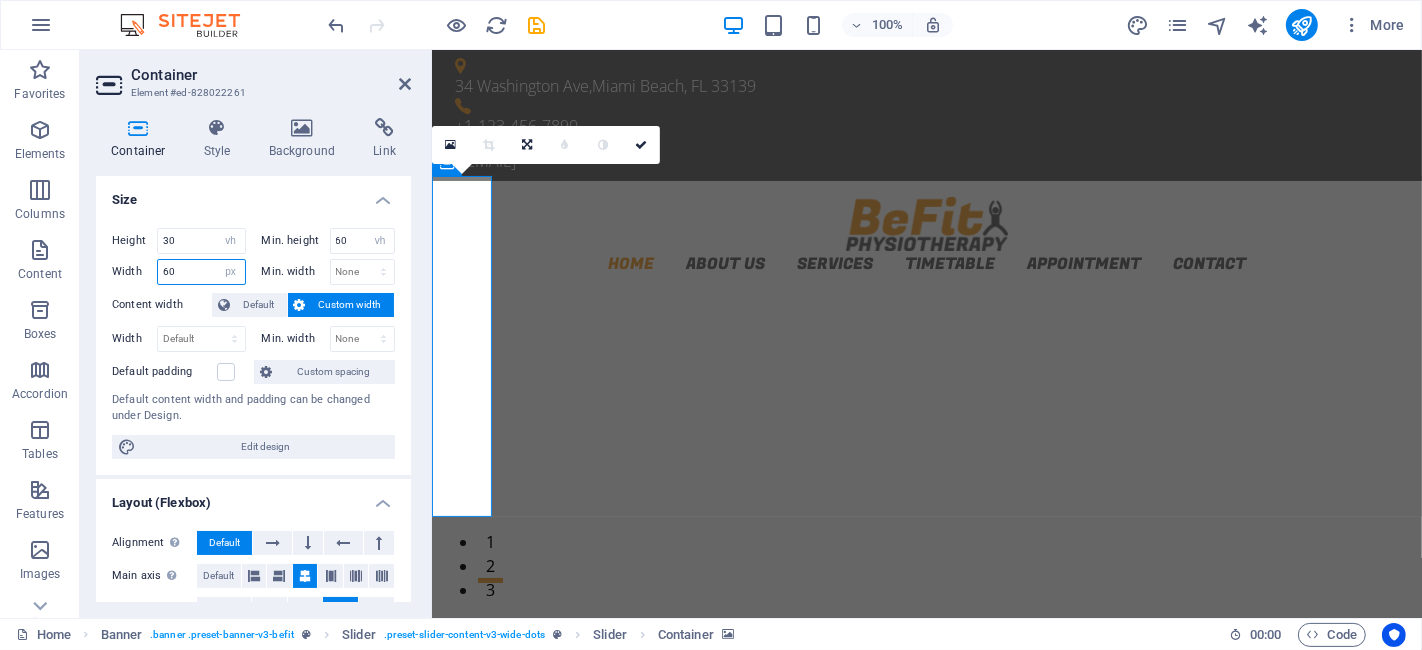 click on "60" at bounding box center (201, 272) 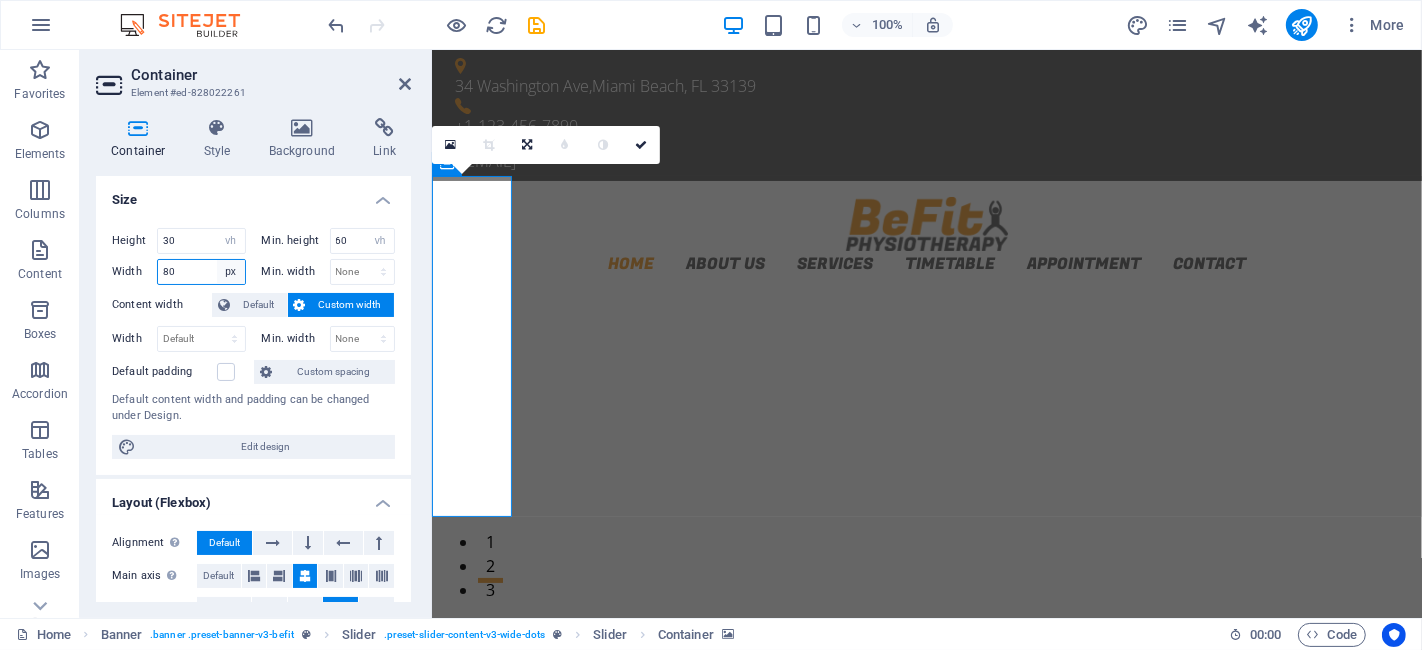 type on "80" 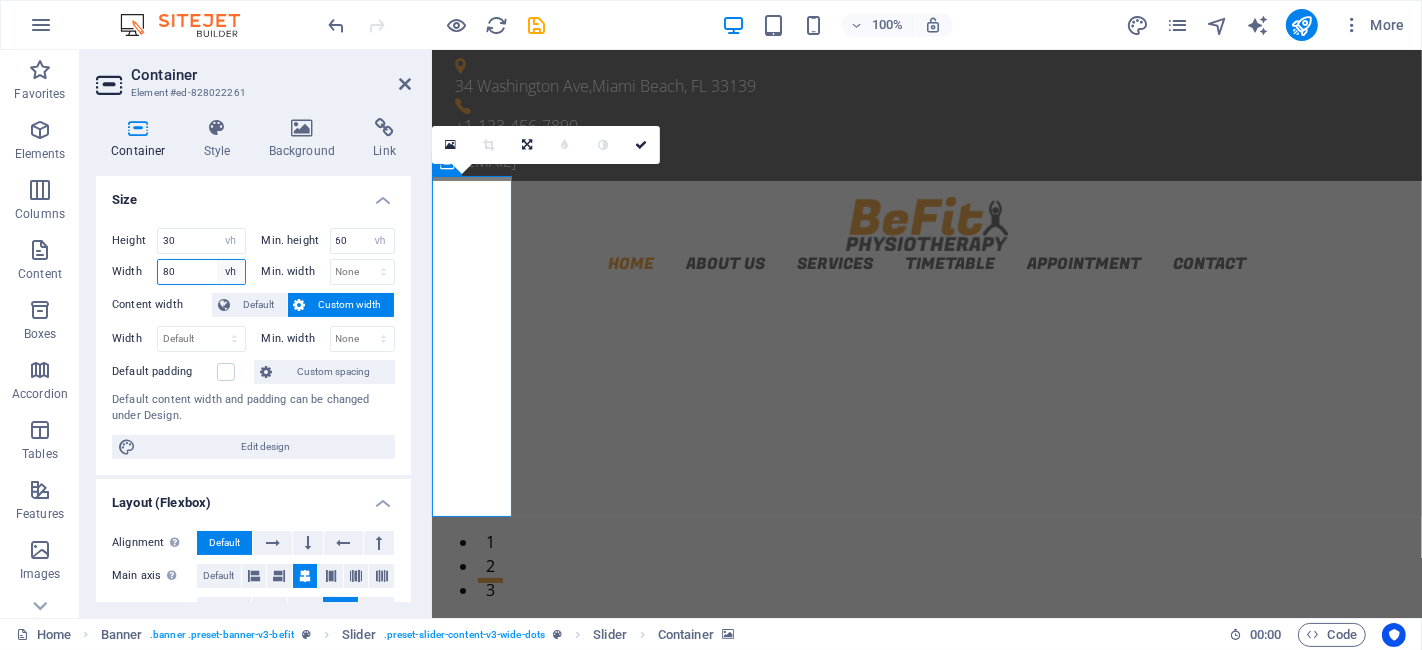 click on "Default px rem % em vh vw" at bounding box center [231, 272] 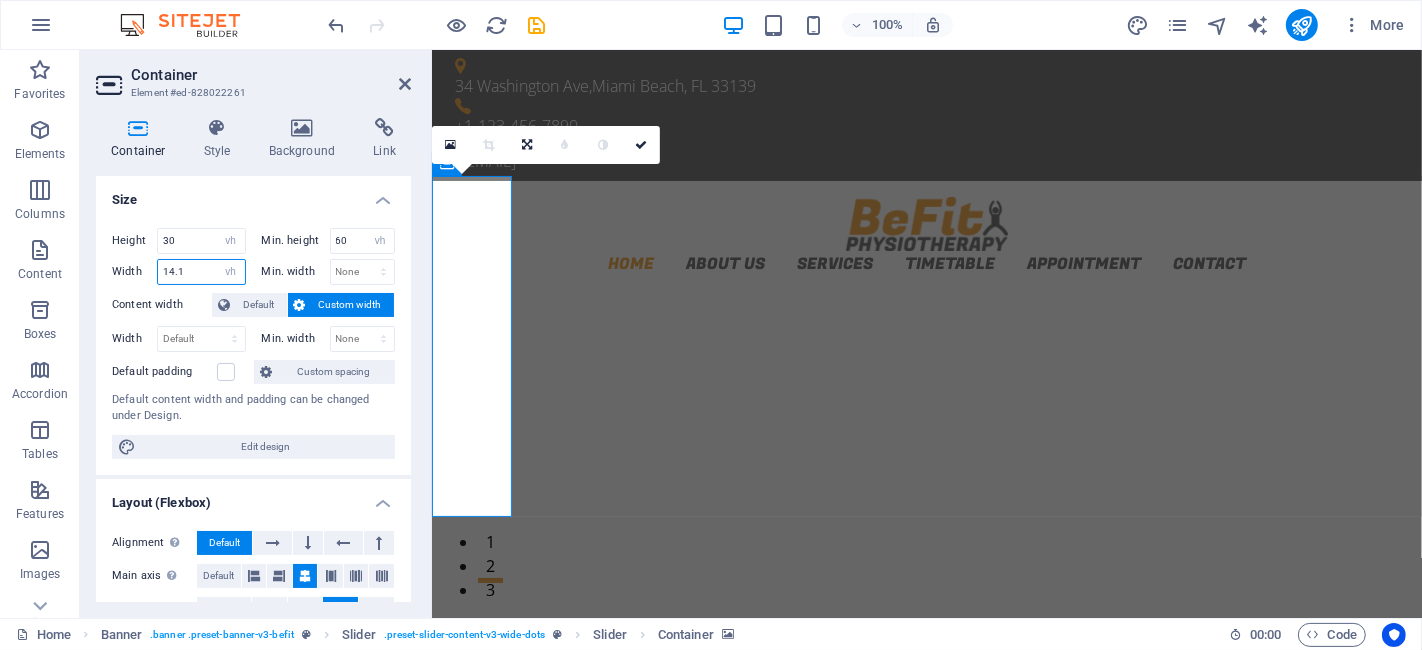 click on "14.1" at bounding box center (201, 272) 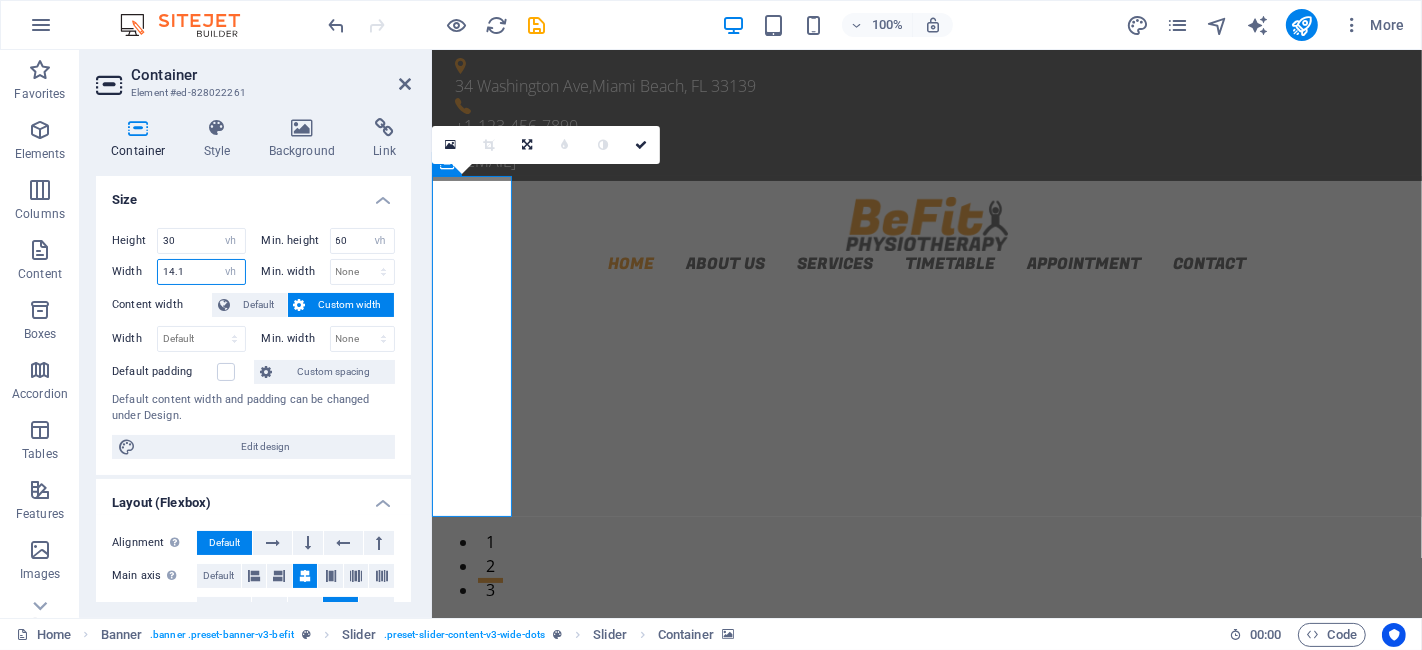 click on "14.1" at bounding box center (201, 272) 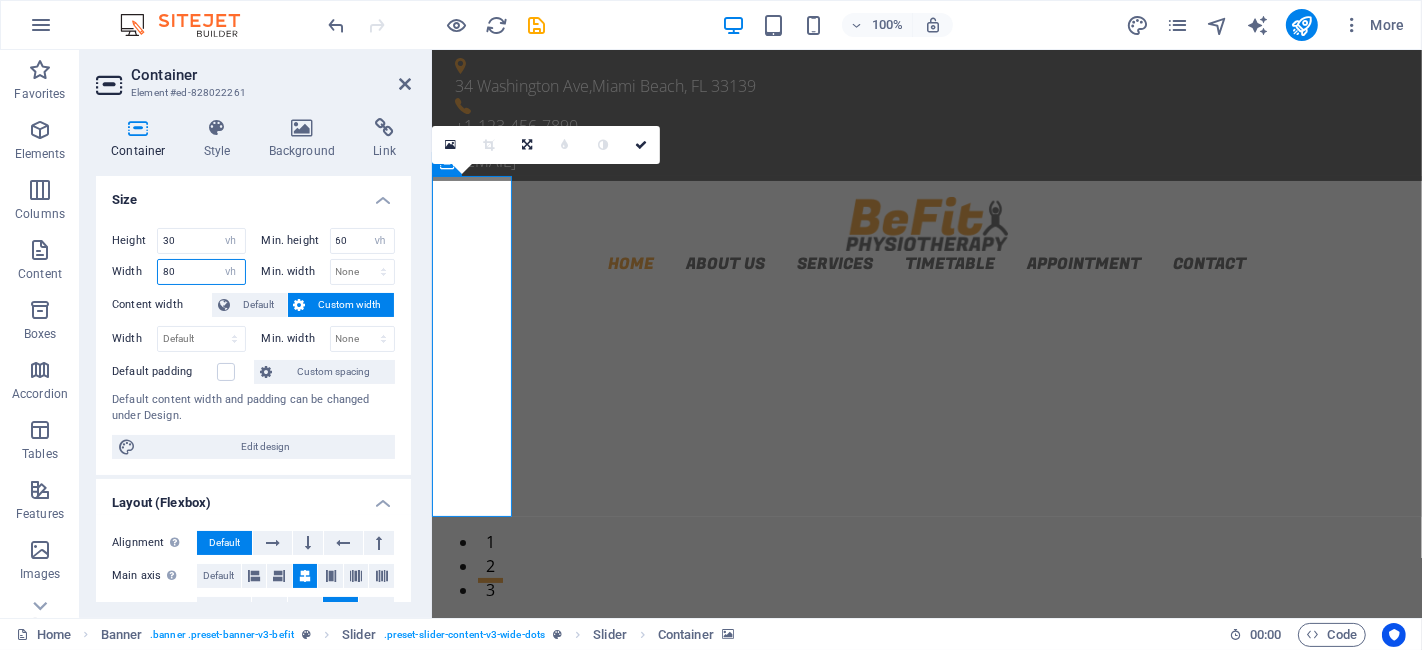 type on "80" 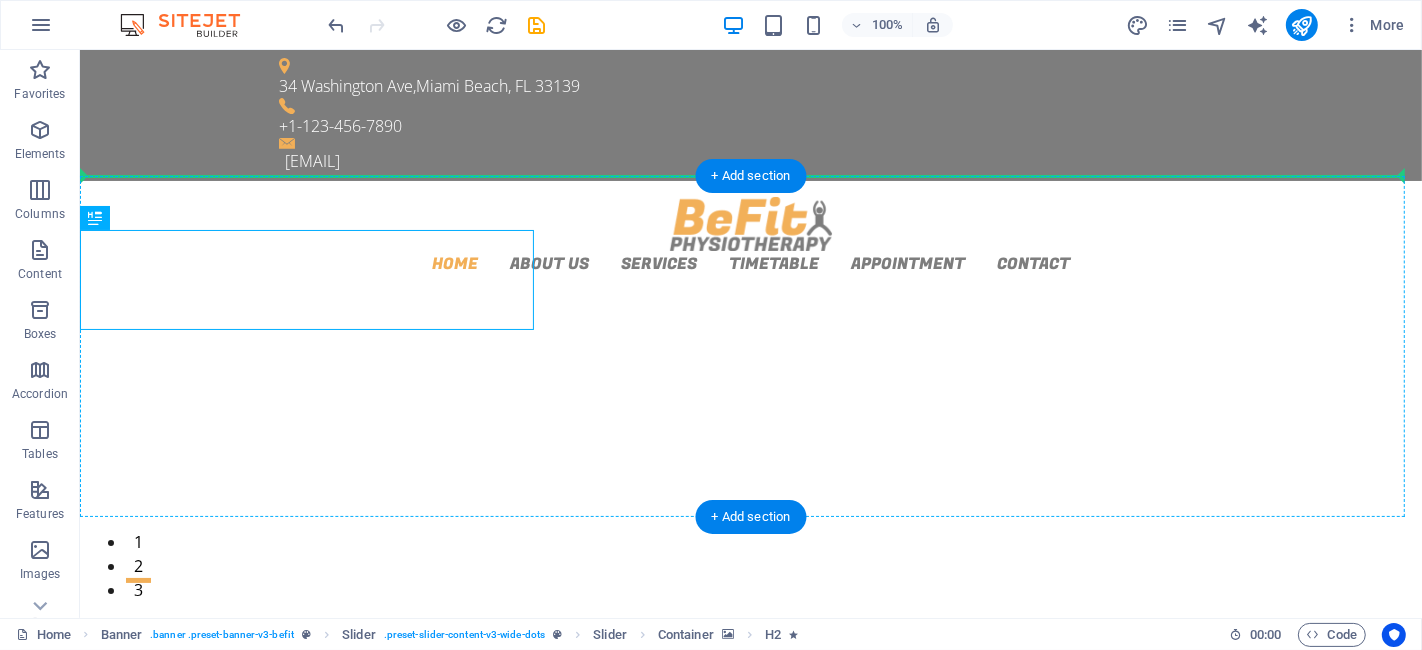 drag, startPoint x: 513, startPoint y: 240, endPoint x: 1041, endPoint y: 262, distance: 528.4581 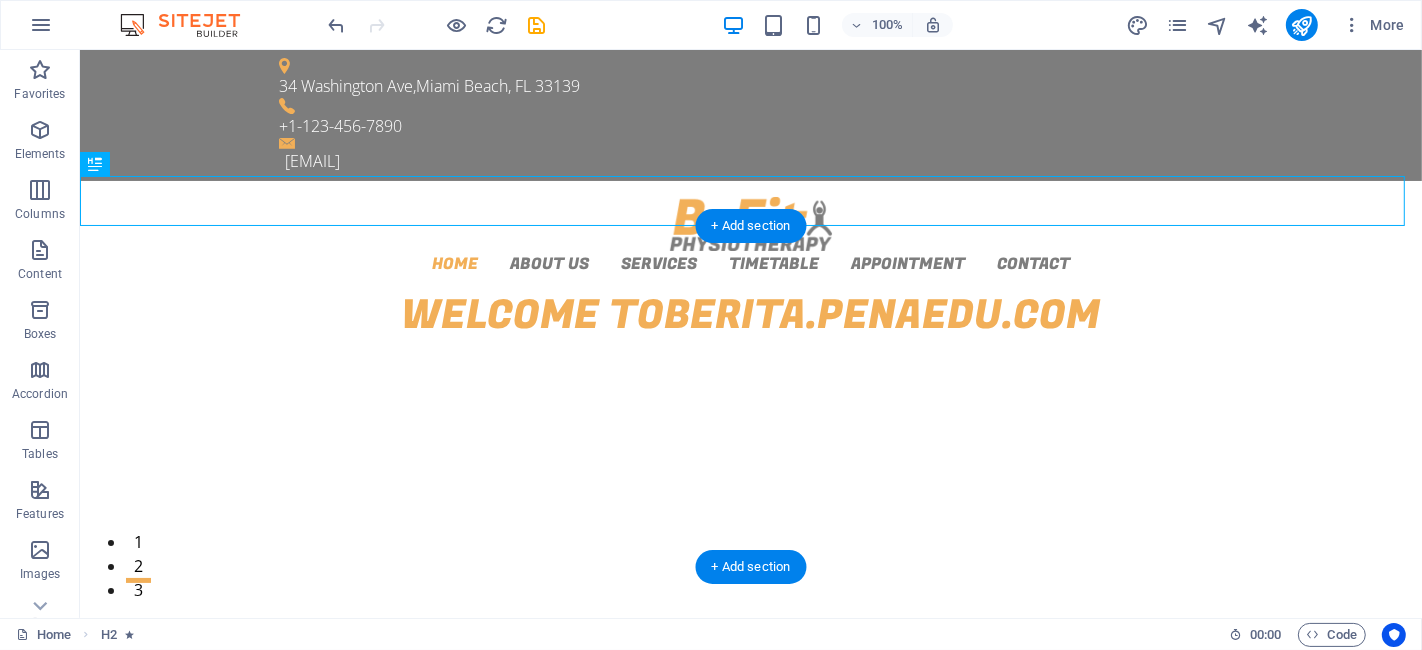 click on "Lorem Ipsum is simply dummy text of the printing Learn more Get Appointment We make you strong again Lorem ipsum dolor sit amet, consectetur adipisicing Learn more View Timetable Manual Therapy & Massages Porro voluptas vitae aliquam iste ullam sapiente!  Learn more View Details Lorem Ipsum is simply dummy text of the printing Learn more Get Appointment We make you strong again Lorem ipsum dolor sit amet, consectetur adipisicing Learn more View Timetable 1 2 3" at bounding box center [750, 551] 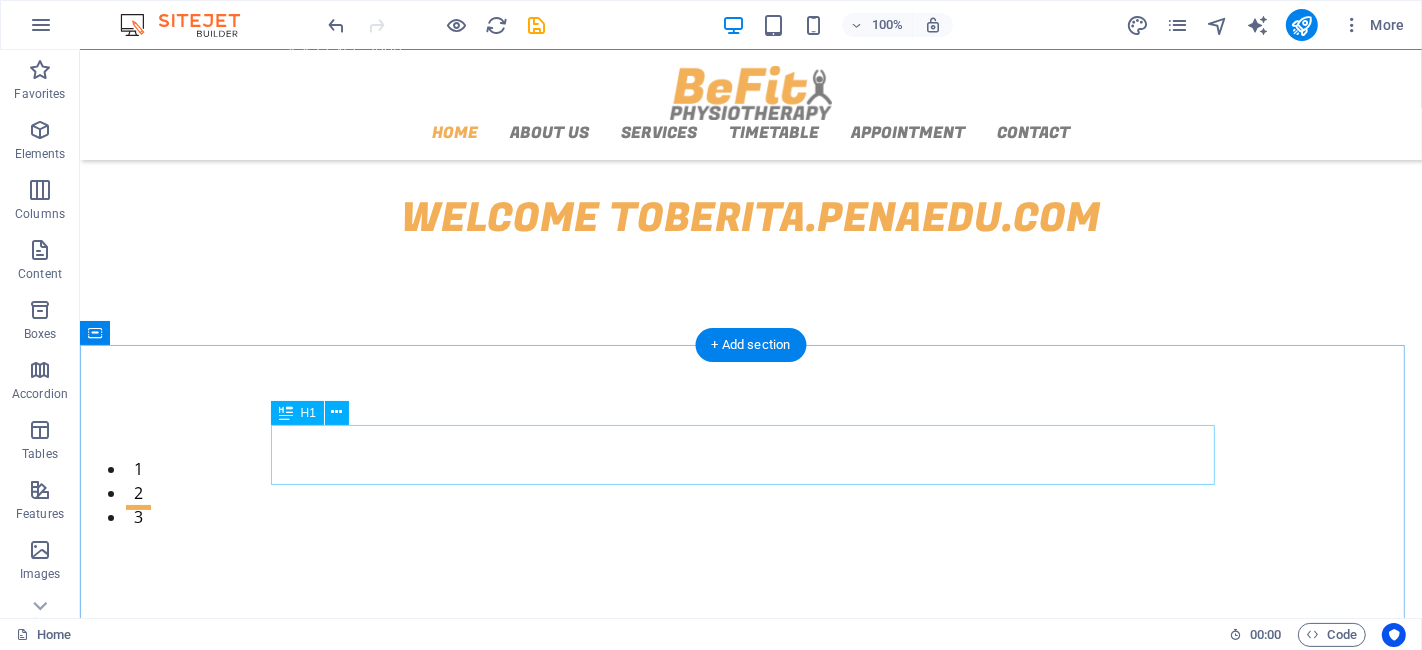 scroll, scrollTop: 0, scrollLeft: 0, axis: both 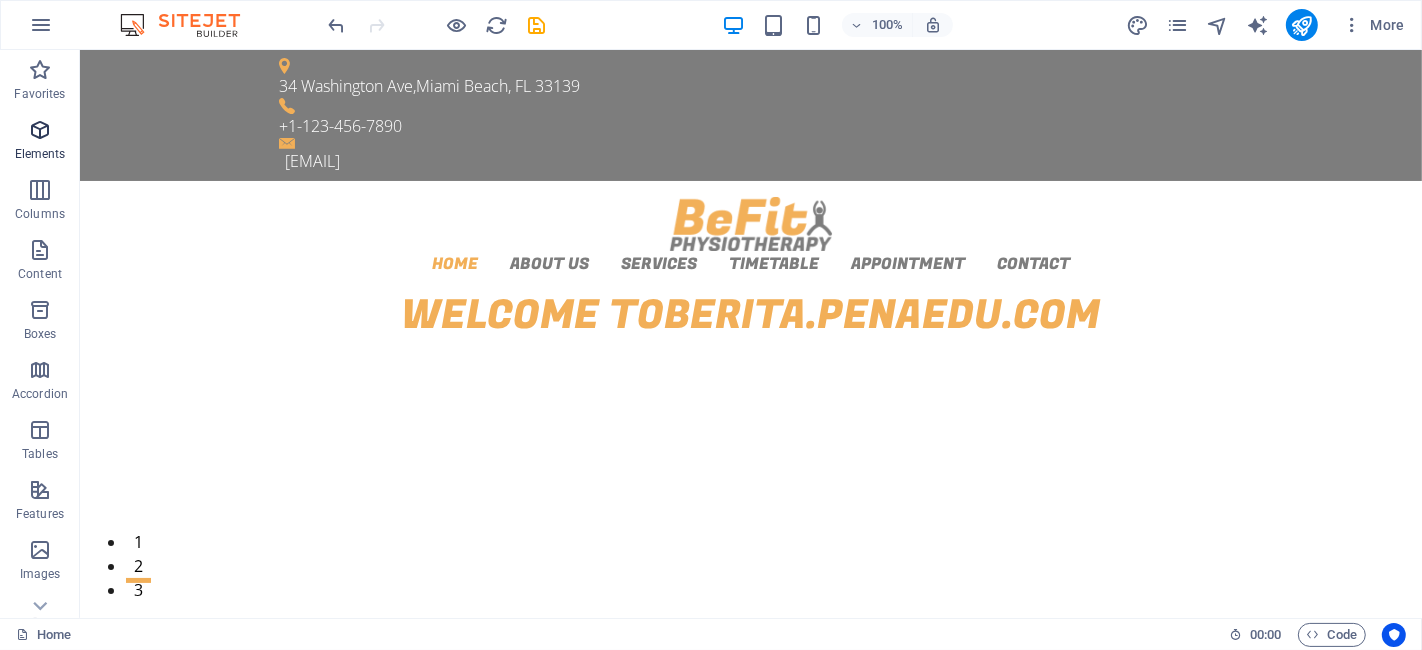 click at bounding box center [40, 130] 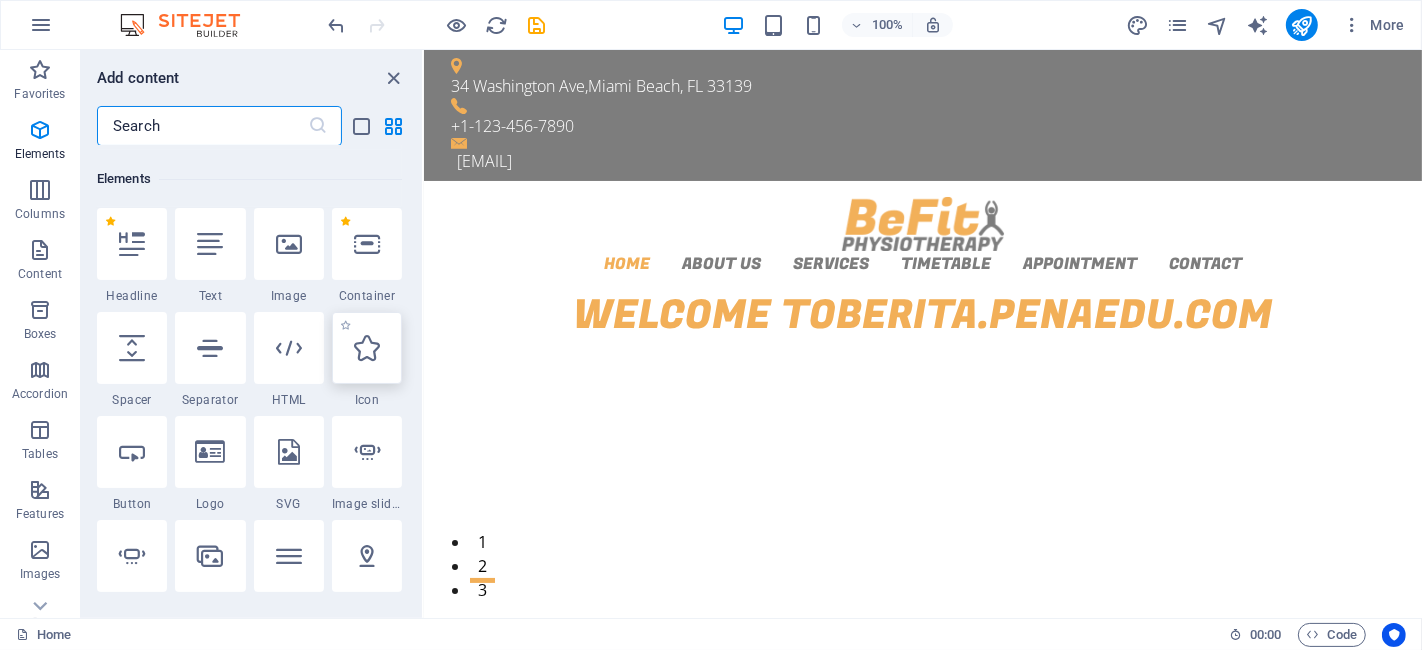 scroll, scrollTop: 213, scrollLeft: 0, axis: vertical 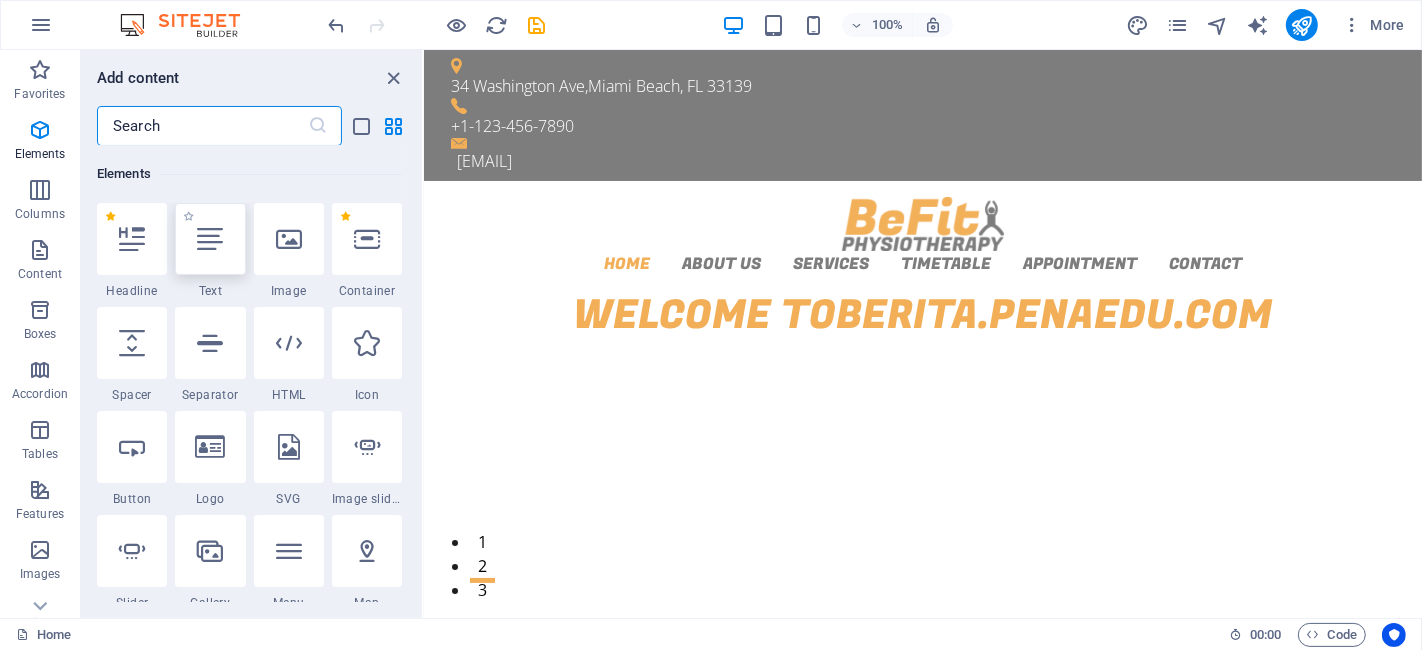 click at bounding box center (210, 239) 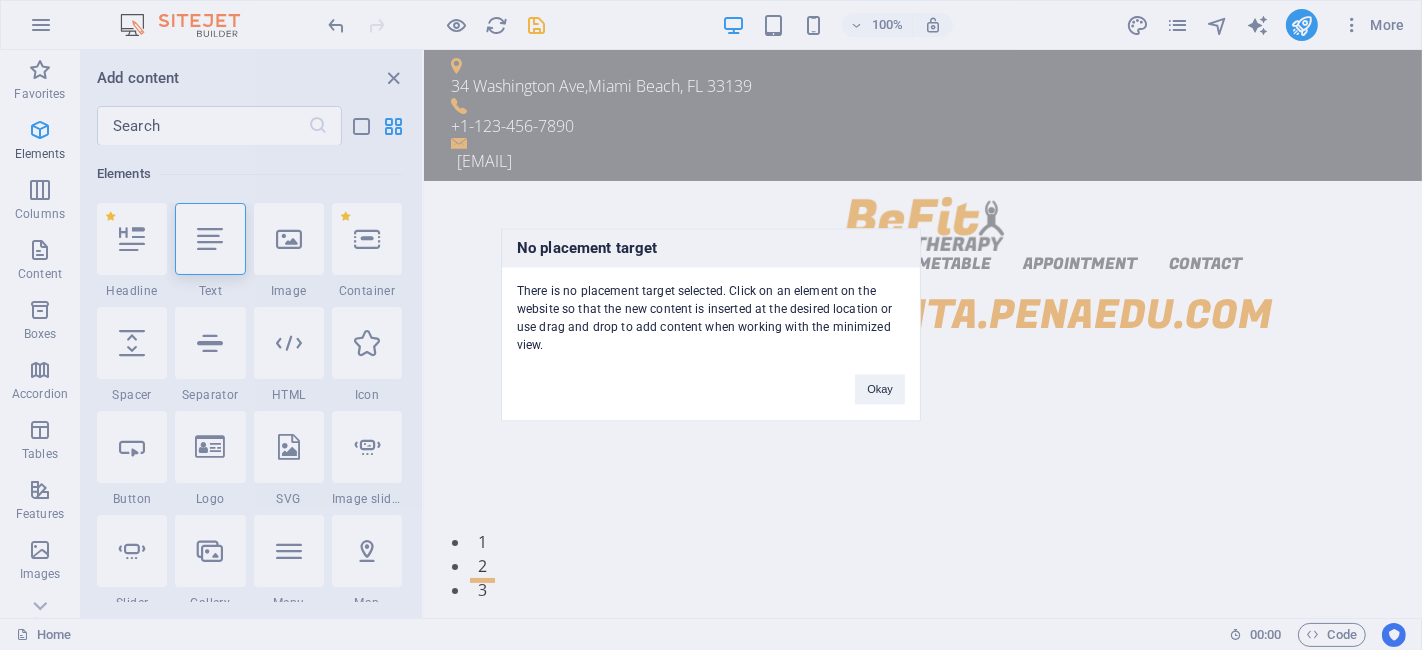 drag, startPoint x: 681, startPoint y: 327, endPoint x: 824, endPoint y: 324, distance: 143.03146 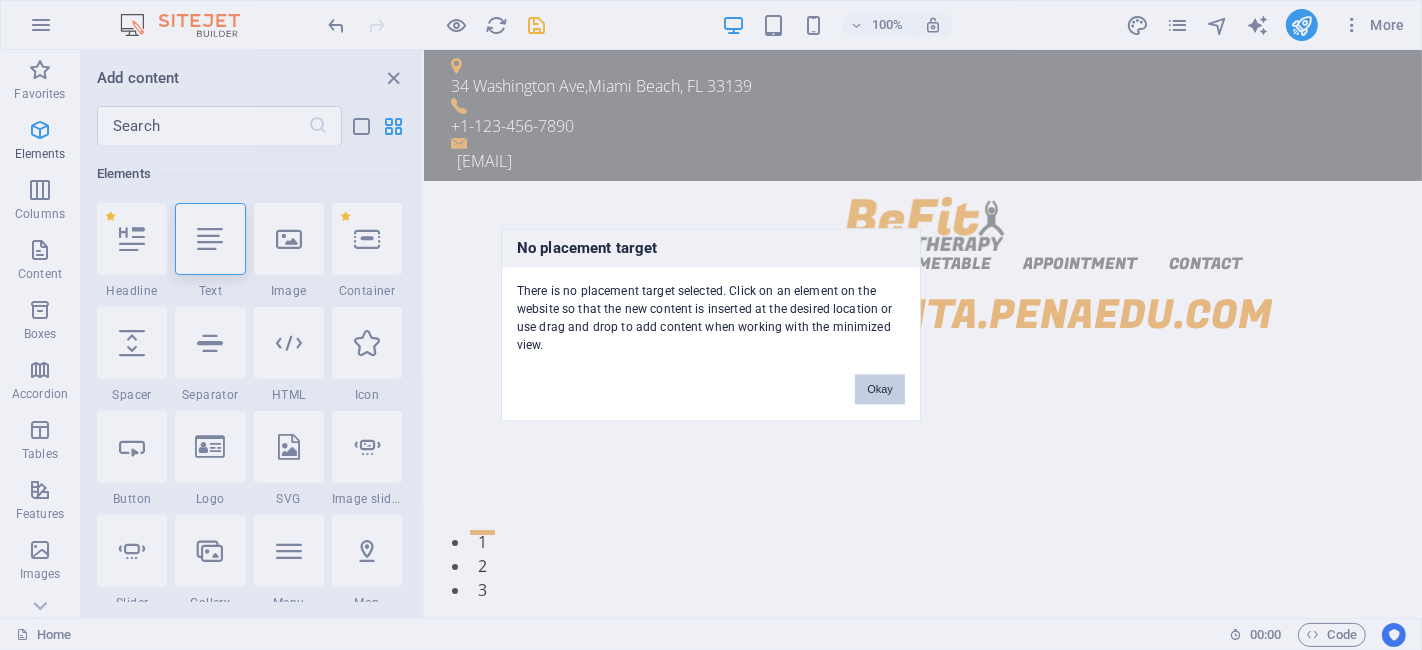 click on "Okay" at bounding box center (880, 390) 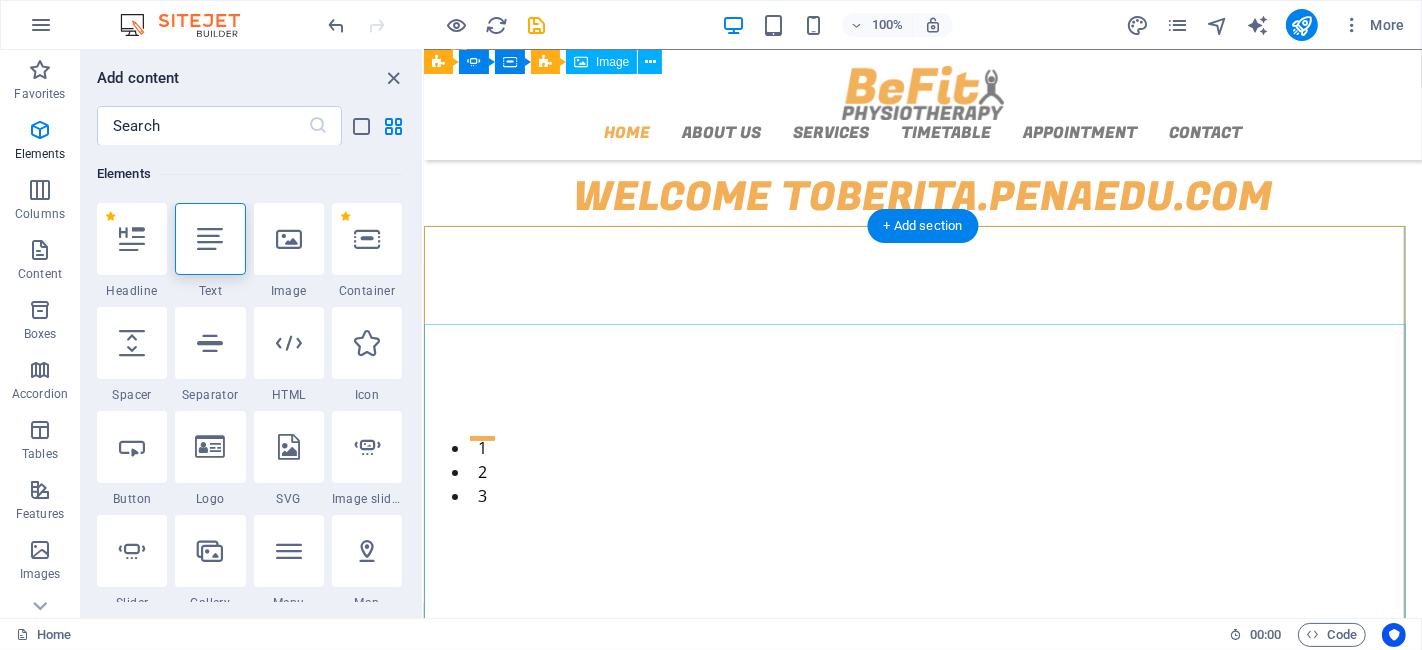 scroll, scrollTop: 0, scrollLeft: 0, axis: both 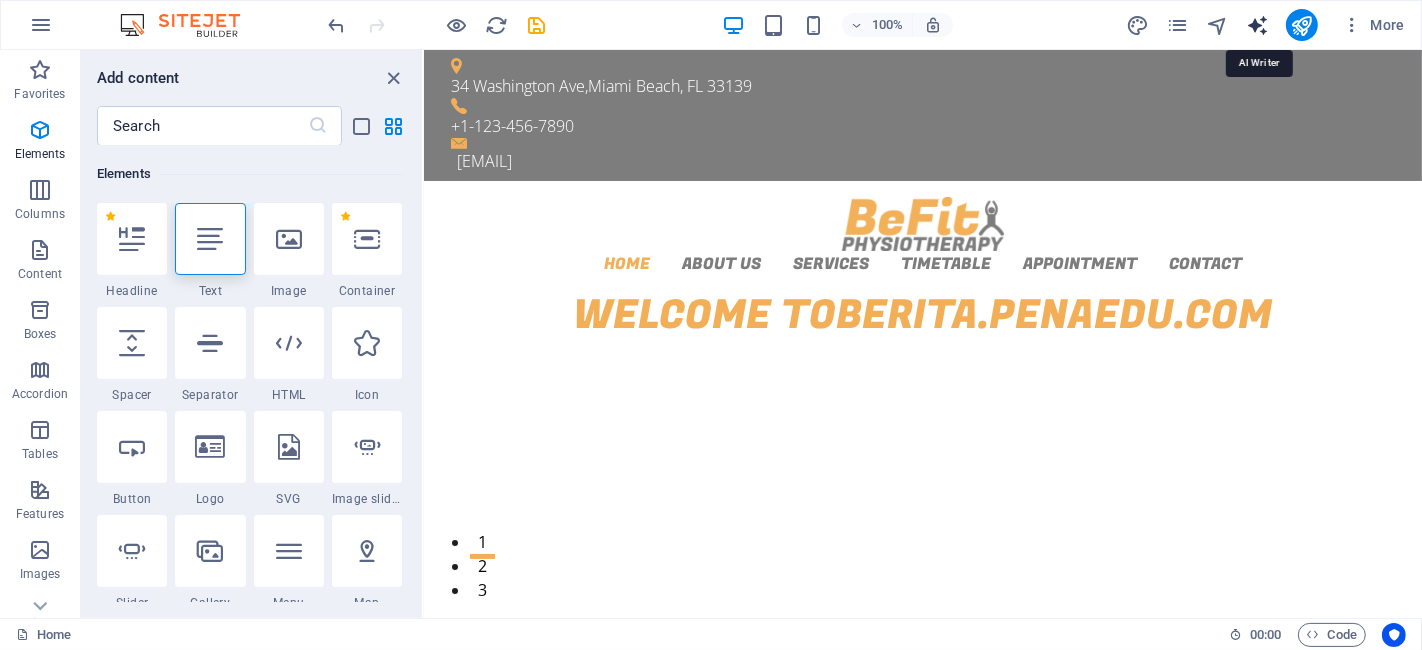 click at bounding box center [1257, 25] 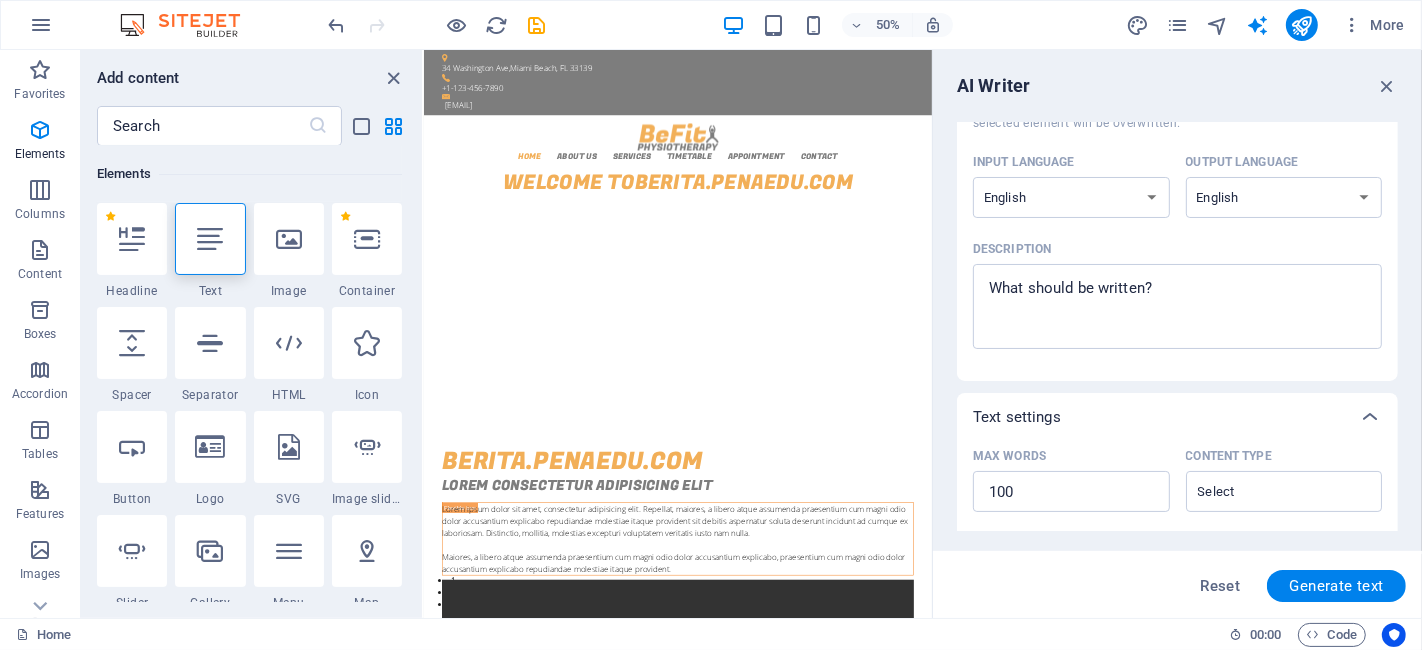scroll, scrollTop: 0, scrollLeft: 0, axis: both 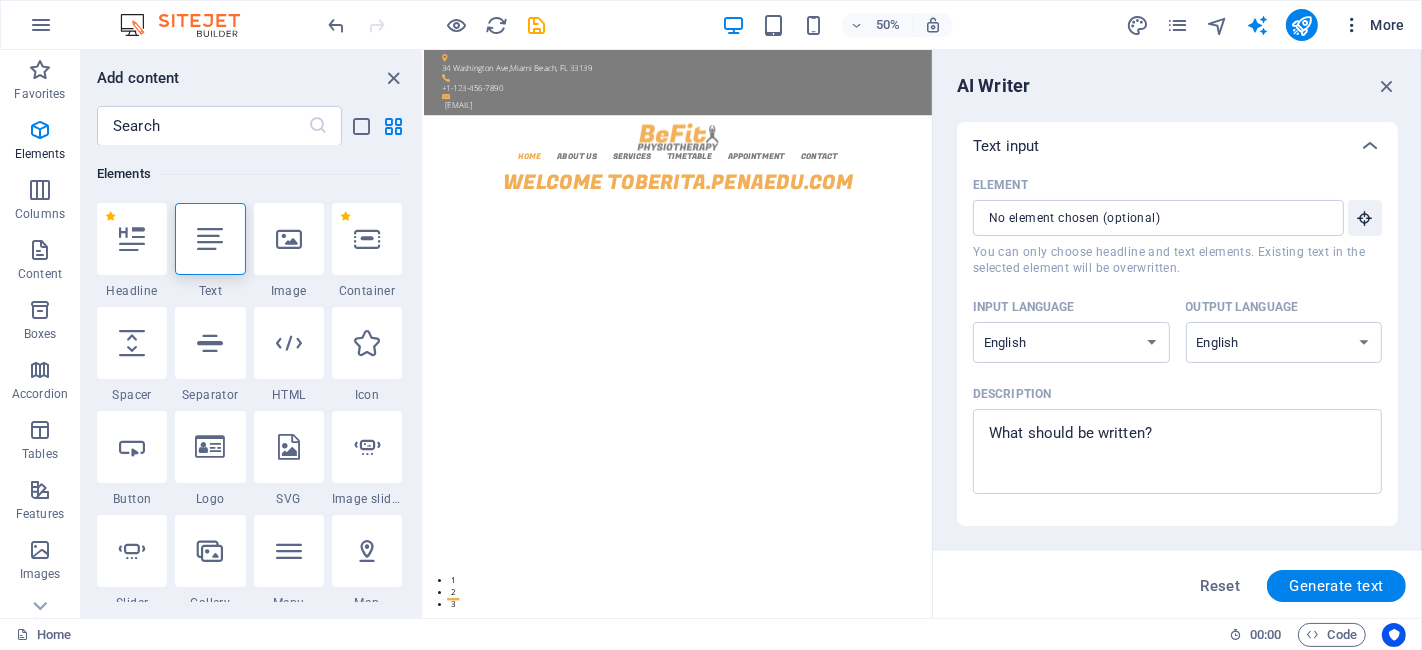 click on "More" at bounding box center [1373, 25] 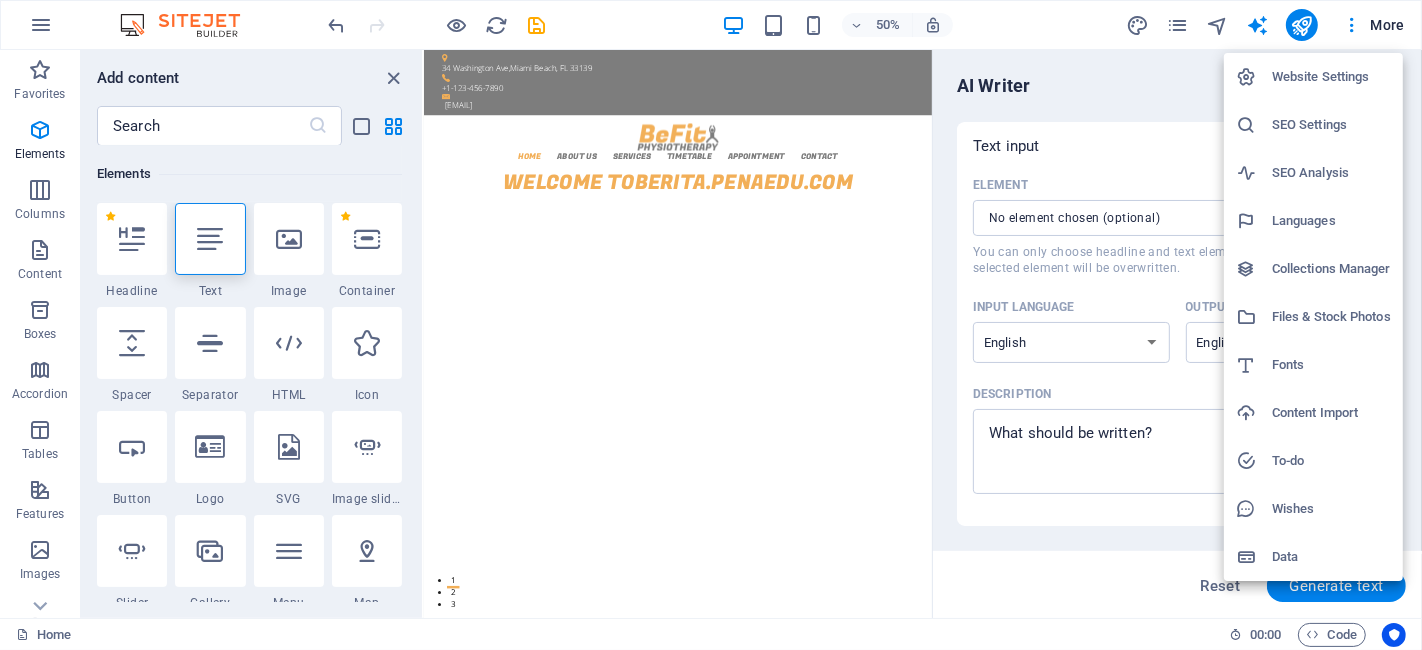 click at bounding box center [711, 325] 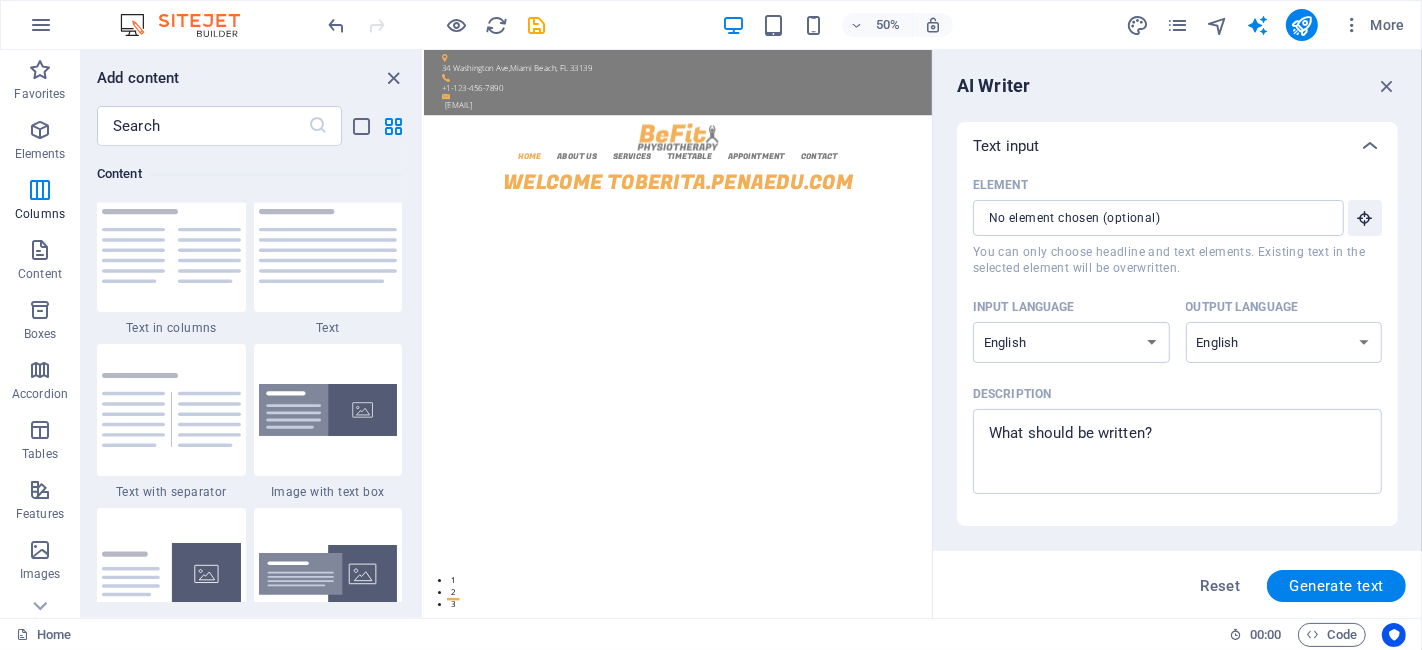 drag, startPoint x: 420, startPoint y: 155, endPoint x: 2, endPoint y: 365, distance: 467.7863 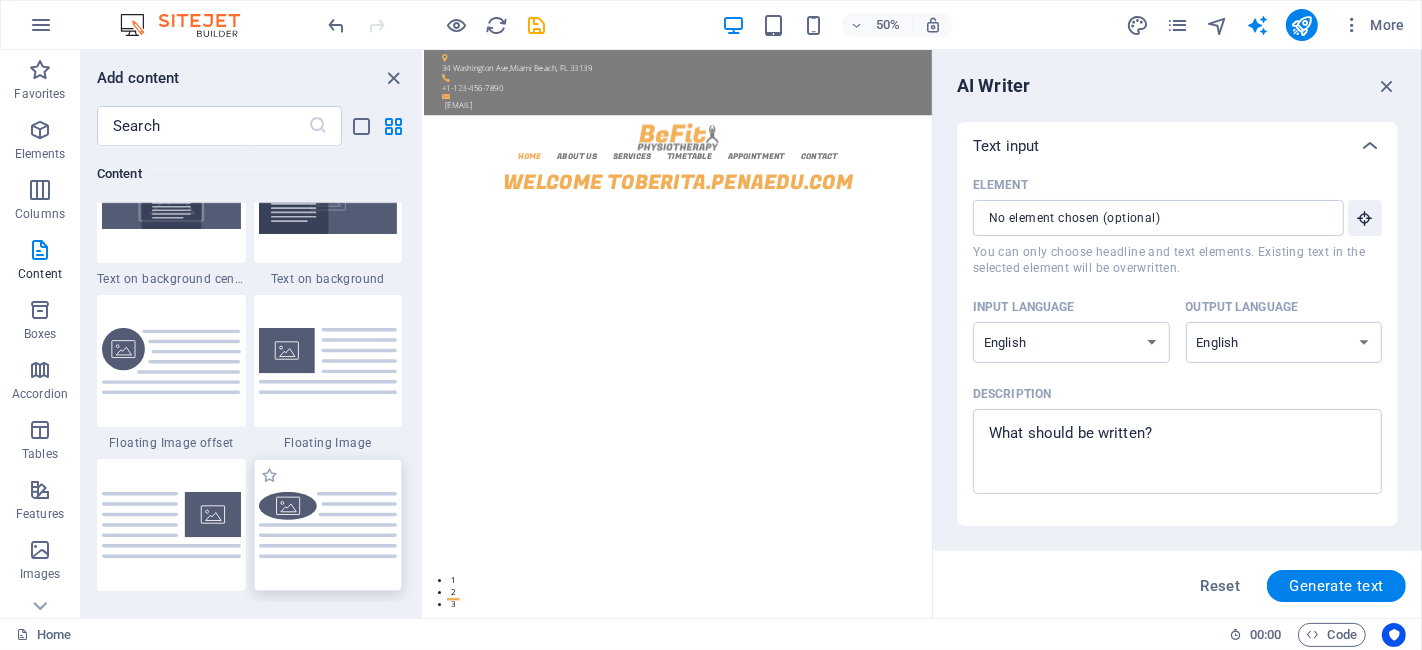 scroll, scrollTop: 4332, scrollLeft: 0, axis: vertical 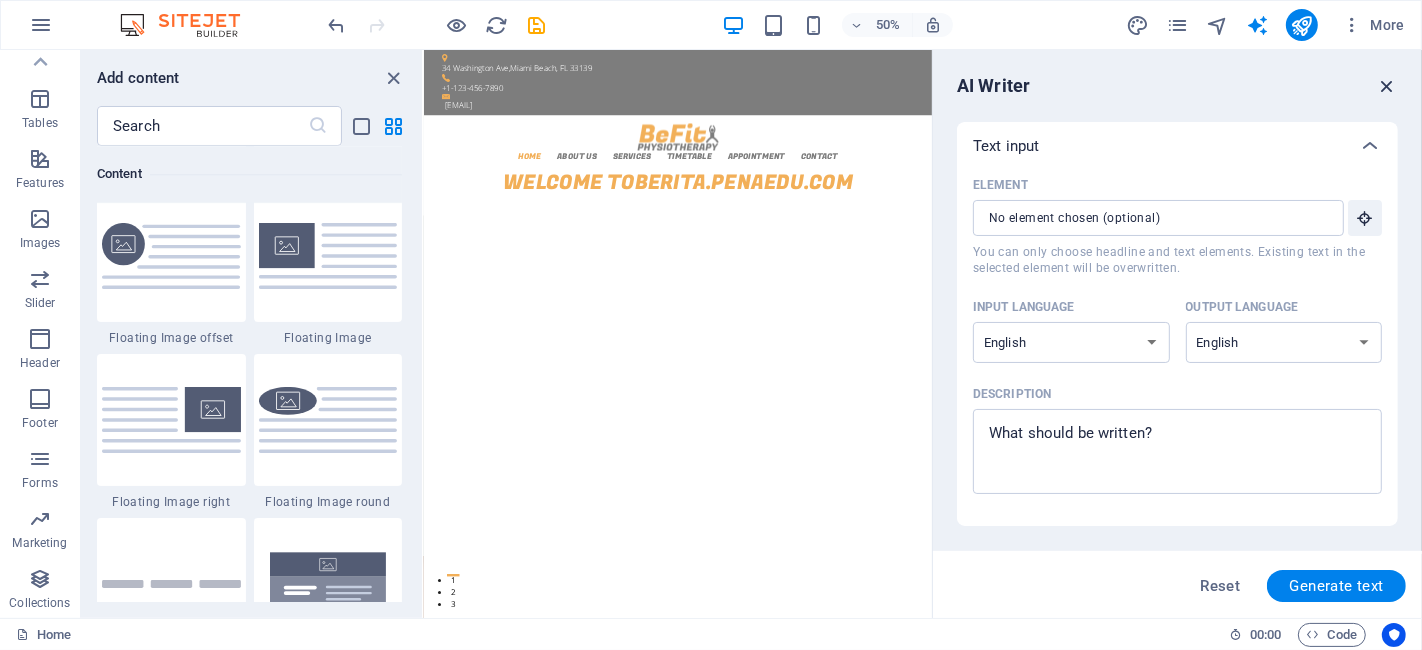click at bounding box center [1387, 86] 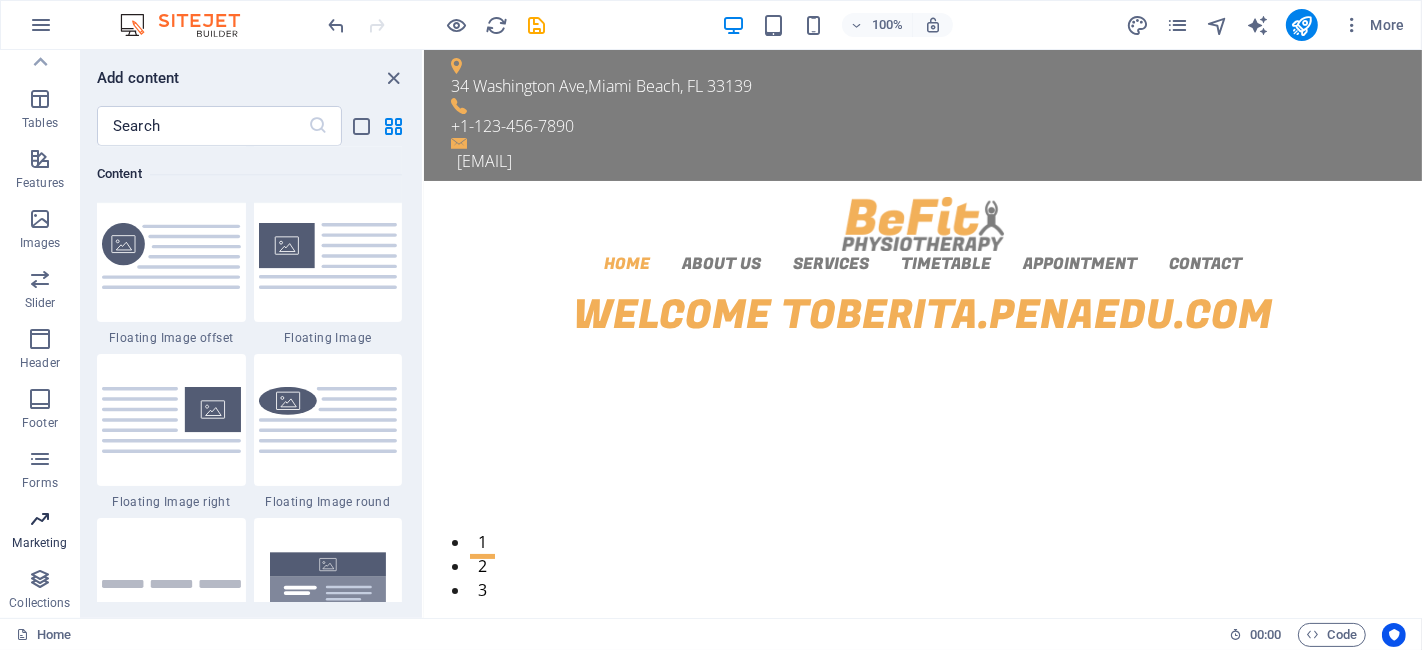 click at bounding box center (40, 519) 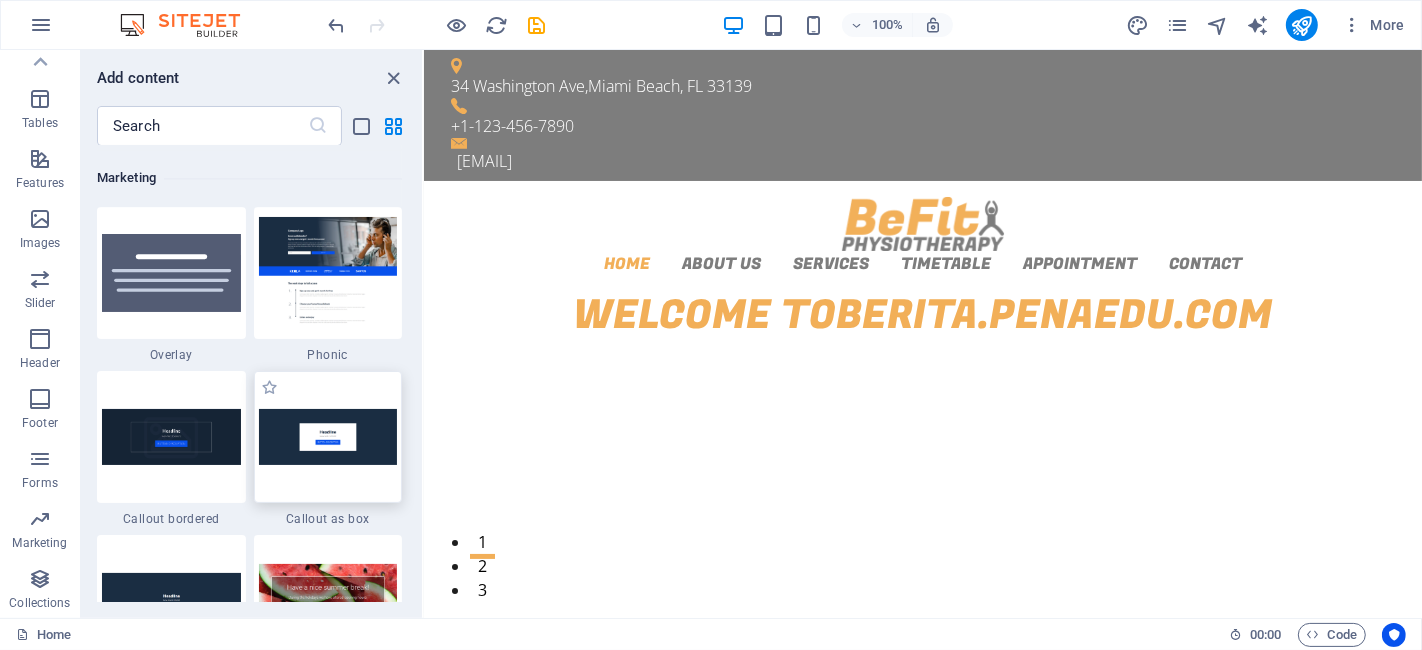 scroll, scrollTop: 16286, scrollLeft: 0, axis: vertical 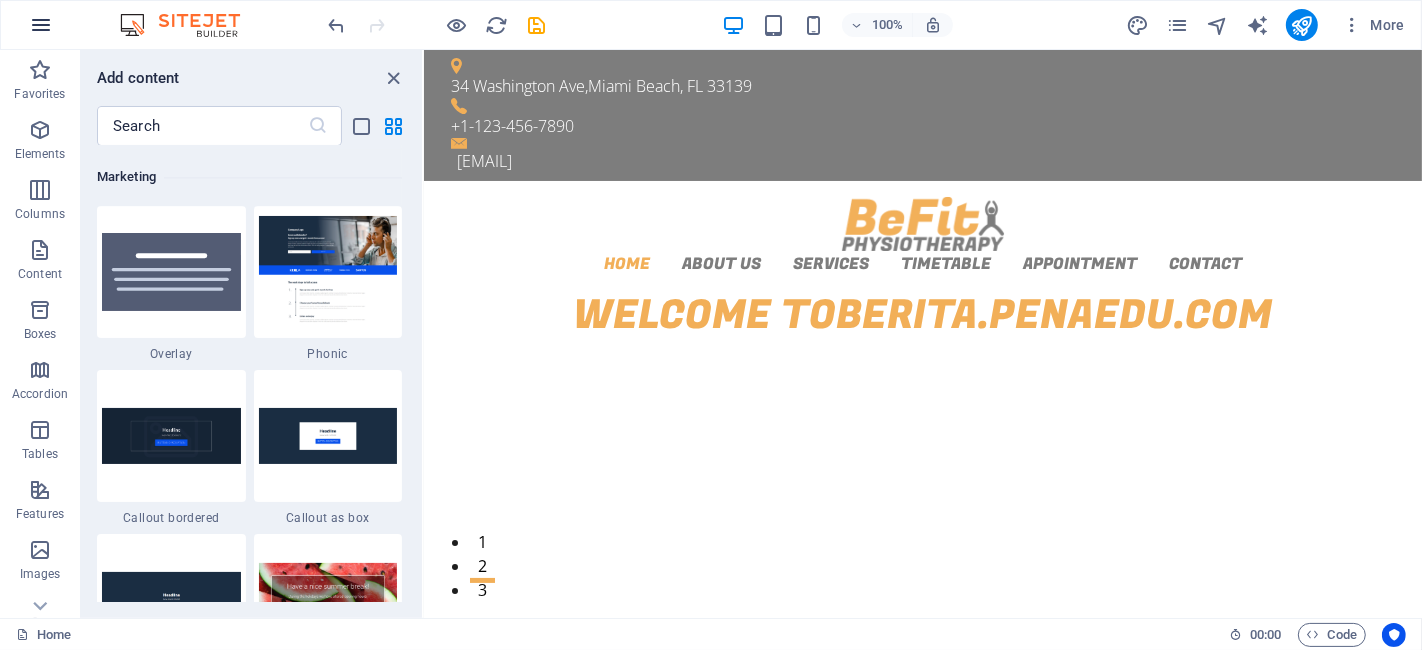 click at bounding box center (41, 25) 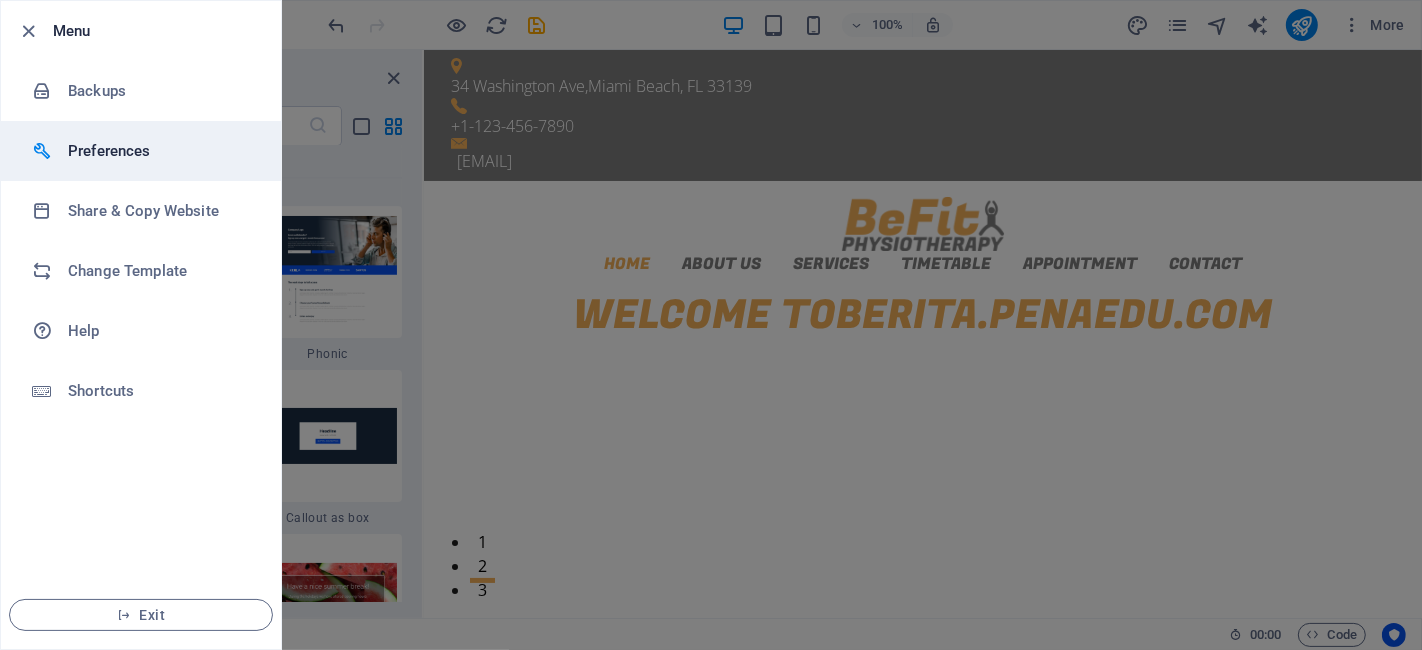 click on "Preferences" at bounding box center (141, 151) 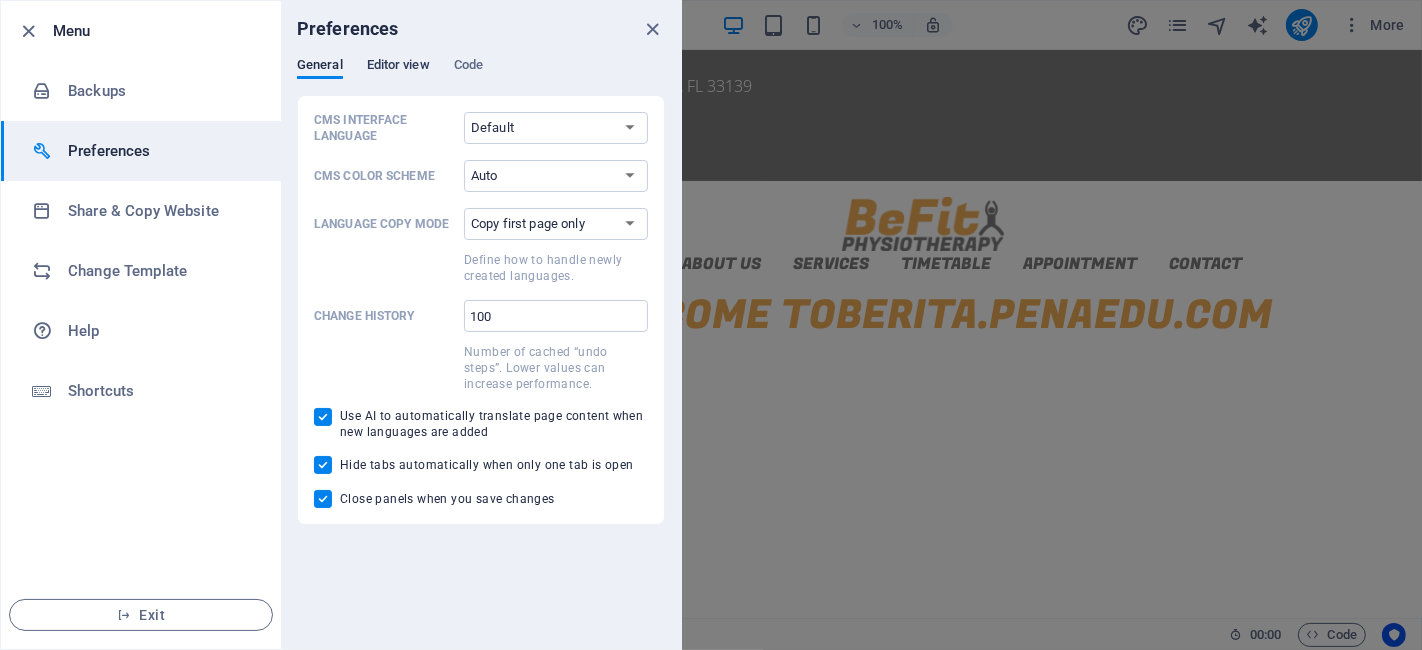 click on "Editor view" at bounding box center [398, 67] 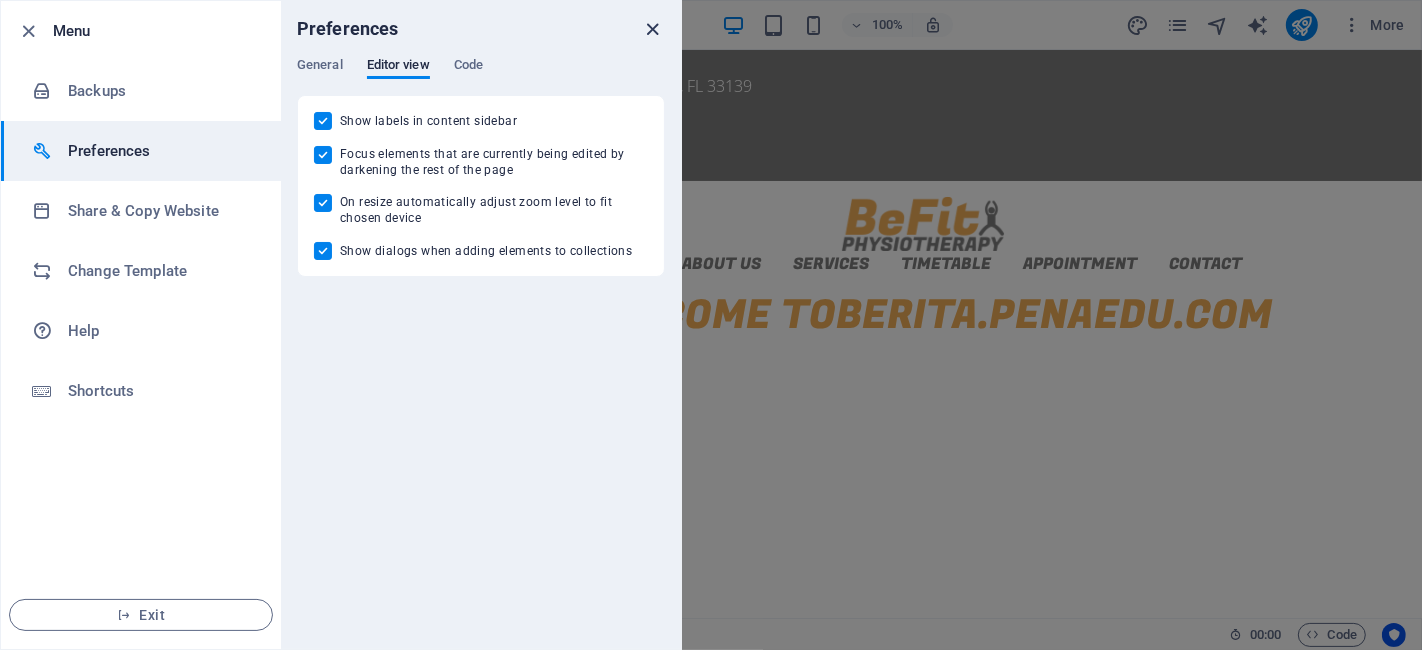click at bounding box center [653, 29] 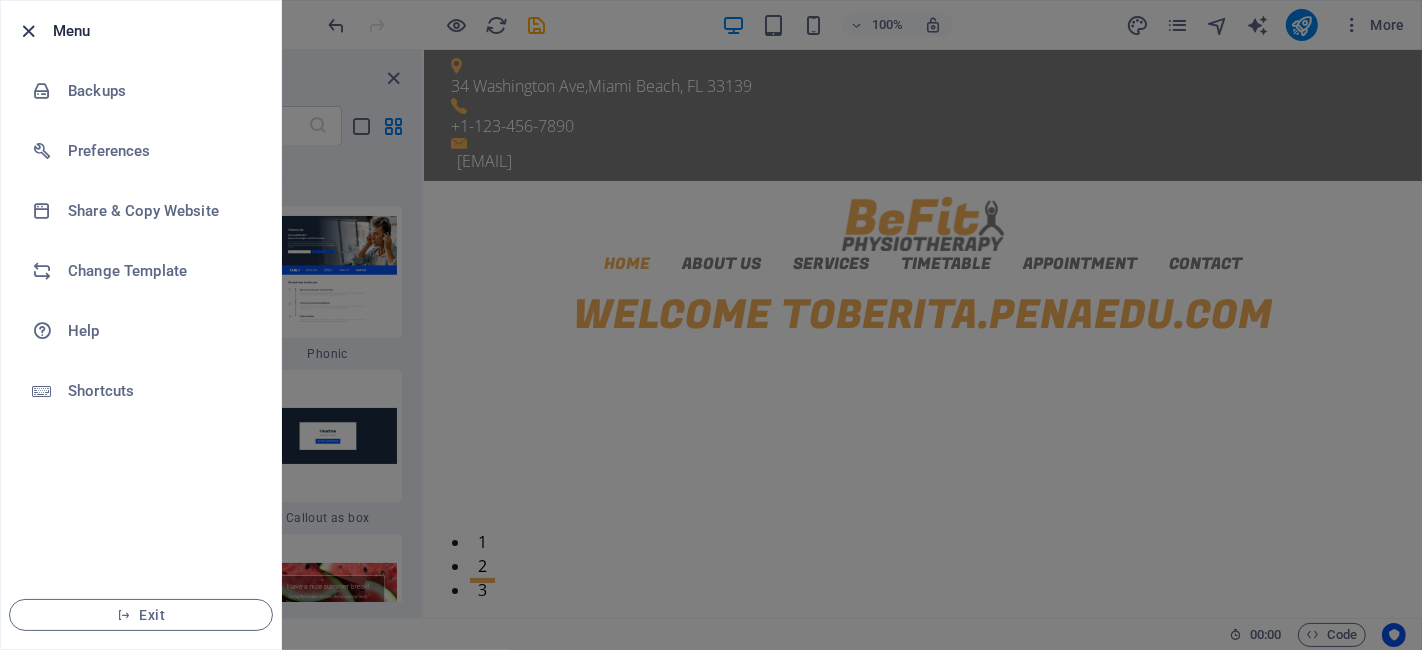 click at bounding box center (29, 31) 